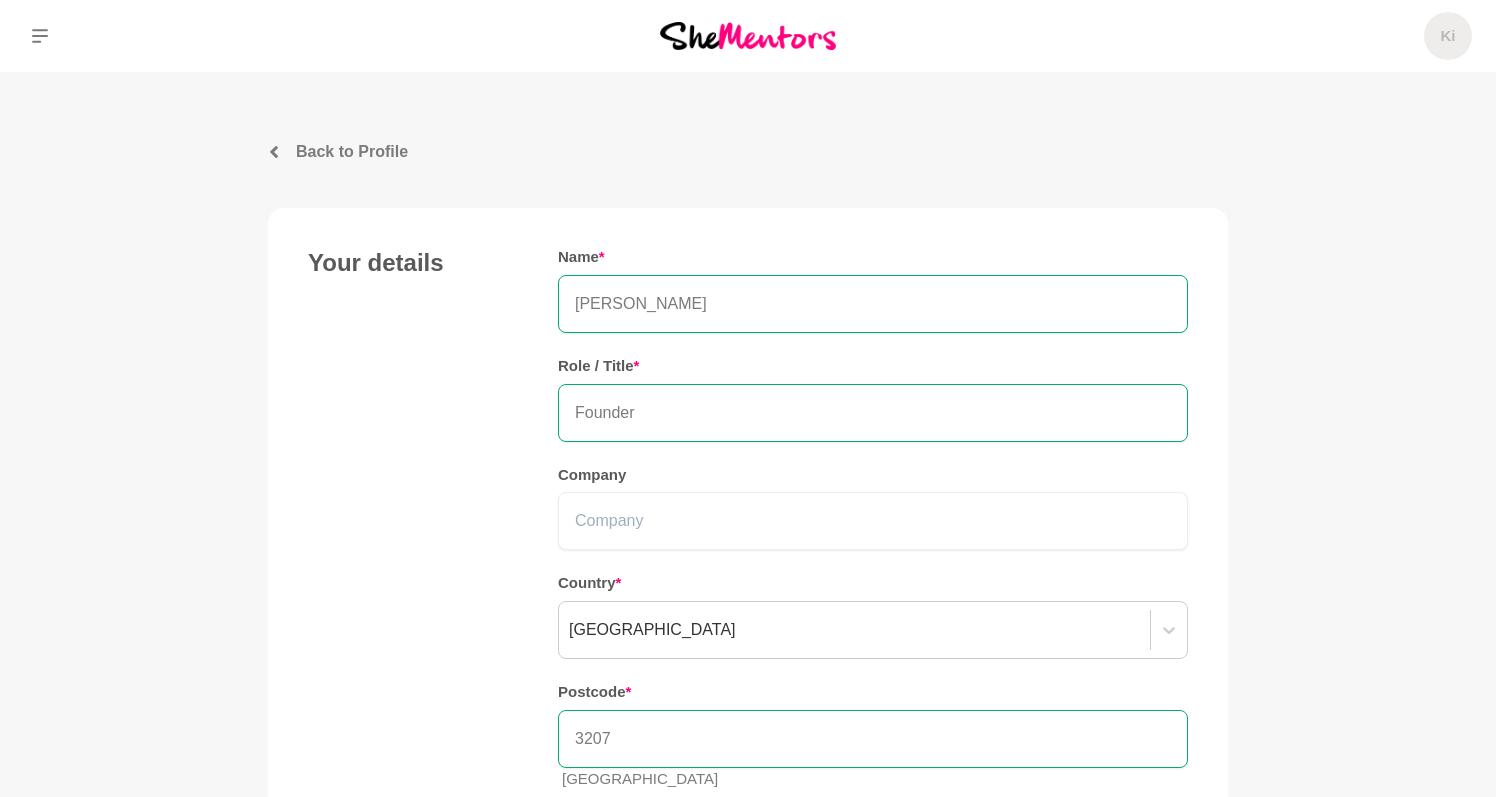 scroll, scrollTop: 948, scrollLeft: 0, axis: vertical 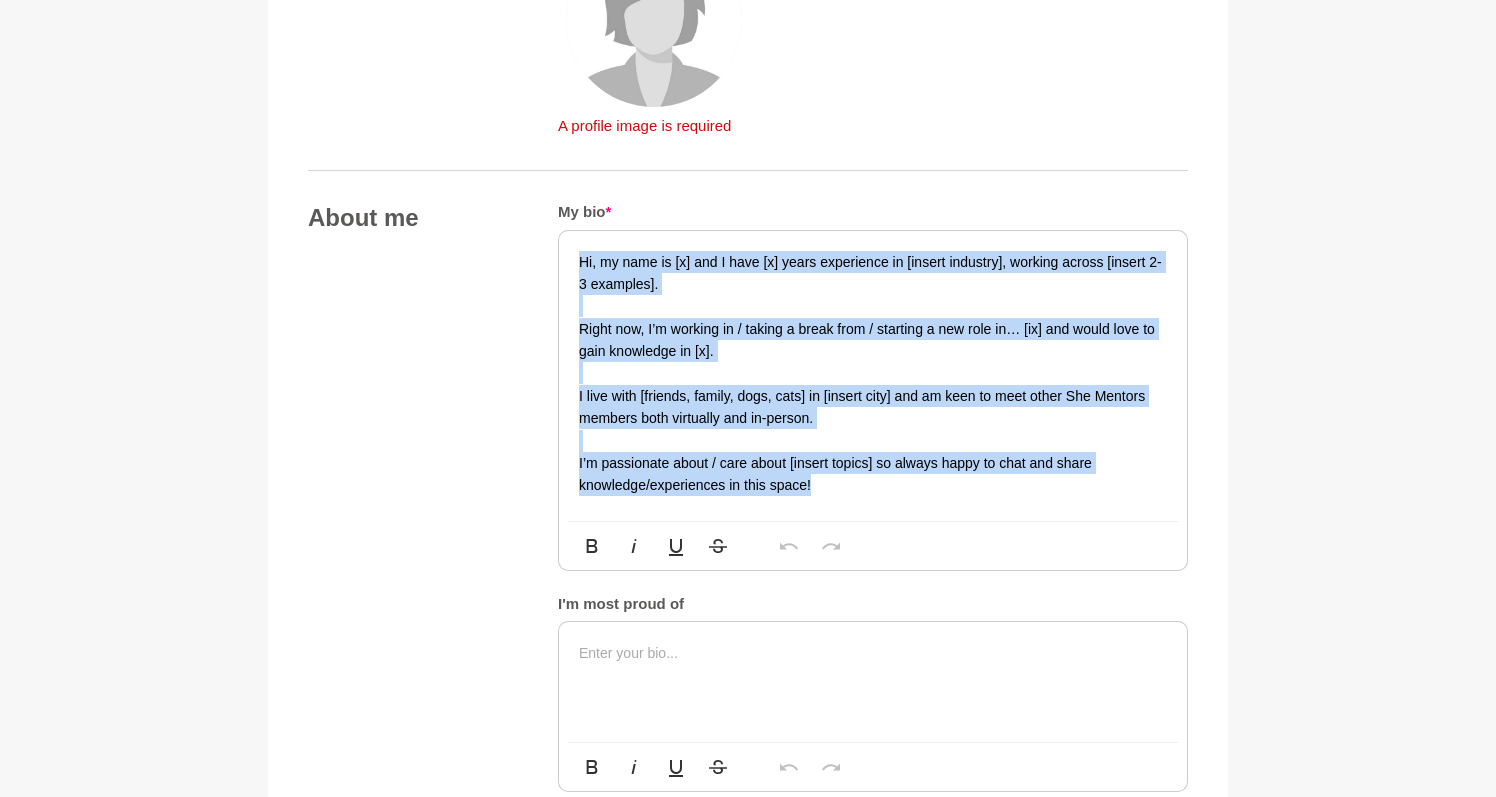 drag, startPoint x: 856, startPoint y: 482, endPoint x: 575, endPoint y: 236, distance: 373.4662 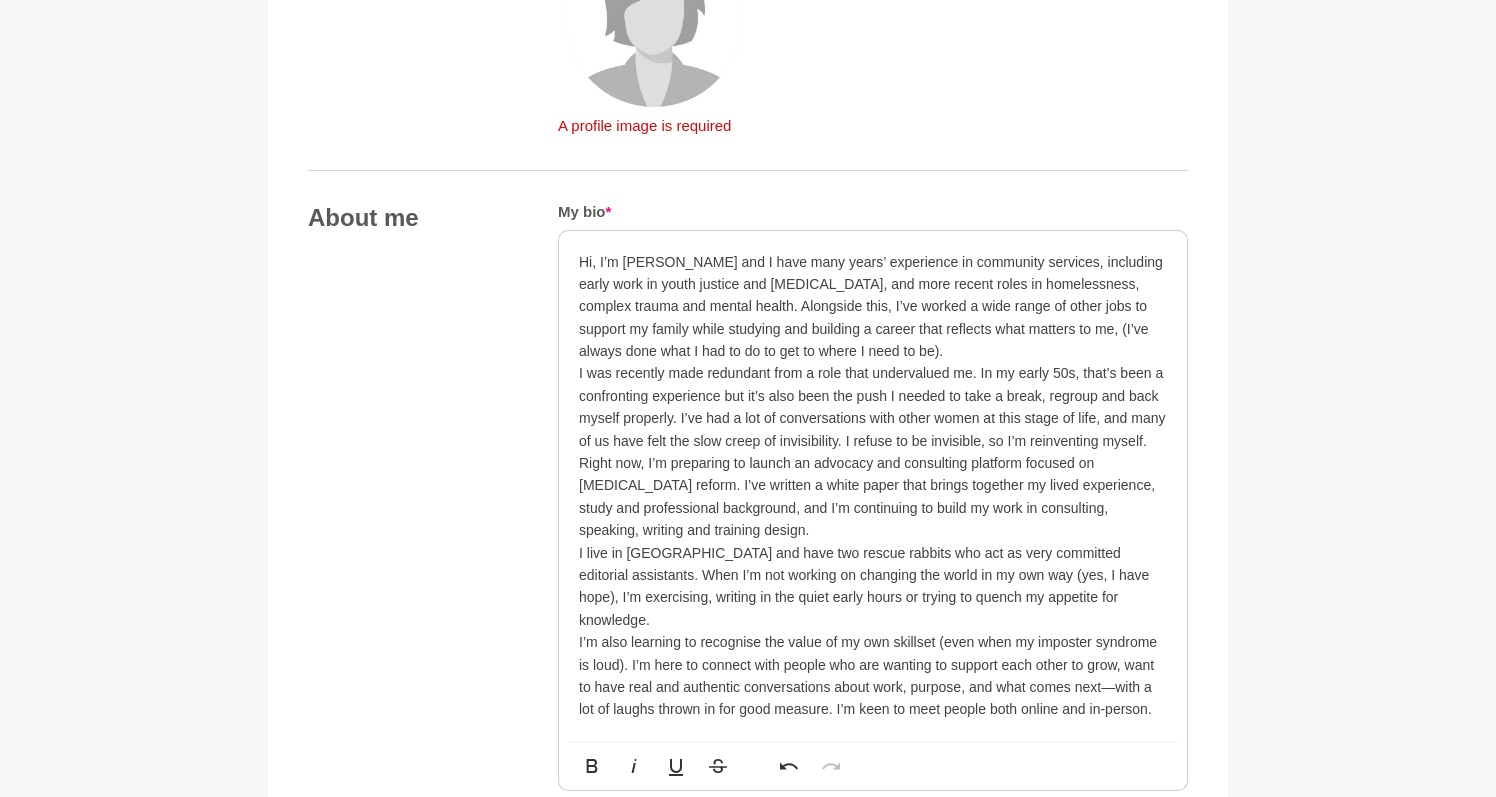 click on "Hi, I’m [PERSON_NAME] and I have many years’ experience in community services, including early work in youth justice and [MEDICAL_DATA], and more recent roles in homelessness, complex trauma and mental health. Alongside this, I’ve worked a wide range of other jobs to support my family while studying and building a career that reflects what matters to me, (I’ve always done what I had to do to get to where I need to be)." at bounding box center (873, 307) 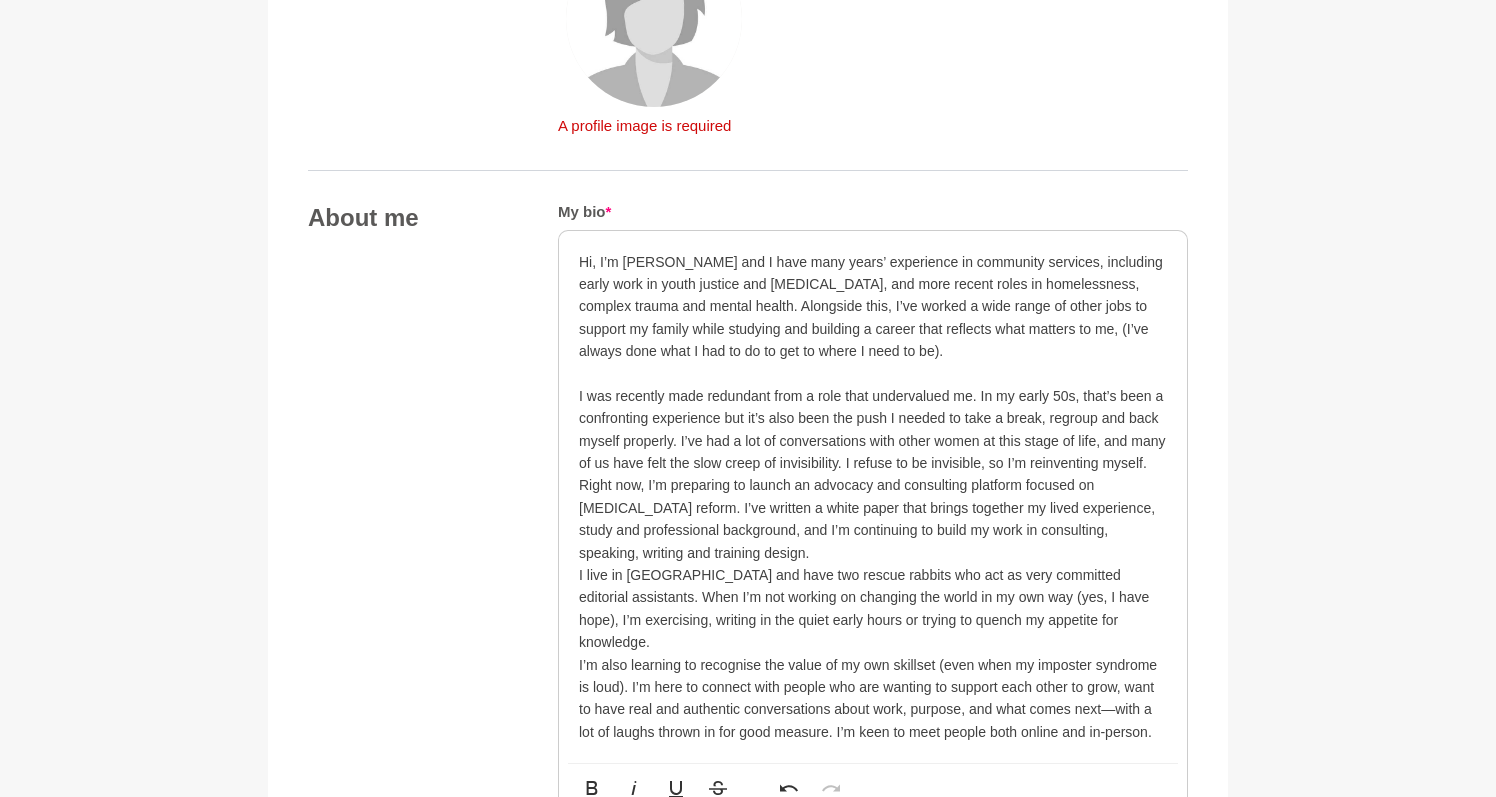 click on "Right now, I’m preparing to launch an advocacy and consulting platform focused on [MEDICAL_DATA] reform. I’ve written a white paper that brings together my lived experience, study and professional background, and I’m continuing to build my work in consulting, speaking, writing and training design." at bounding box center (873, 519) 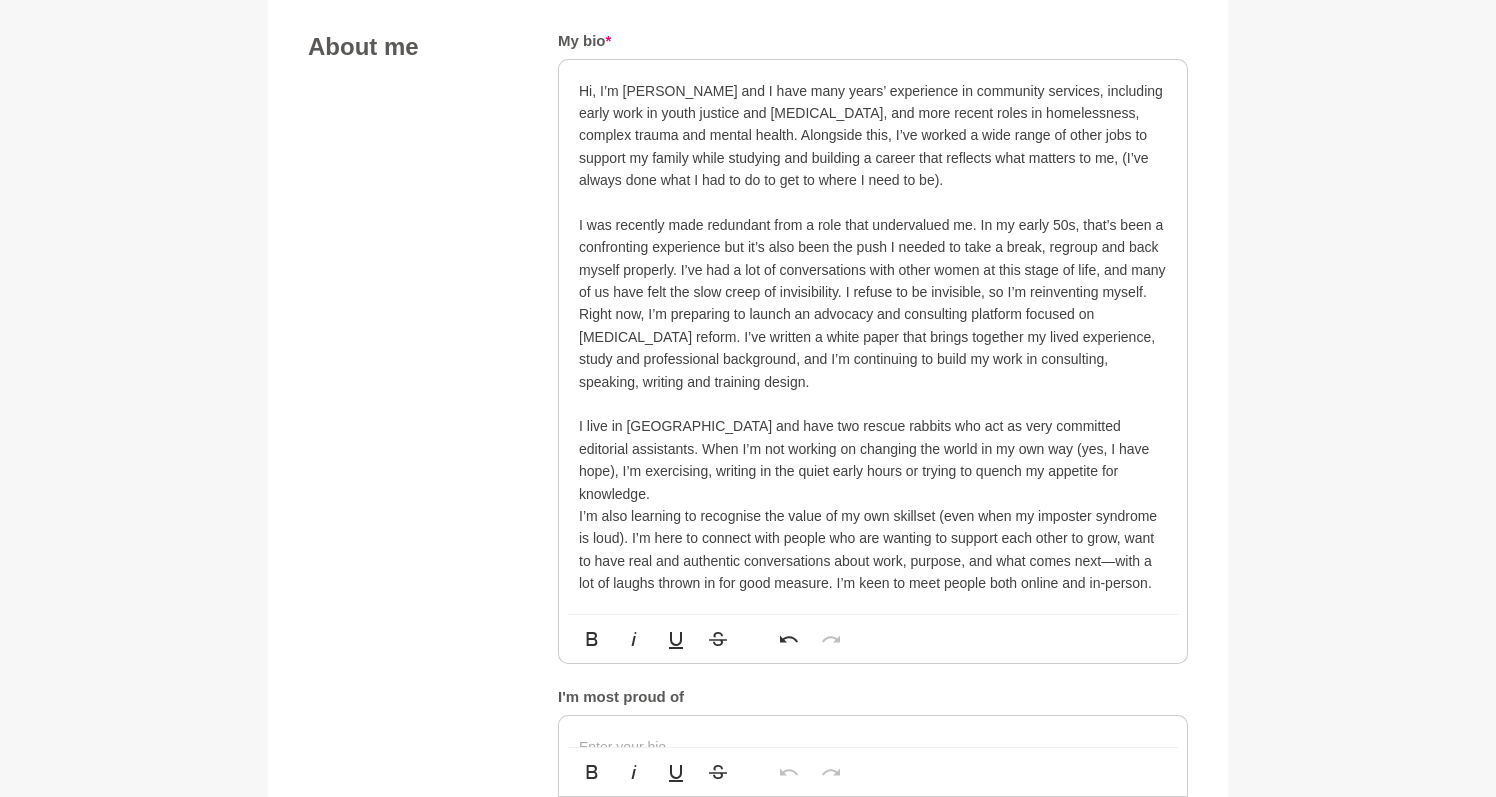 scroll, scrollTop: 1130, scrollLeft: 0, axis: vertical 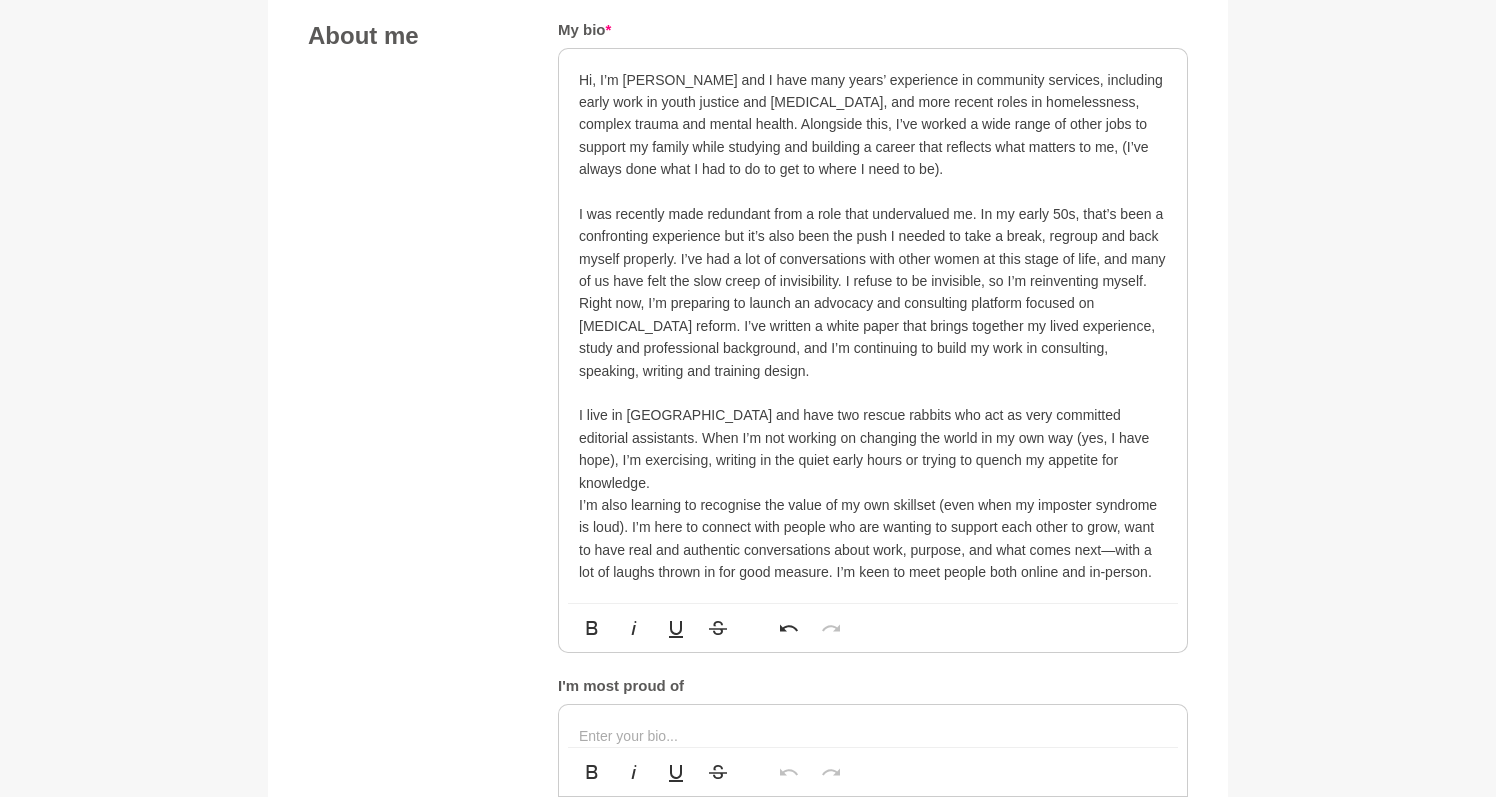 click on "I live in [GEOGRAPHIC_DATA] and have two rescue rabbits who act as very committed editorial assistants. When I’m not working on changing the world in my own way (yes, I have hope), I’m exercising, writing in the quiet early hours or trying to quench my appetite for knowledge." at bounding box center (873, 449) 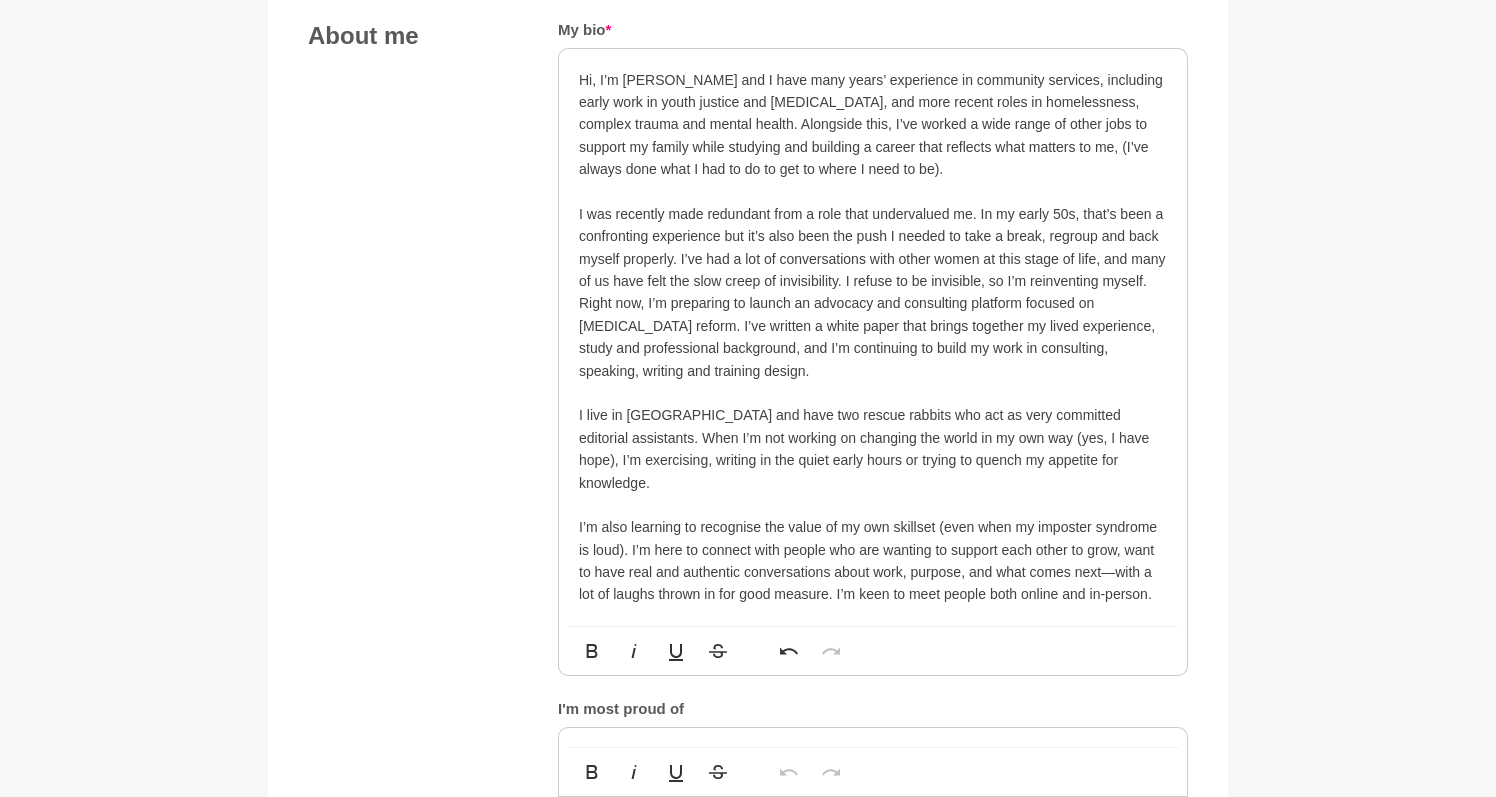 click on "I’m also learning to recognise the value of my own skillset (even when my imposter syndrome is loud). I’m here to connect with people who are wanting to support each other to grow, want to have real and authentic conversations about work, purpose, and what comes next—with a lot of laughs thrown in for good measure. I’m keen to meet people both online and in-person." at bounding box center (873, 561) 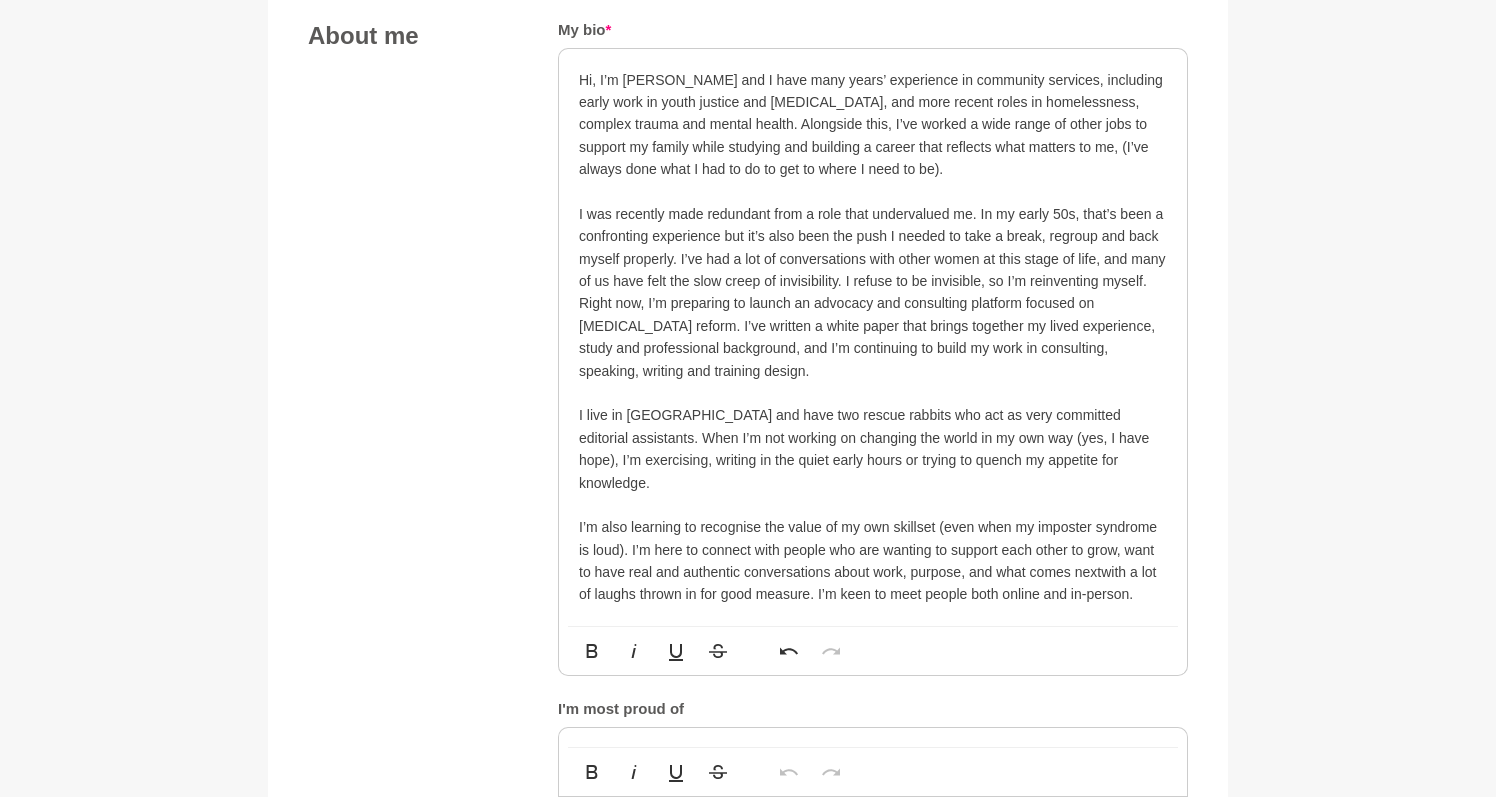 type 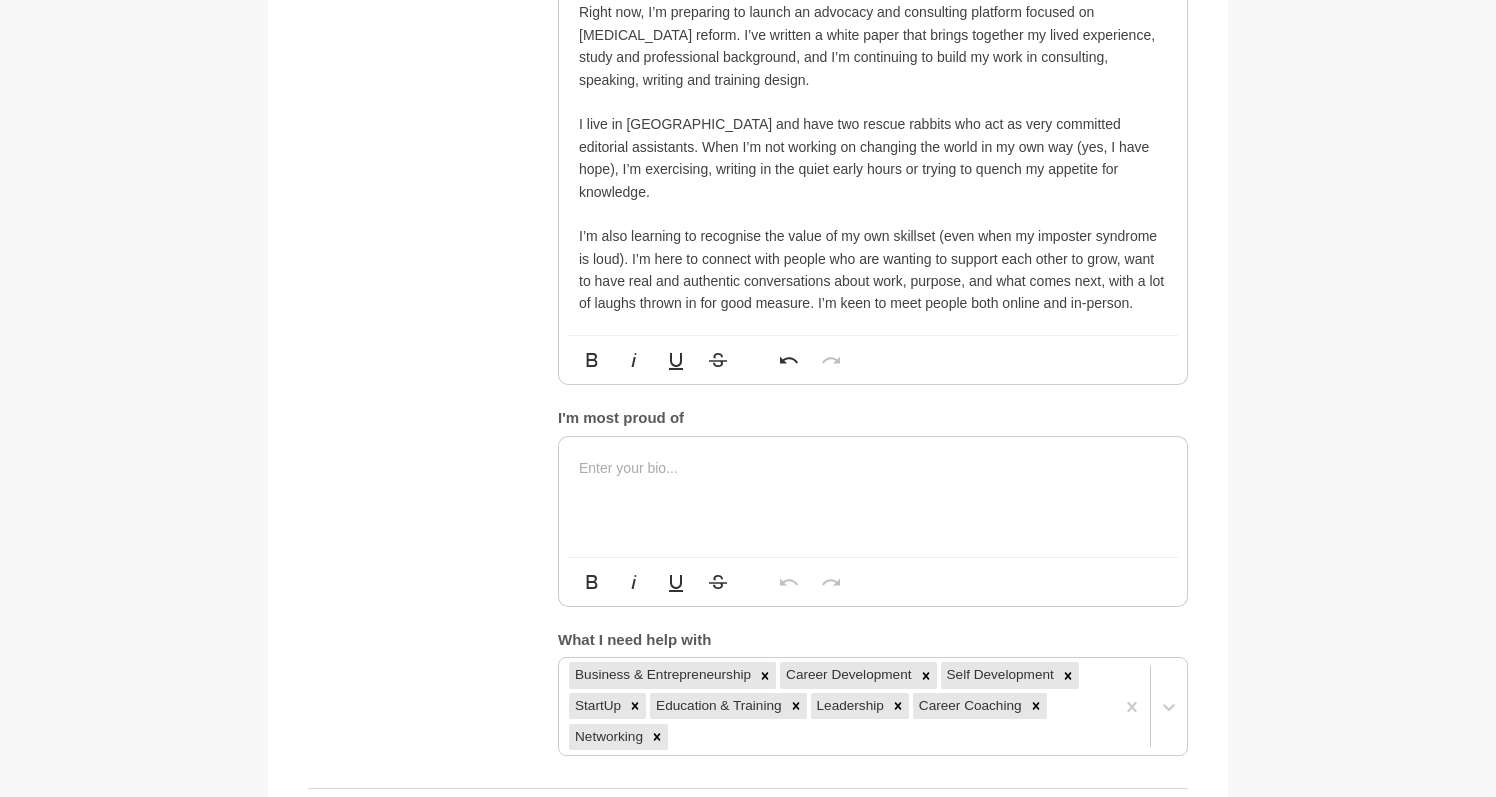 scroll, scrollTop: 1428, scrollLeft: 0, axis: vertical 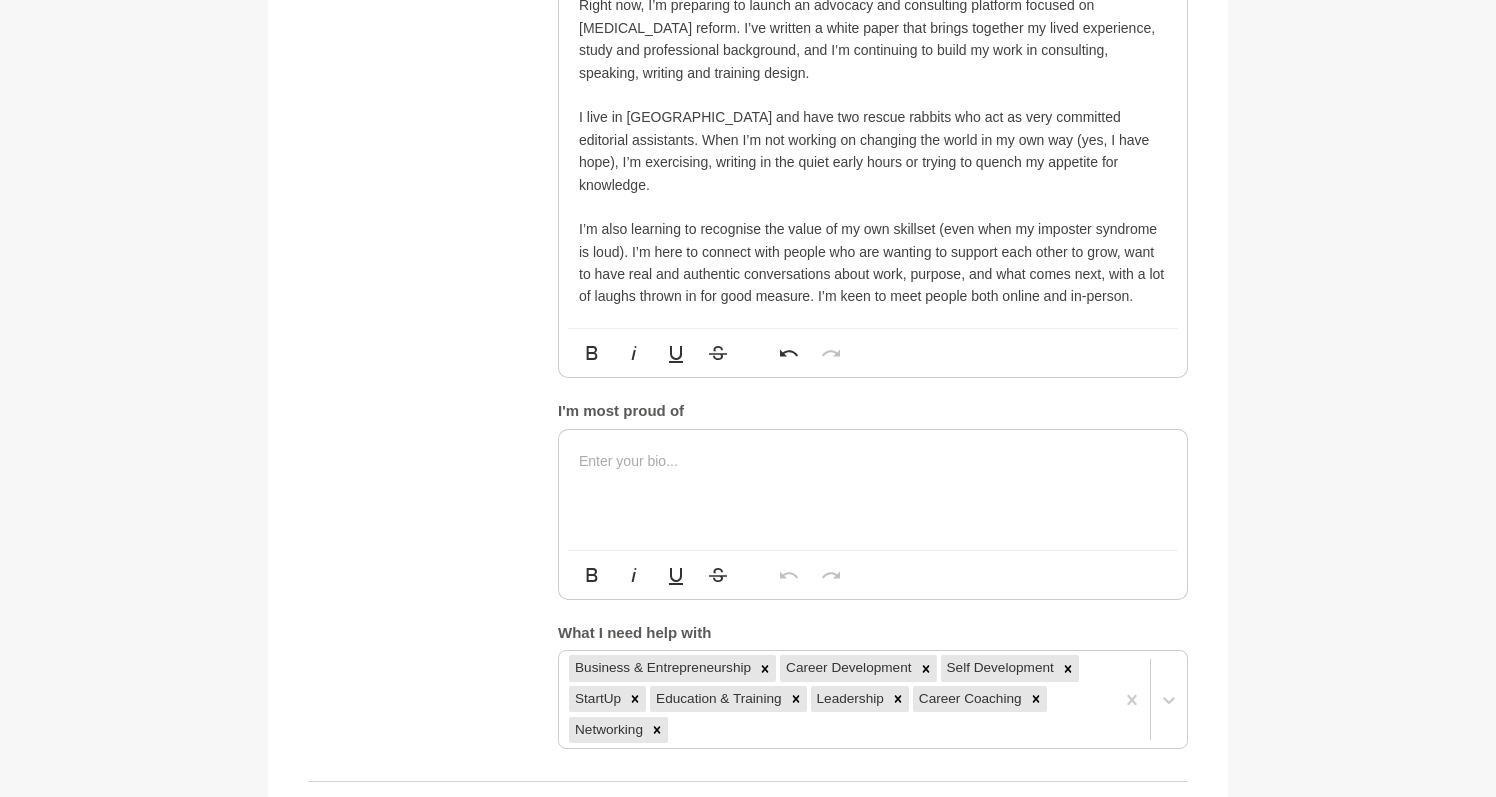click at bounding box center [873, 461] 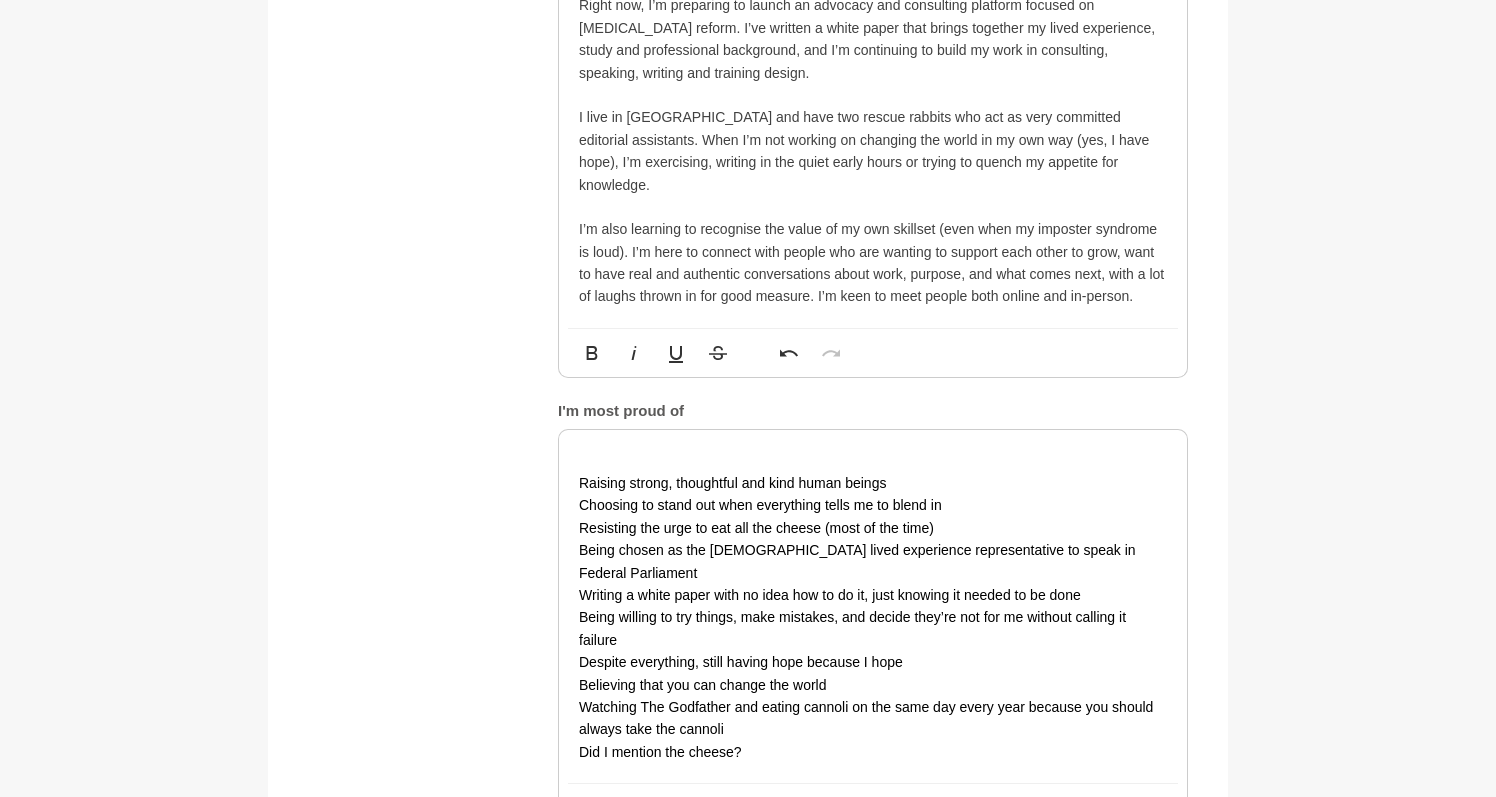 click on "Raising strong, thoughtful and kind human beings" at bounding box center [873, 483] 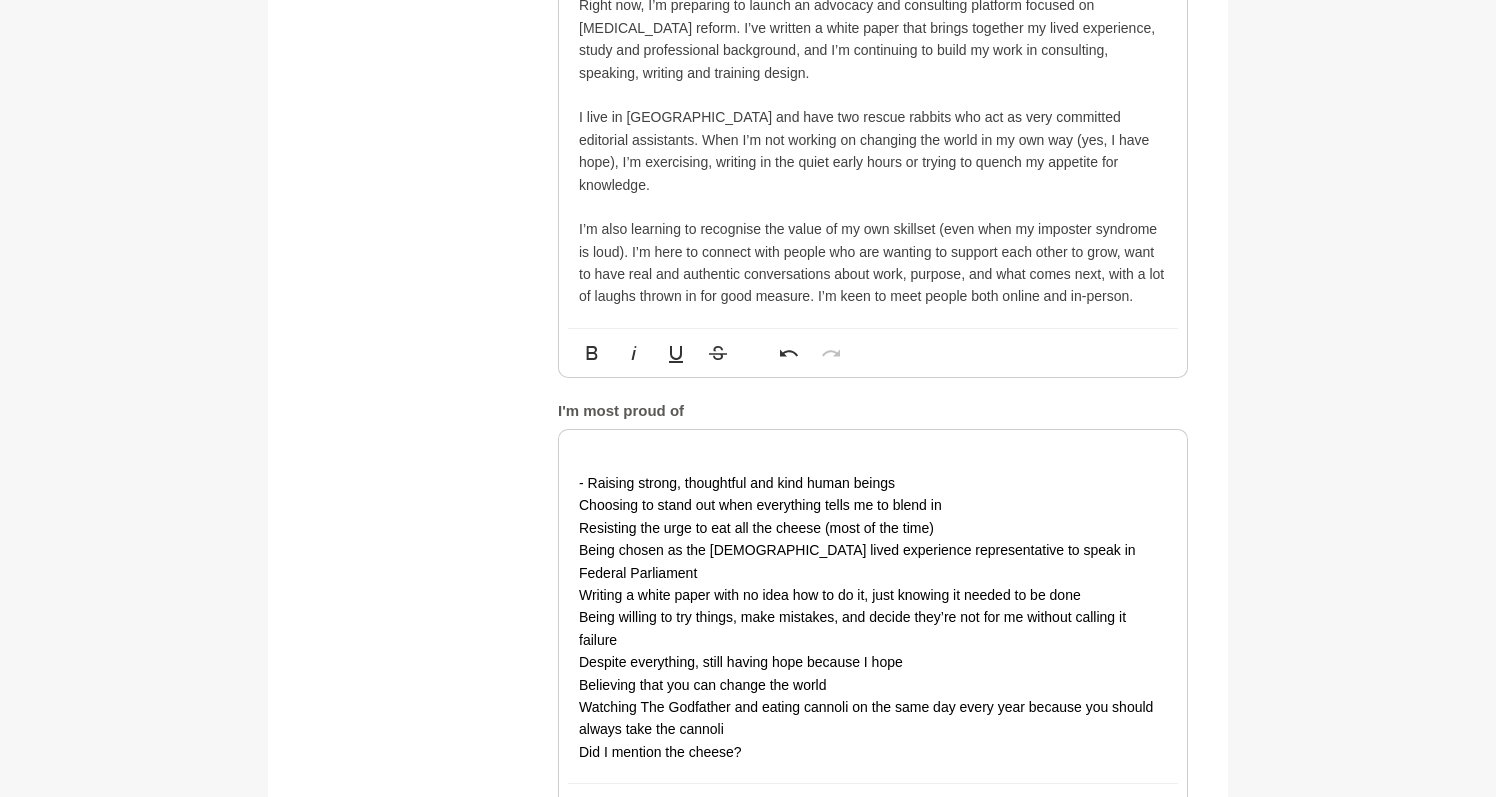 click on "- Raising strong, thoughtful and kind human beings Choosing to stand out when everything tells me to blend in Resisting the urge to eat all the cheese (most of the time) Being chosen as the [DEMOGRAPHIC_DATA] lived experience representative to speak in Federal Parliament Writing a white paper with no idea how to do it, just knowing it needed to be done Being willing to try things, make mistakes, and decide they’re not for me without calling it failure Despite everything, still having hope because I hope Believing that you can change the world Watching The Godfather and eating cannoli on the same day every year because you should always take the cannoli Did I mention the cheese?" at bounding box center [873, 606] 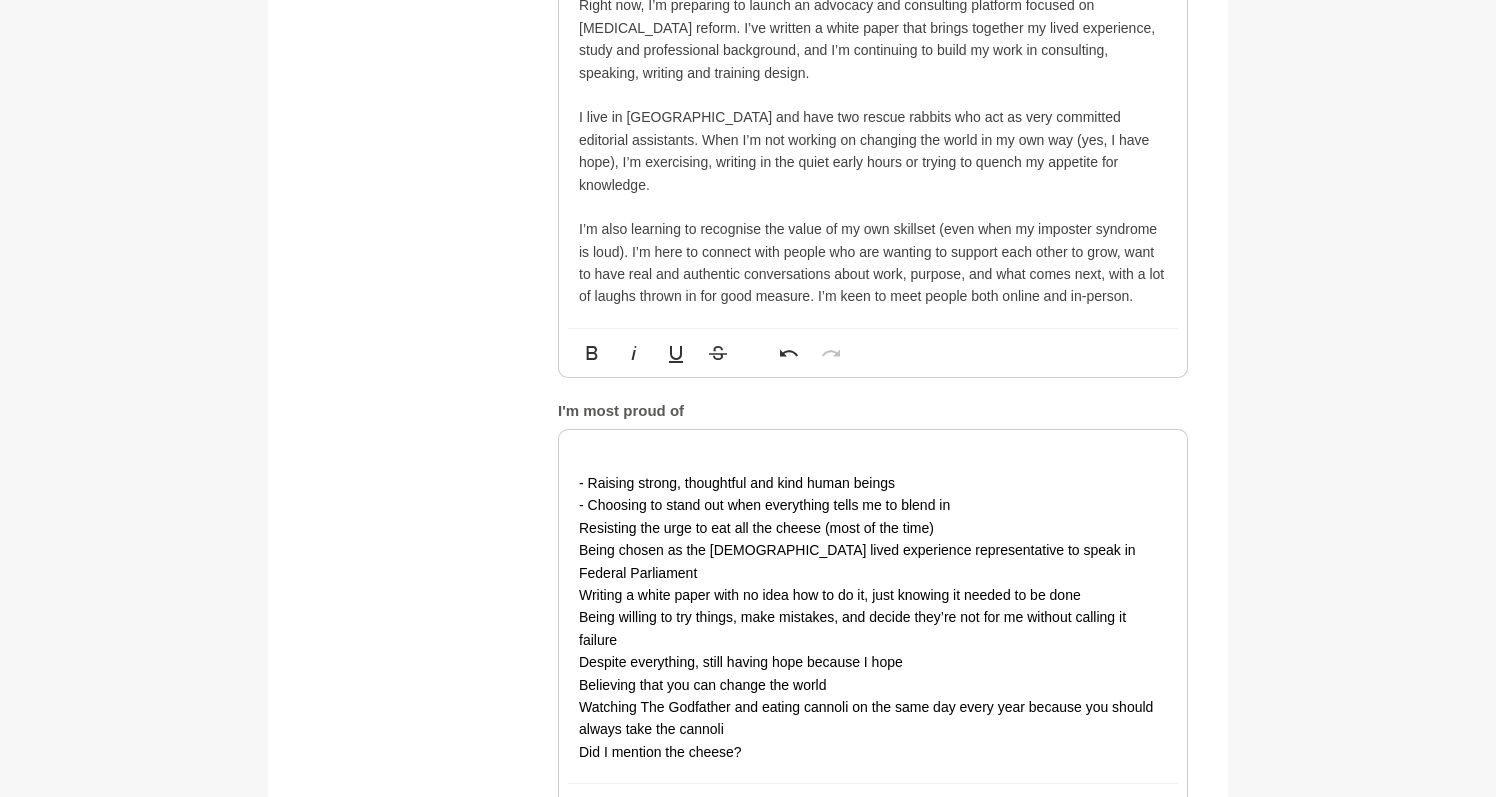 click on "Resisting the urge to eat all the cheese (most of the time)" at bounding box center [873, 528] 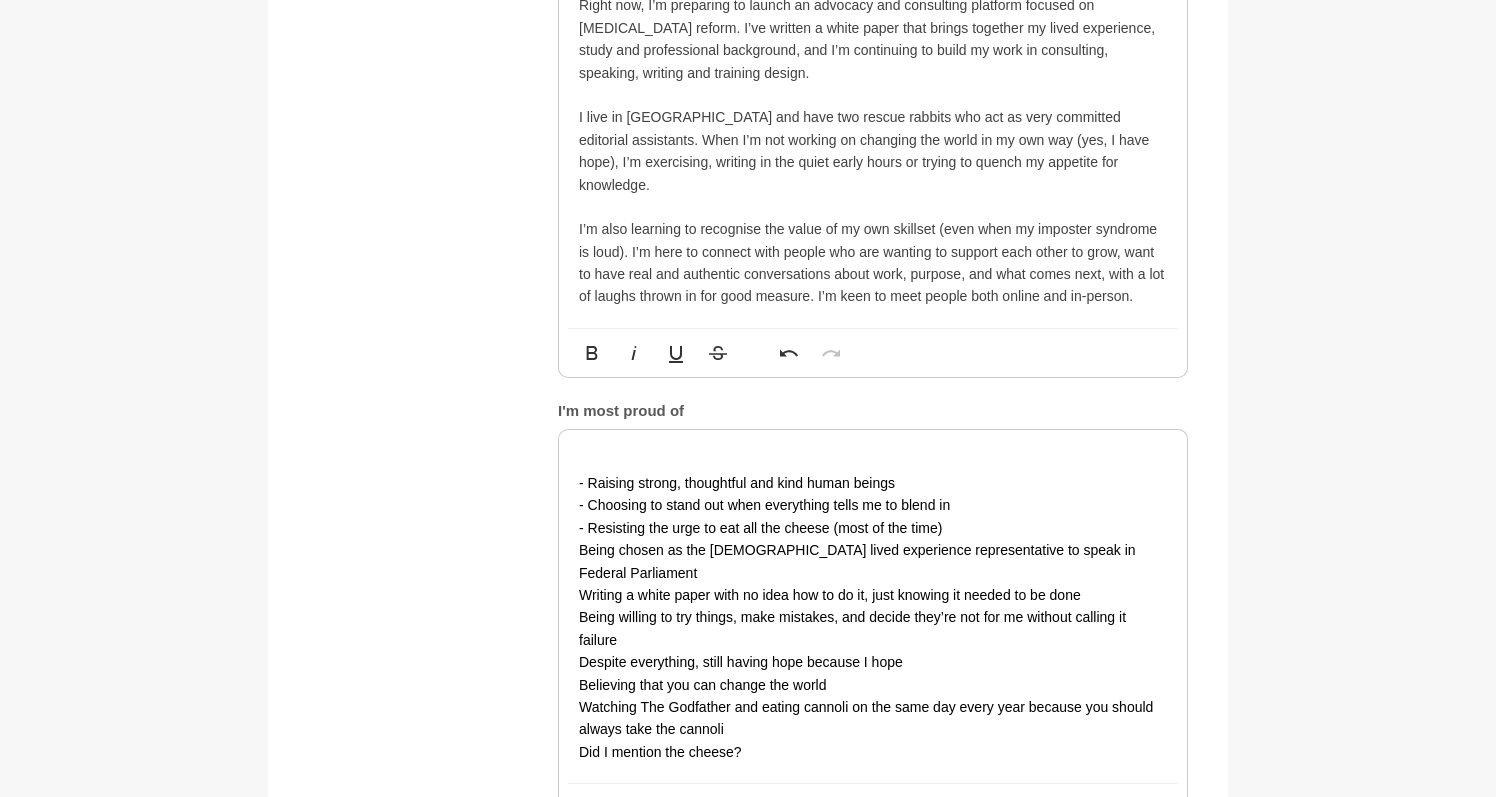 click on "Being chosen as the [DEMOGRAPHIC_DATA] lived experience representative to speak in Federal Parliament" at bounding box center (873, 561) 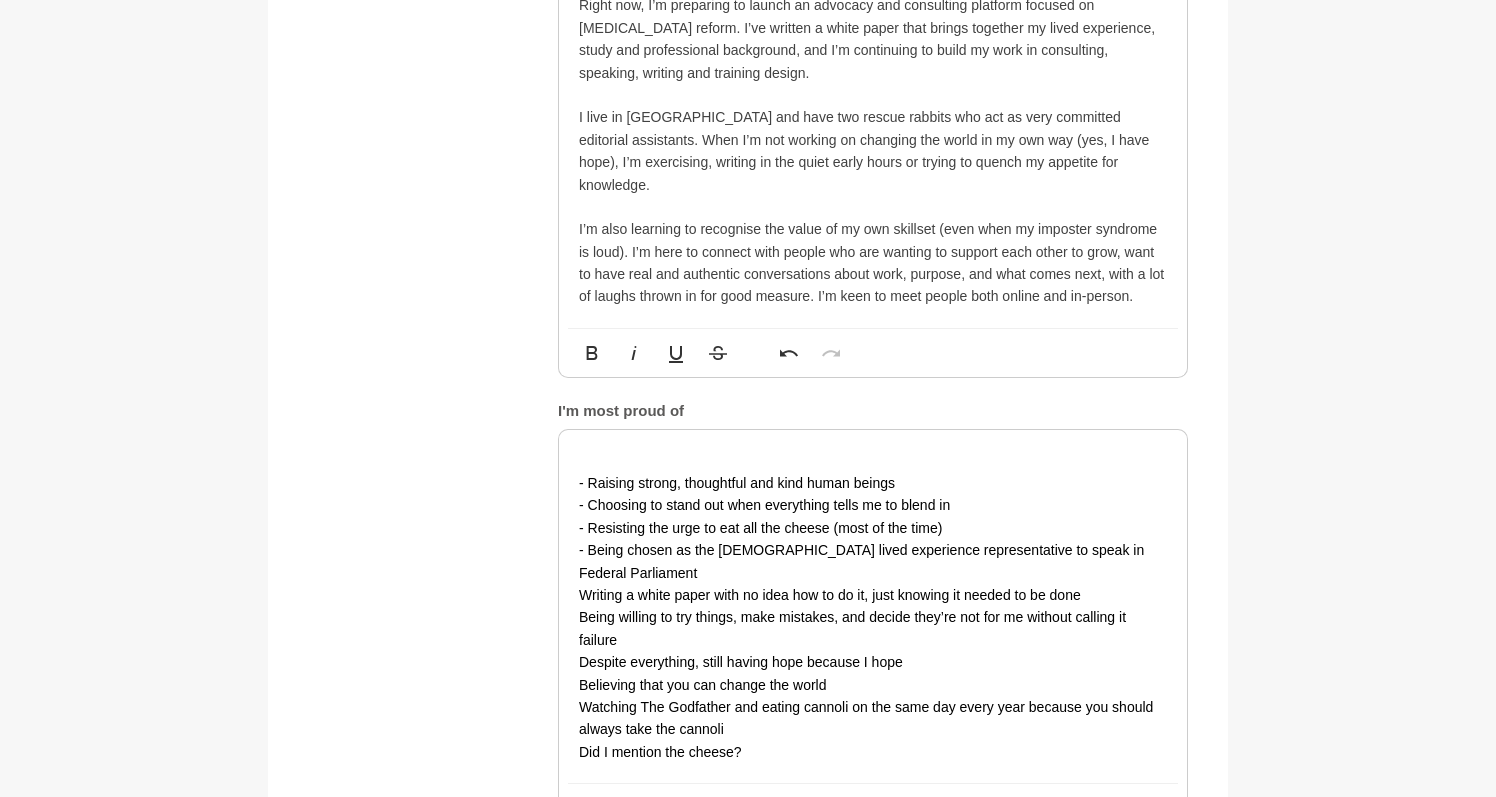 click on "Writing a white paper with no idea how to do it, just knowing it needed to be done" at bounding box center [873, 595] 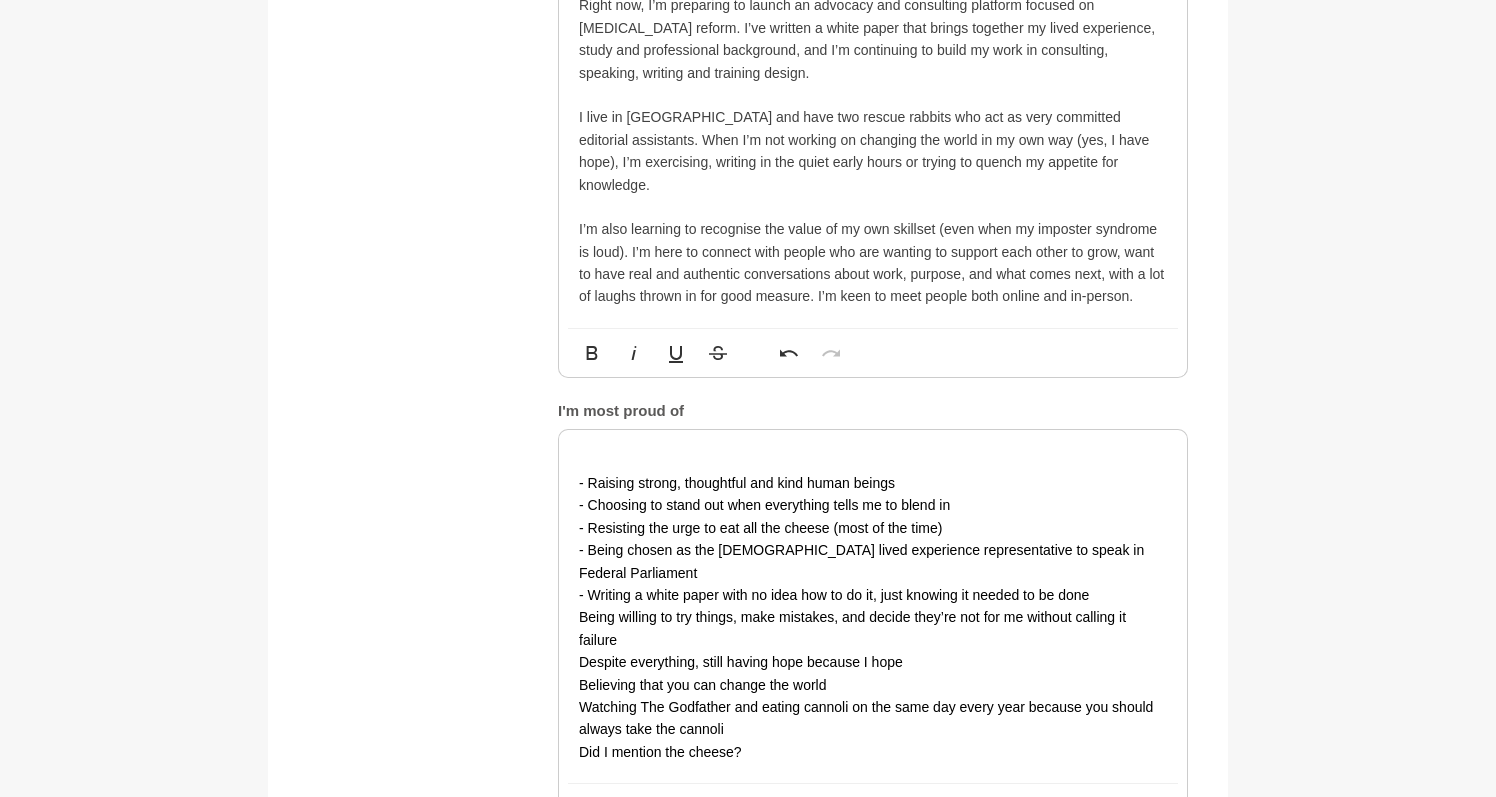 click on "Being willing to try things, make mistakes, and decide they’re not for me without calling it failure" at bounding box center [873, 628] 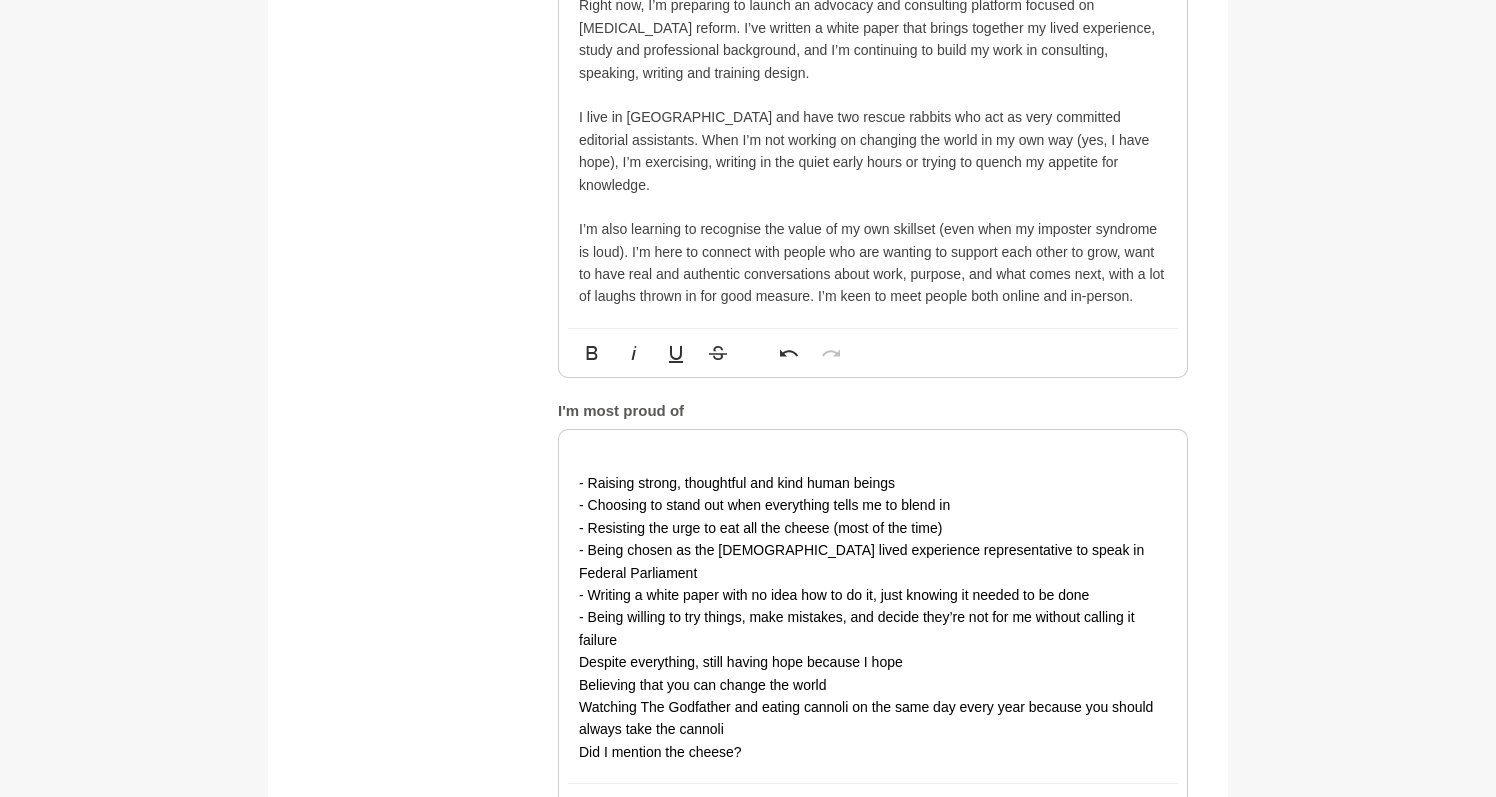 click on "Despite everything, still having hope because I hope" at bounding box center (873, 662) 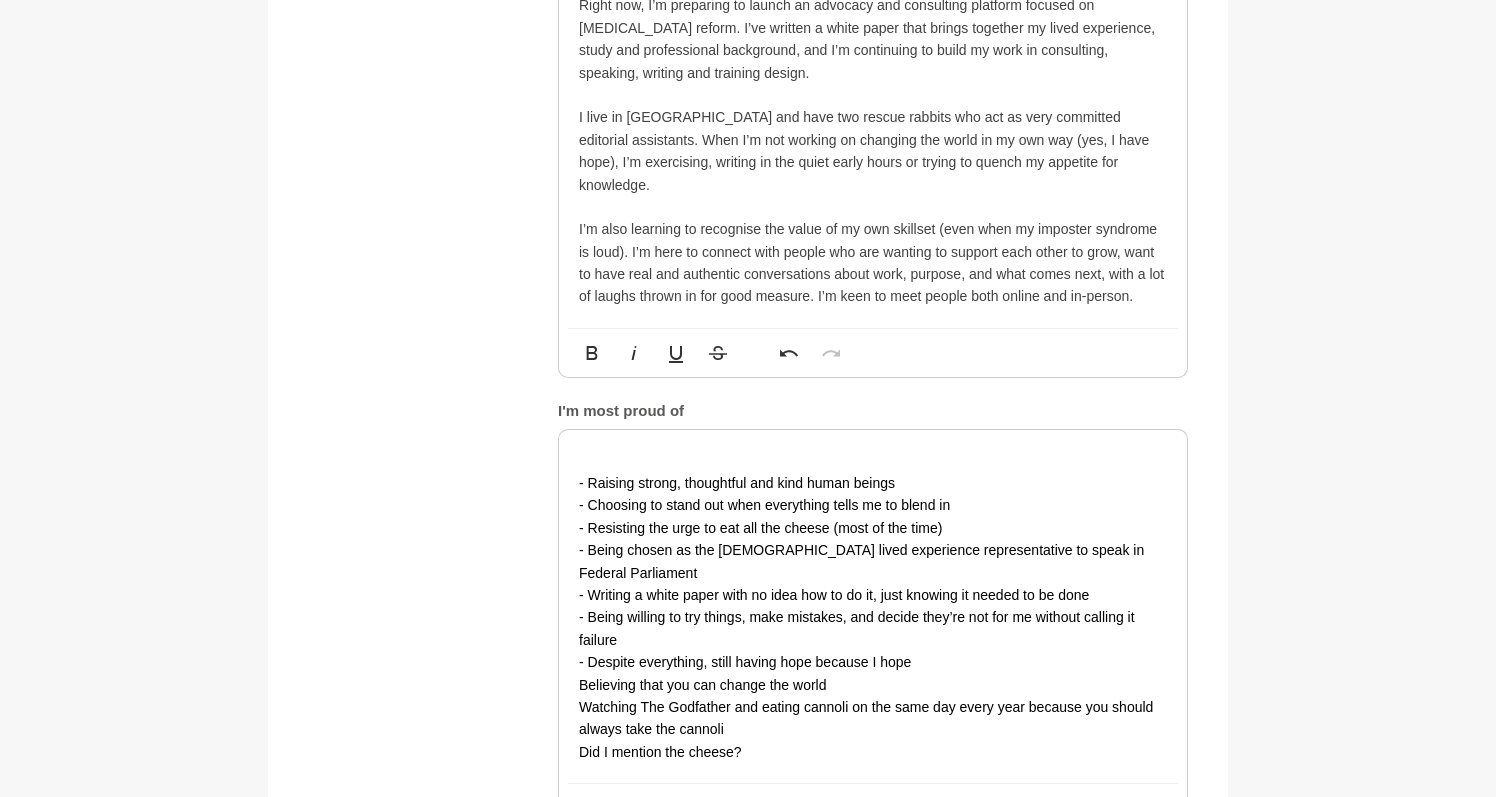 click on "Believing that you can change the world" at bounding box center (873, 685) 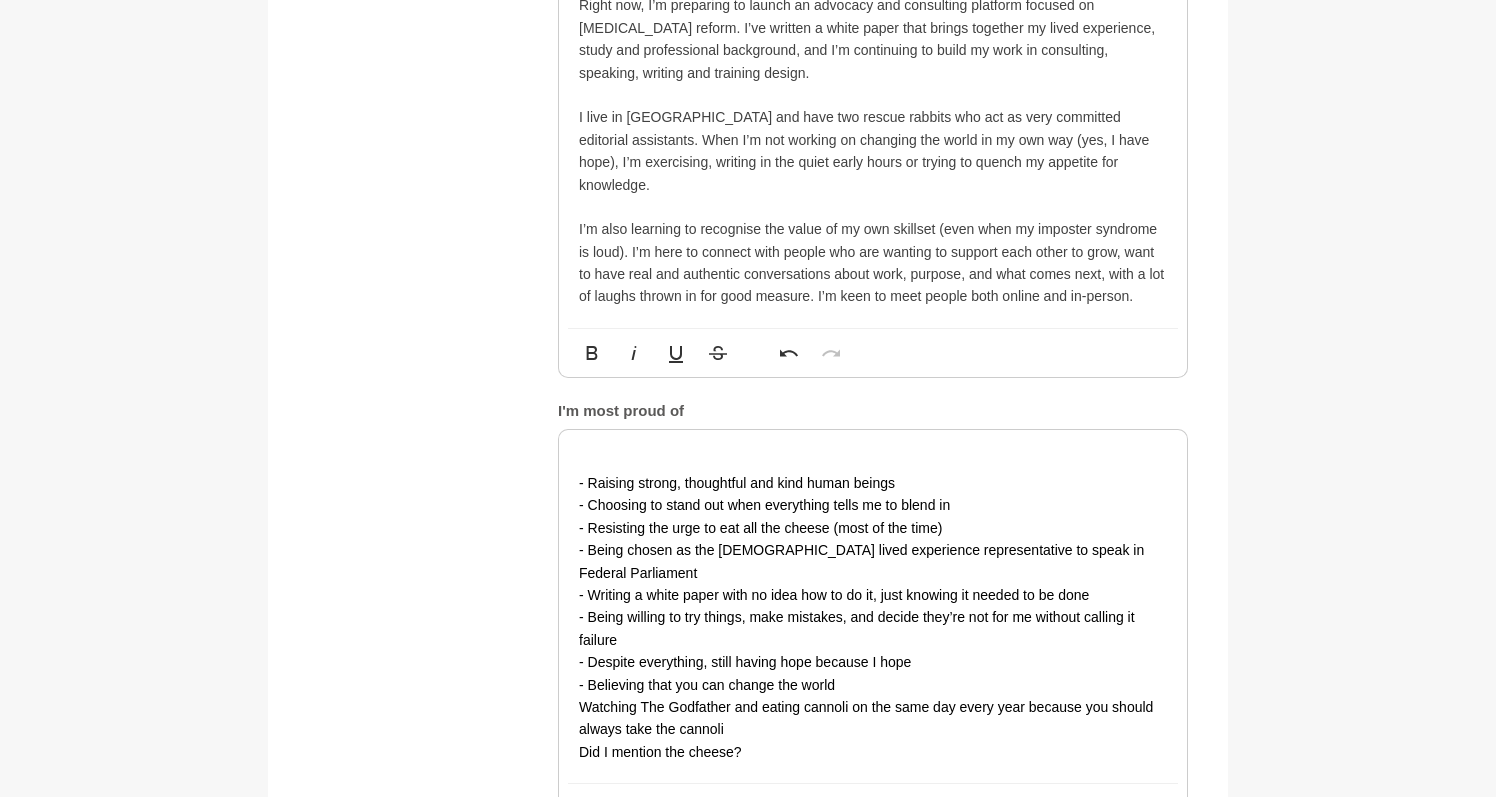 click on "Watching The Godfather and eating cannoli on the same day every year because you should always take the cannoli" at bounding box center (873, 718) 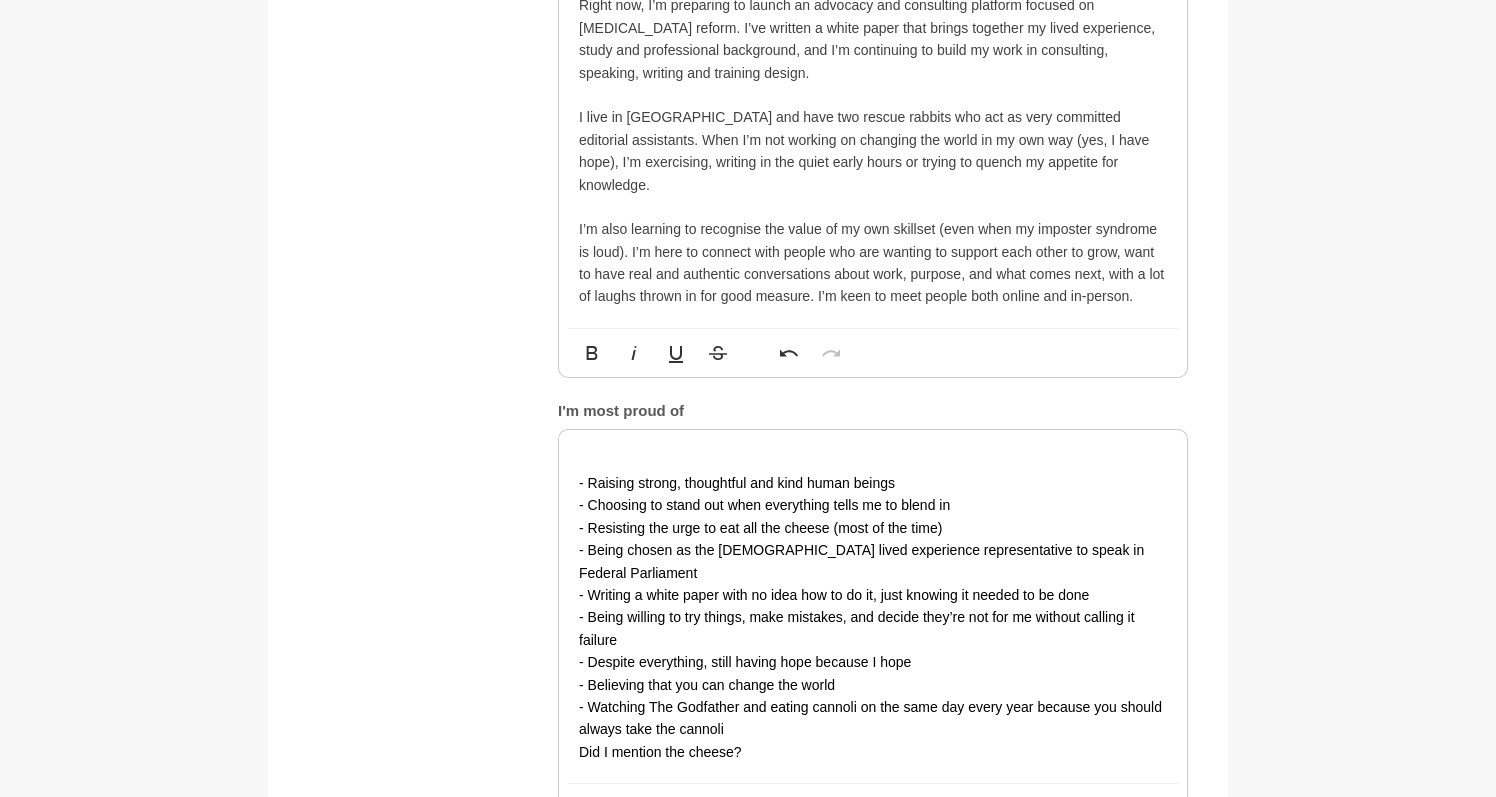 click on "Did I mention the cheese?" at bounding box center (873, 752) 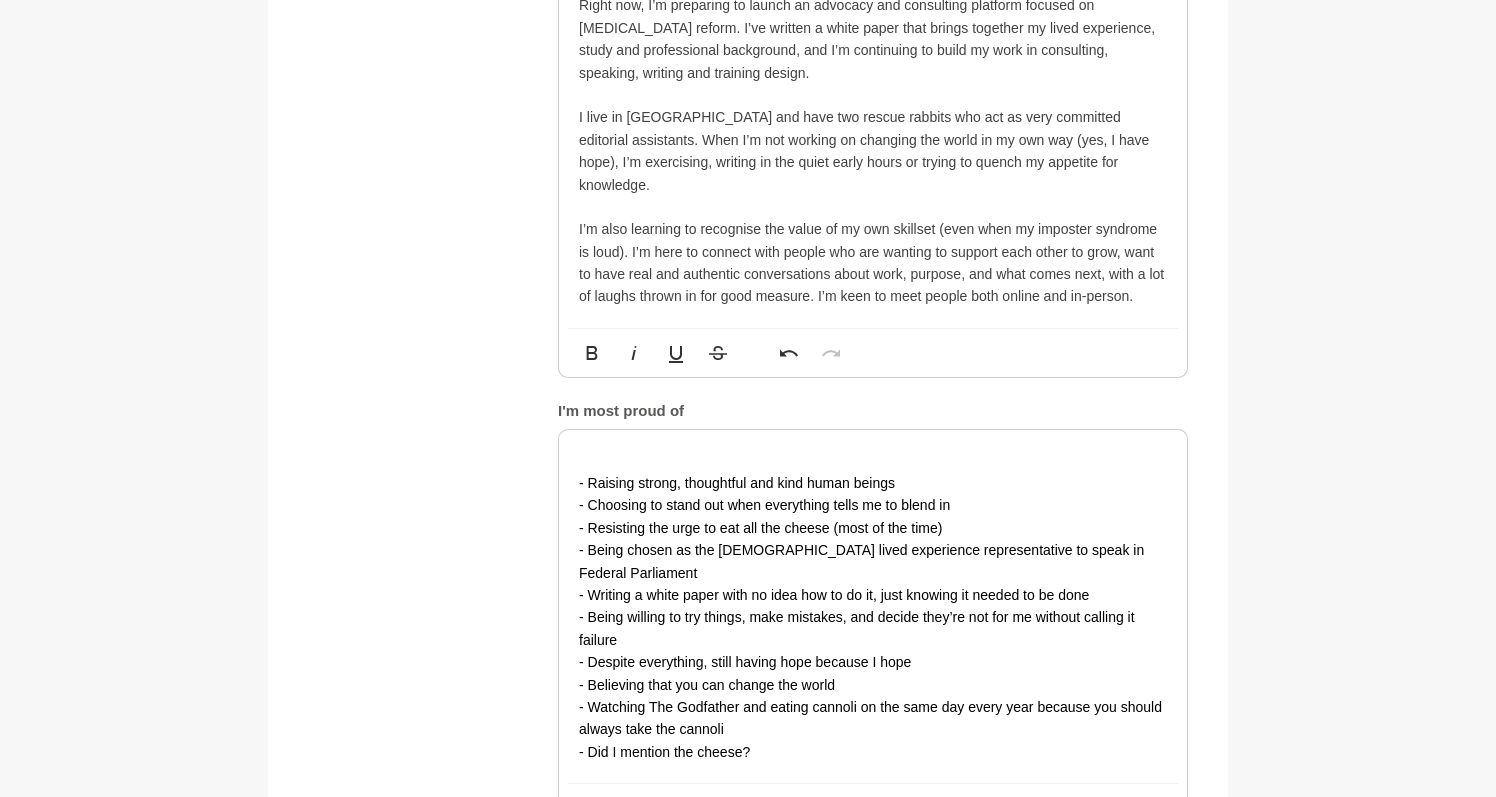 click on "- Did I mention the cheese?" at bounding box center [873, 752] 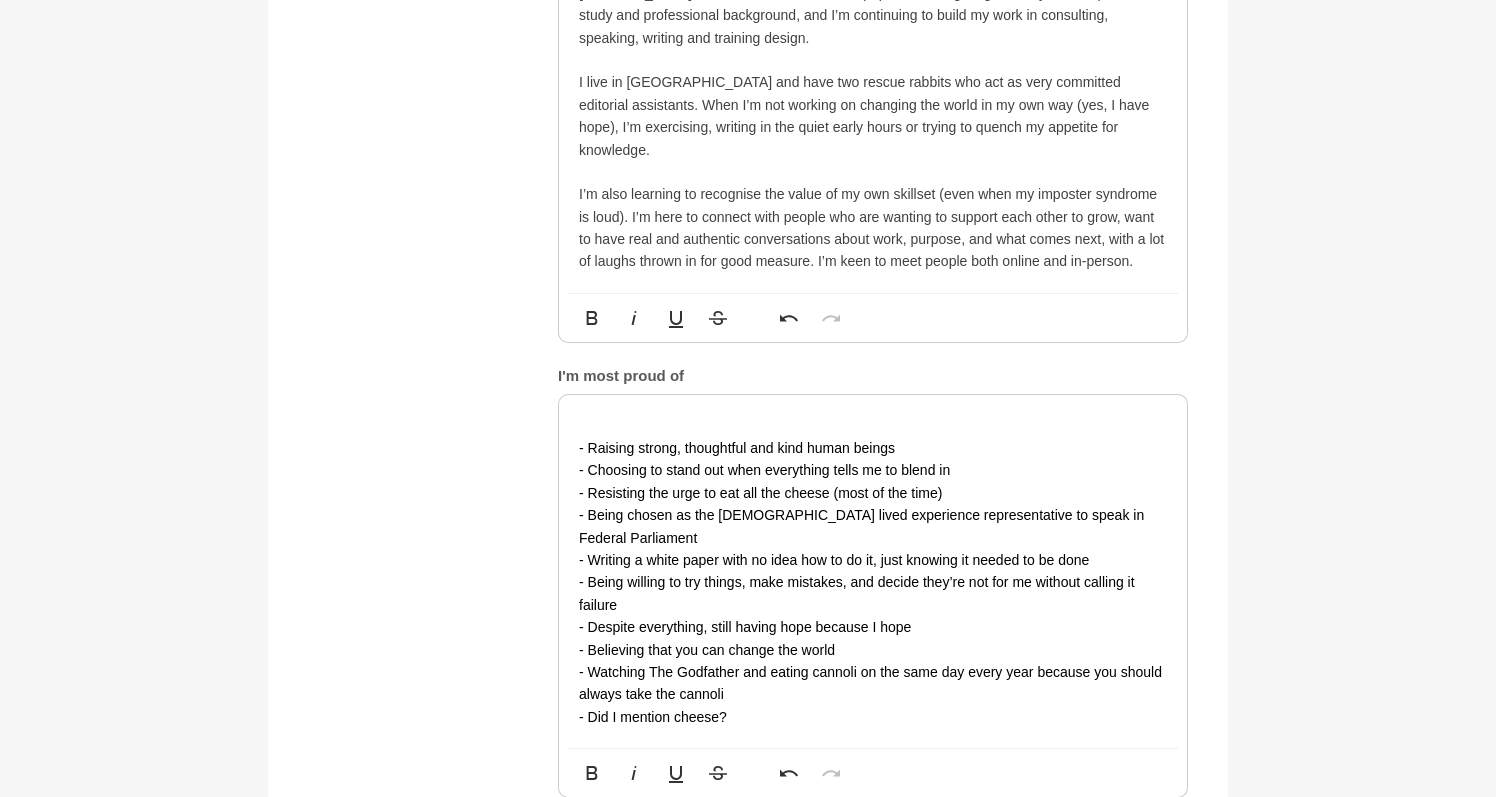 scroll, scrollTop: 1481, scrollLeft: 0, axis: vertical 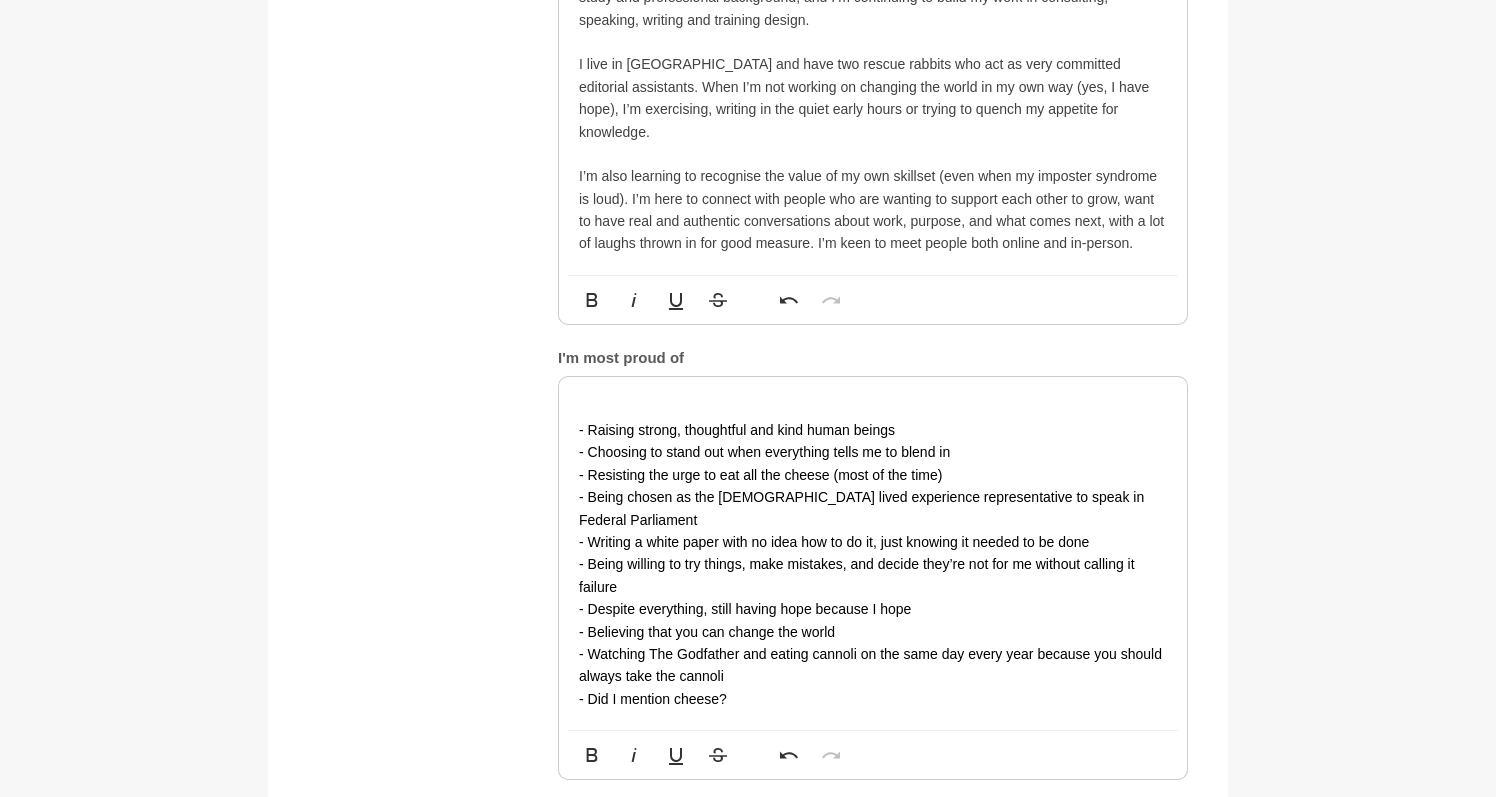 click on "- Raising strong, thoughtful and kind human beings" at bounding box center (873, 430) 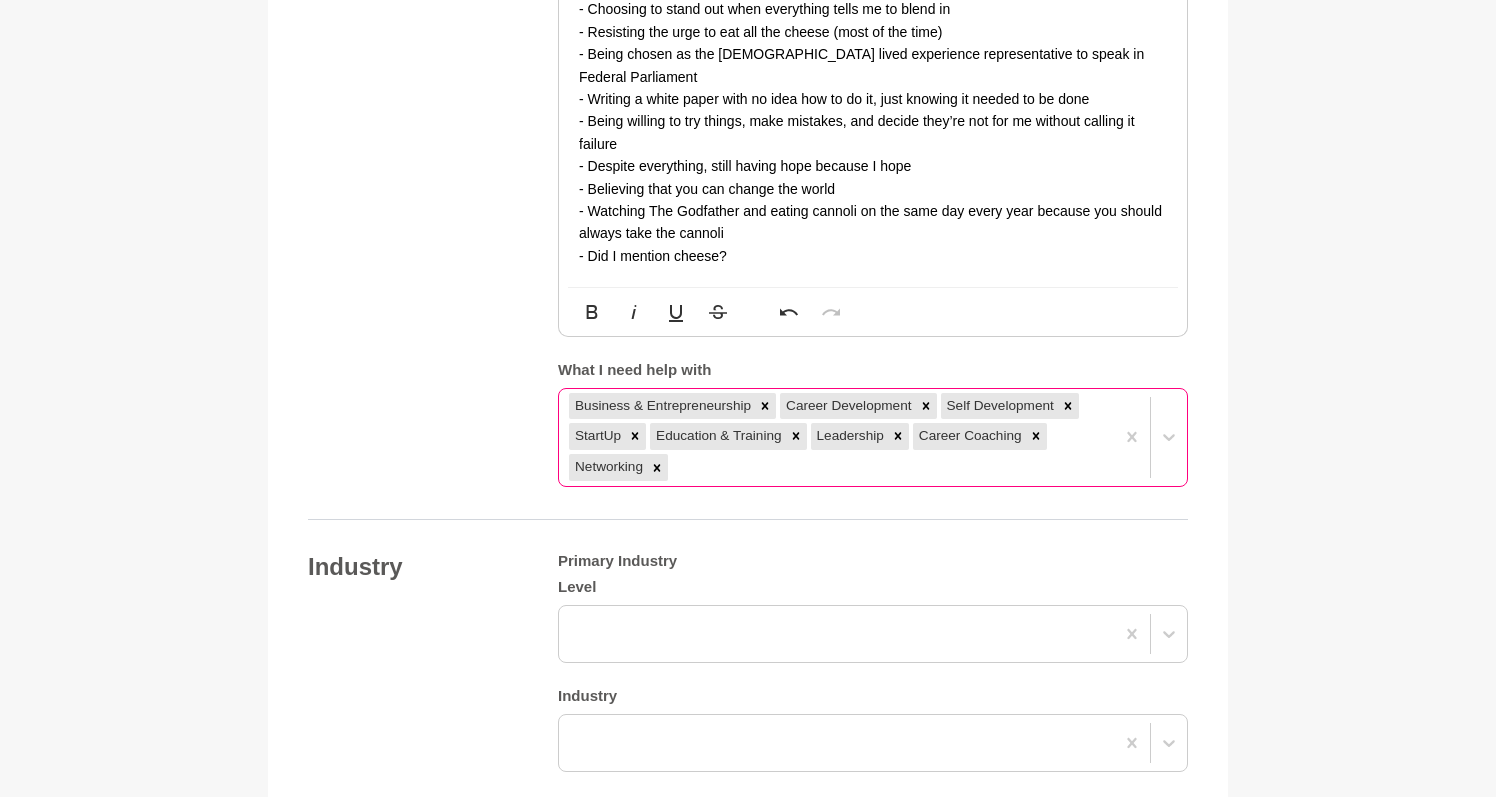 scroll, scrollTop: 1929, scrollLeft: 0, axis: vertical 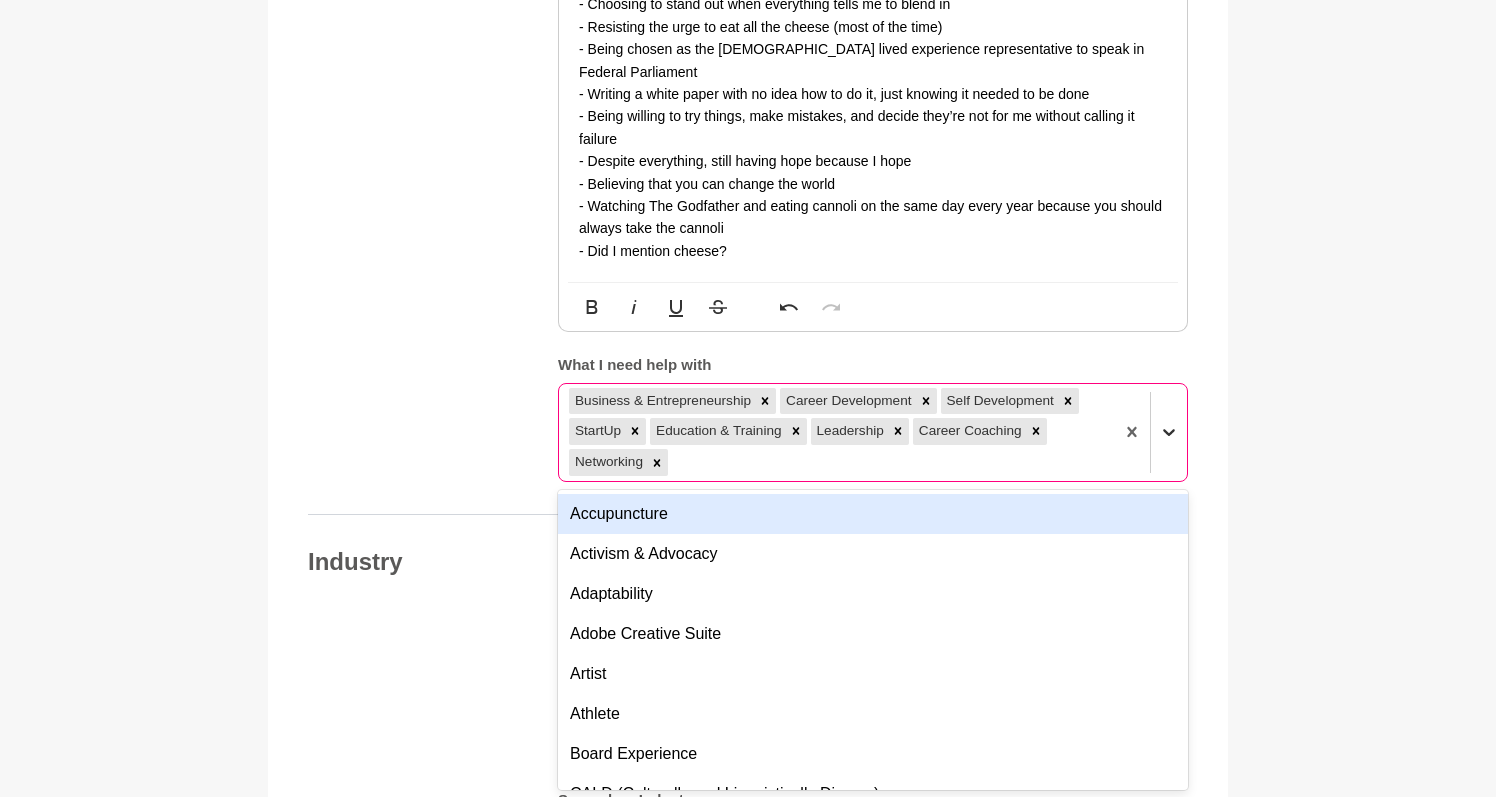 click 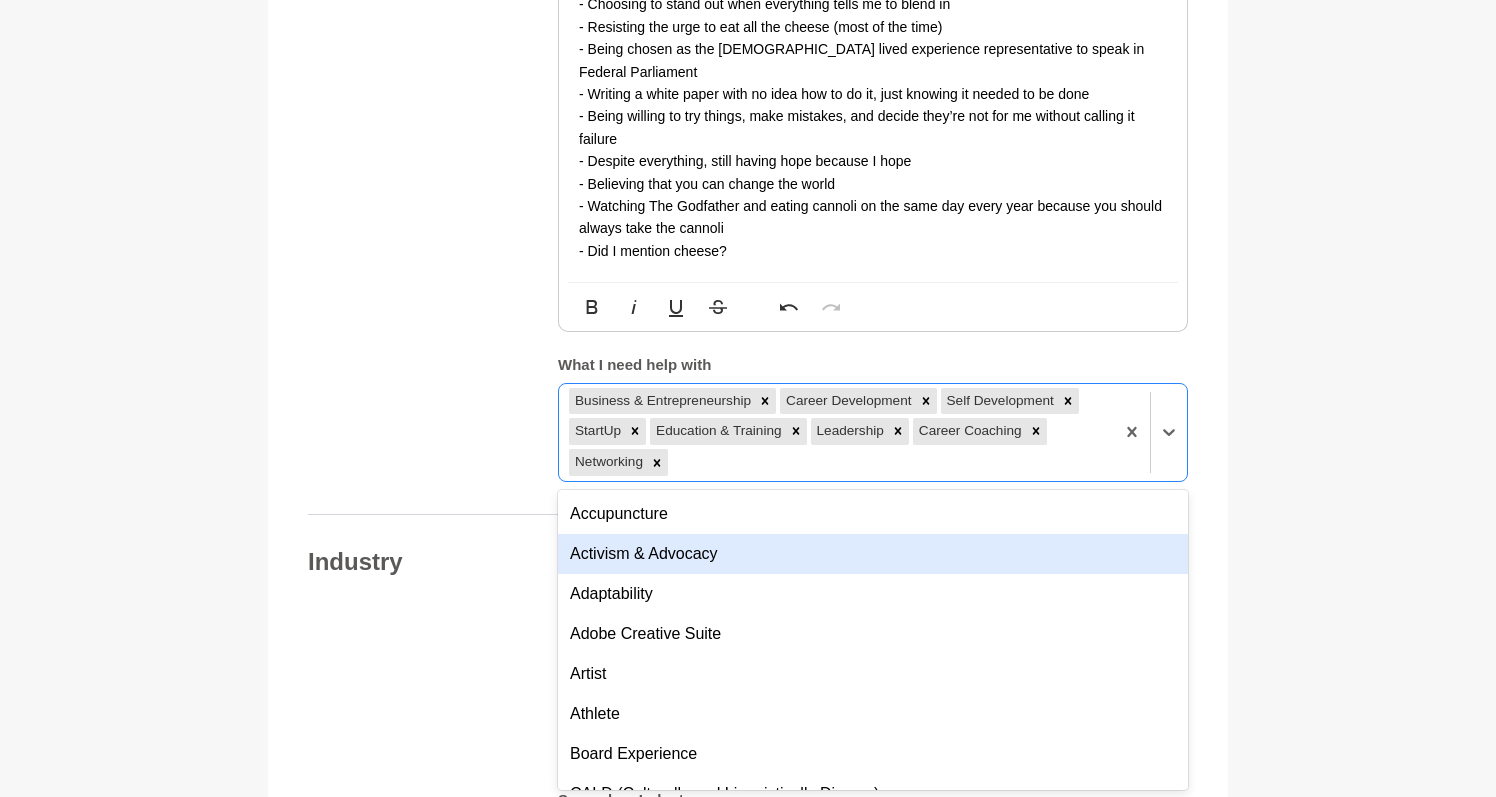 click on "Activism & Advocacy" at bounding box center (873, 554) 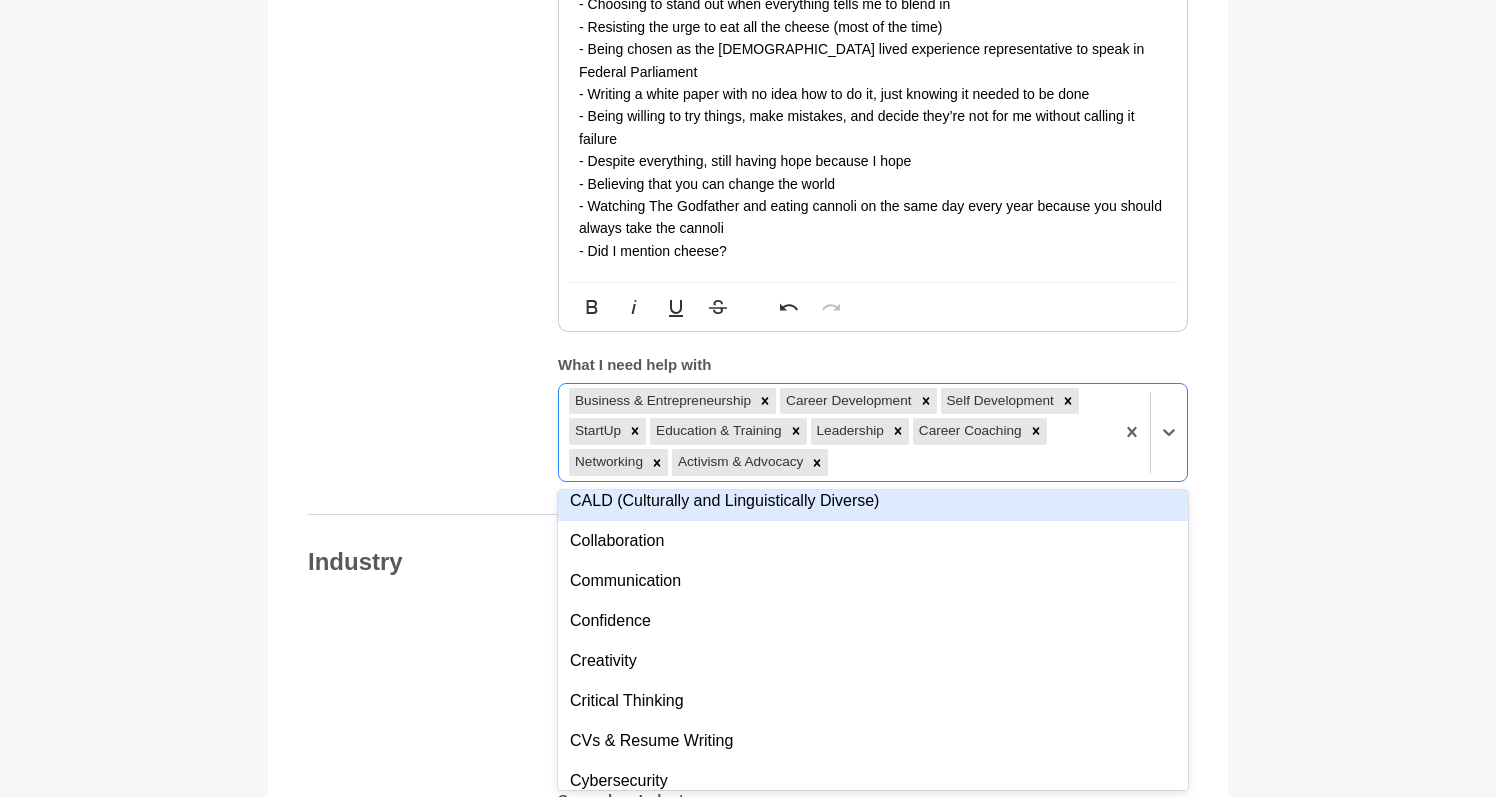 scroll, scrollTop: 262, scrollLeft: 0, axis: vertical 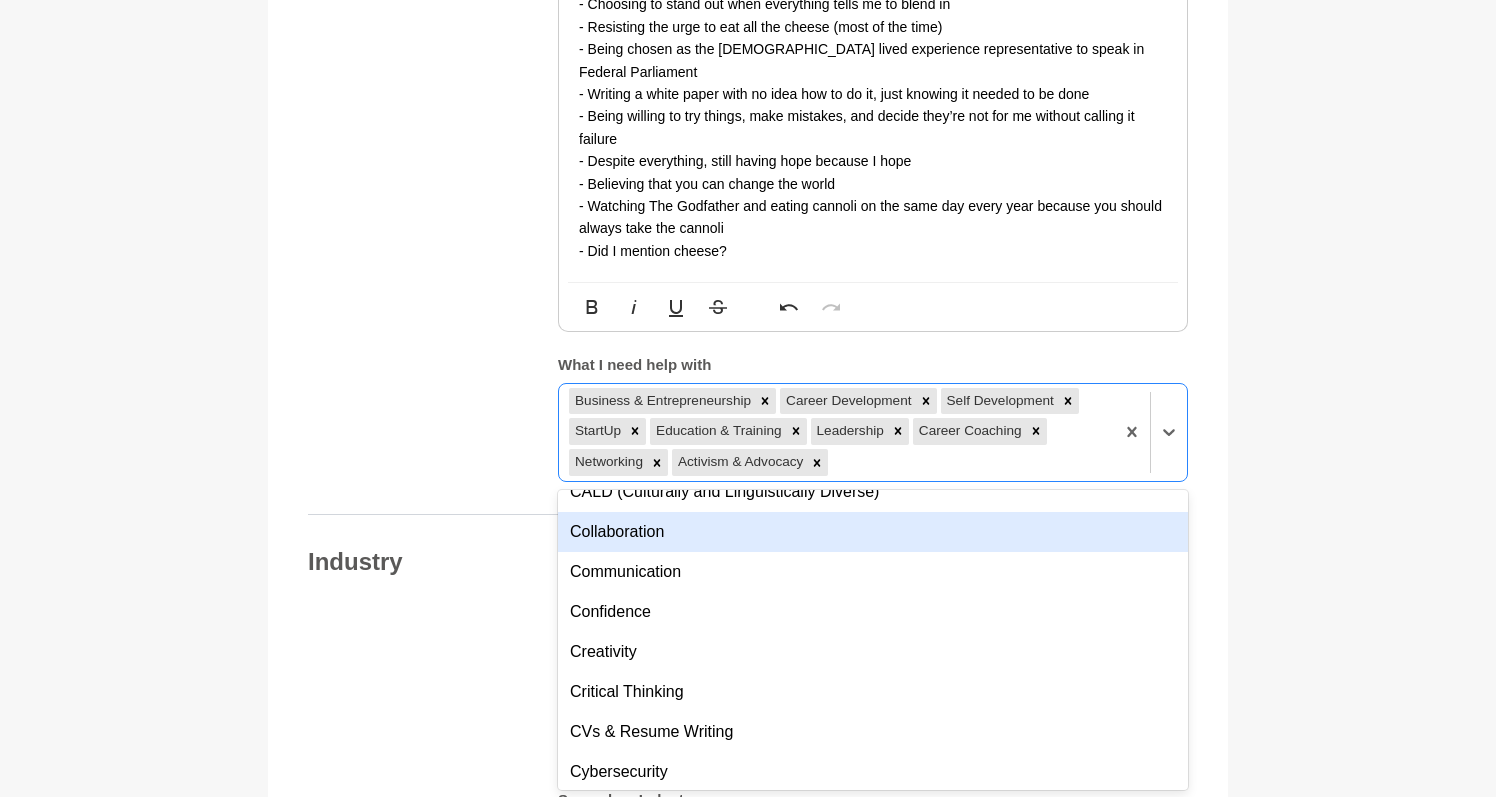 click on "Collaboration" at bounding box center (873, 532) 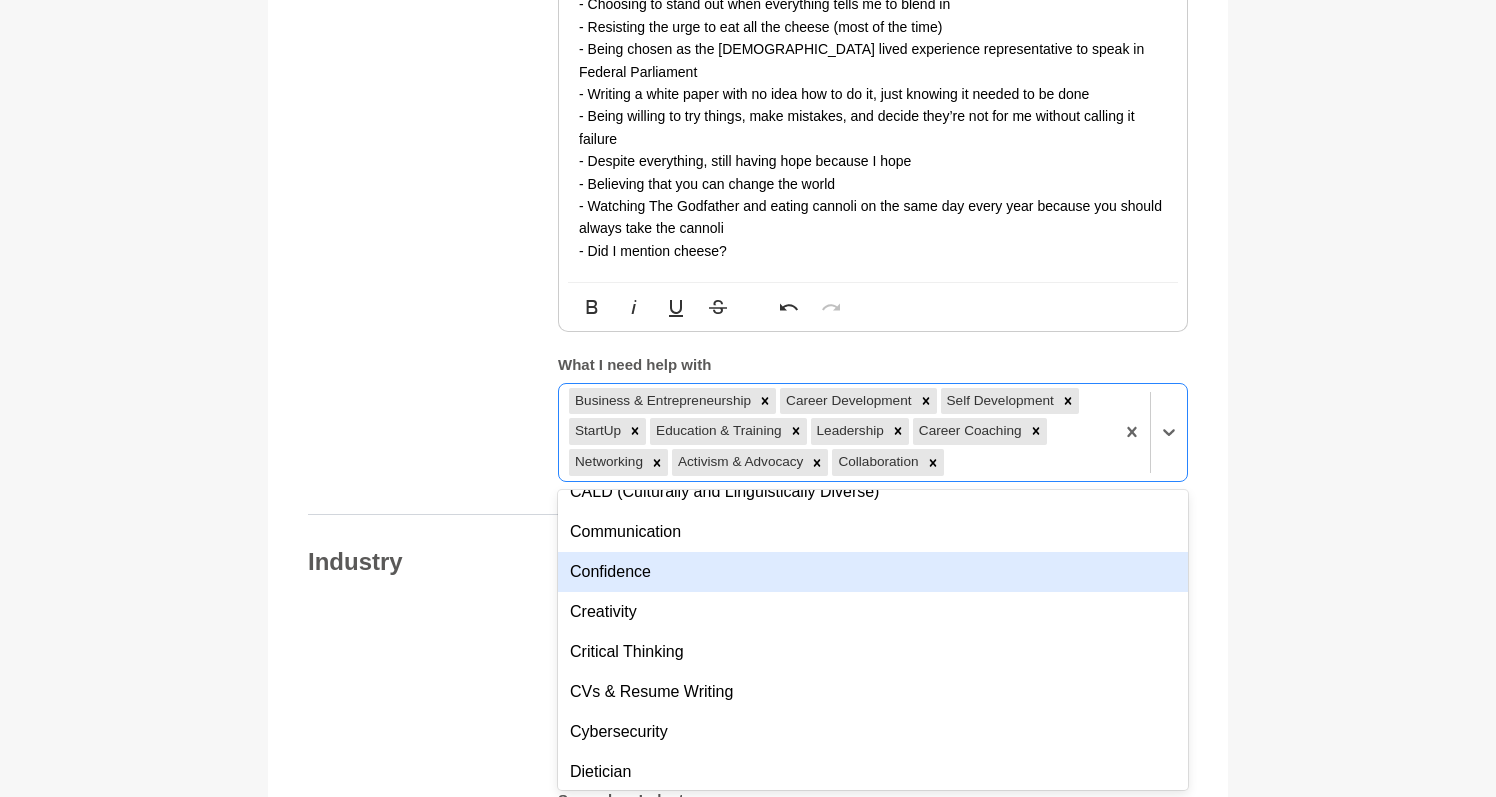 click on "Confidence" at bounding box center [873, 572] 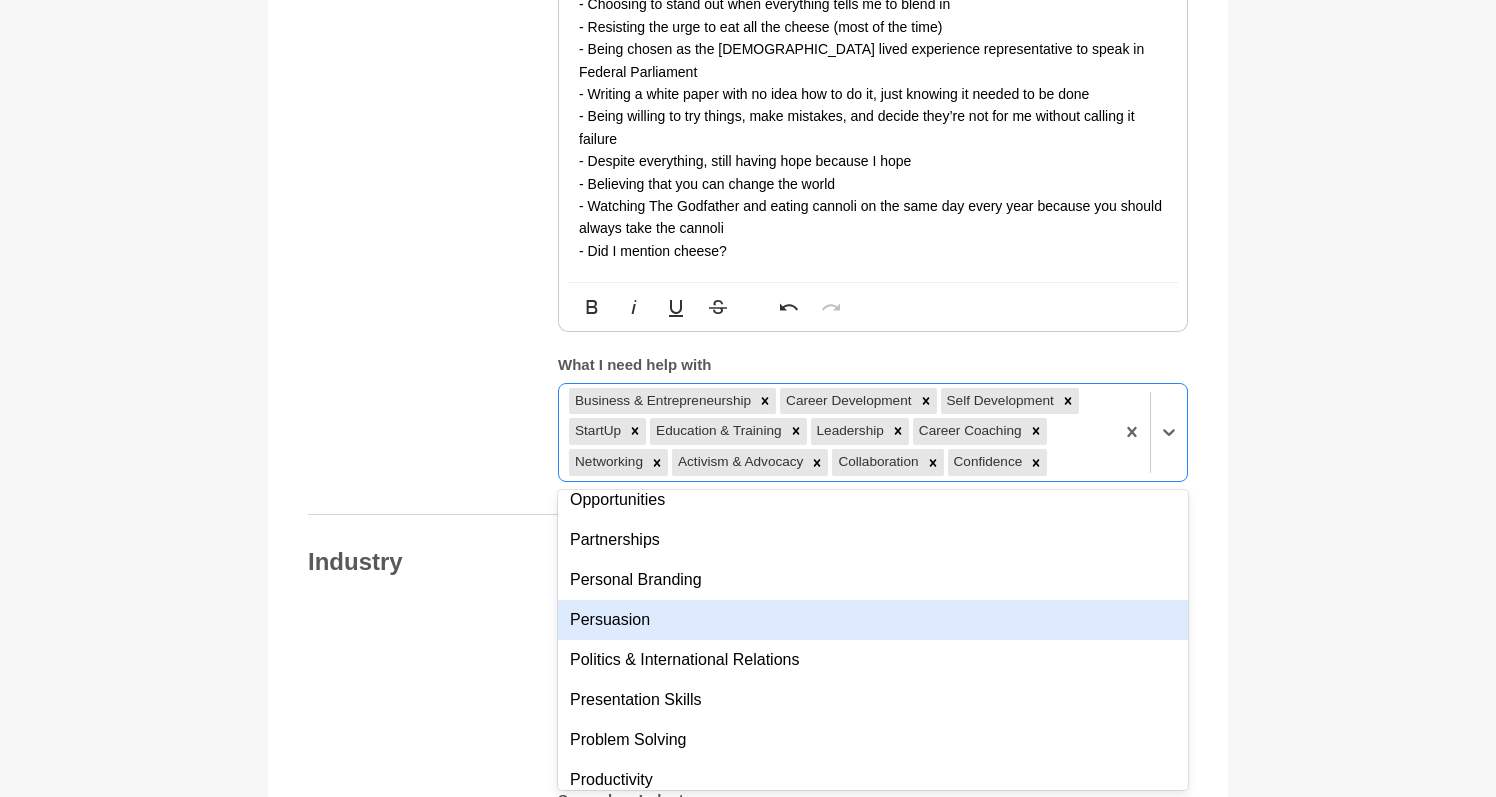 scroll, scrollTop: 1136, scrollLeft: 0, axis: vertical 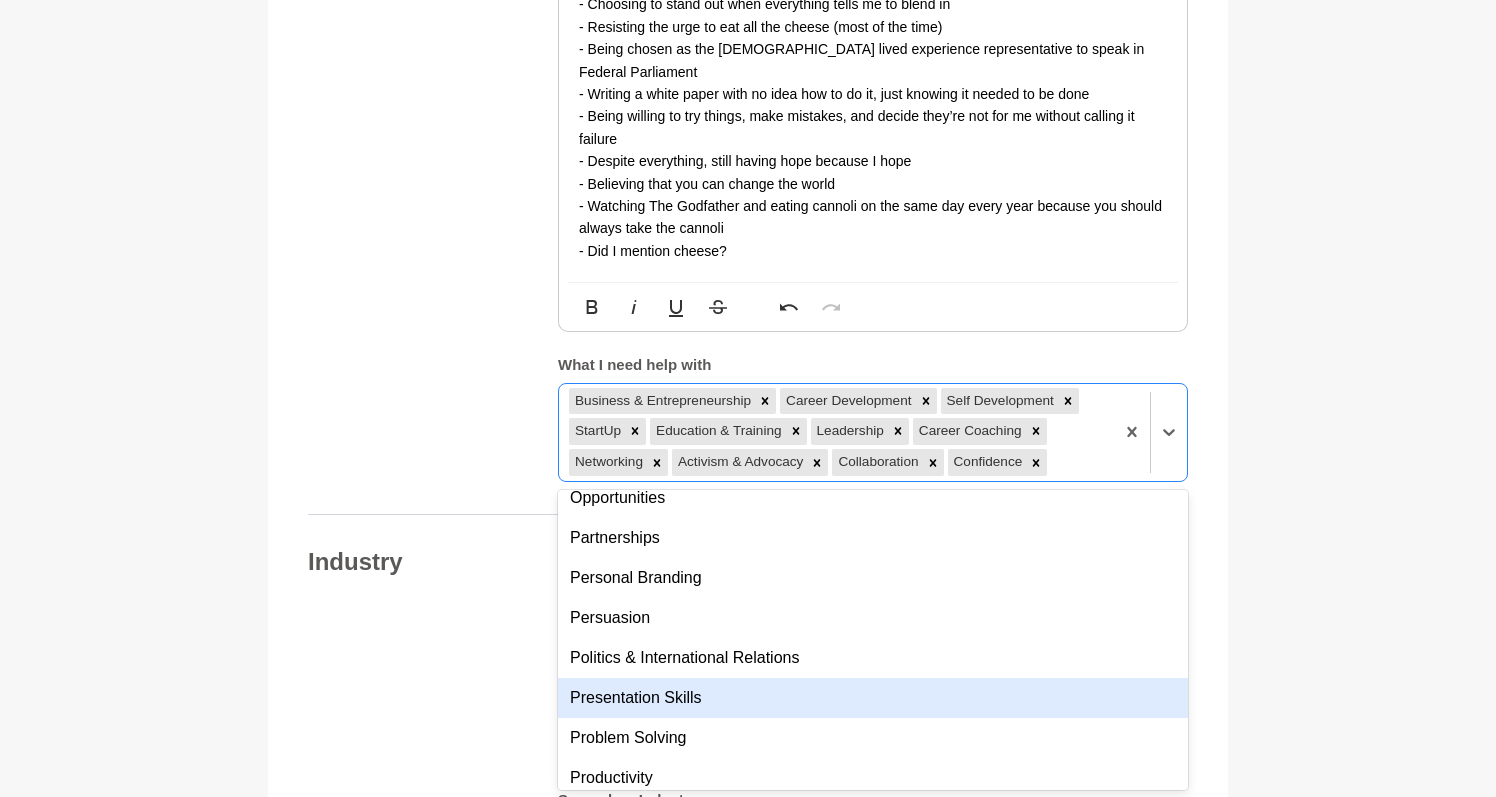 click on "Presentation Skills" at bounding box center [873, 698] 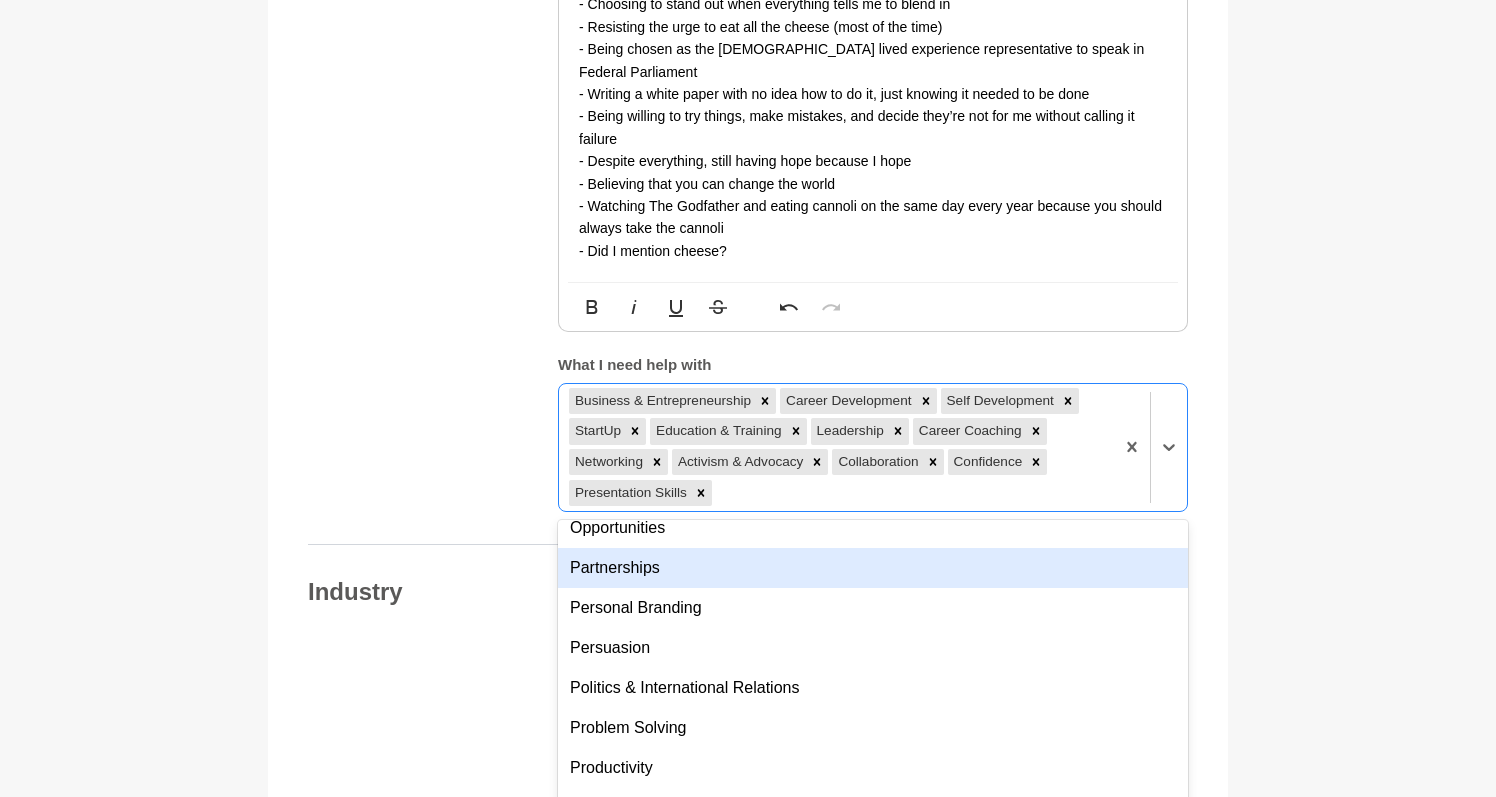 click on "Partnerships" at bounding box center [873, 568] 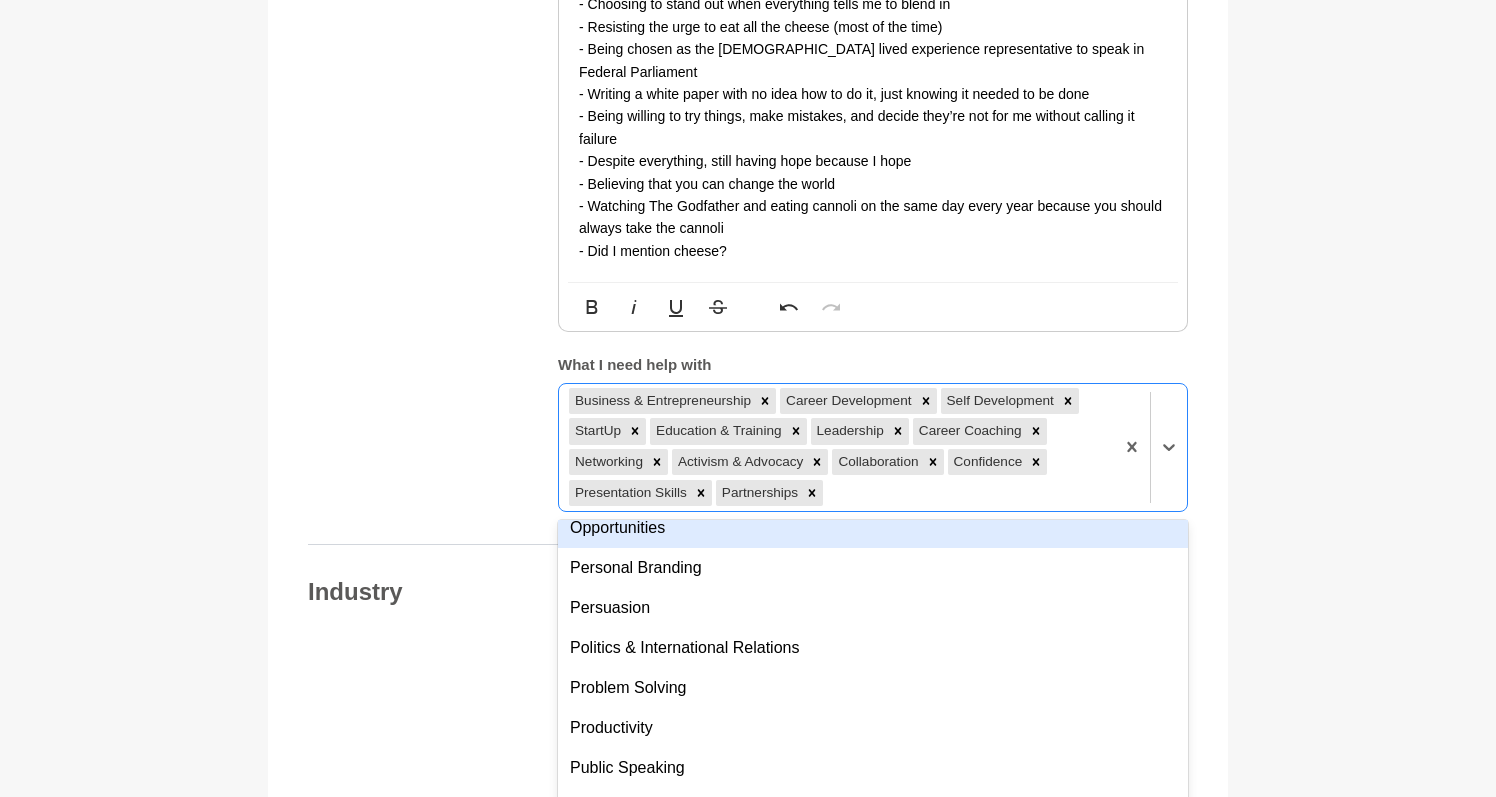 click on "Opportunities" at bounding box center [873, 528] 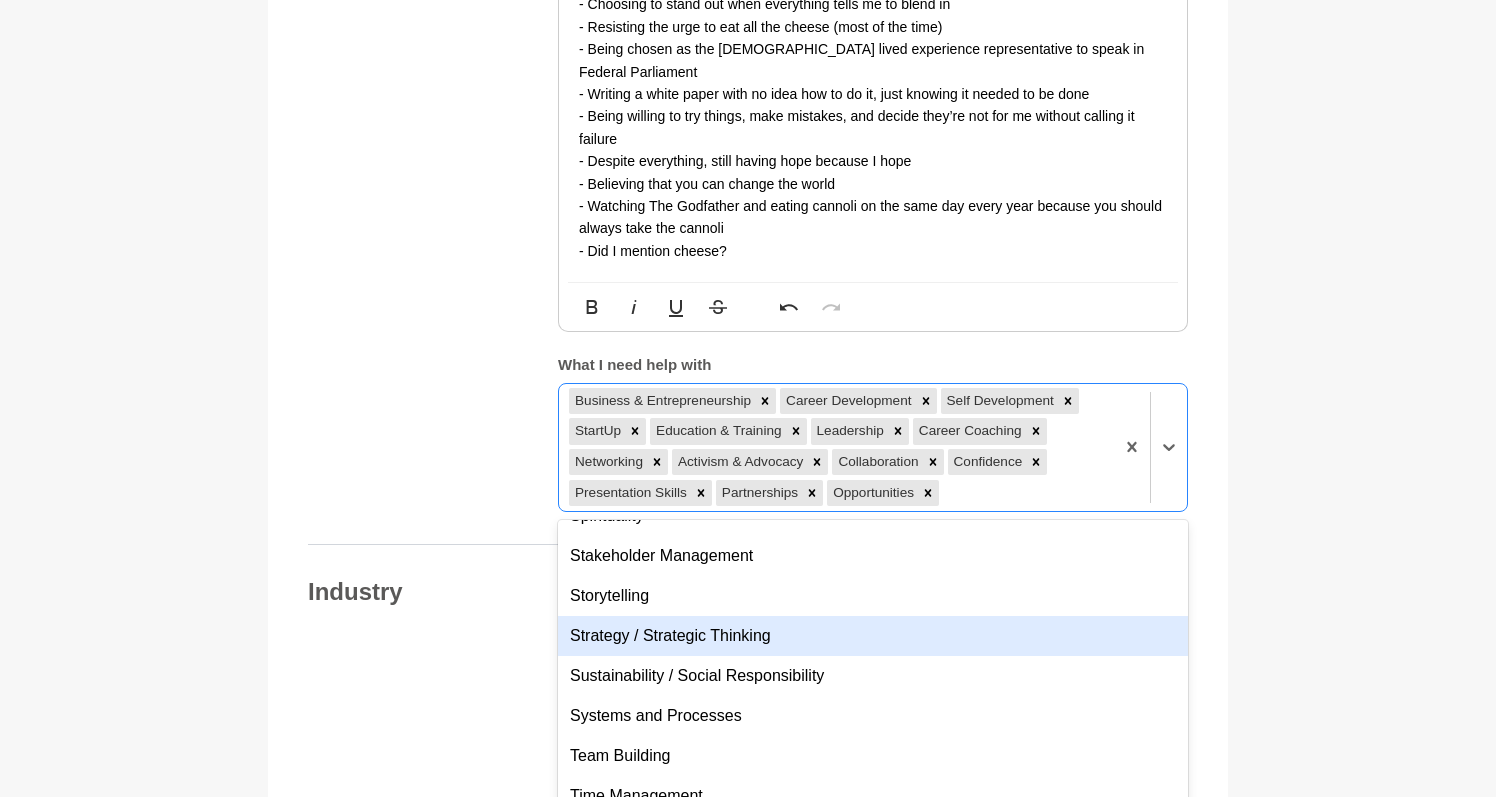 scroll, scrollTop: 1510, scrollLeft: 0, axis: vertical 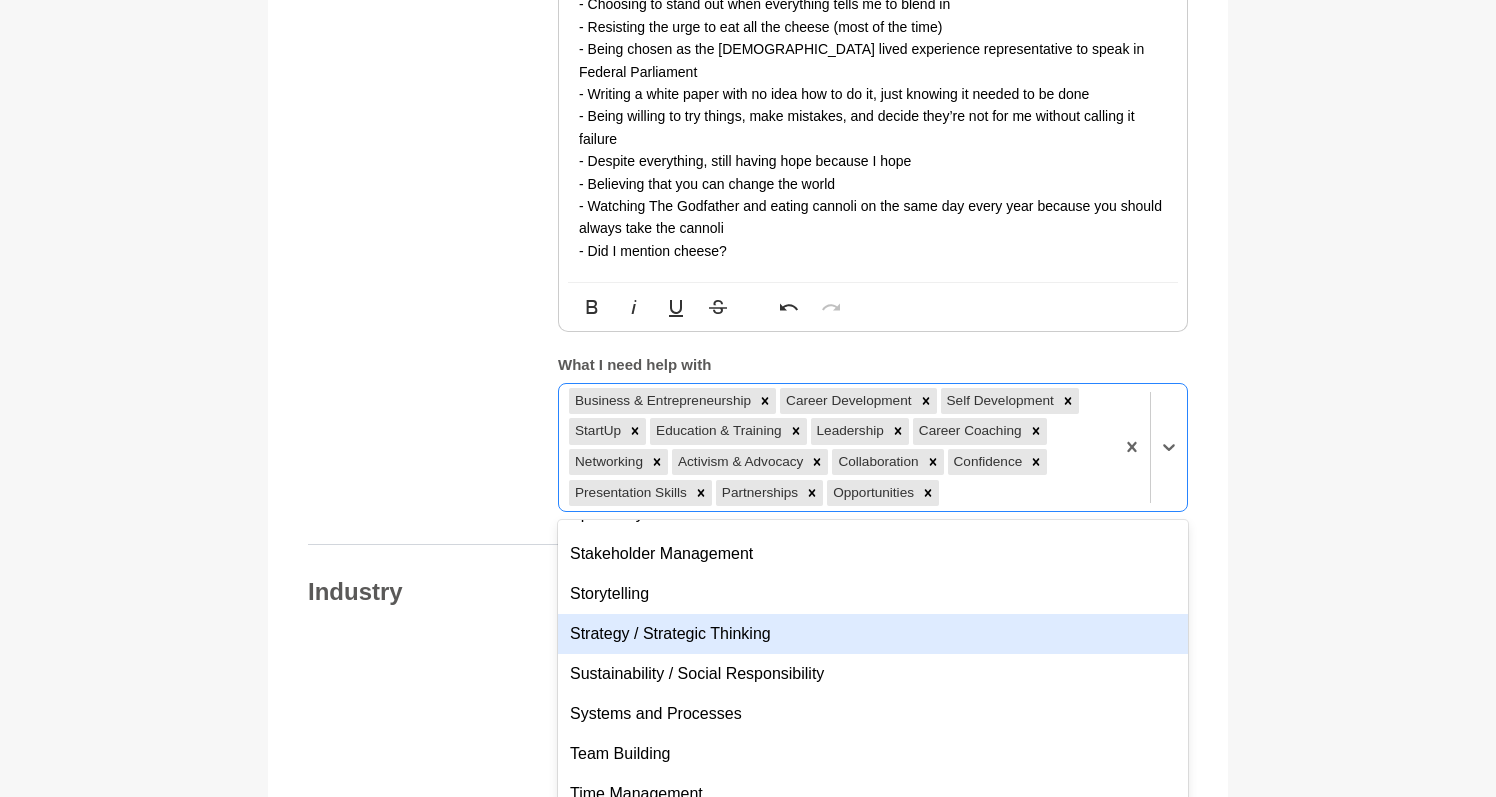 click on "Strategy / Strategic Thinking" at bounding box center [873, 634] 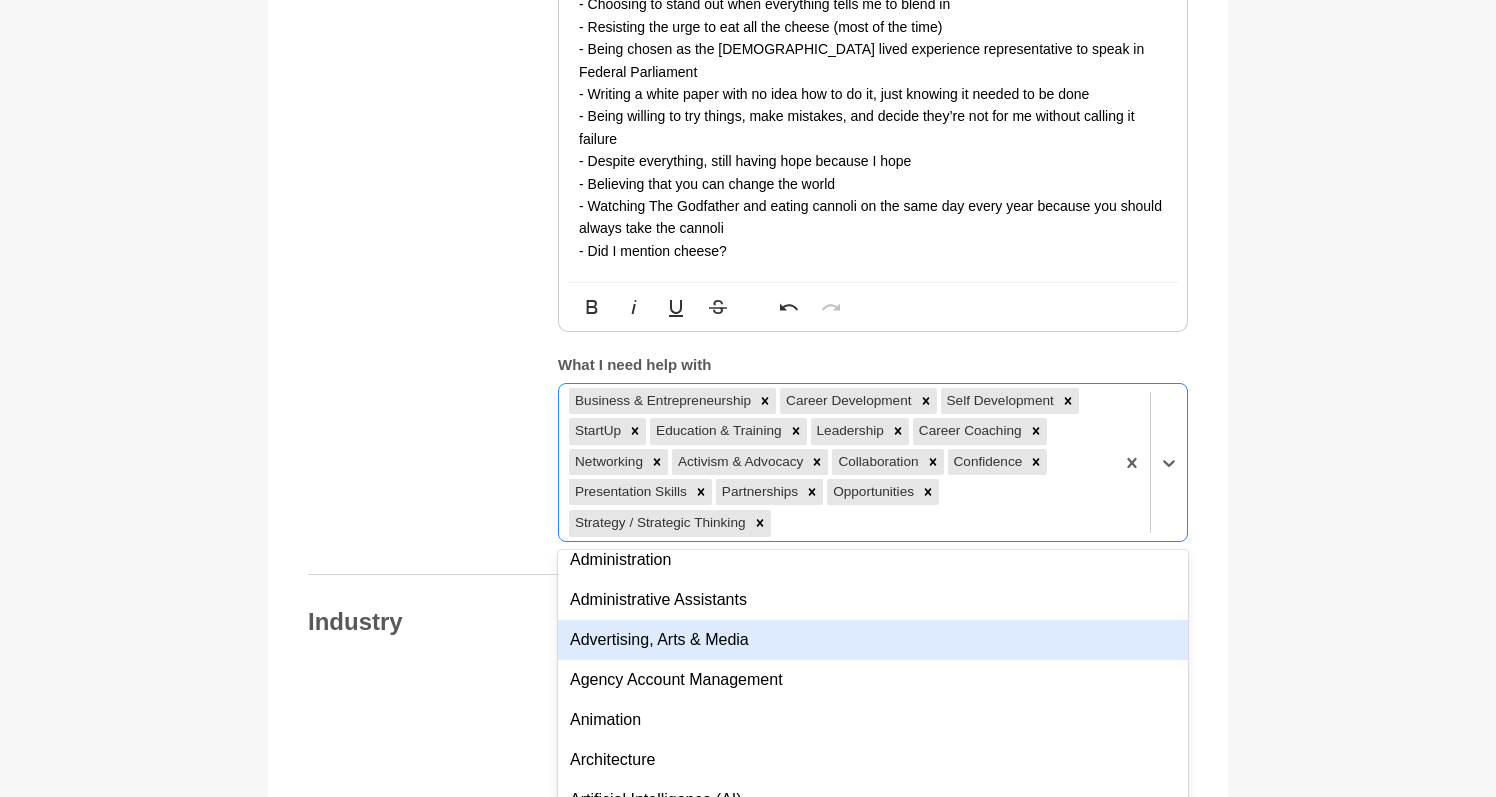 scroll, scrollTop: 1936, scrollLeft: 0, axis: vertical 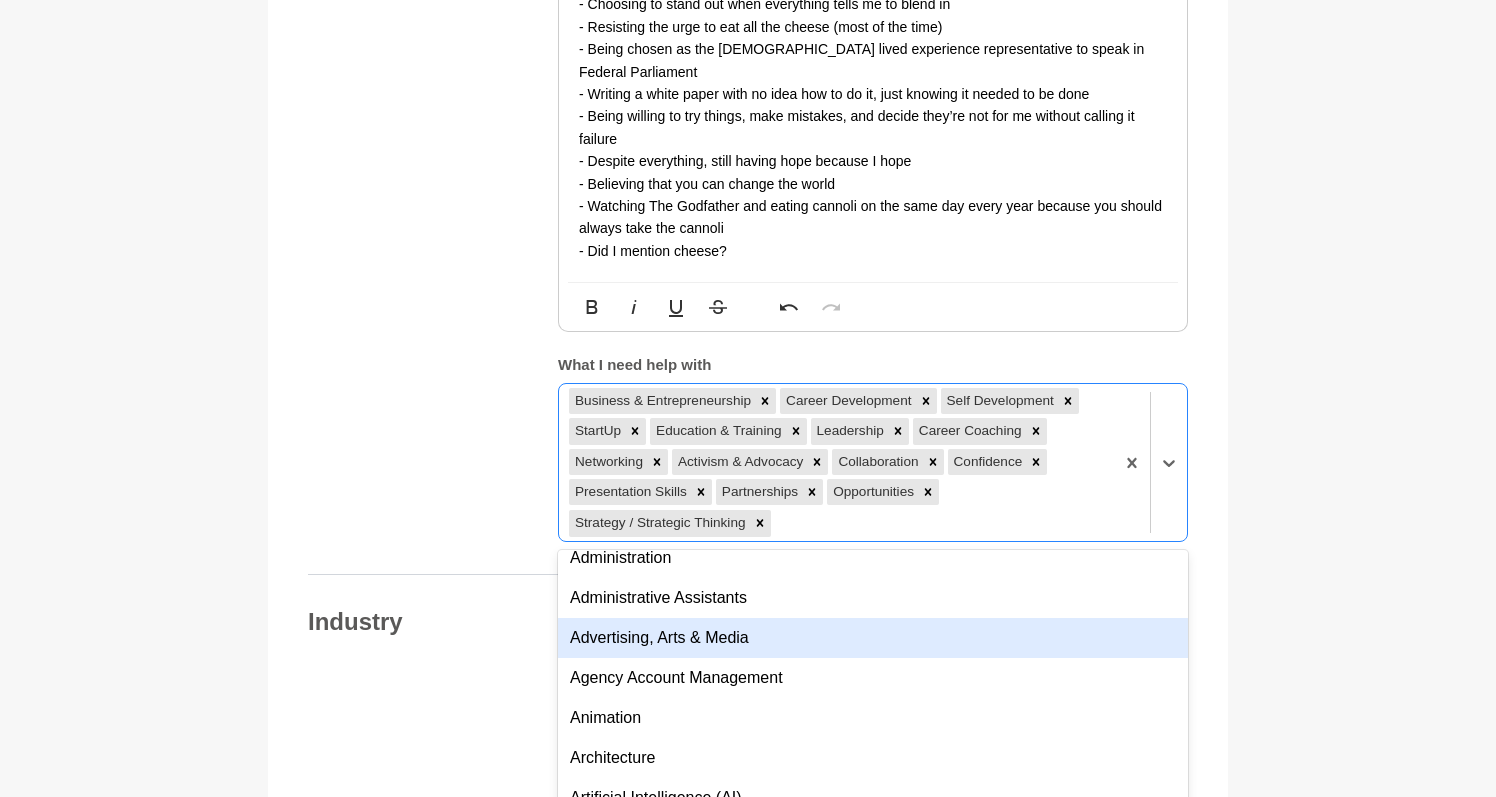 click on "Advertising, Arts & Media" at bounding box center (873, 638) 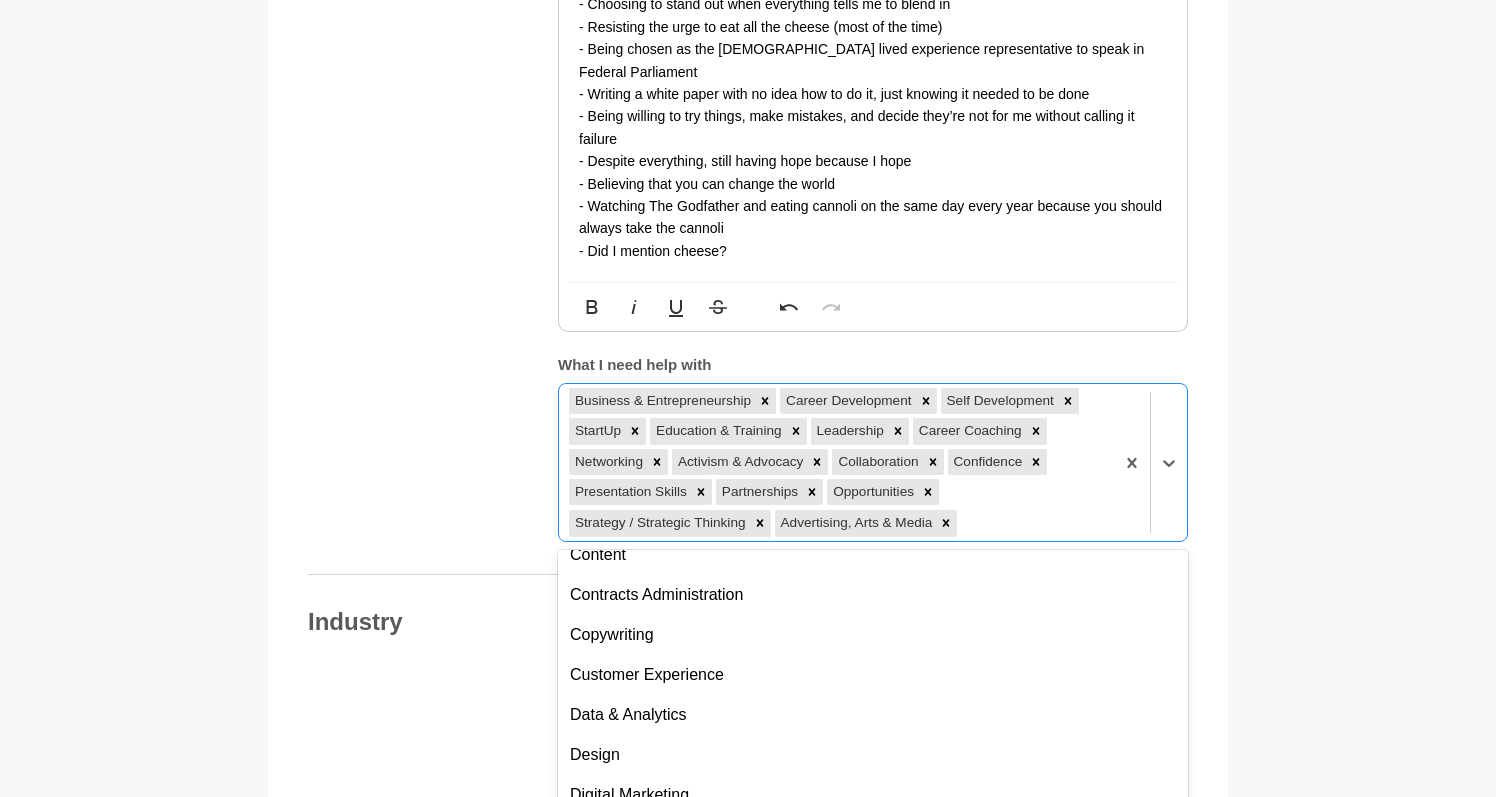 scroll, scrollTop: 2860, scrollLeft: 0, axis: vertical 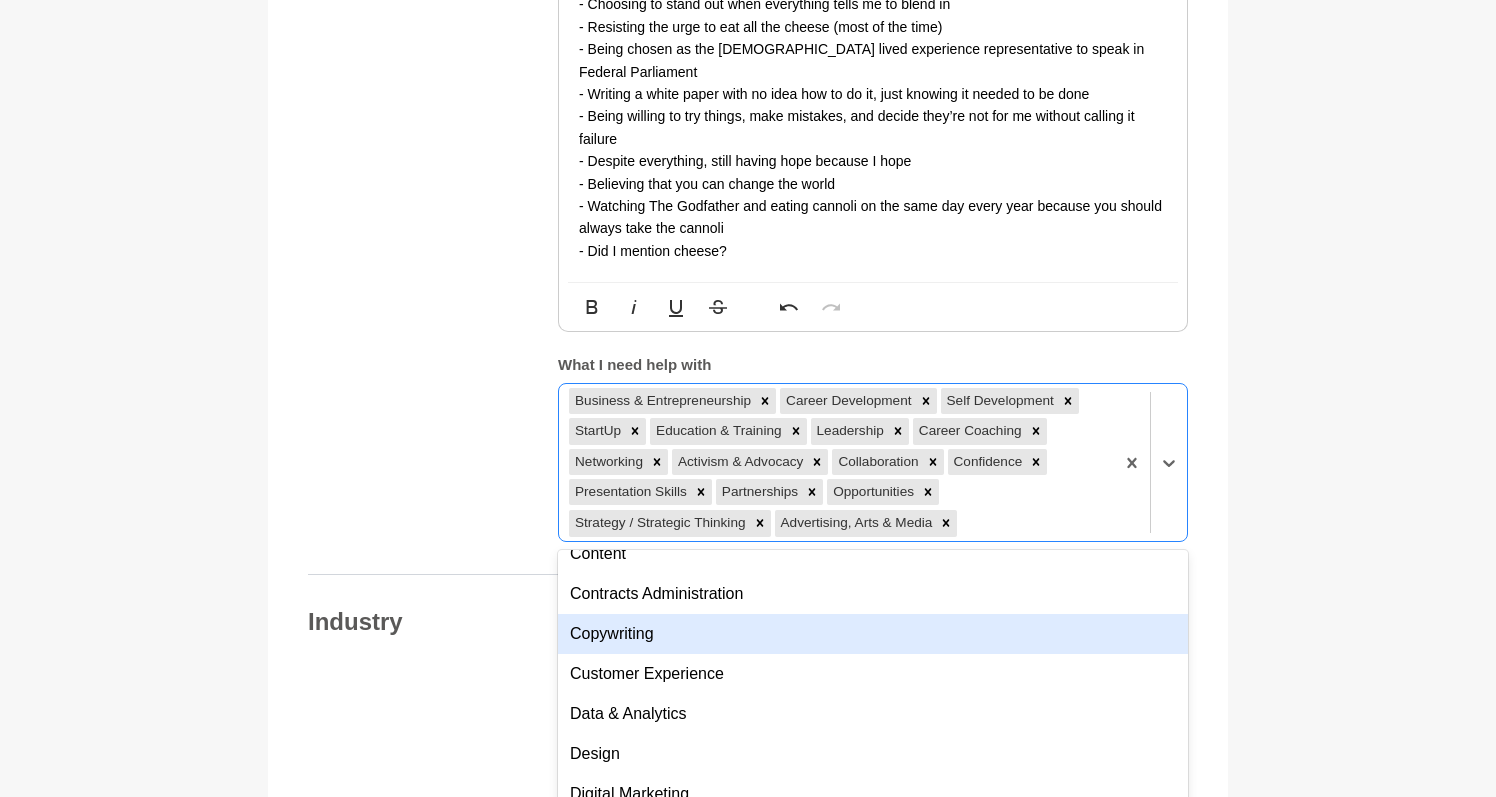 click on "Copywriting" at bounding box center [873, 634] 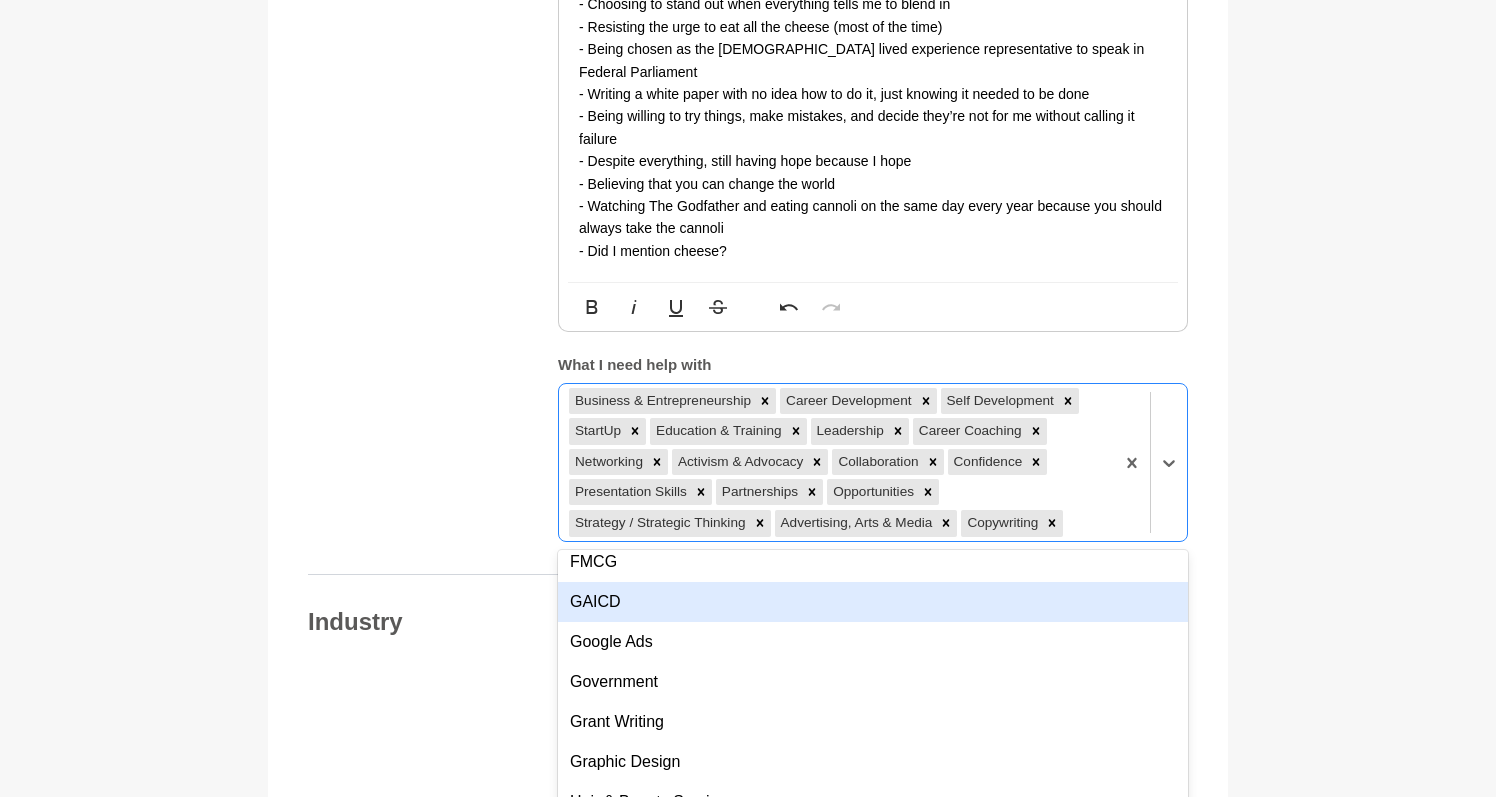 scroll, scrollTop: 3599, scrollLeft: 0, axis: vertical 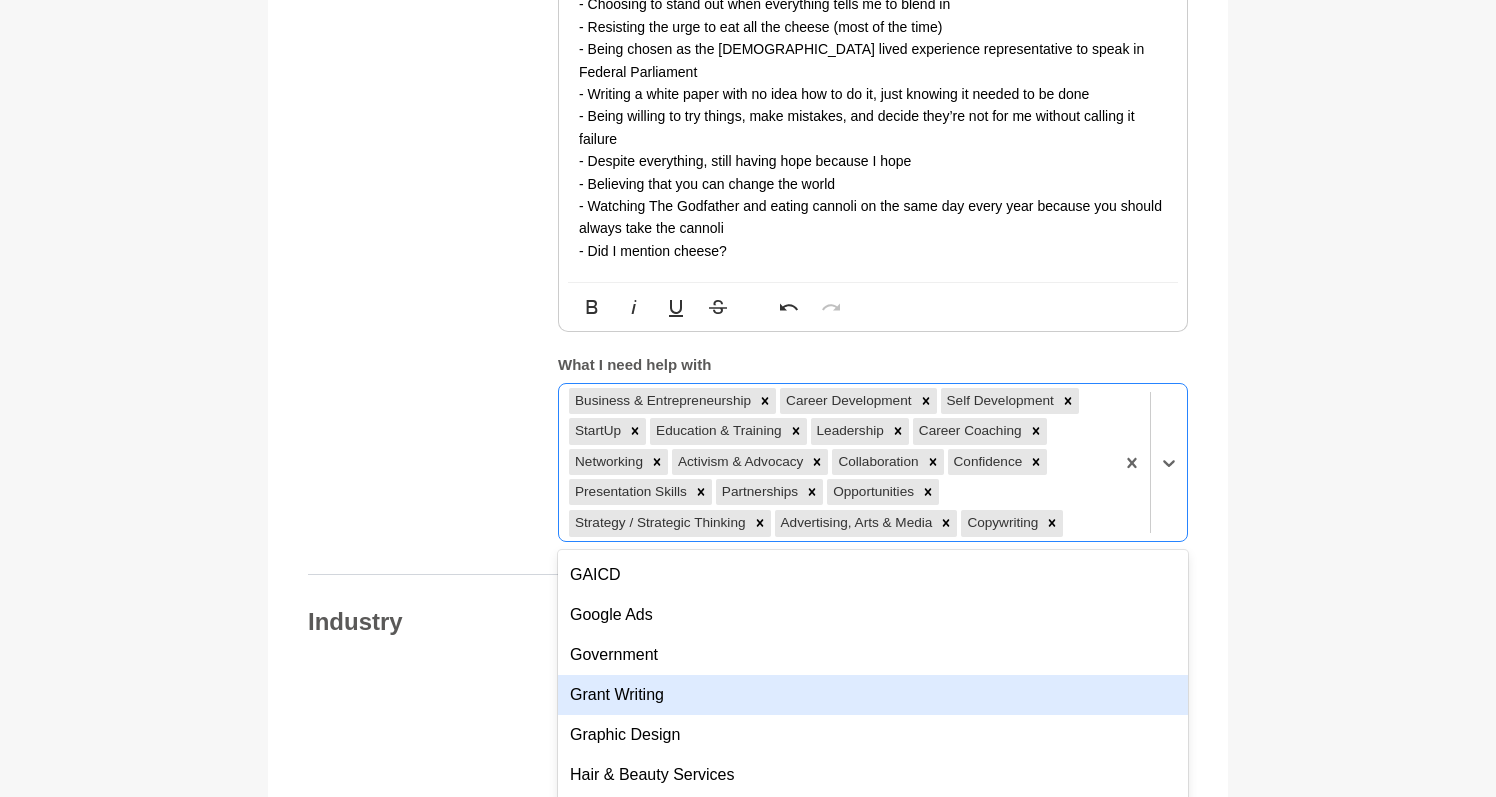 click on "Grant Writing" at bounding box center (873, 695) 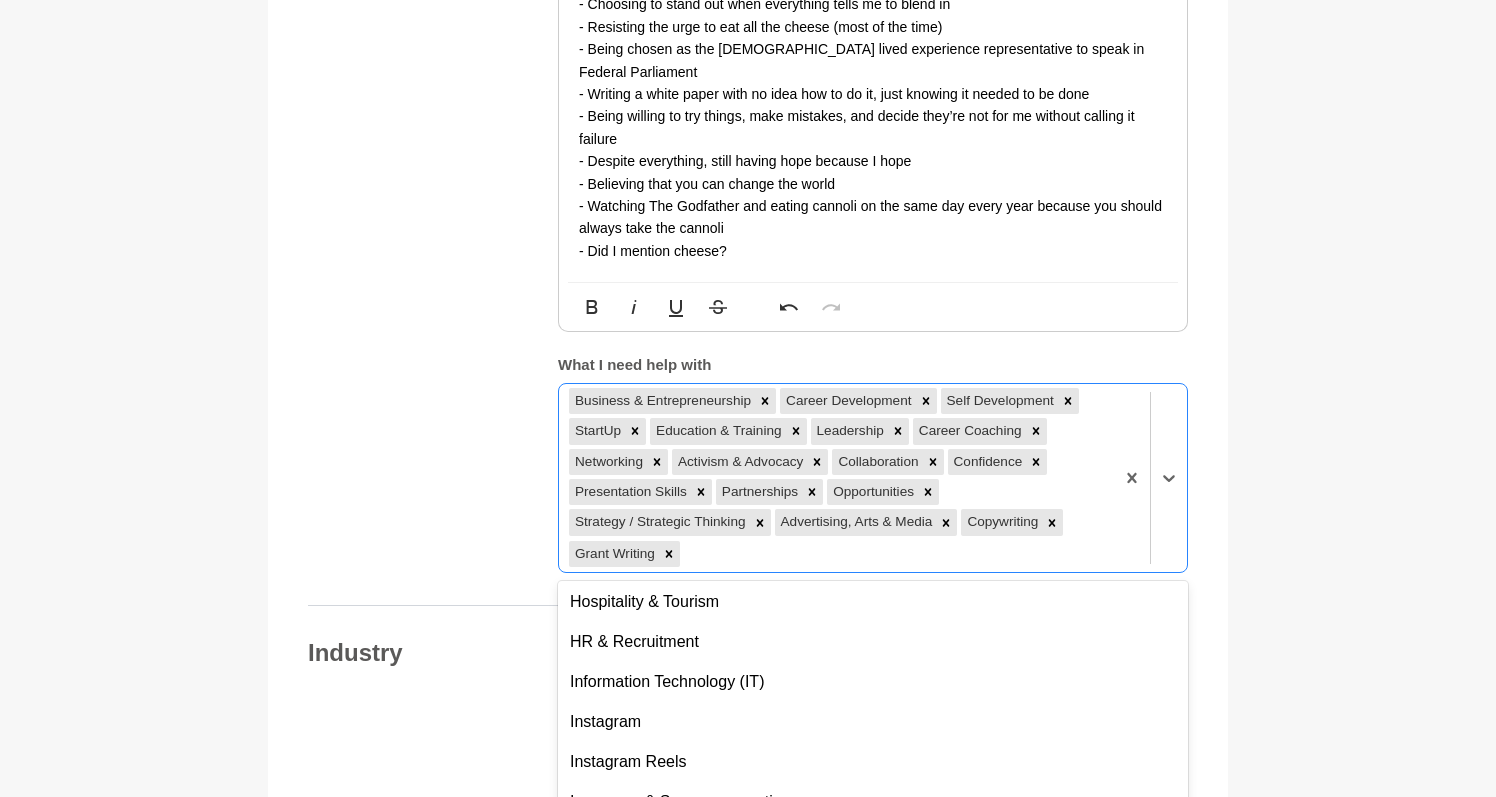 scroll, scrollTop: 3885, scrollLeft: 0, axis: vertical 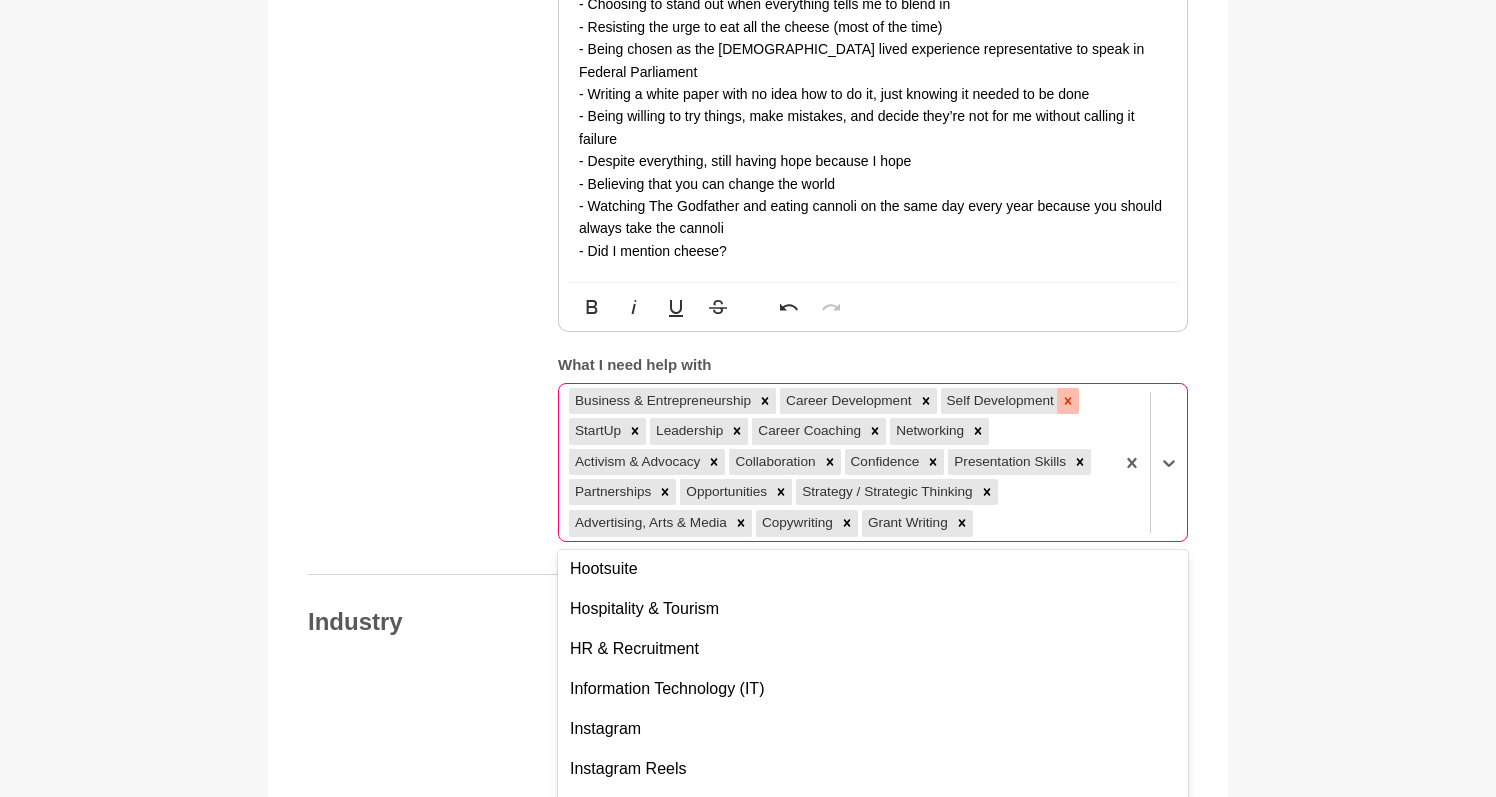 click 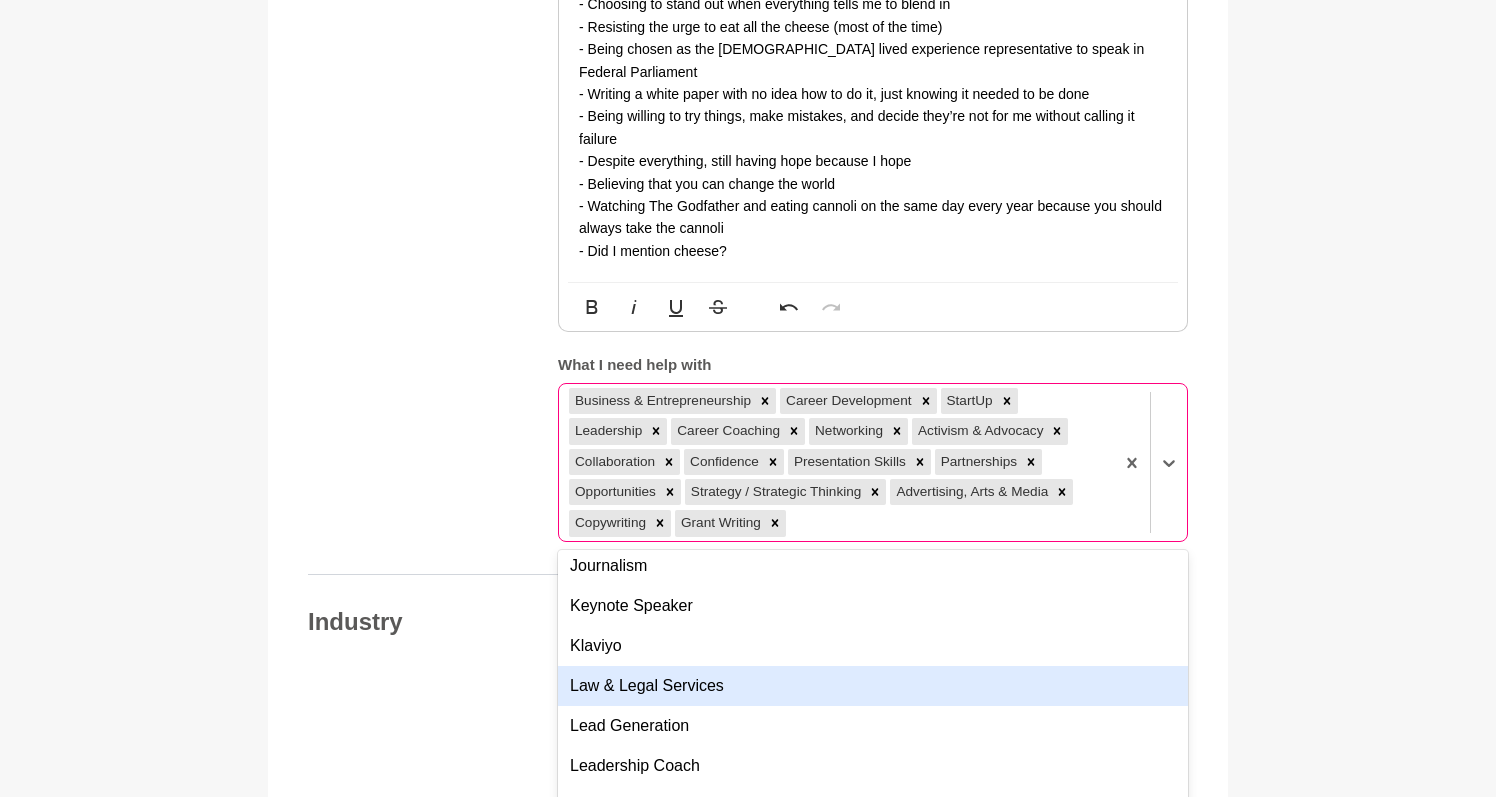 scroll, scrollTop: 4317, scrollLeft: 0, axis: vertical 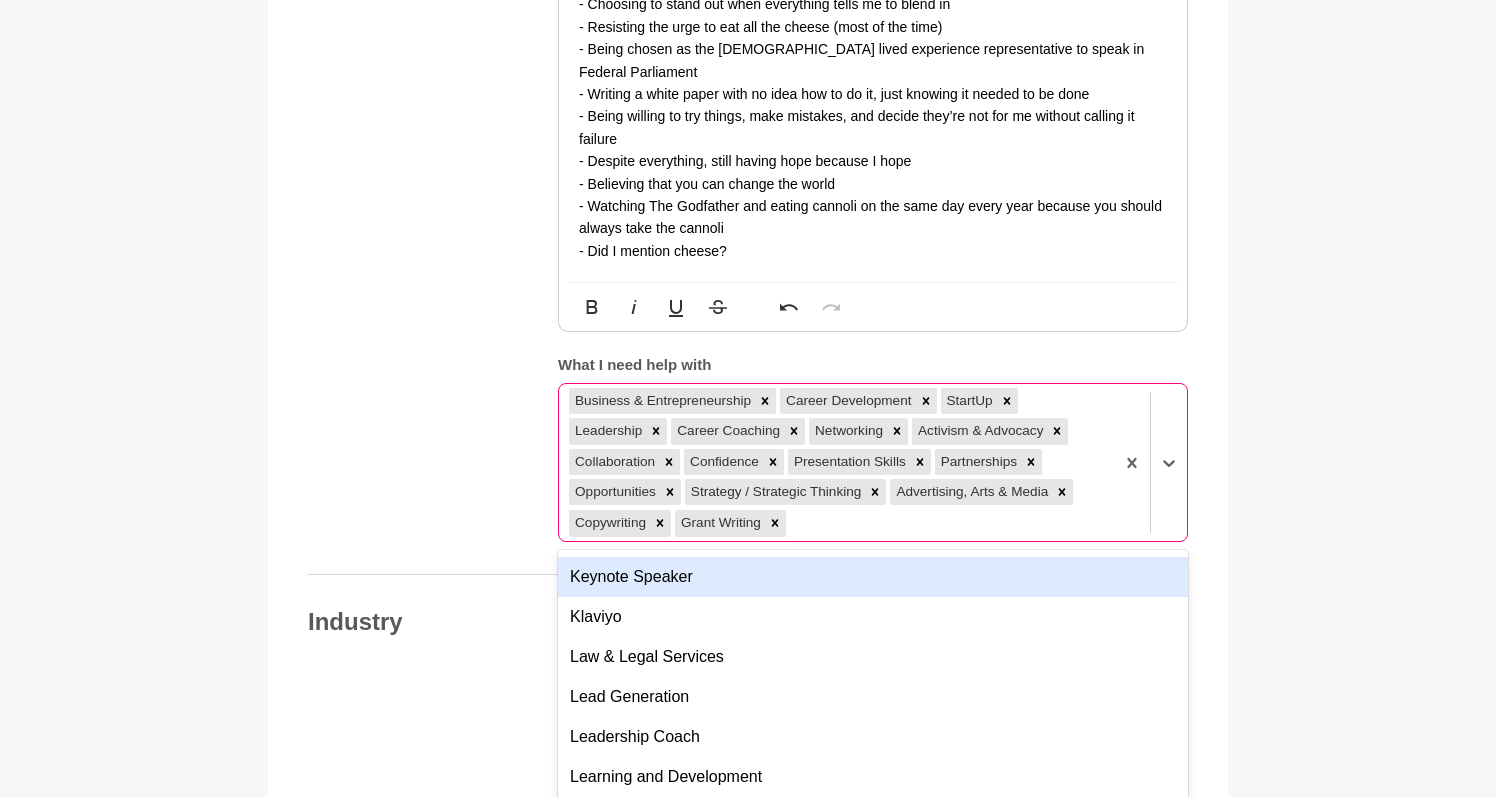 click on "Keynote Speaker" at bounding box center [873, 577] 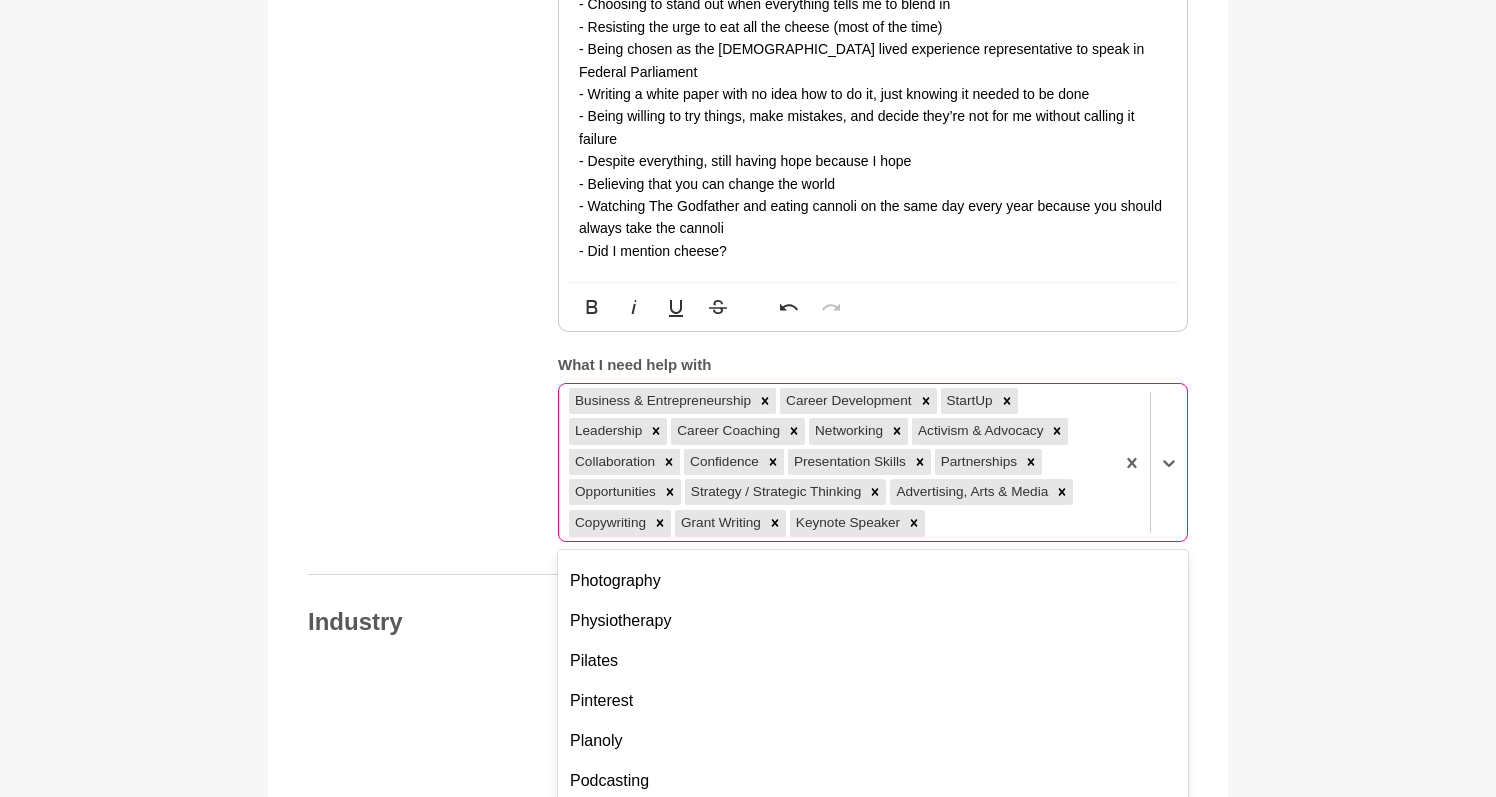 scroll, scrollTop: 5646, scrollLeft: 0, axis: vertical 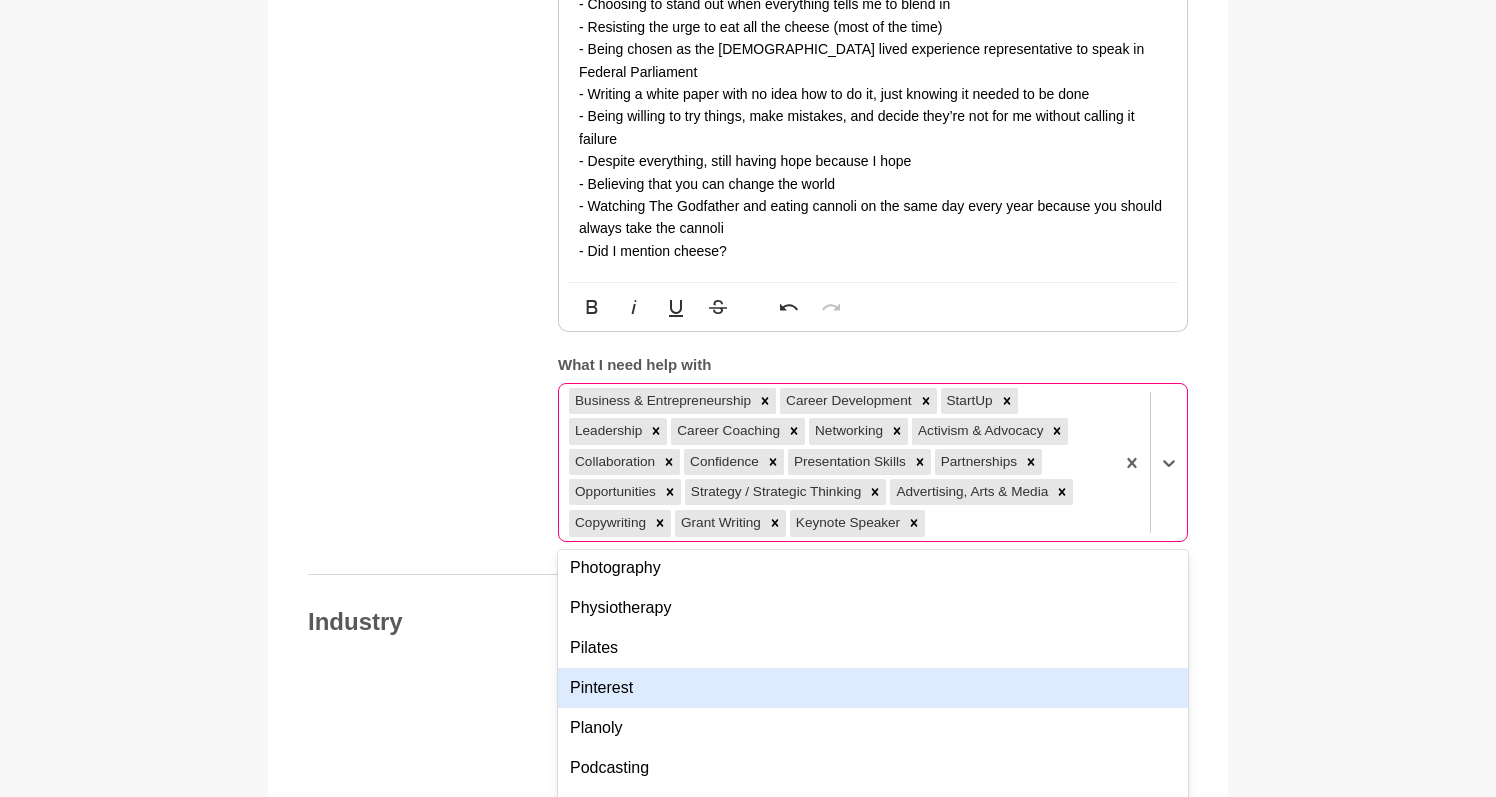 click on "Industry Primary Industry Level Industry Secondary Industry Level Industry" at bounding box center (748, 839) 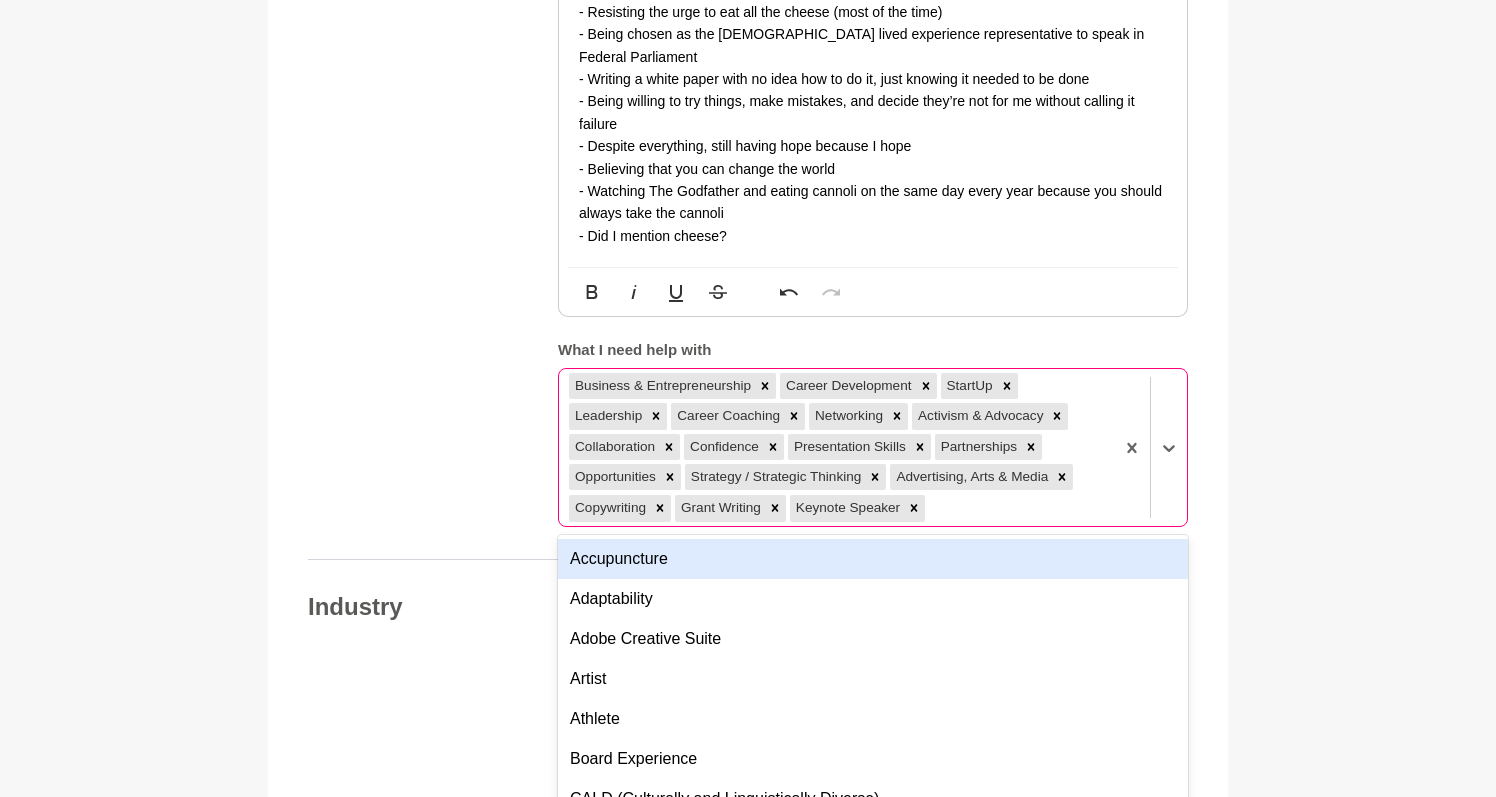 scroll, scrollTop: 1945, scrollLeft: 0, axis: vertical 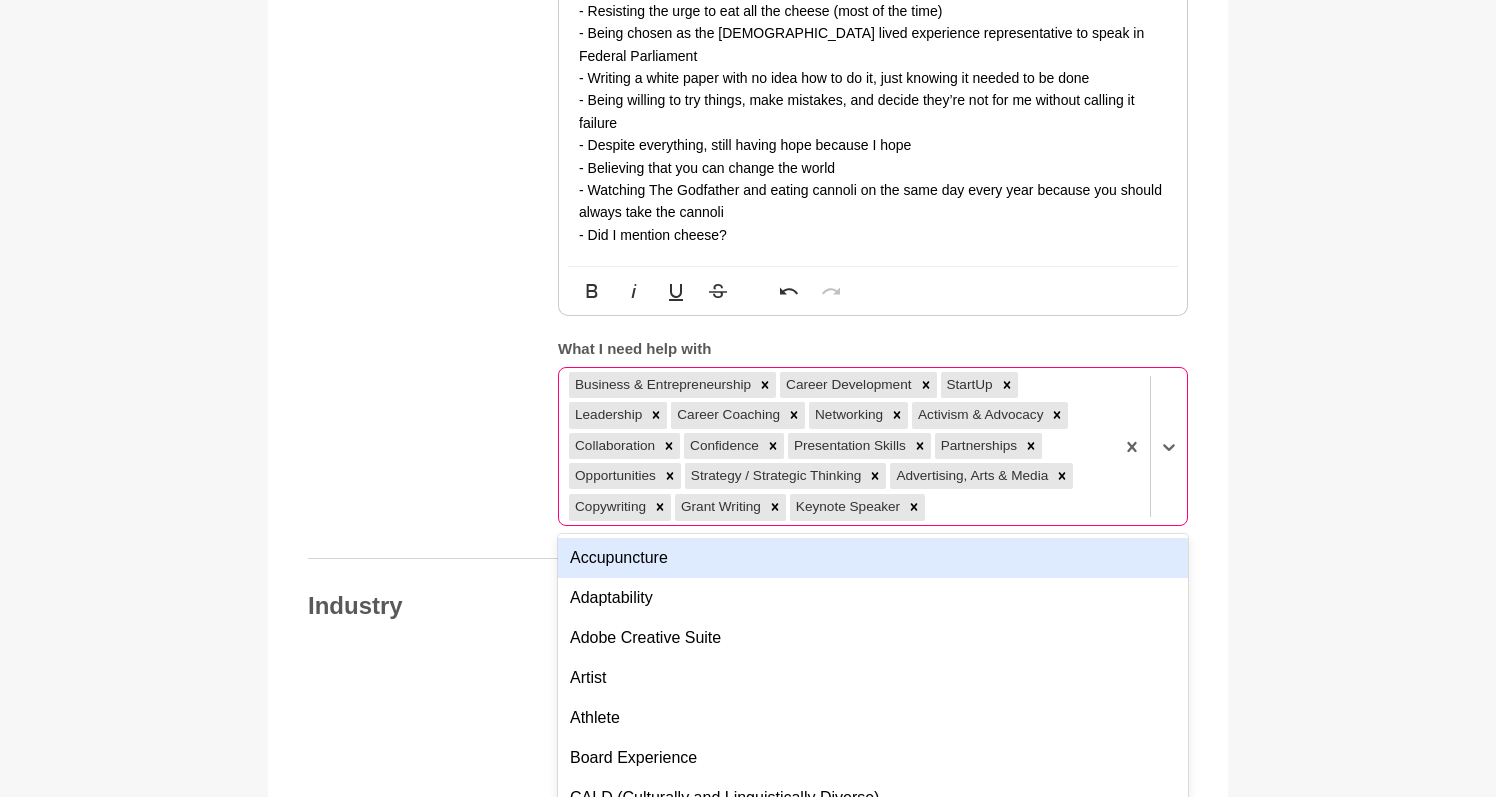 drag, startPoint x: 967, startPoint y: 476, endPoint x: 634, endPoint y: 346, distance: 357.47586 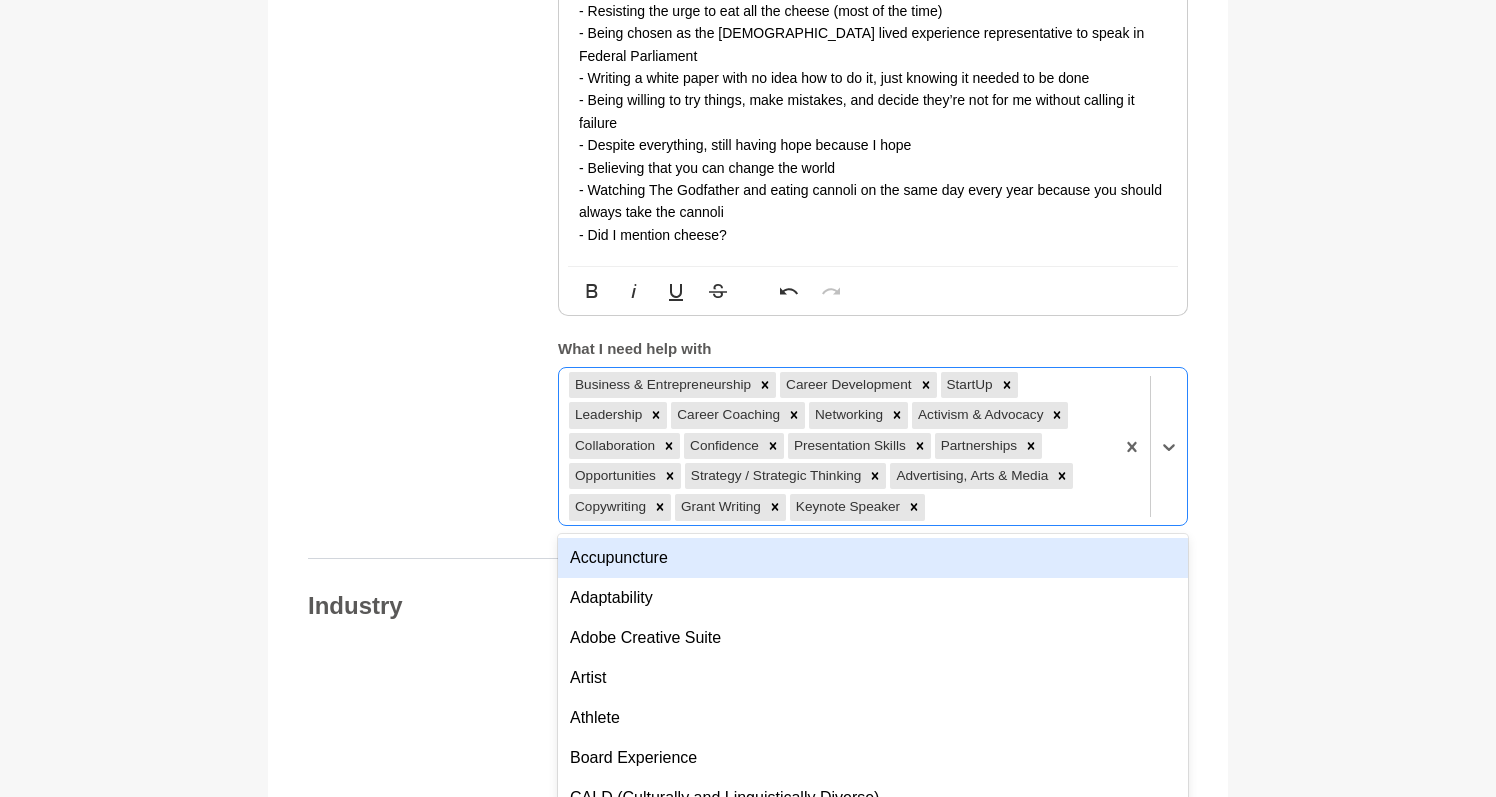 click on "Industry Primary Industry Level Industry Secondary Industry Level Industry" at bounding box center [748, 823] 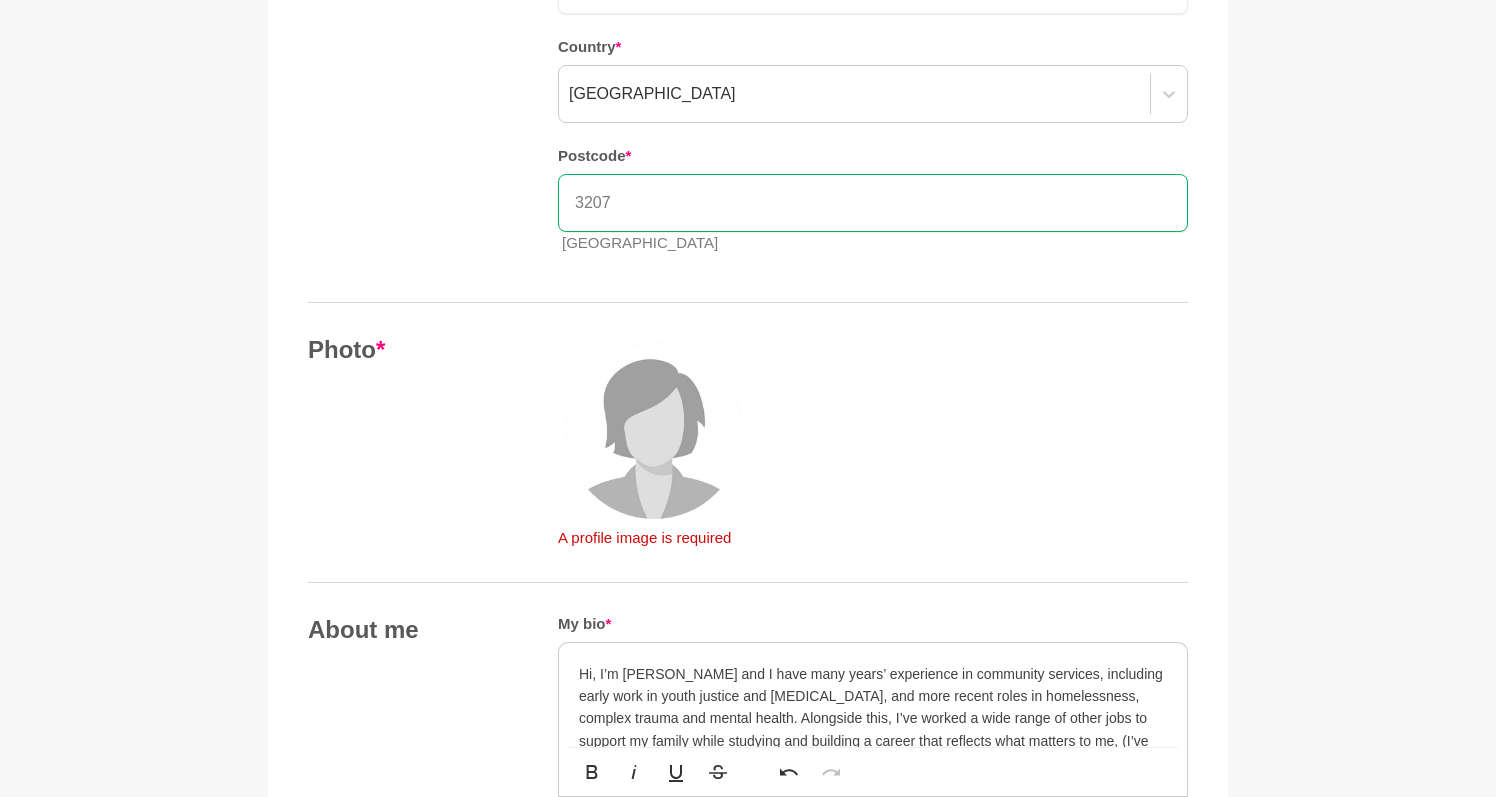 scroll, scrollTop: 536, scrollLeft: 0, axis: vertical 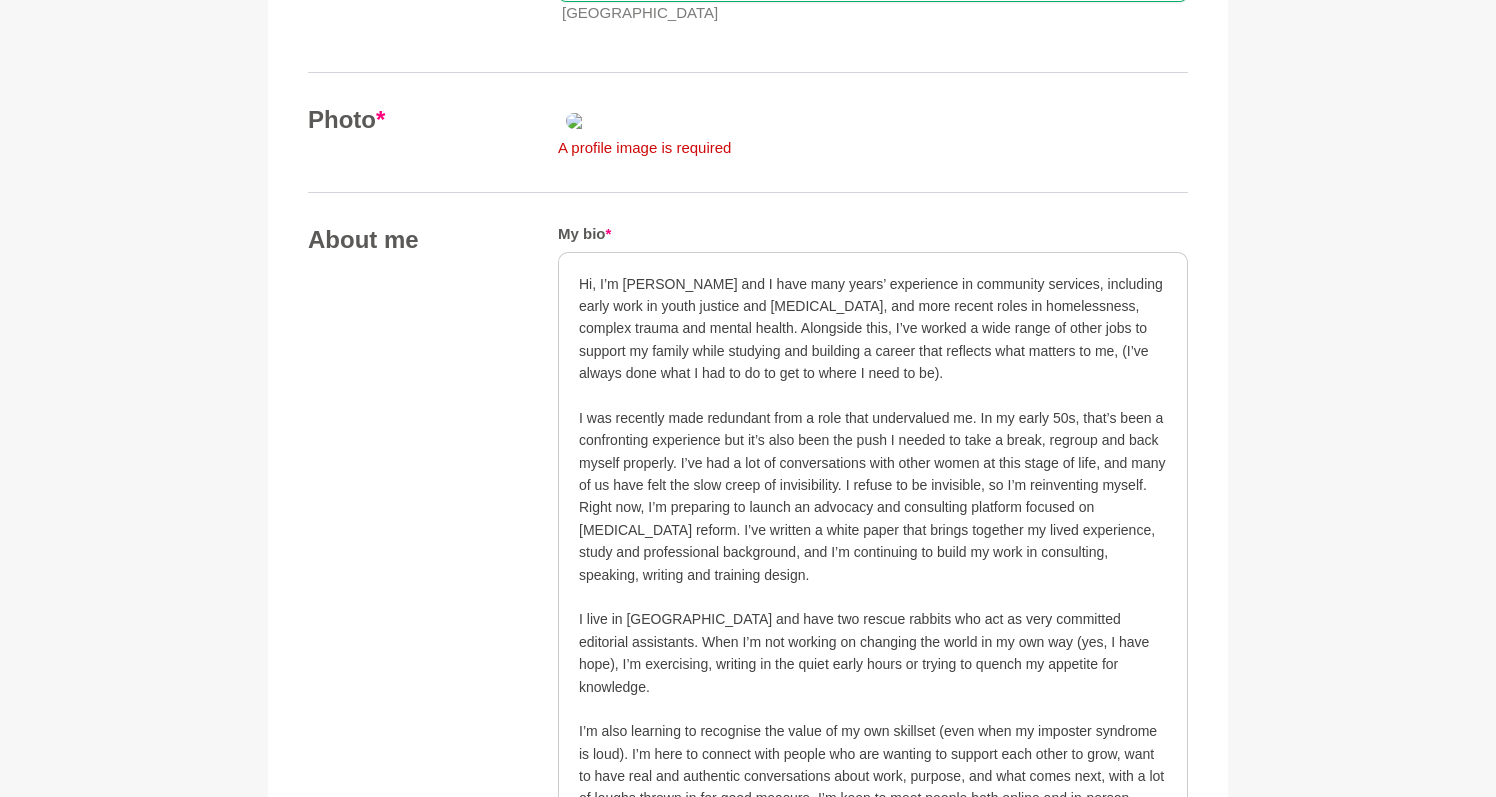 click on "A profile image is required" at bounding box center [873, 132] 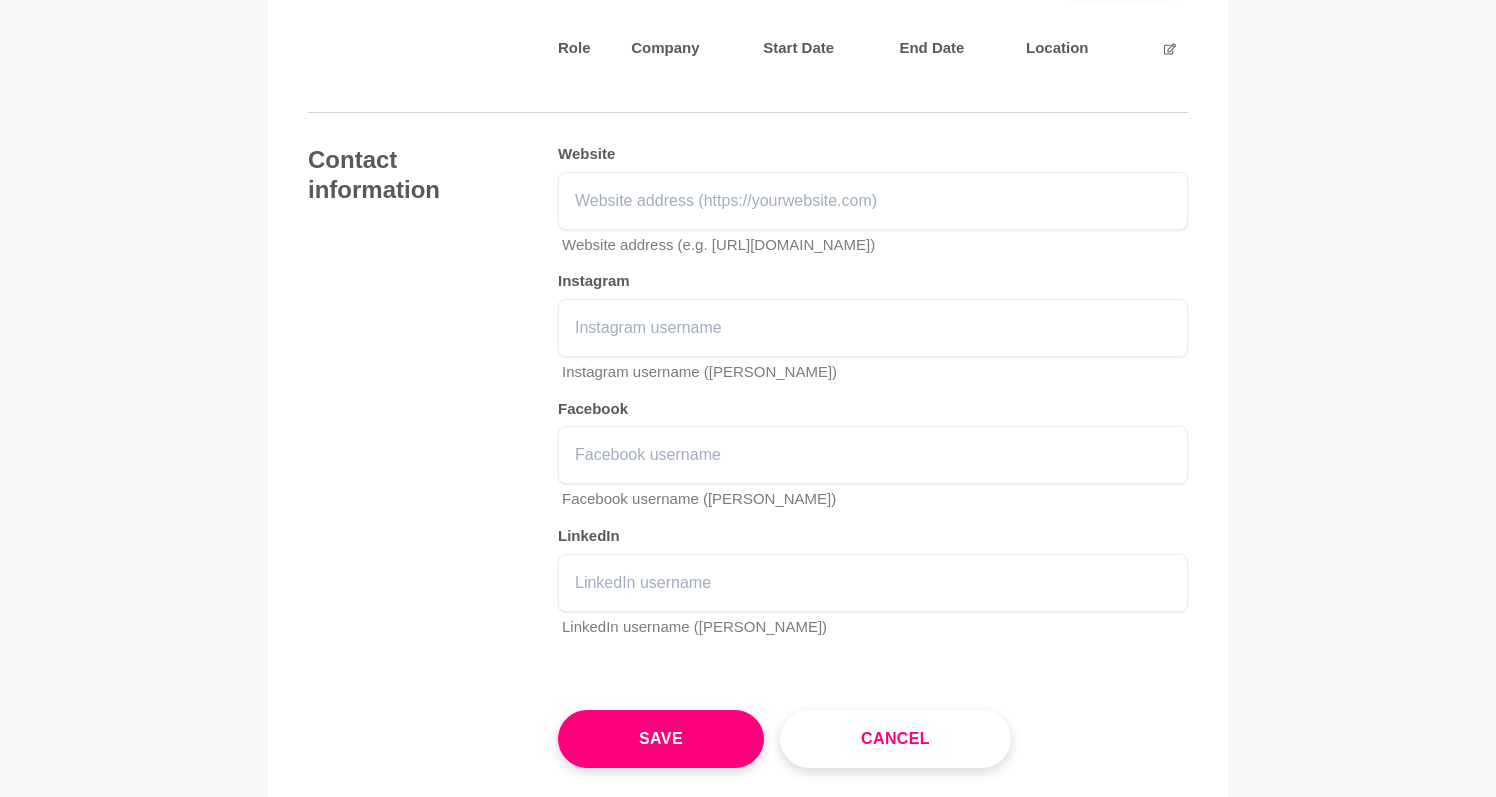 scroll, scrollTop: 3121, scrollLeft: 0, axis: vertical 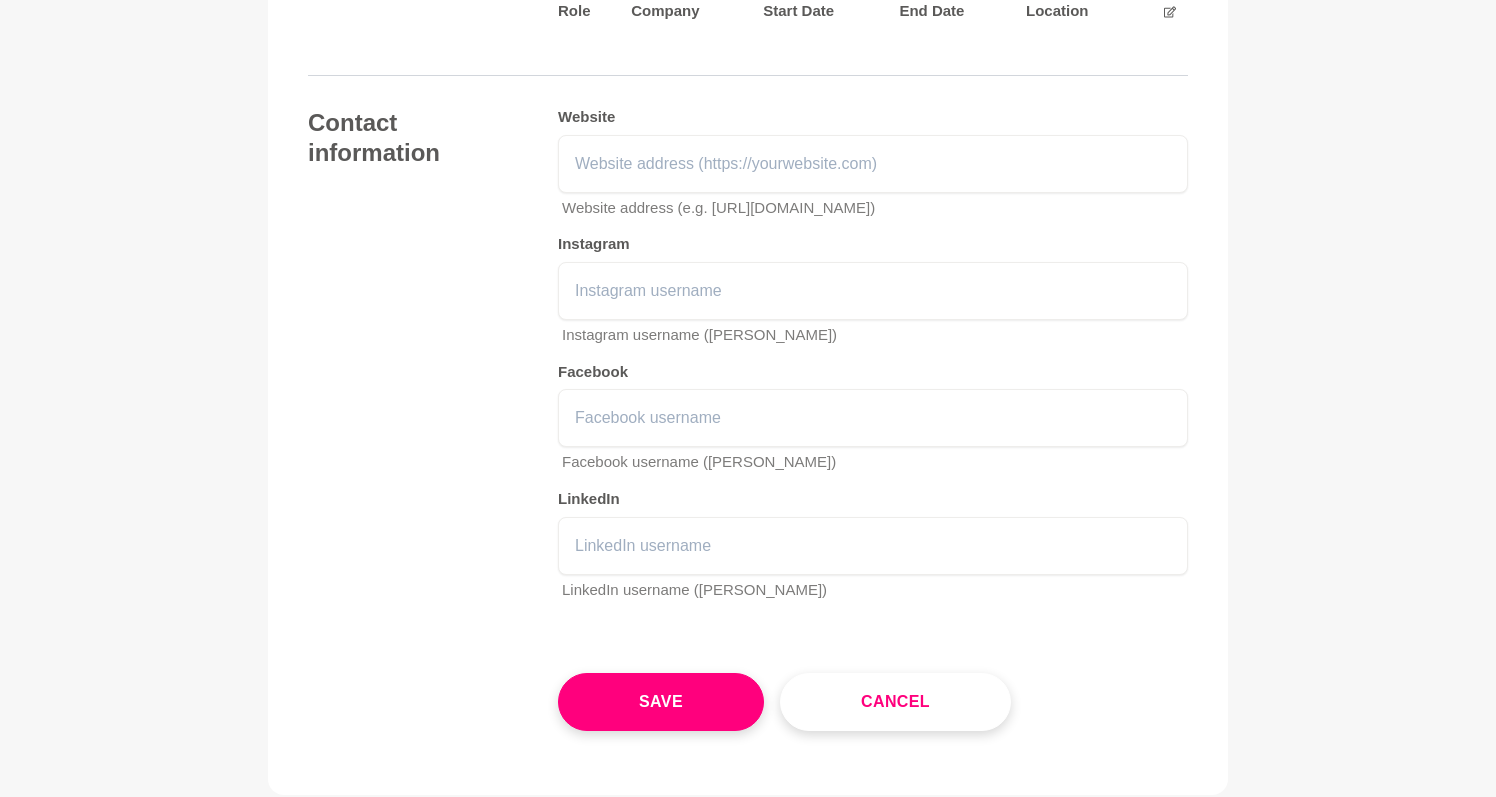 click 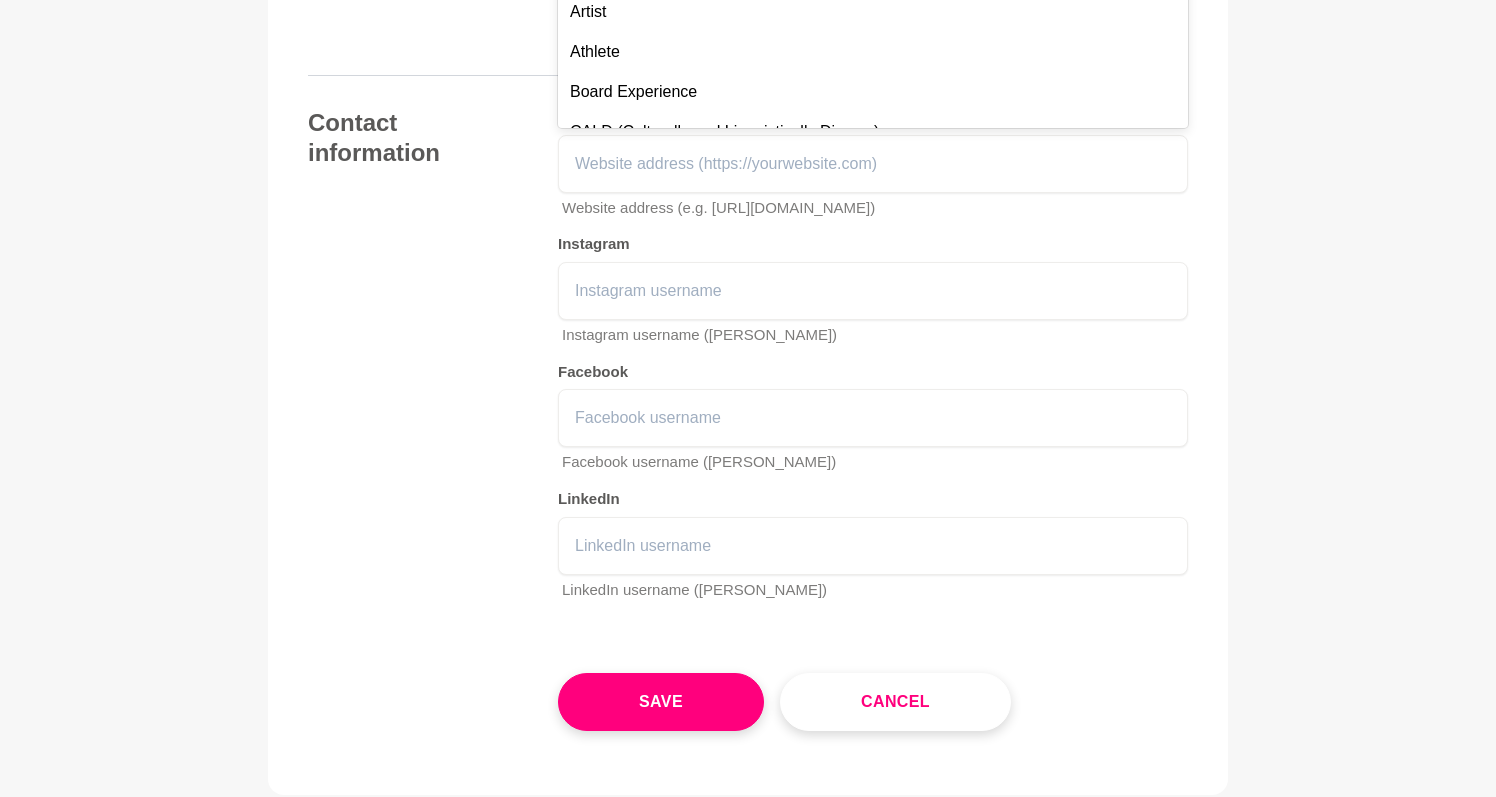click on "Activism & Advocacy" at bounding box center (873, -108) 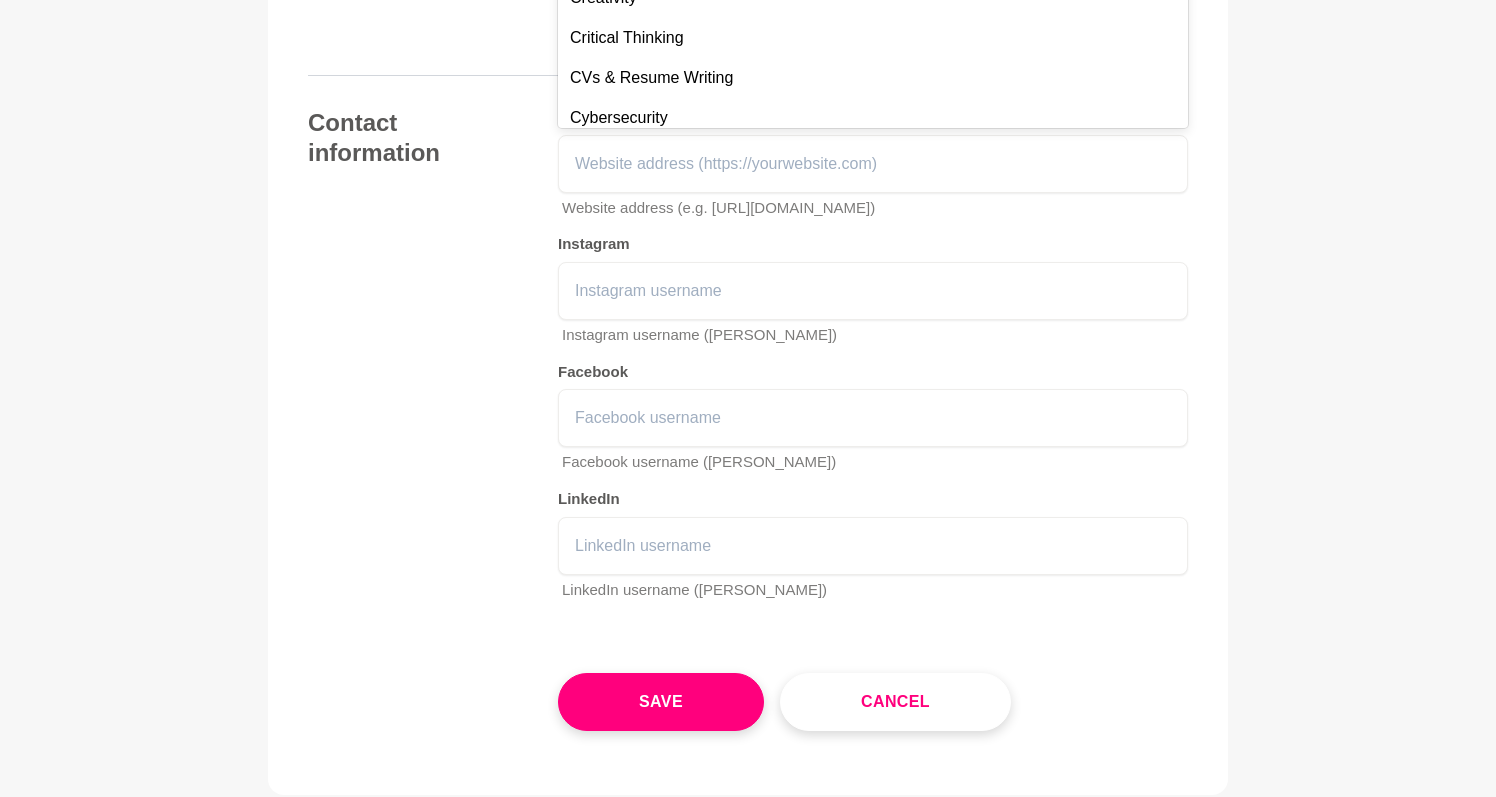 scroll, scrollTop: 299, scrollLeft: 0, axis: vertical 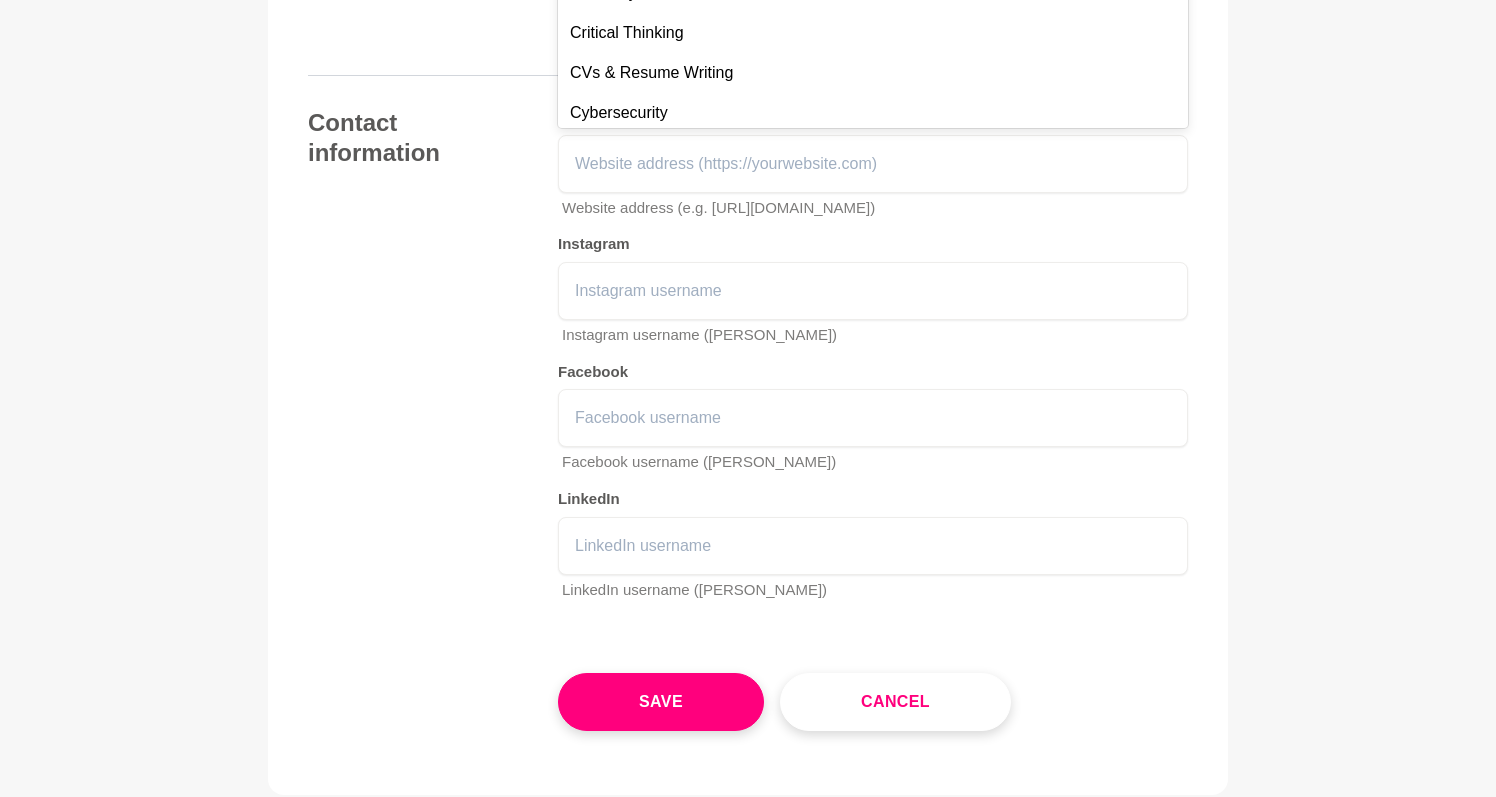 click on "Collaboration" at bounding box center (873, -127) 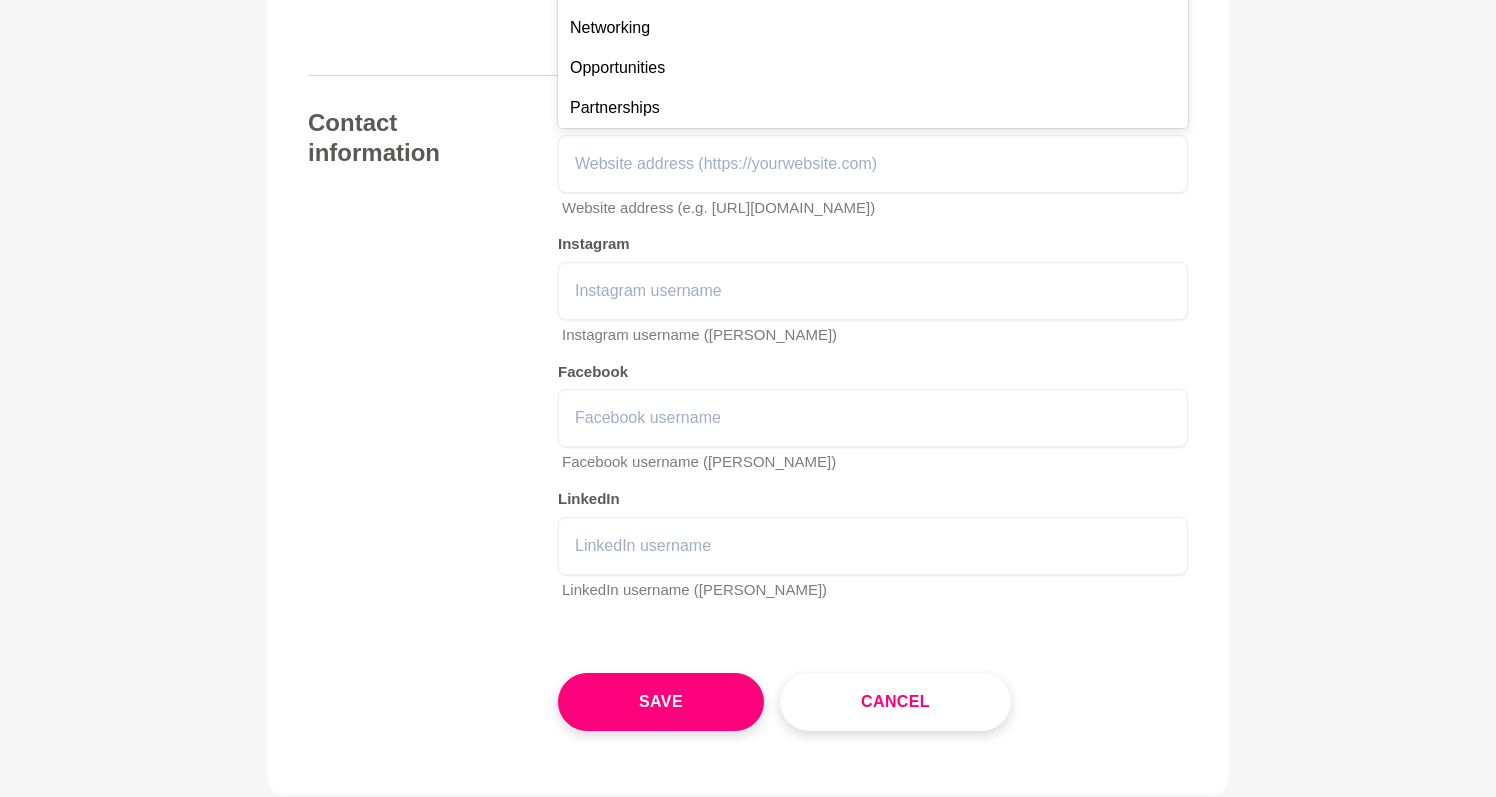 scroll, scrollTop: 1043, scrollLeft: 0, axis: vertical 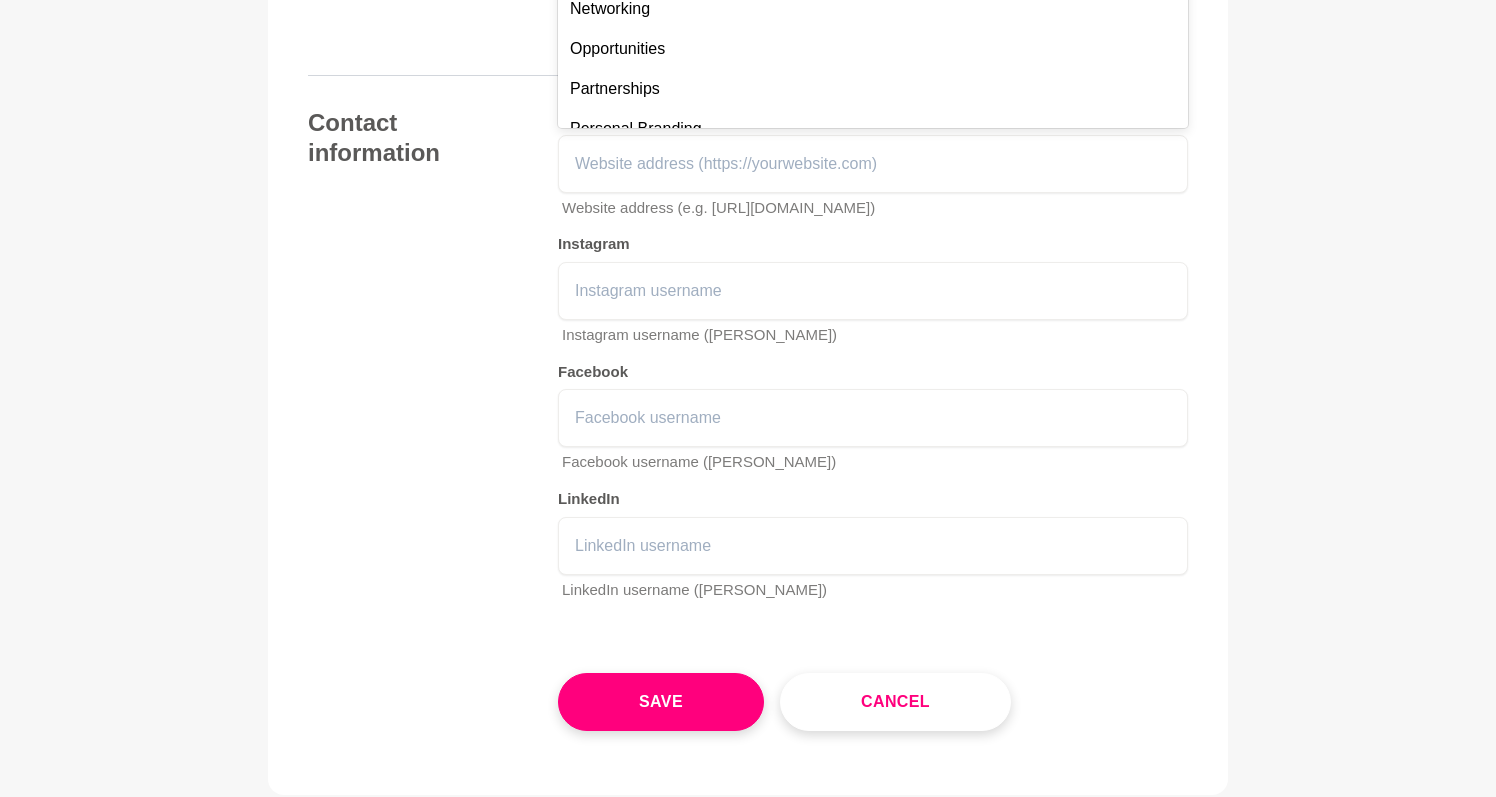 click on "Motivation" at bounding box center (873, -111) 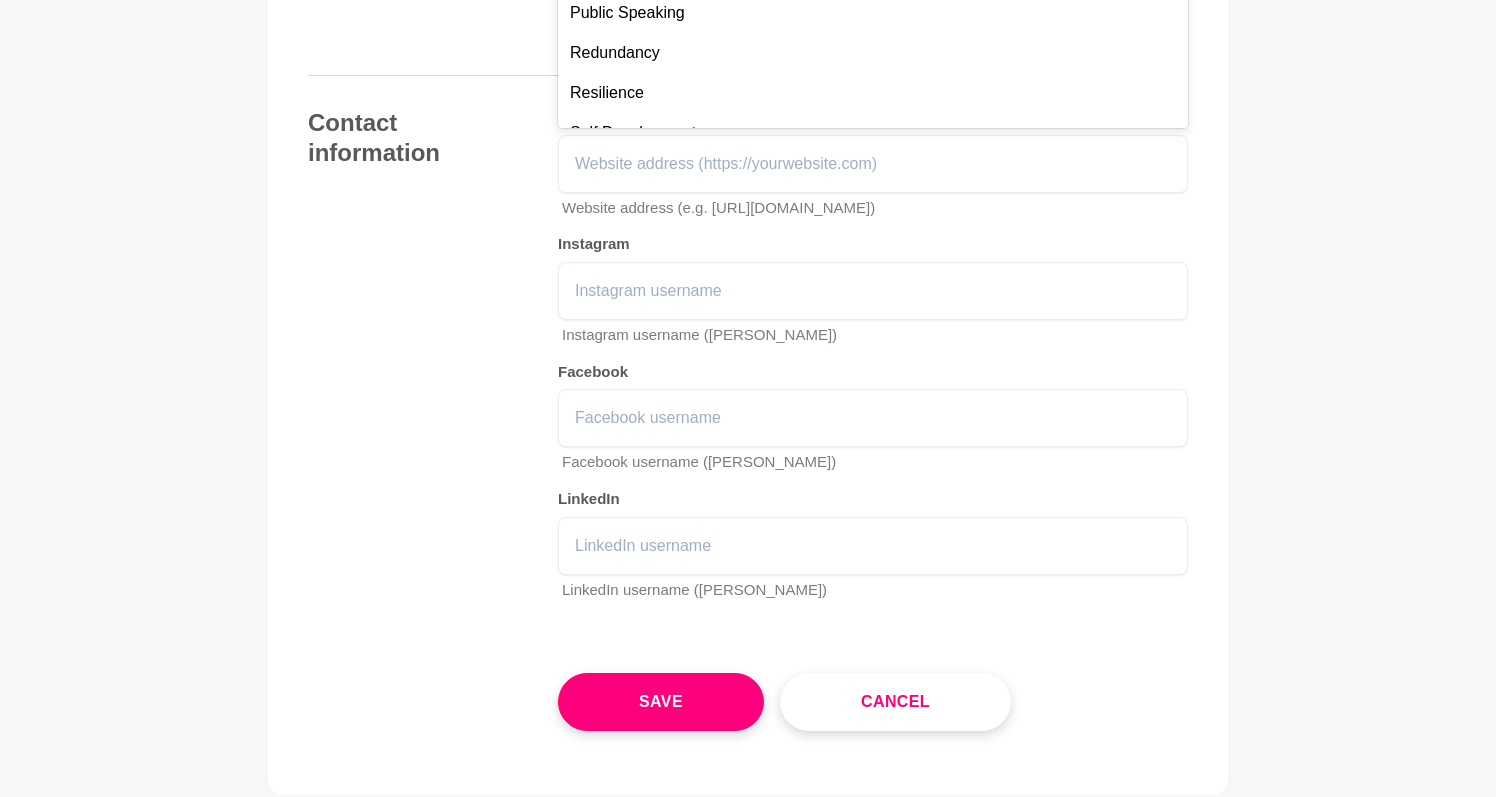 scroll, scrollTop: 1363, scrollLeft: 0, axis: vertical 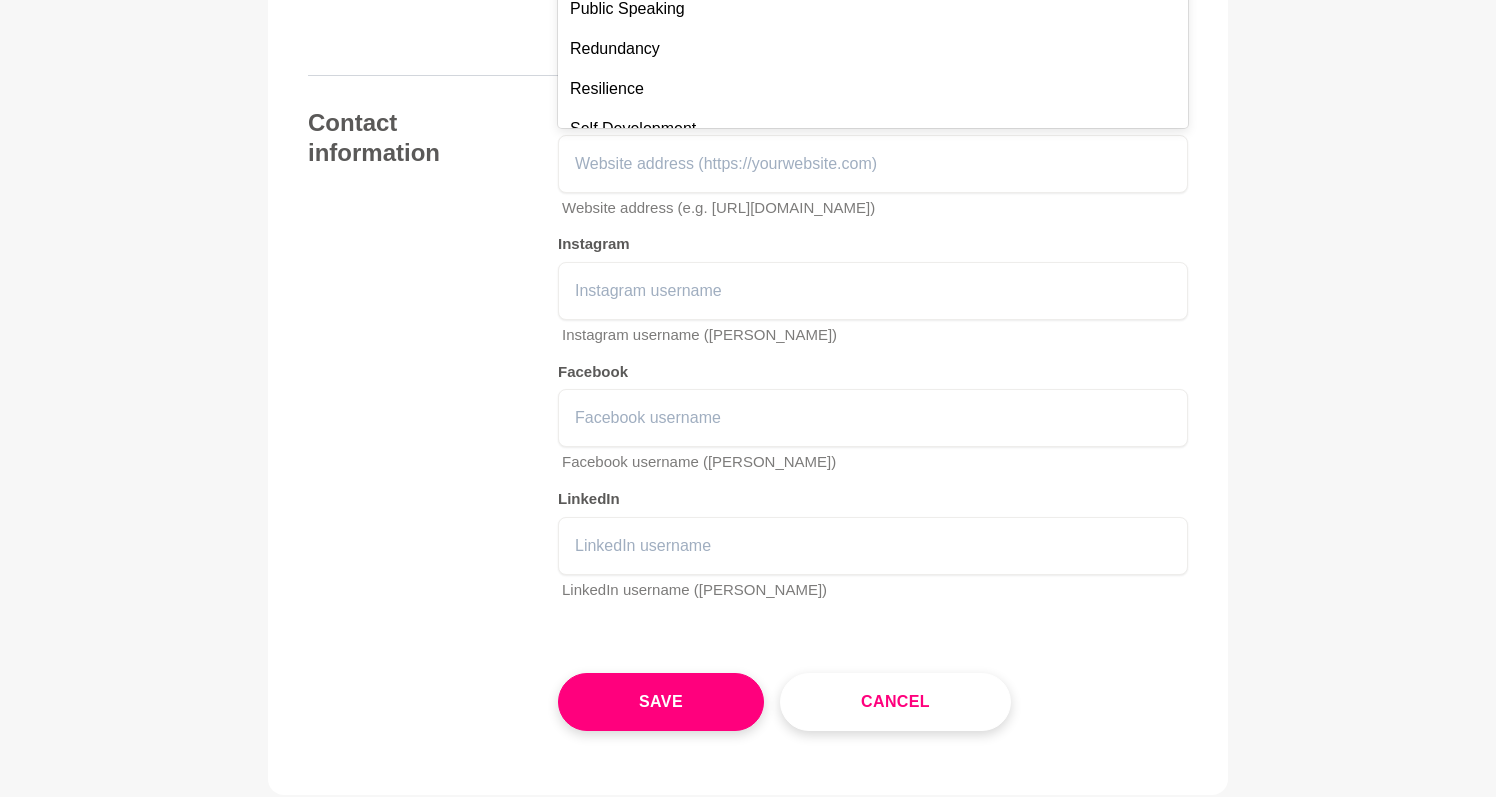 click on "Problem Solving" at bounding box center (873, -71) 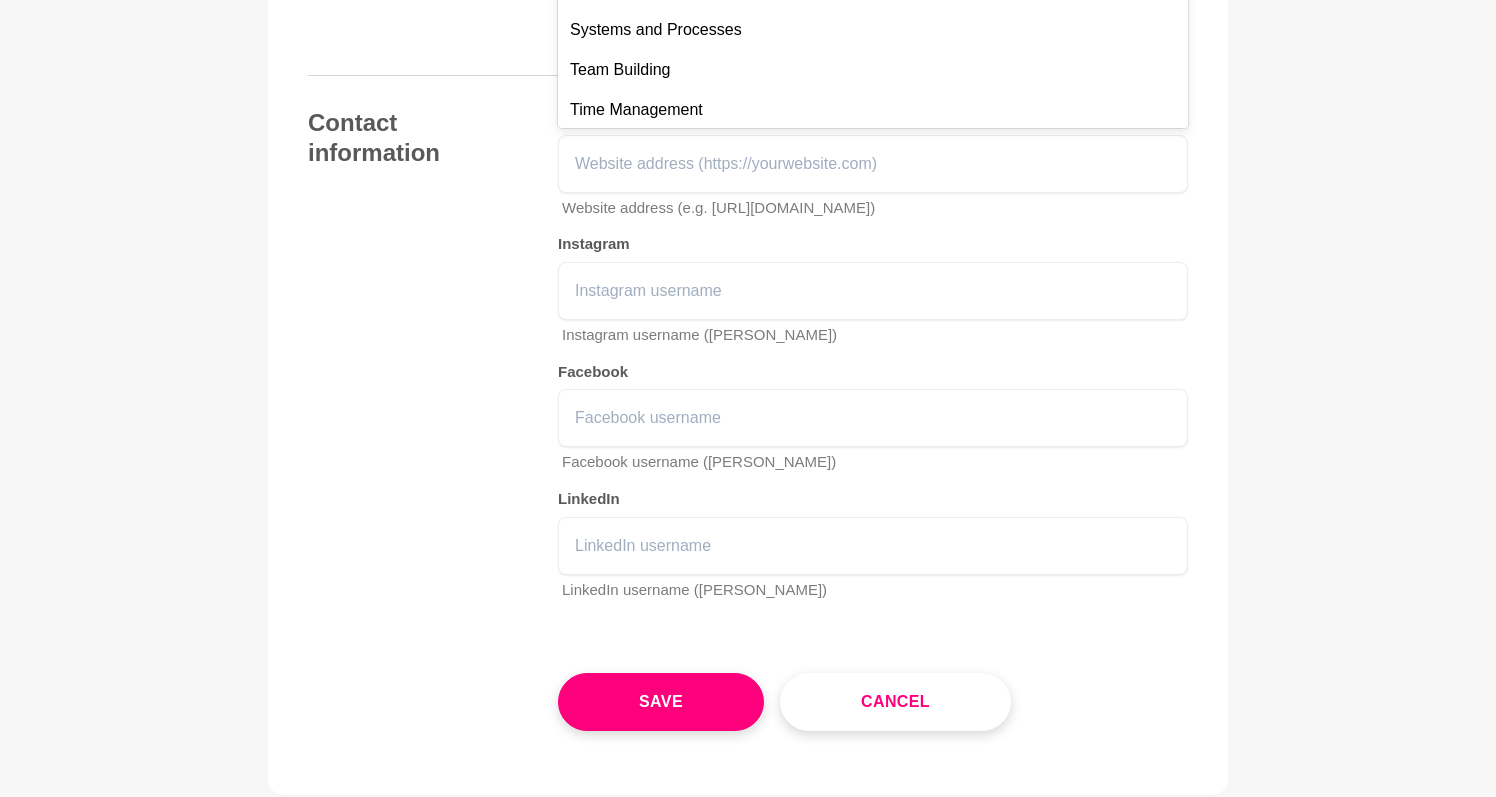 scroll, scrollTop: 1709, scrollLeft: 0, axis: vertical 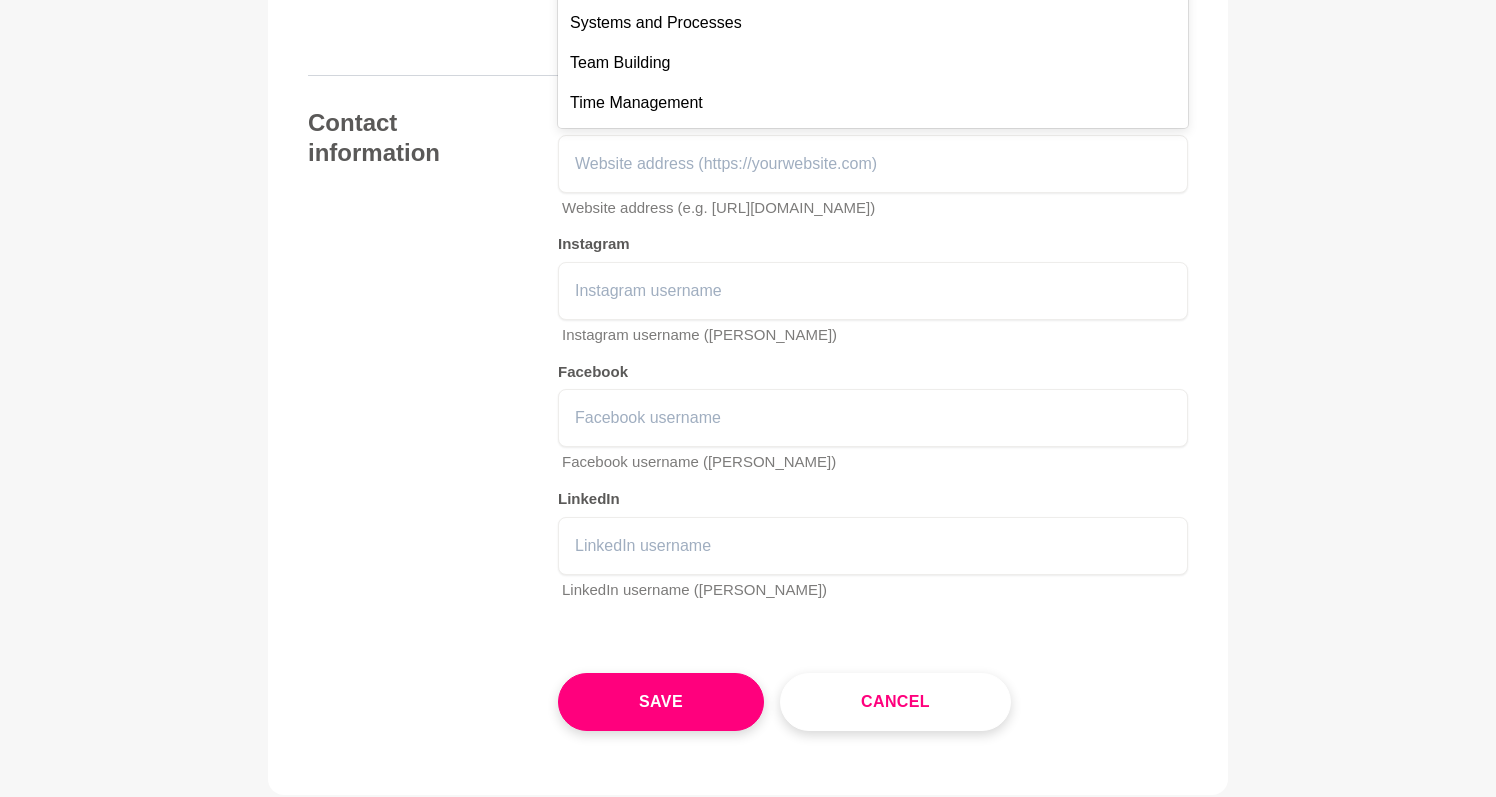 click on "Storytelling" at bounding box center (873, -97) 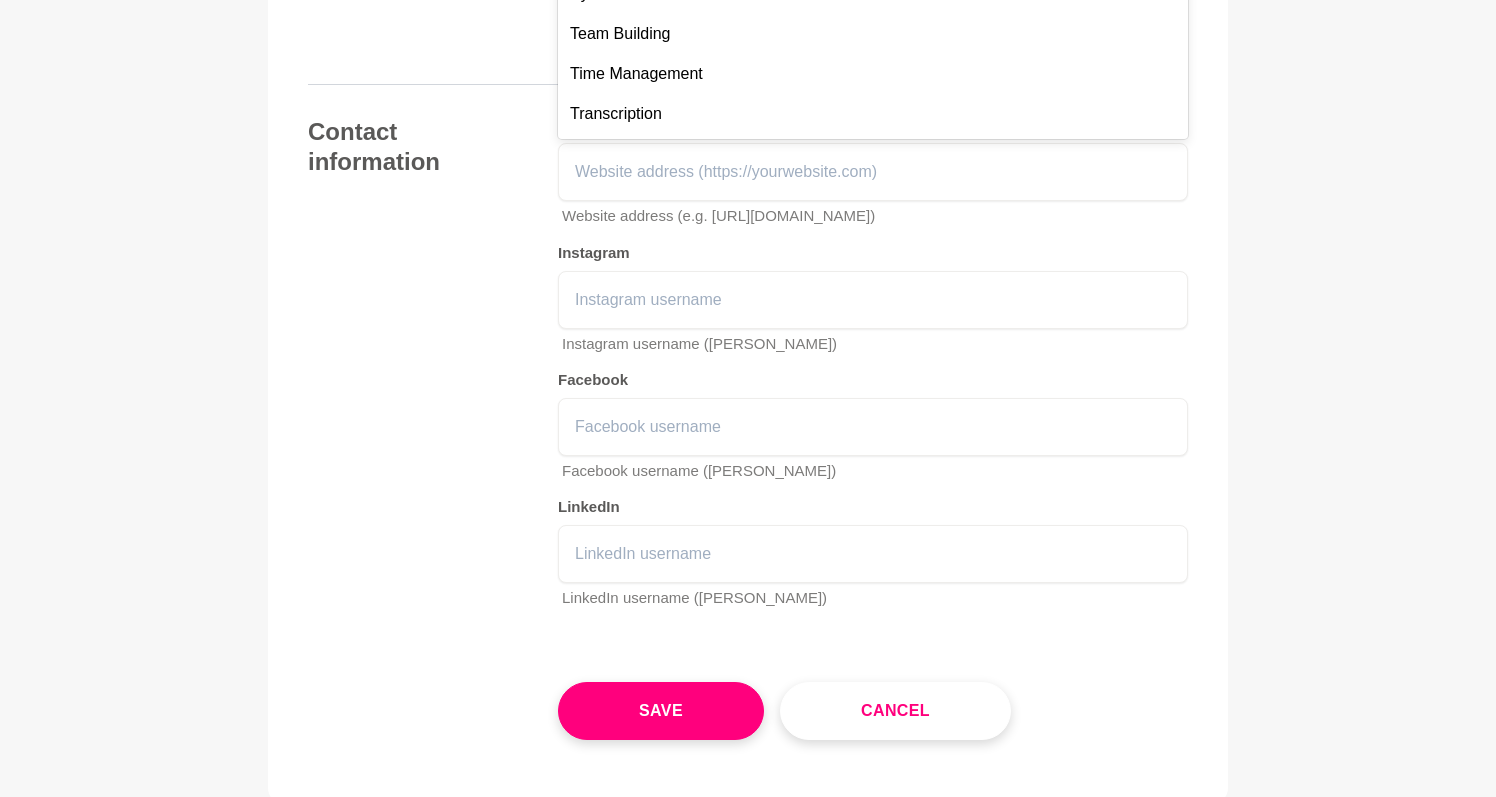 click on "Strategy / Strategic Thinking" at bounding box center (873, -86) 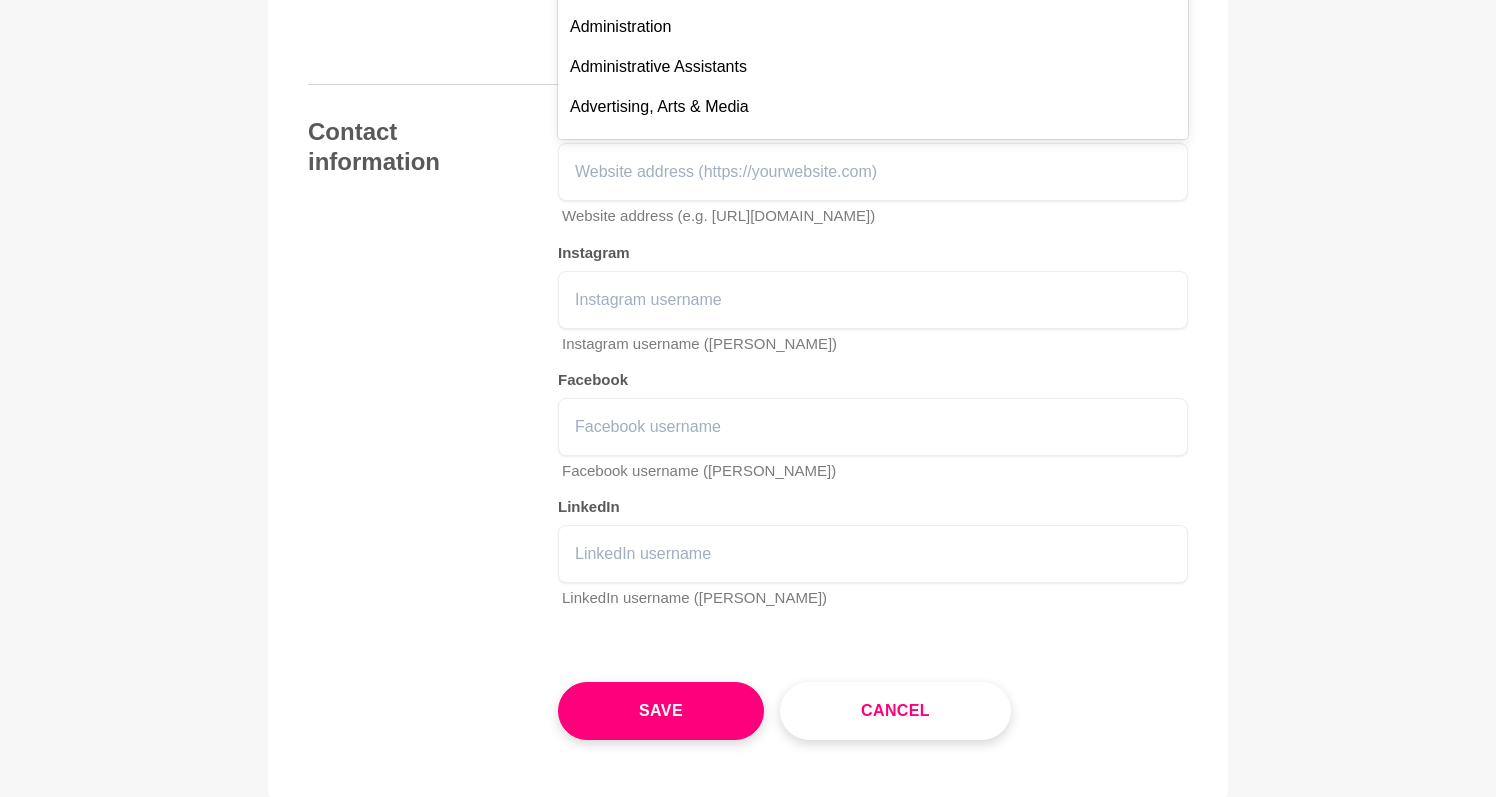scroll, scrollTop: 1918, scrollLeft: 0, axis: vertical 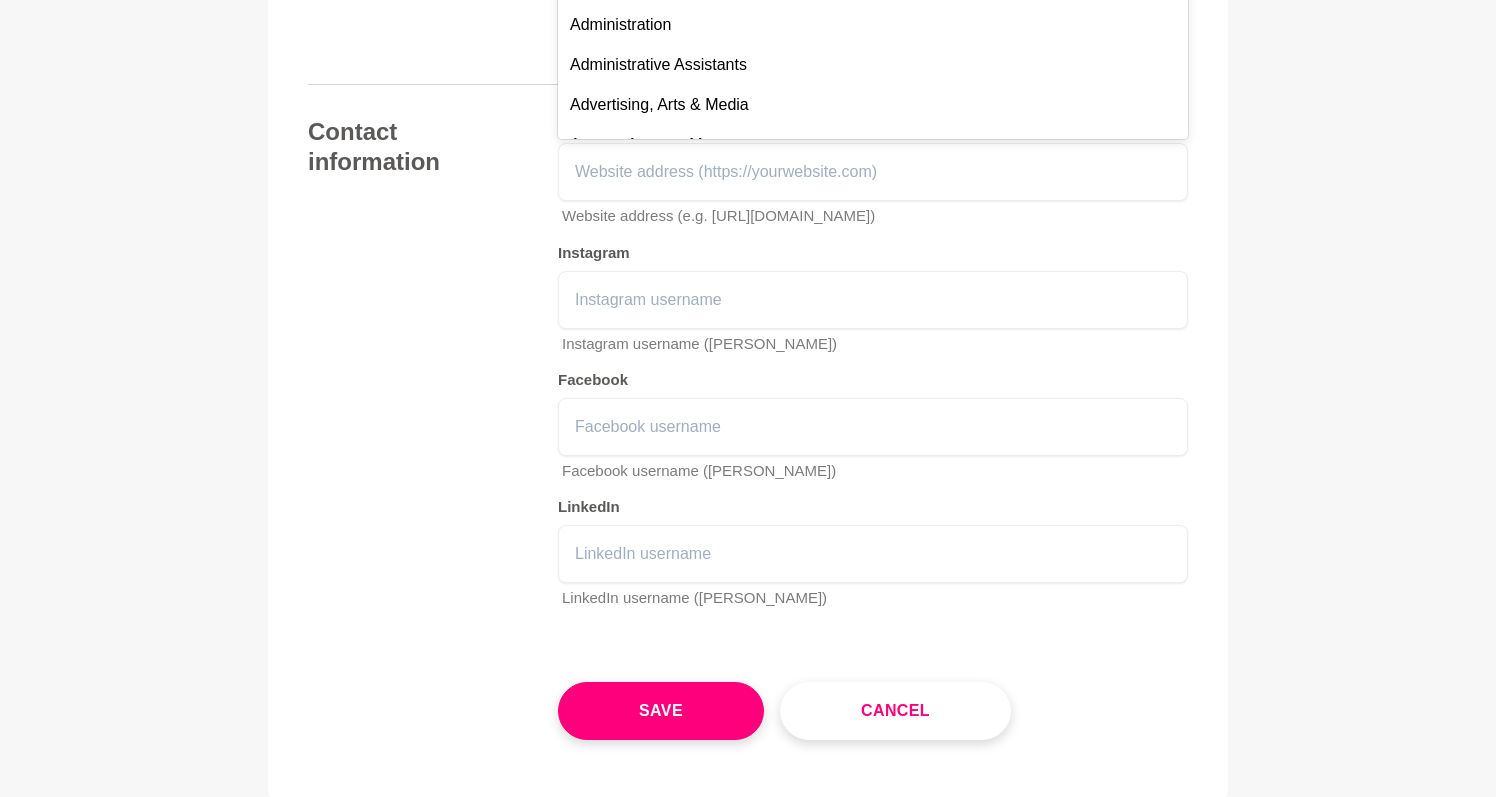 click on "Writing" at bounding box center (873, -55) 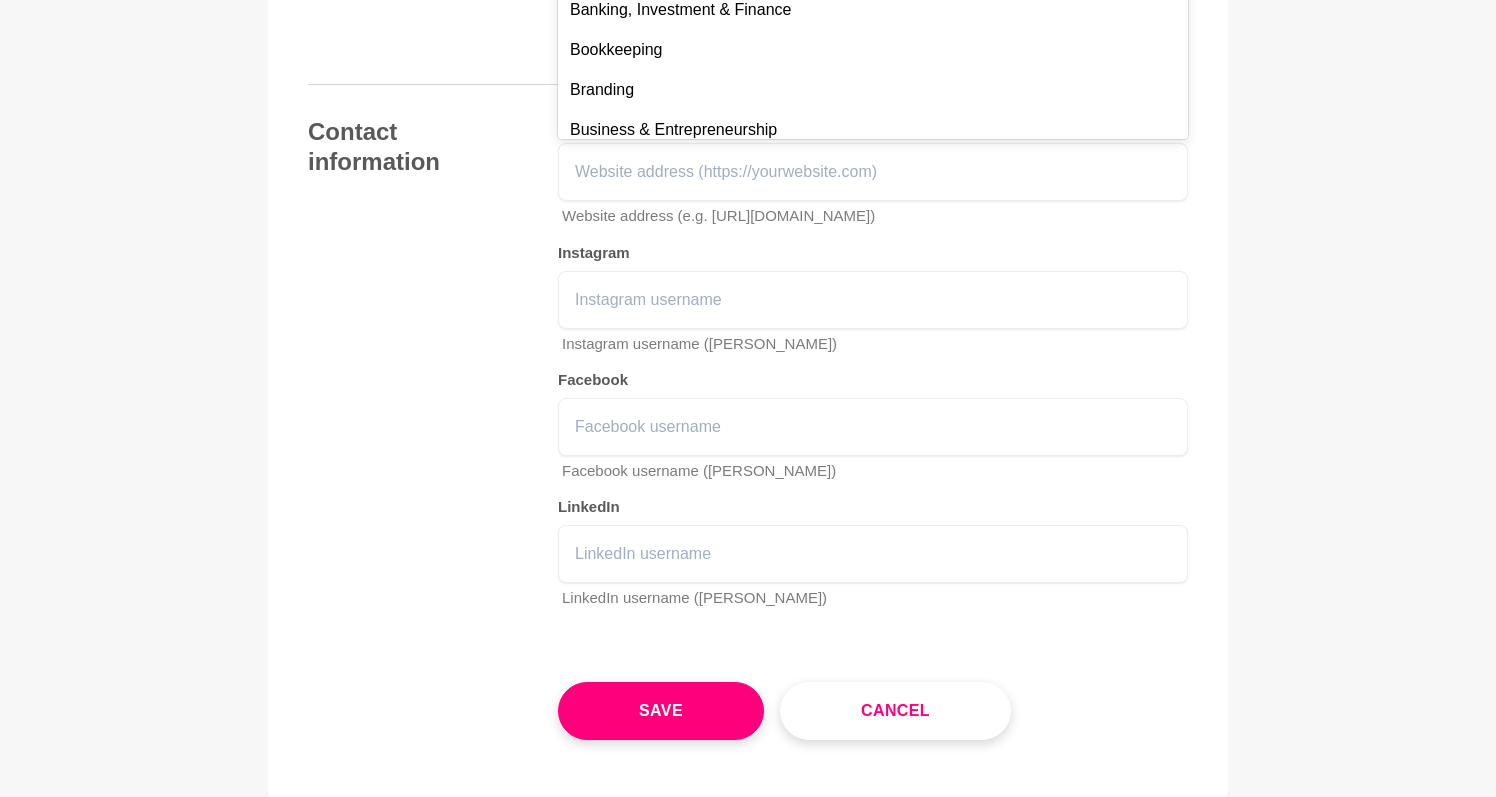 scroll, scrollTop: 2217, scrollLeft: 0, axis: vertical 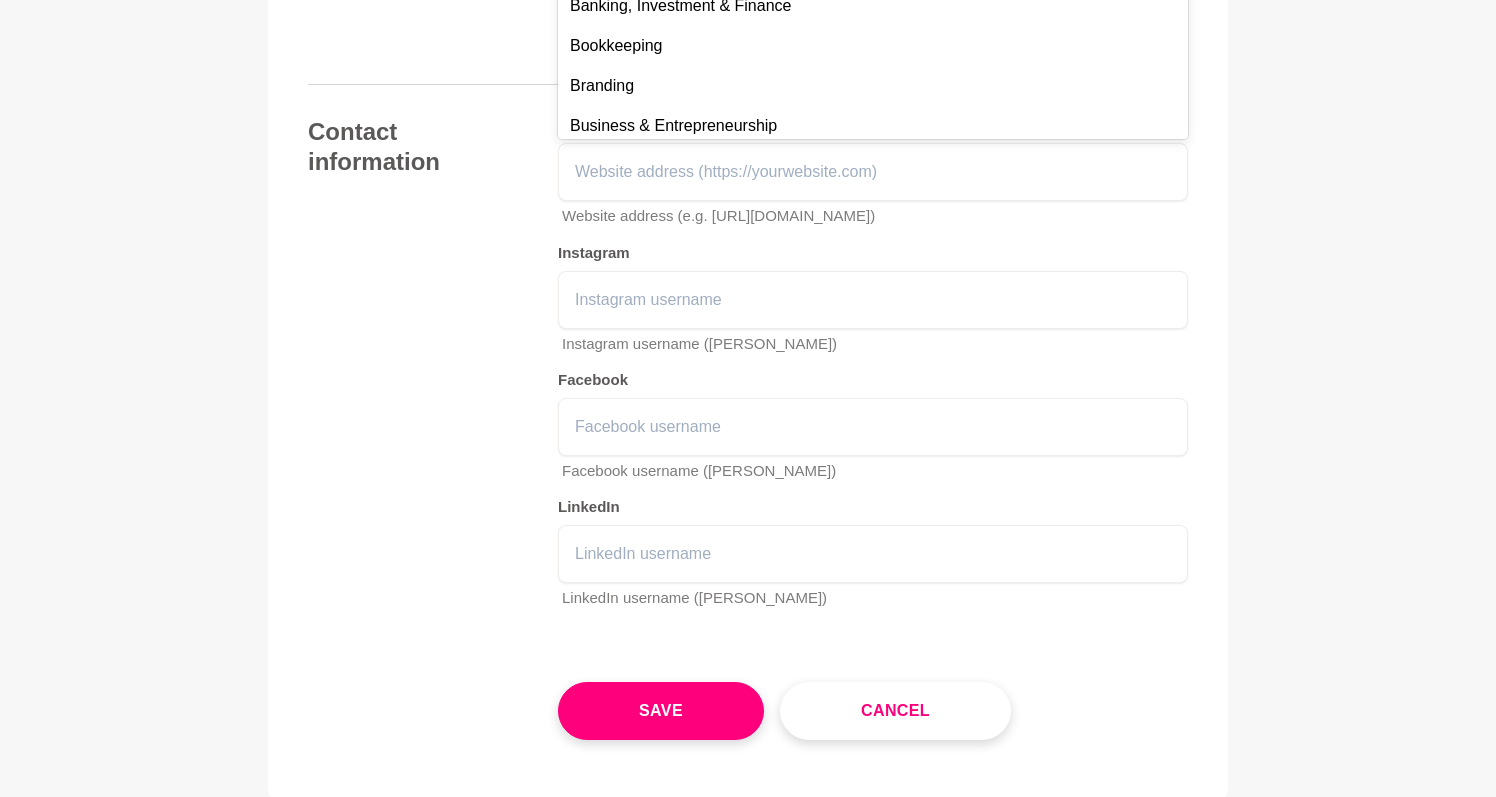 click on "Author" at bounding box center [873, -34] 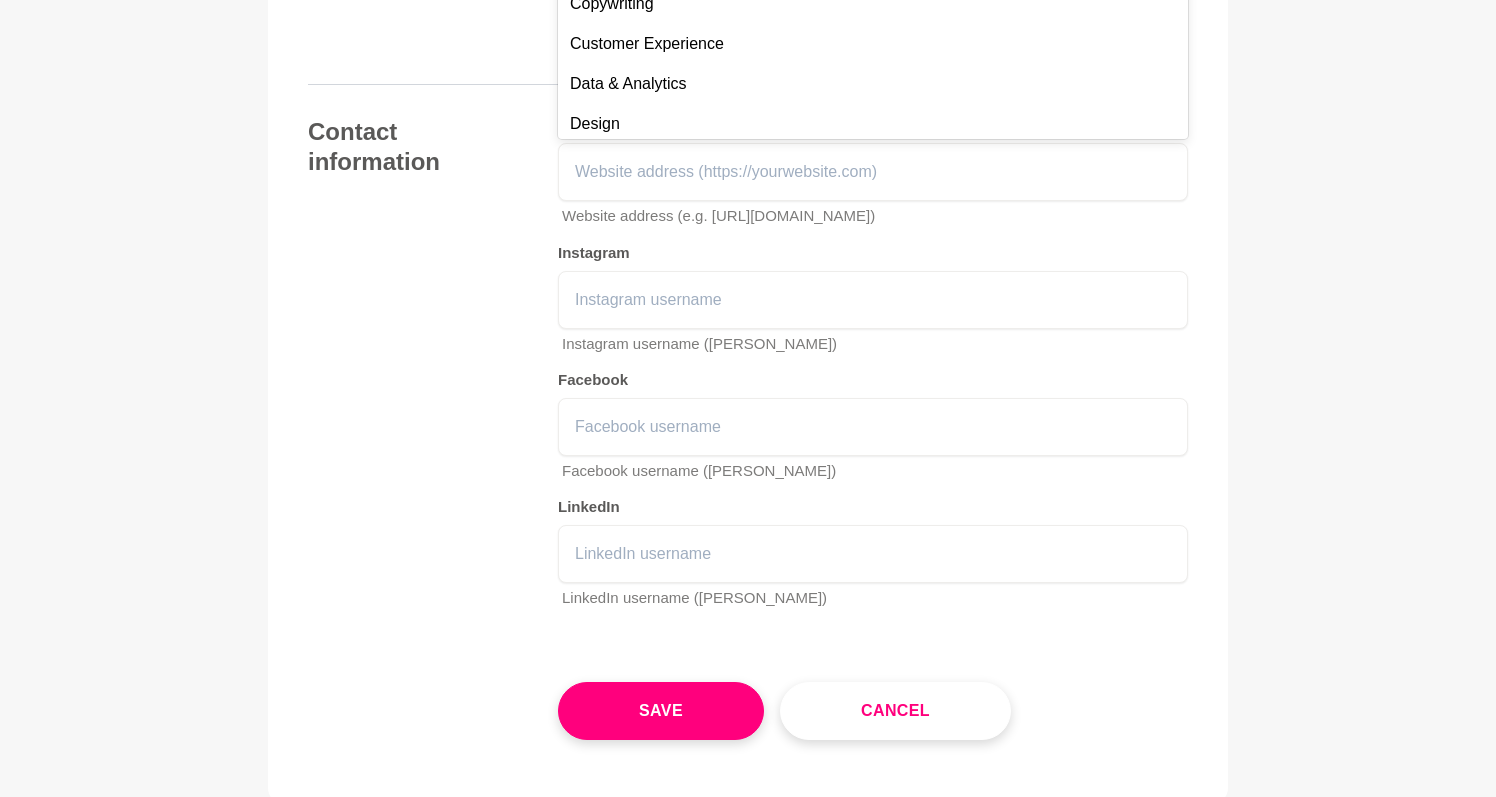 scroll, scrollTop: 2981, scrollLeft: 0, axis: vertical 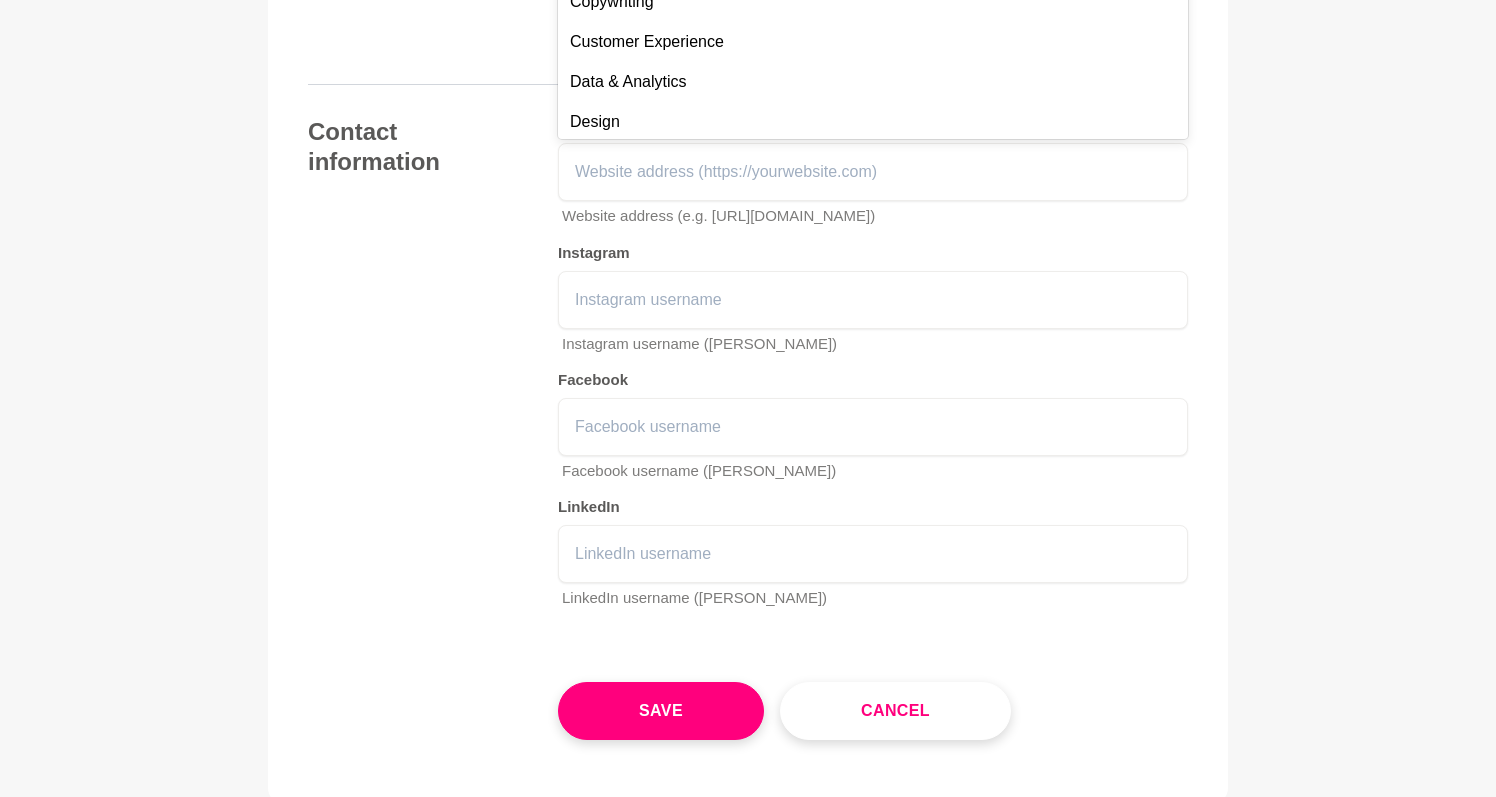 click on "Back to Profile Your details [PERSON_NAME] Founder [GEOGRAPHIC_DATA] [STREET_ADDRESS] Photo  * About me Hi, I’m [PERSON_NAME] and I have many years’ experience in community services, including early work in youth justice and [MEDICAL_DATA], and more recent roles in homelessness, complex trauma and mental health. Alongside this, I’ve worked a wide range of other jobs to support my family while studying and building a career that reflects what matters to me, (I’ve always done what I had to do to get to where I need to be). I was recently made redundant from a role that undervalued me. In my early 50s, that’s been a confronting experience but it’s also been the push I needed to take a break, regroup and back myself properly. I’ve had a lot of conversations with other women at this stage of life, and many of us have felt the slow creep of invisibility. I refuse to be invisible, so I’m reinventing myself. Hi, my name is [x] and I have [x] years experience in [insert industry], working across [insert 2-3 examples]." at bounding box center (748, -1089) 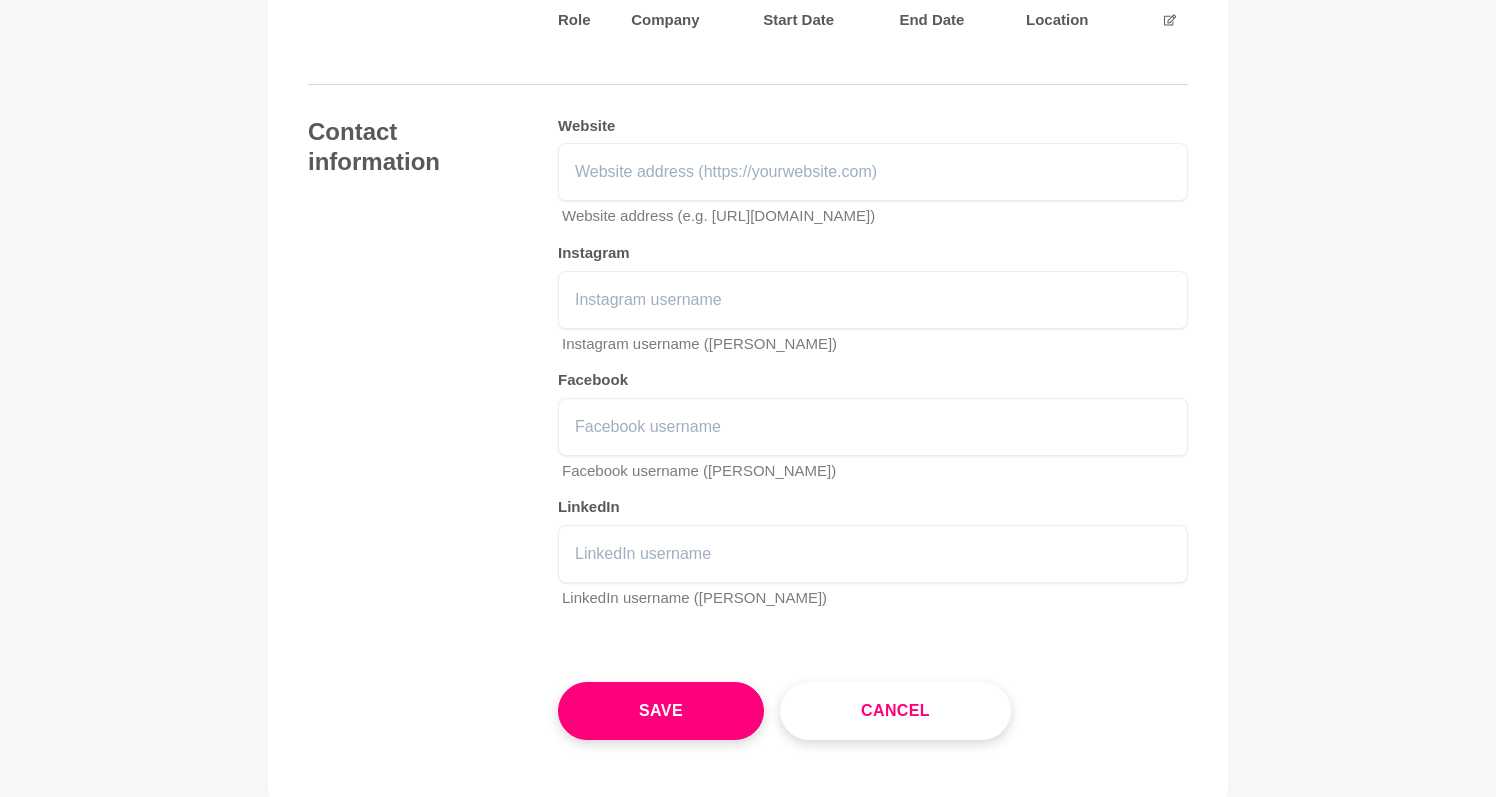 click 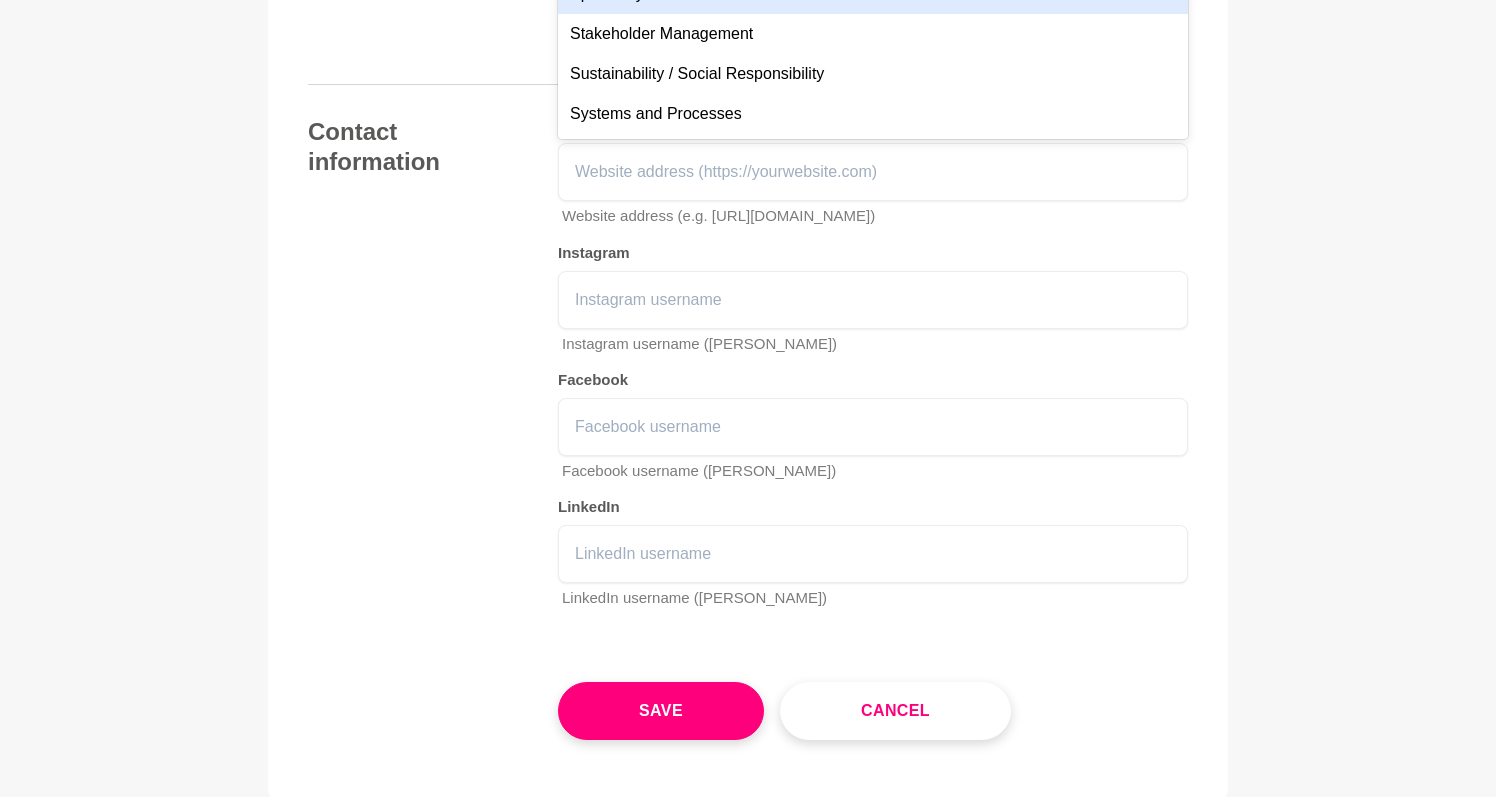 scroll, scrollTop: 1525, scrollLeft: 0, axis: vertical 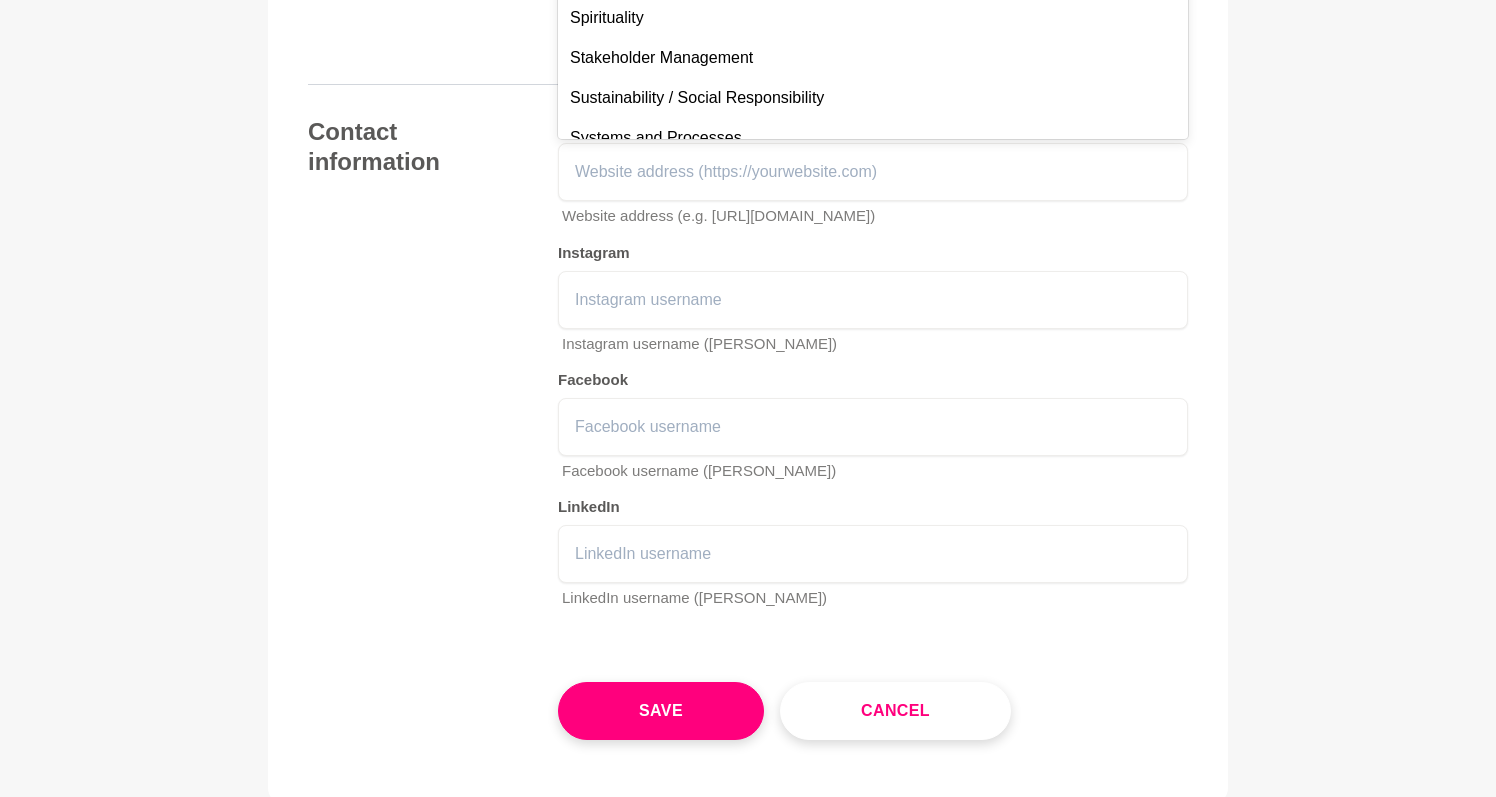 click on "Resilience" at bounding box center (873, -102) 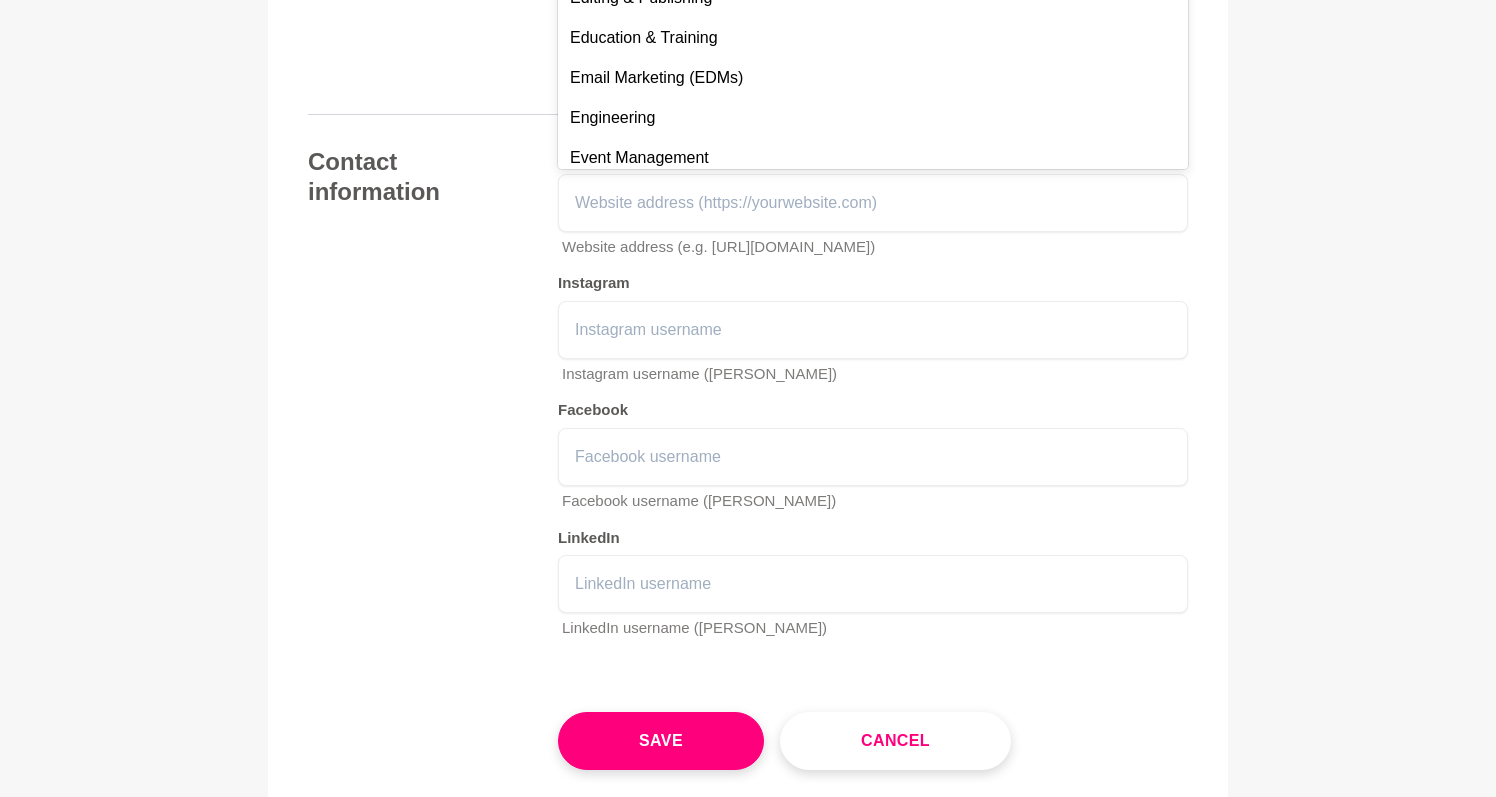 scroll, scrollTop: 3306, scrollLeft: 0, axis: vertical 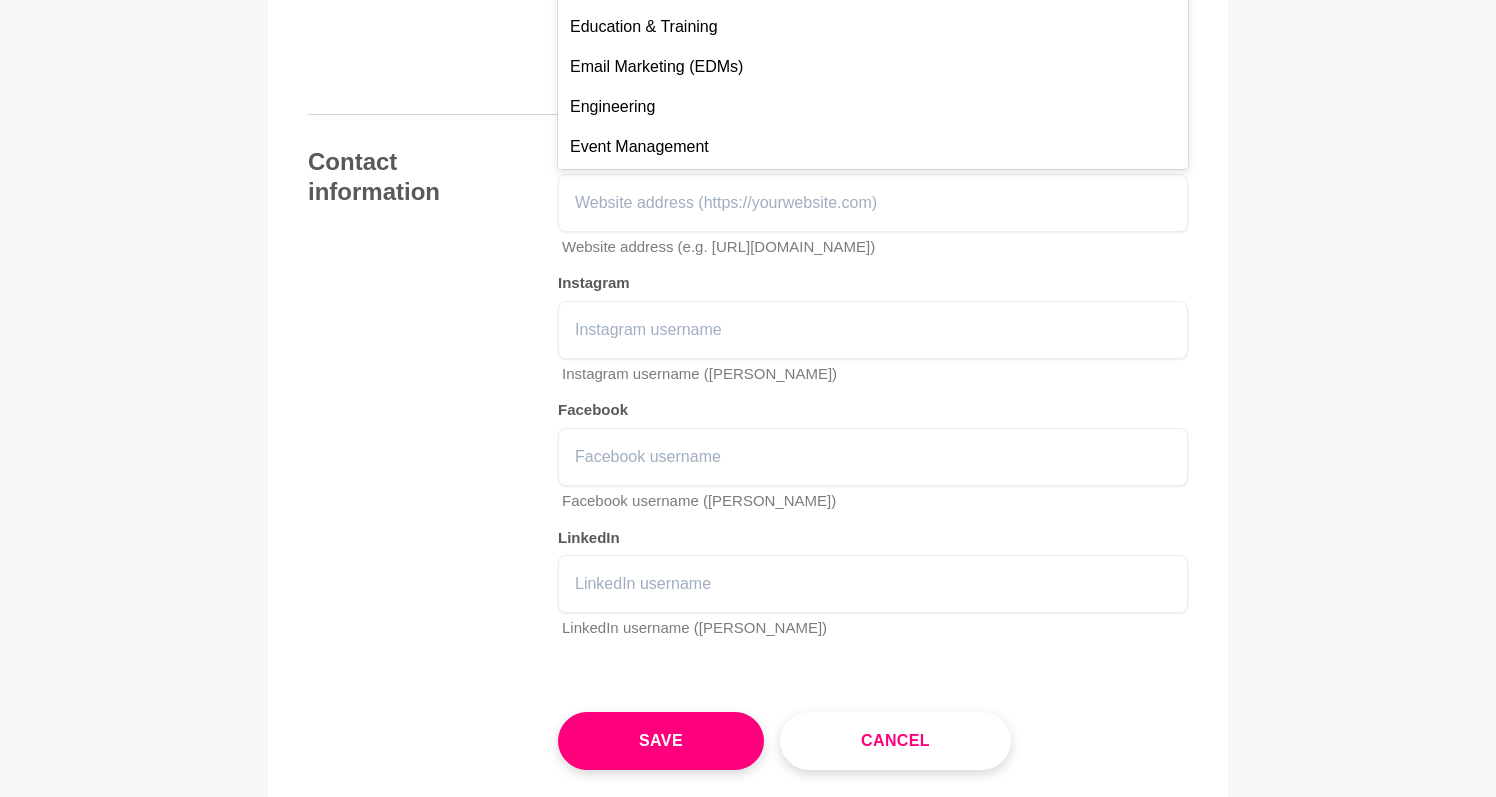 click on "Diversity & Inclusion" at bounding box center [873, -93] 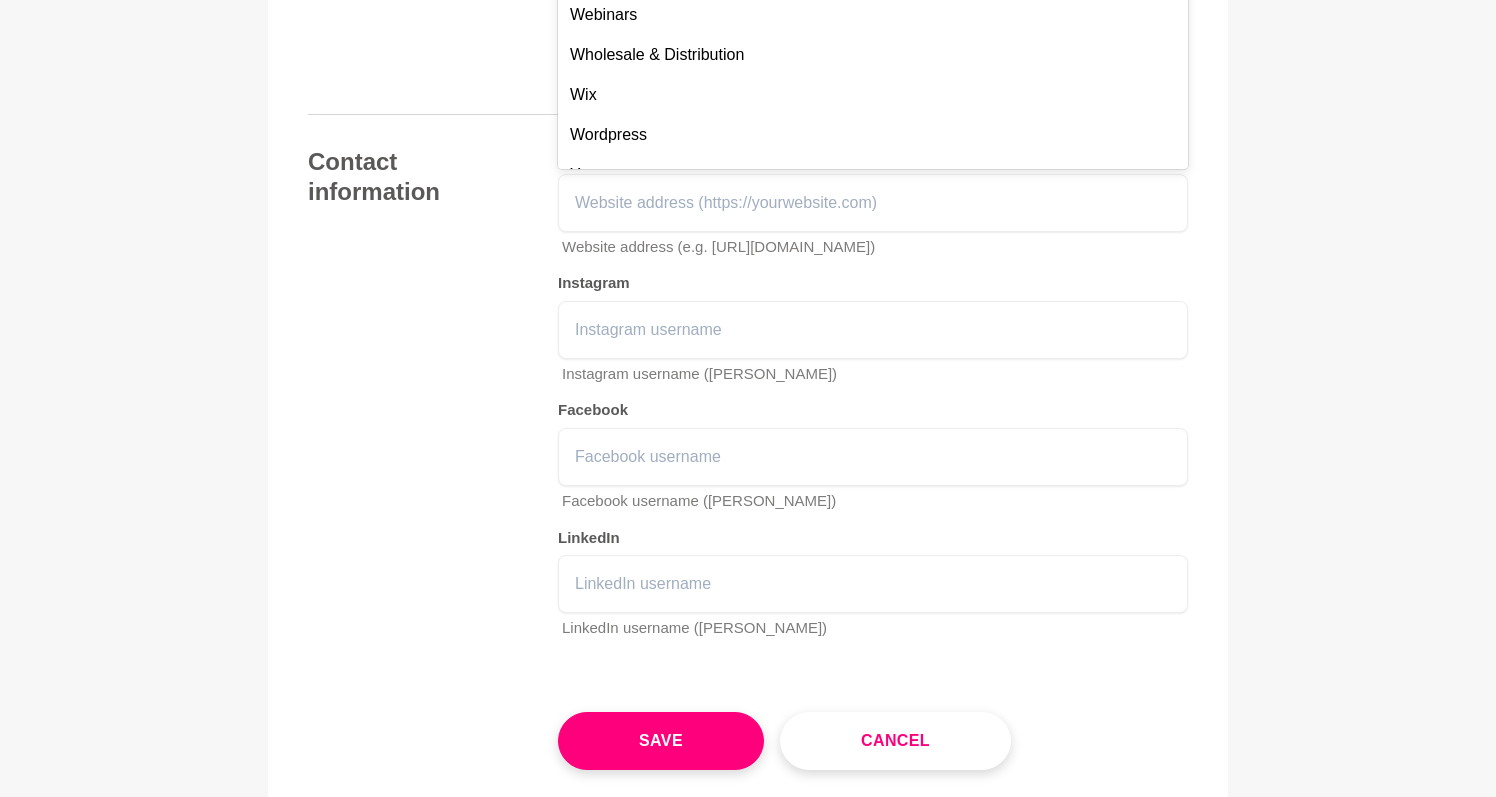 scroll, scrollTop: 7348, scrollLeft: 0, axis: vertical 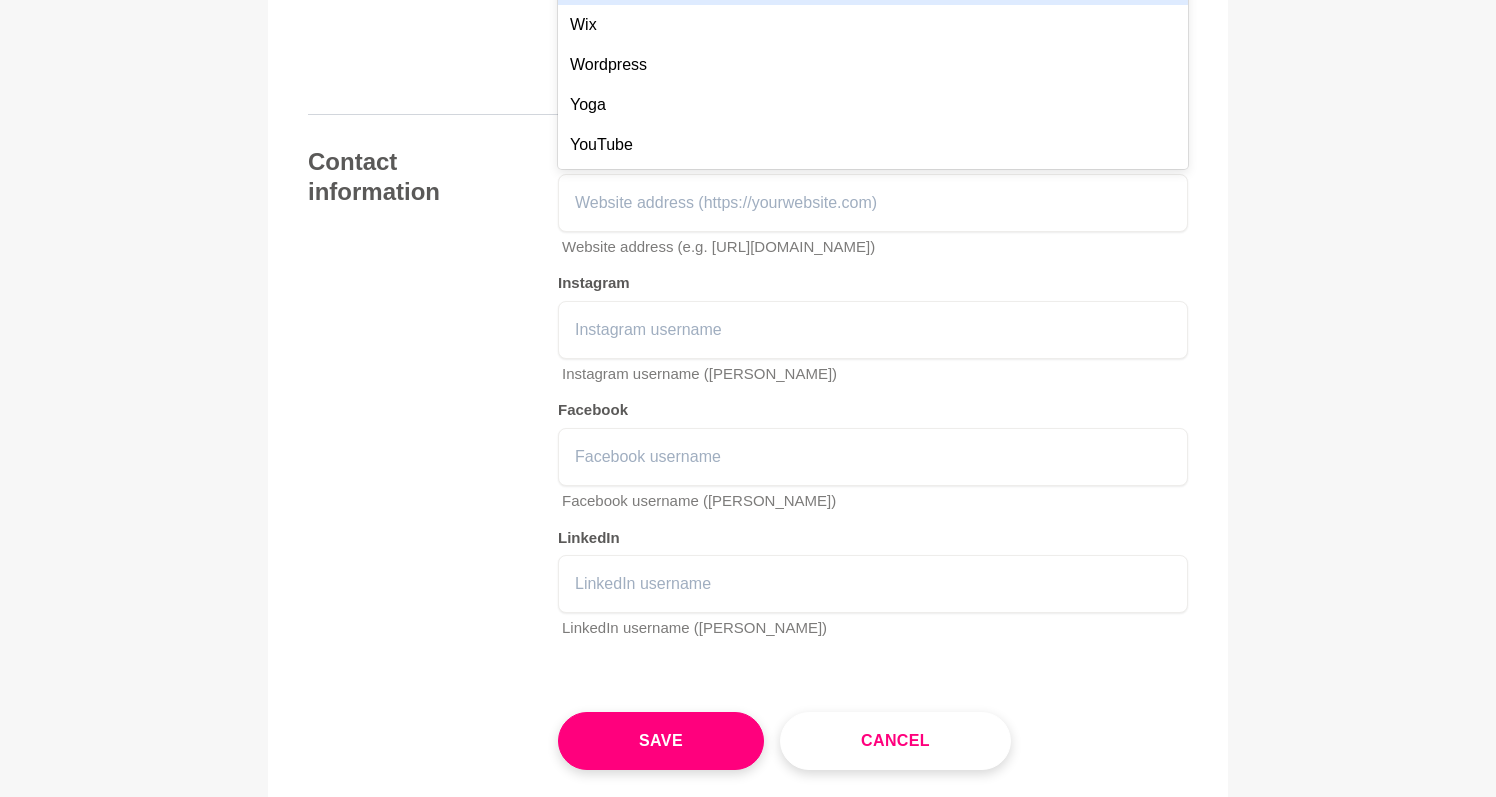 click on "Back to Profile Your details [PERSON_NAME] Founder [GEOGRAPHIC_DATA] [STREET_ADDRESS] Photo  * About me Hi, I’m [PERSON_NAME] and I have many years’ experience in community services, including early work in youth justice and [MEDICAL_DATA], and more recent roles in homelessness, complex trauma and mental health. Alongside this, I’ve worked a wide range of other jobs to support my family while studying and building a career that reflects what matters to me, (I’ve always done what I had to do to get to where I need to be). I was recently made redundant from a role that undervalued me. In my early 50s, that’s been a confronting experience but it’s also been the push I needed to take a break, regroup and back myself properly. I’ve had a lot of conversations with other women at this stage of life, and many of us have felt the slow creep of invisibility. I refuse to be invisible, so I’m reinventing myself. Hi, my name is [x] and I have [x] years experience in [insert industry], working across [insert 2-3 examples]." at bounding box center [748, -1074] 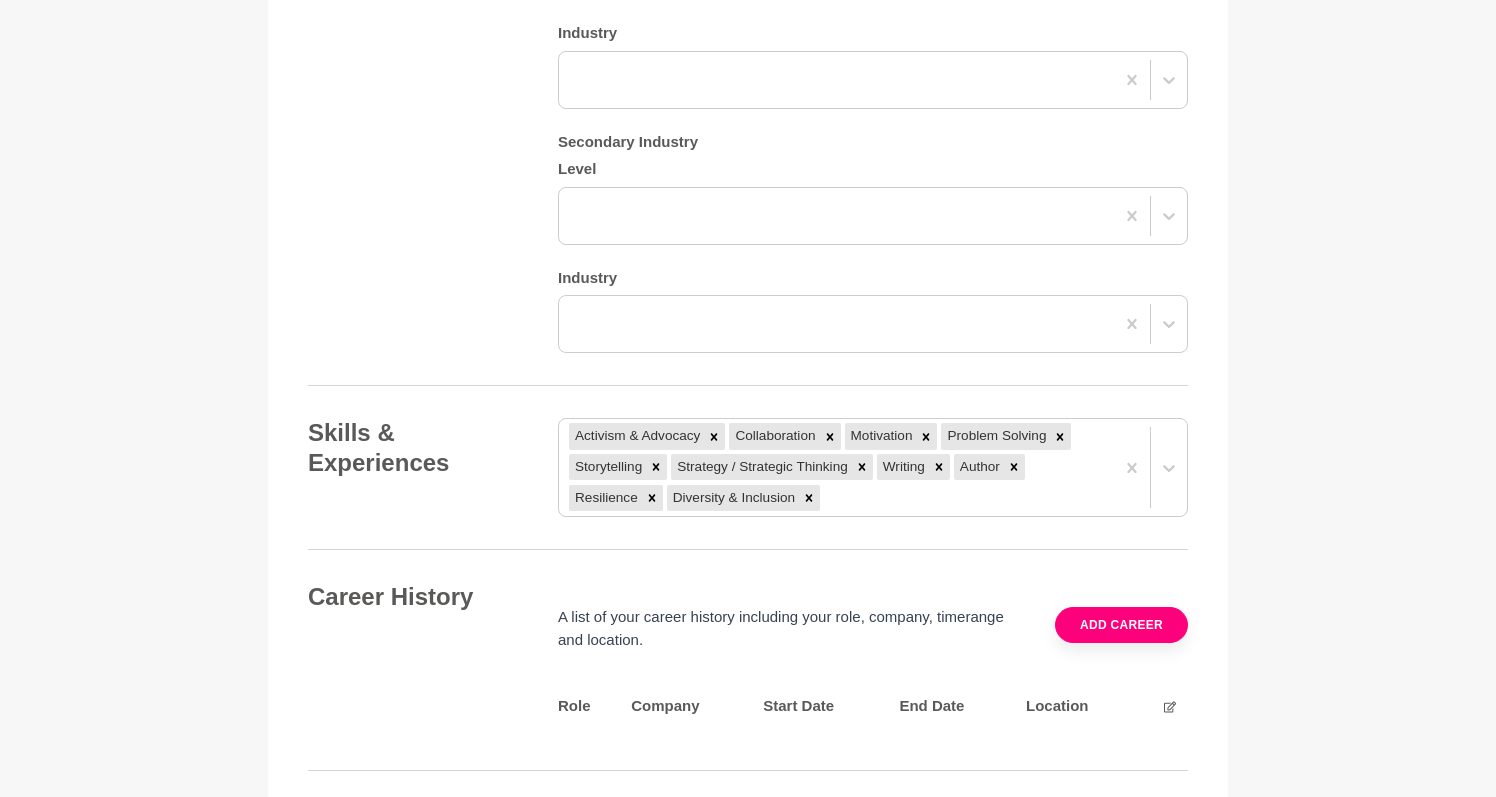 scroll, scrollTop: 2380, scrollLeft: 0, axis: vertical 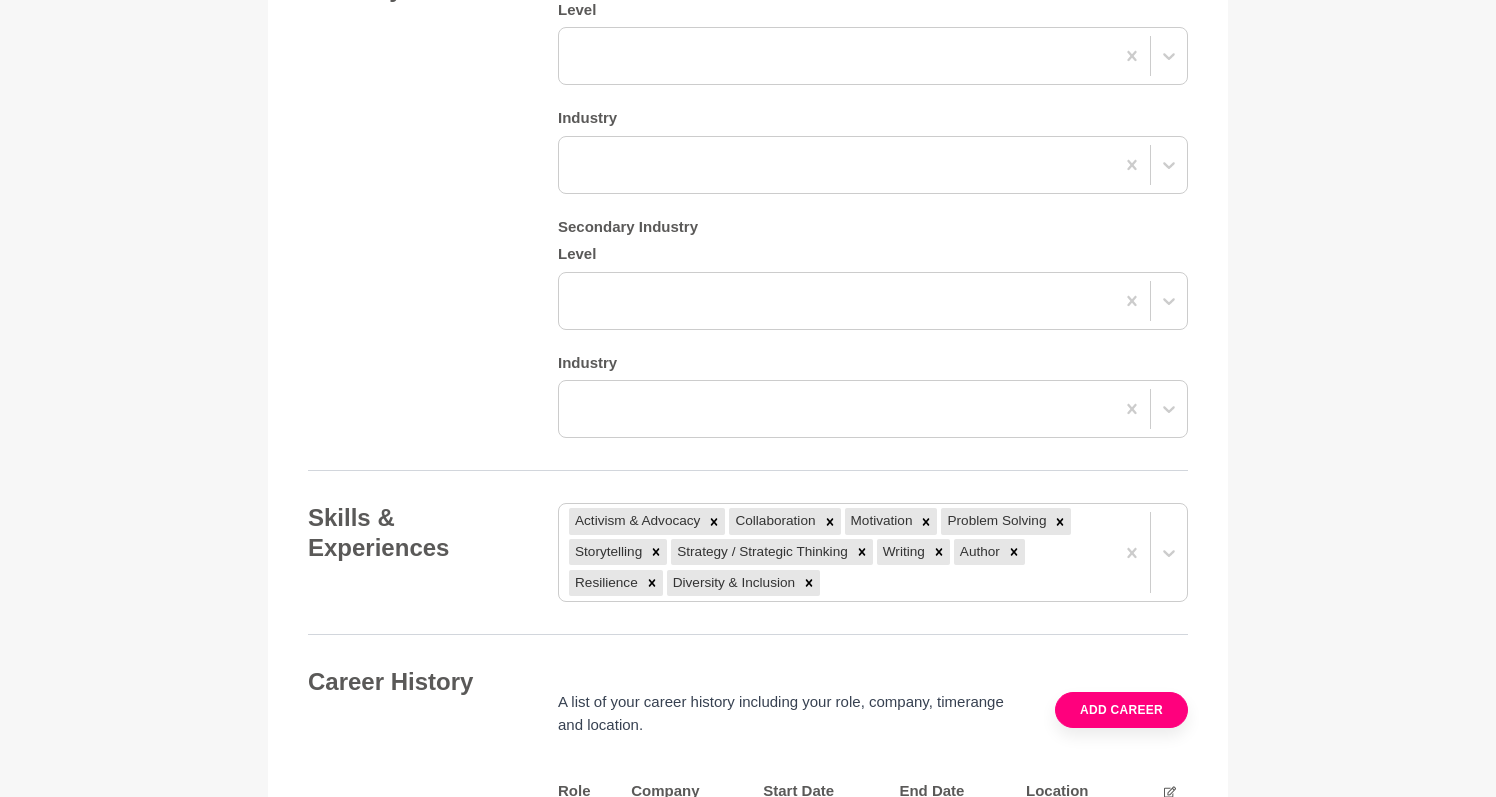 click 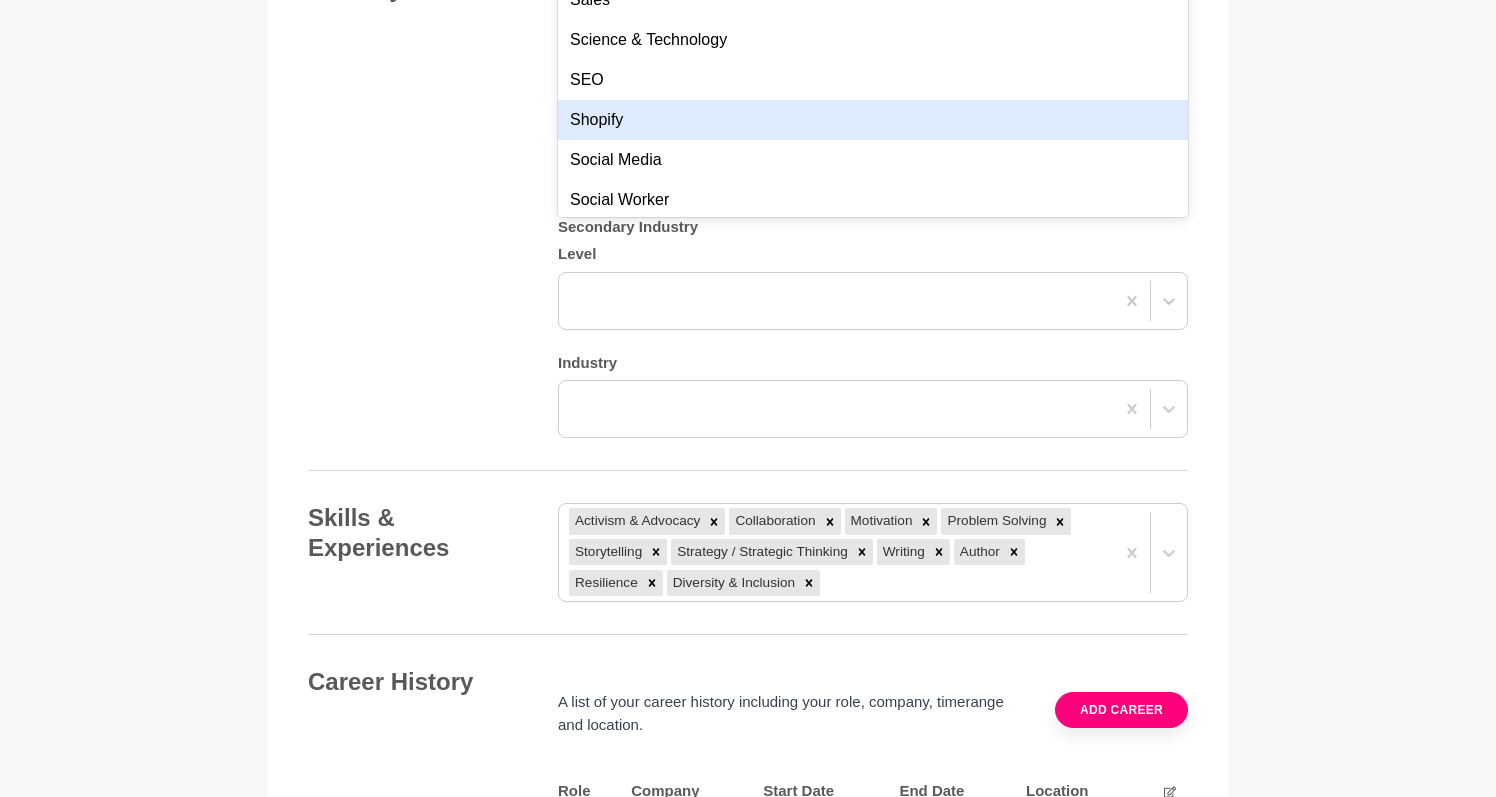 scroll, scrollTop: 6162, scrollLeft: 0, axis: vertical 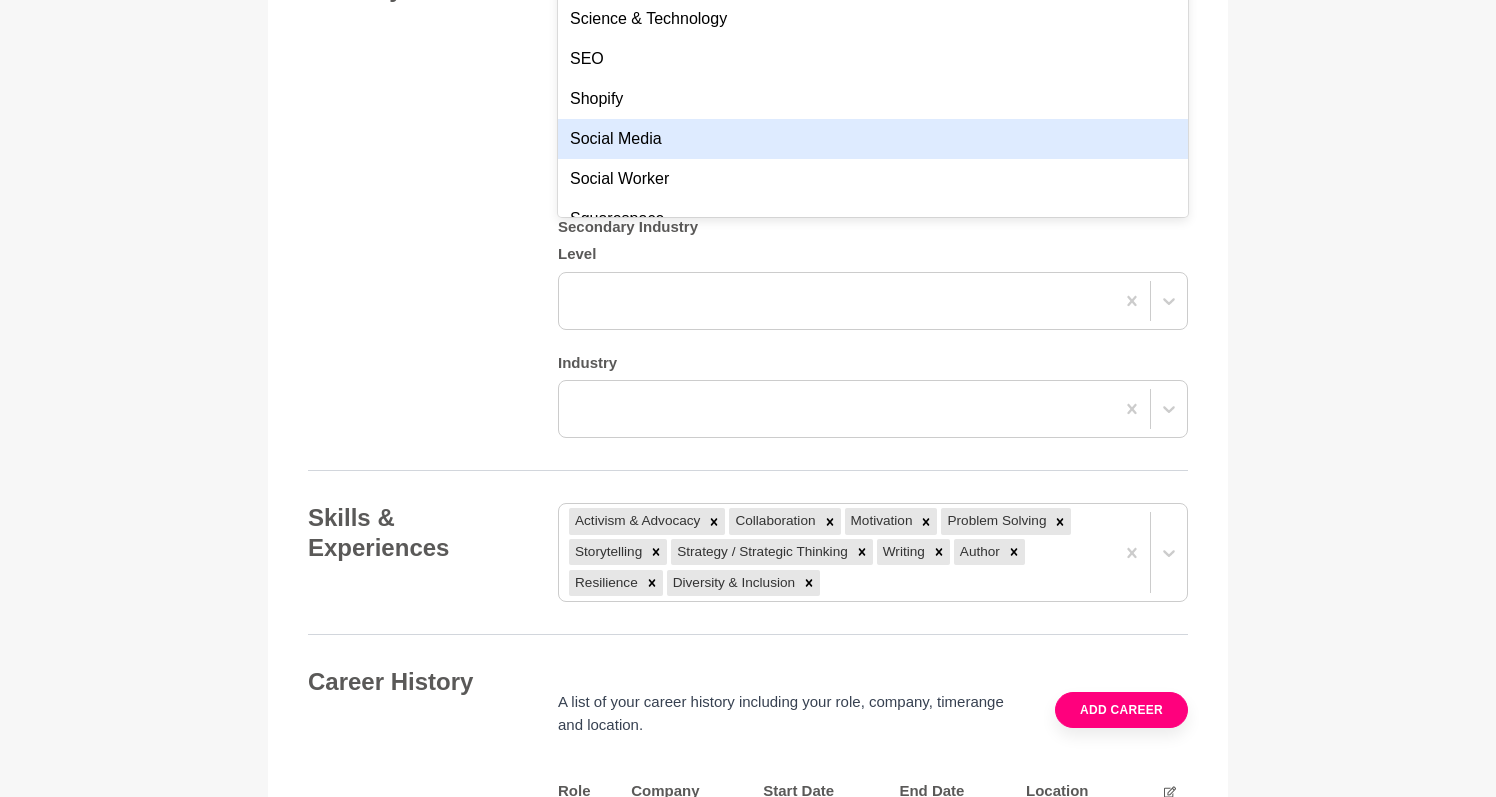click on "Social Media" at bounding box center (873, 139) 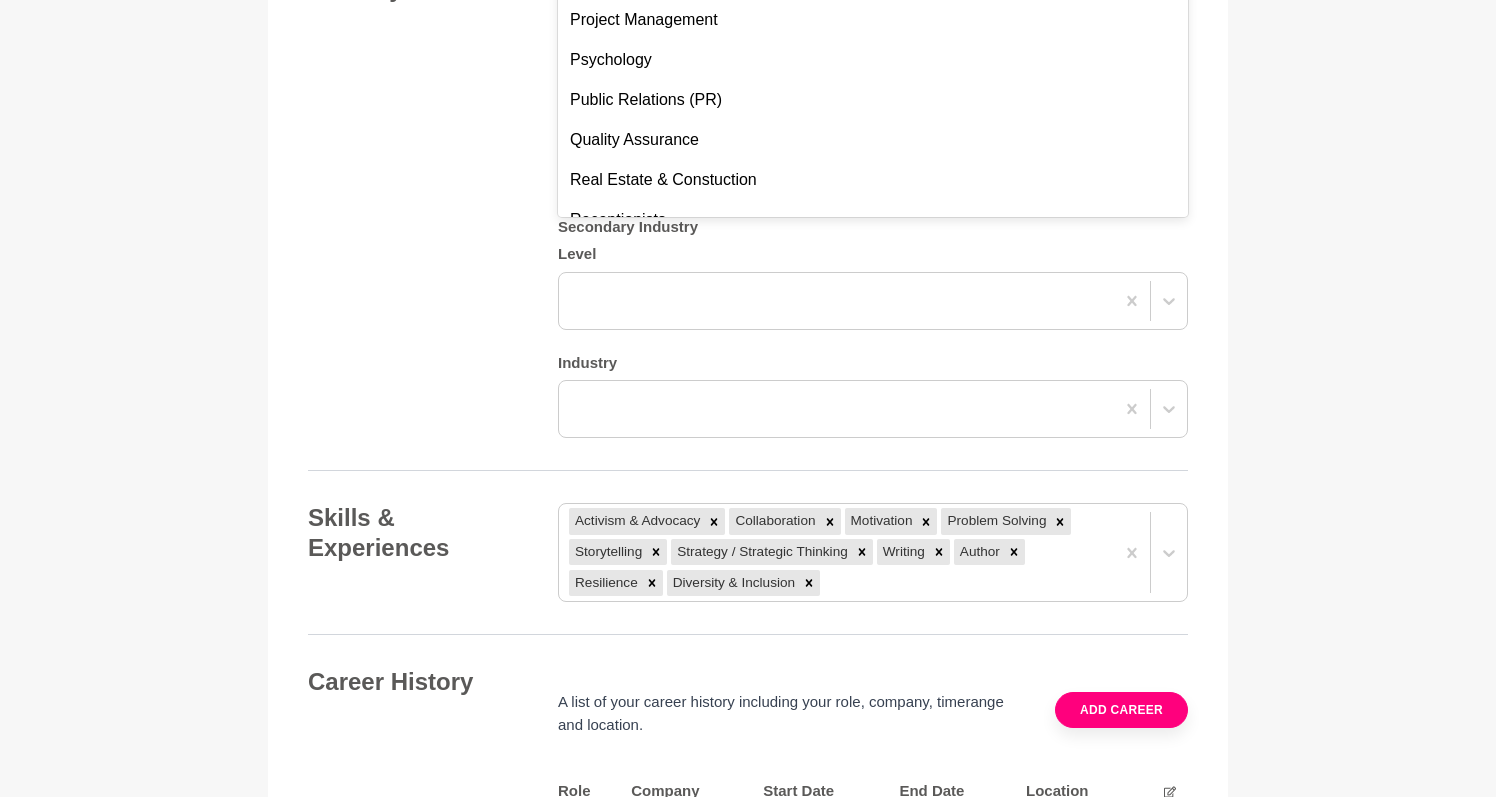 scroll, scrollTop: 5806, scrollLeft: 0, axis: vertical 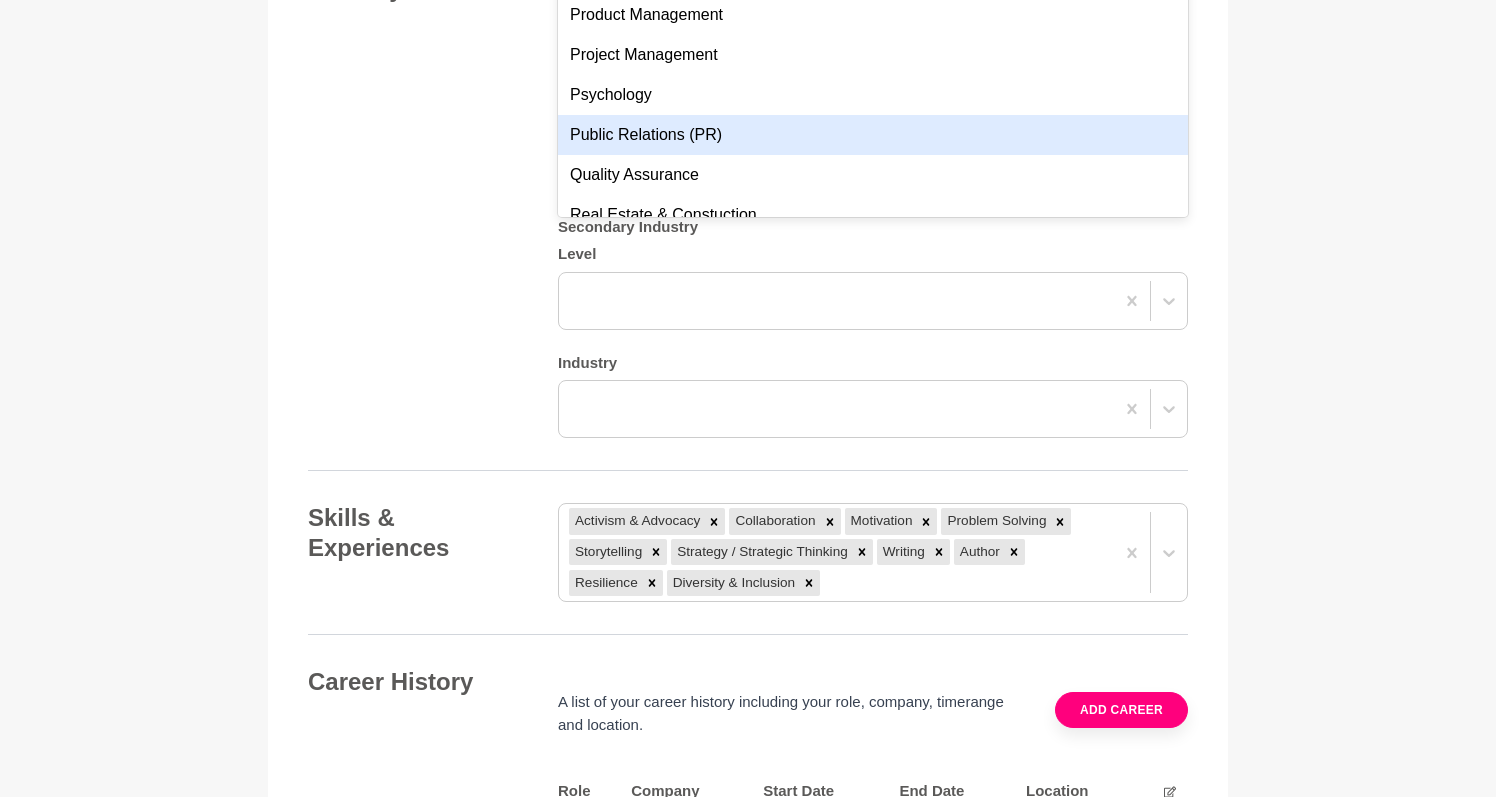 click on "Public Relations (PR)" at bounding box center (873, 135) 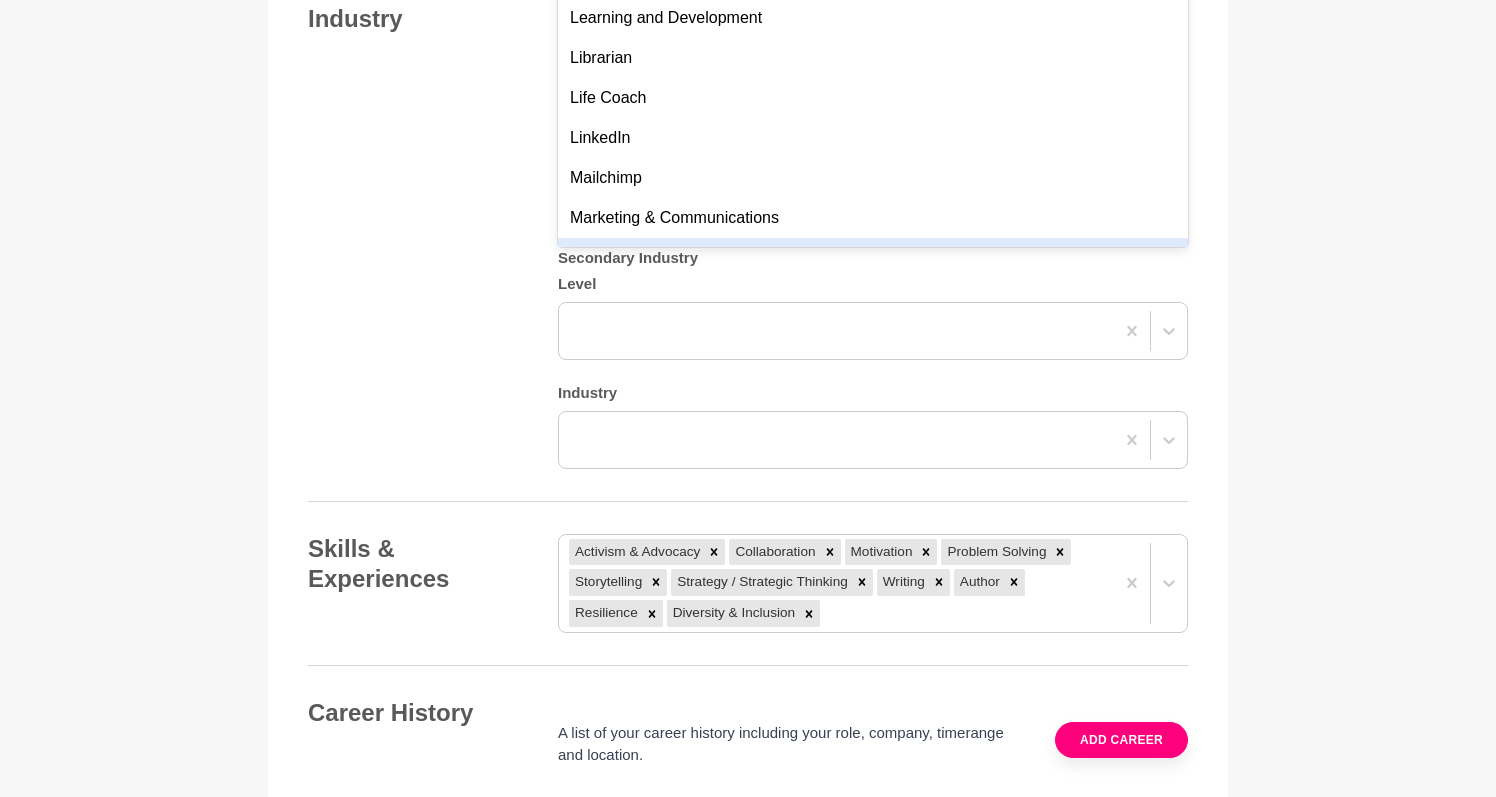 scroll, scrollTop: 4418, scrollLeft: 0, axis: vertical 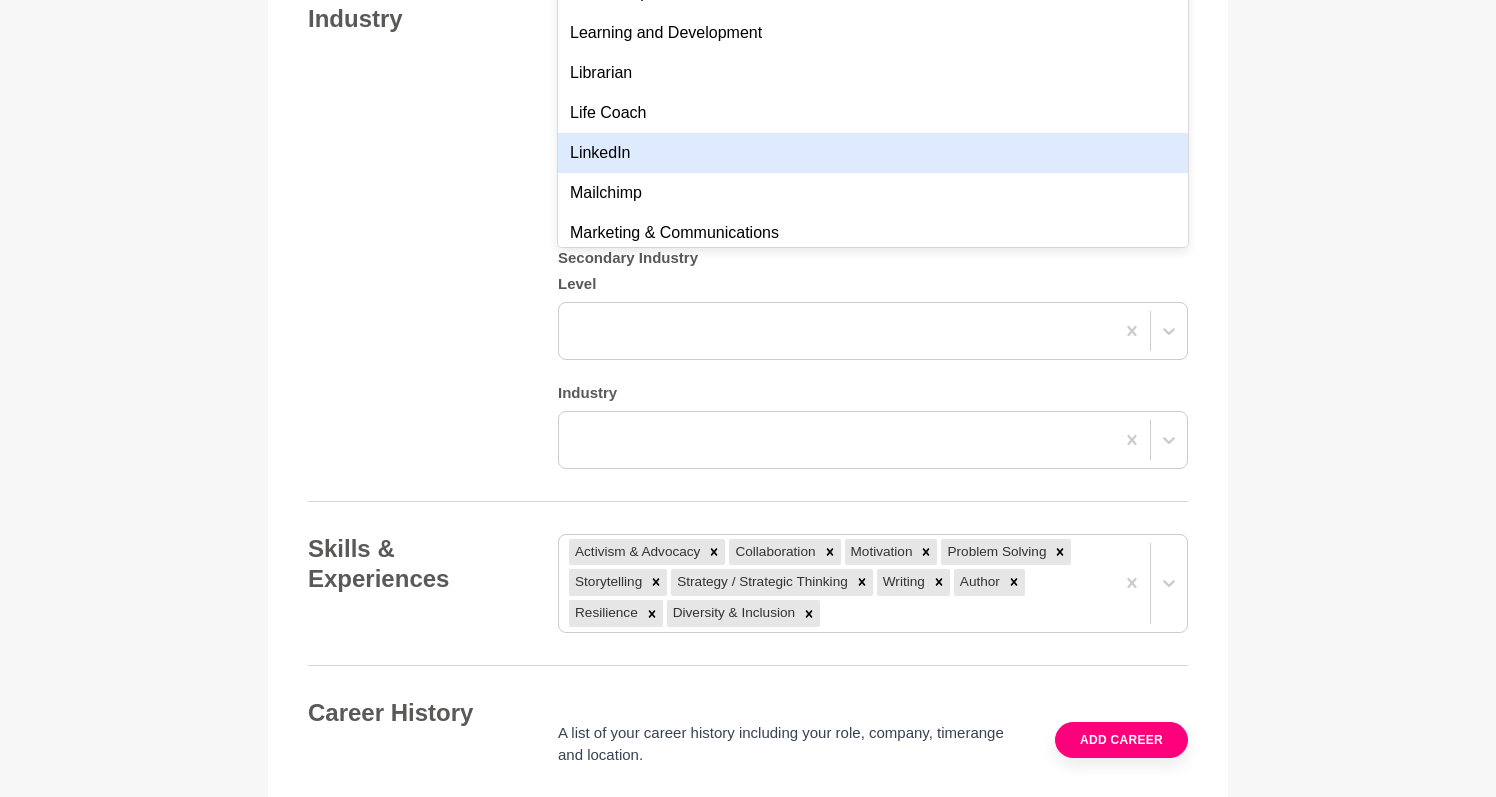 click on "LinkedIn" at bounding box center (873, 153) 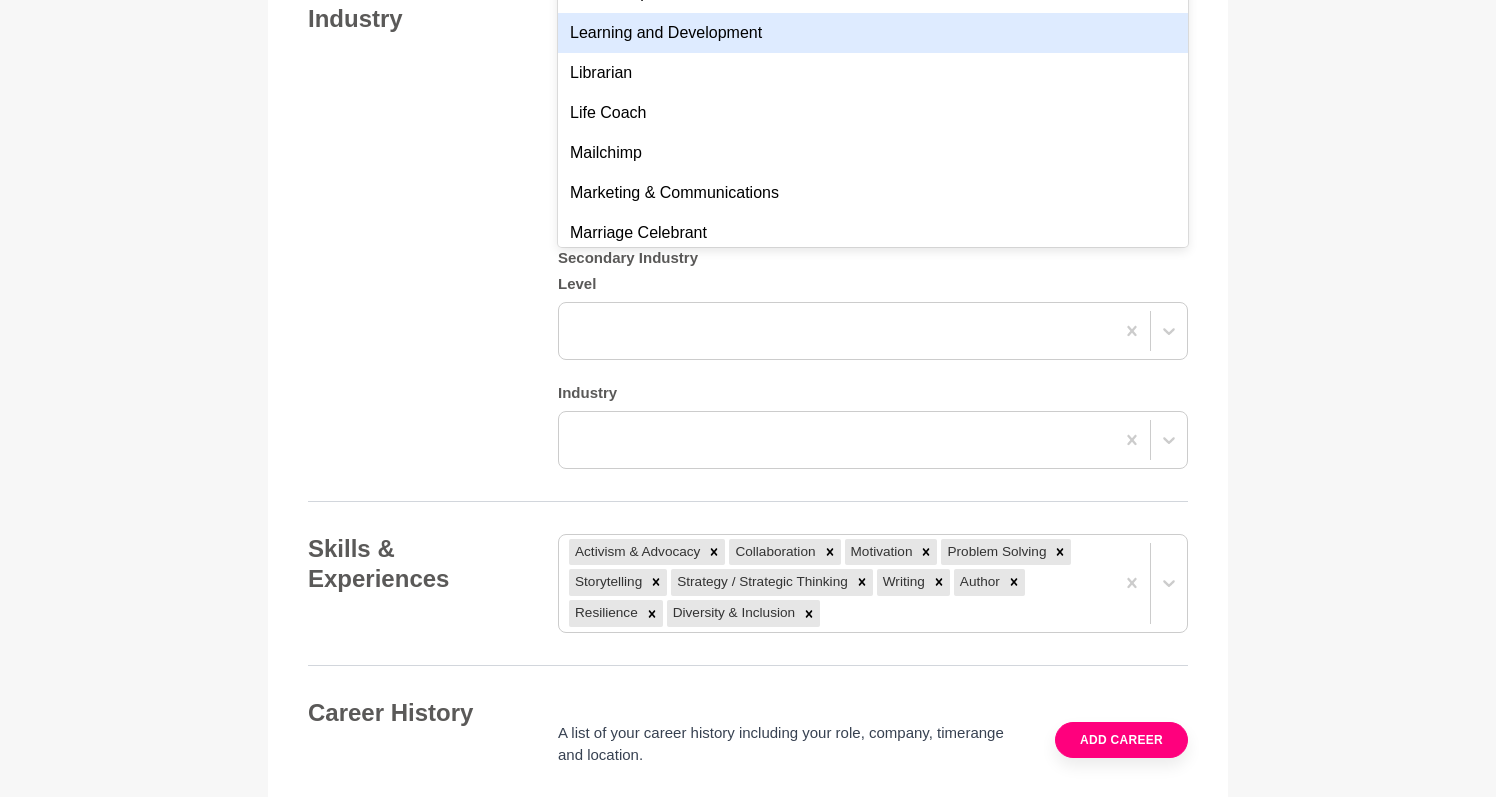 click on "Your details [PERSON_NAME] Founder Australia [STREET_ADDRESS] Photo  * About me Hi, I’m [PERSON_NAME] and I have many years’ experience in community services, including early work in youth justice and [MEDICAL_DATA], and more recent roles in homelessness, complex trauma and mental health. Alongside this, I’ve worked a wide range of other jobs to support my family while studying and building a career that reflects what matters to me, (I’ve always done what I had to do to get to where I need to be). I was recently made redundant from a role that undervalued me. In my early 50s, that’s been a confronting experience but it’s also been the push I needed to take a break, regroup and back myself properly. I’ve had a lot of conversations with other women at this stage of life, and many of us have felt the slow creep of invisibility. I refuse to be invisible, so I’m reinventing myself. Hi, my name is [x] and I have [x] years experience in [insert industry], working across [insert 2-3 examples]. Bold Italic Undo" at bounding box center (748, -284) 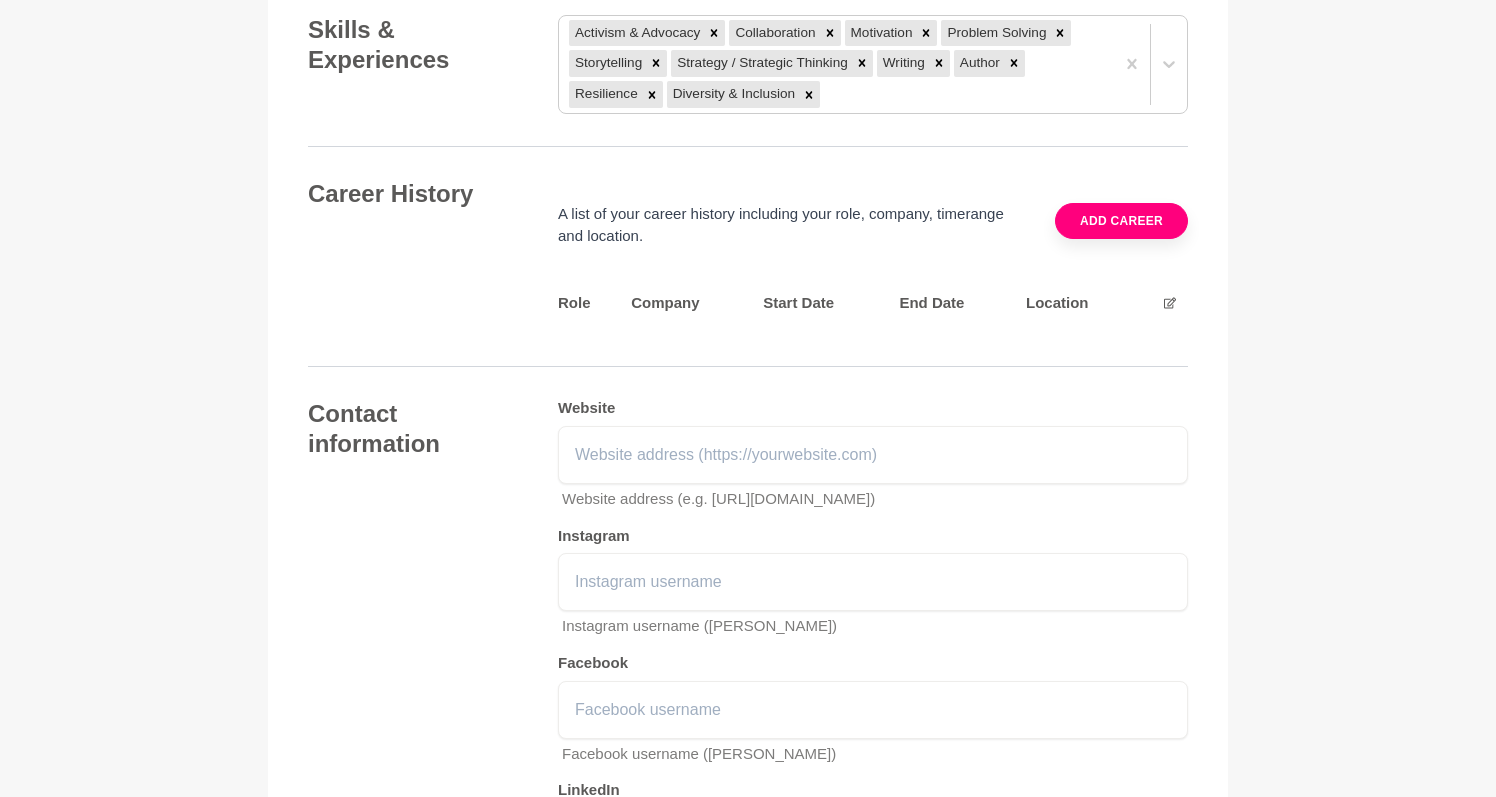 scroll, scrollTop: 2910, scrollLeft: 0, axis: vertical 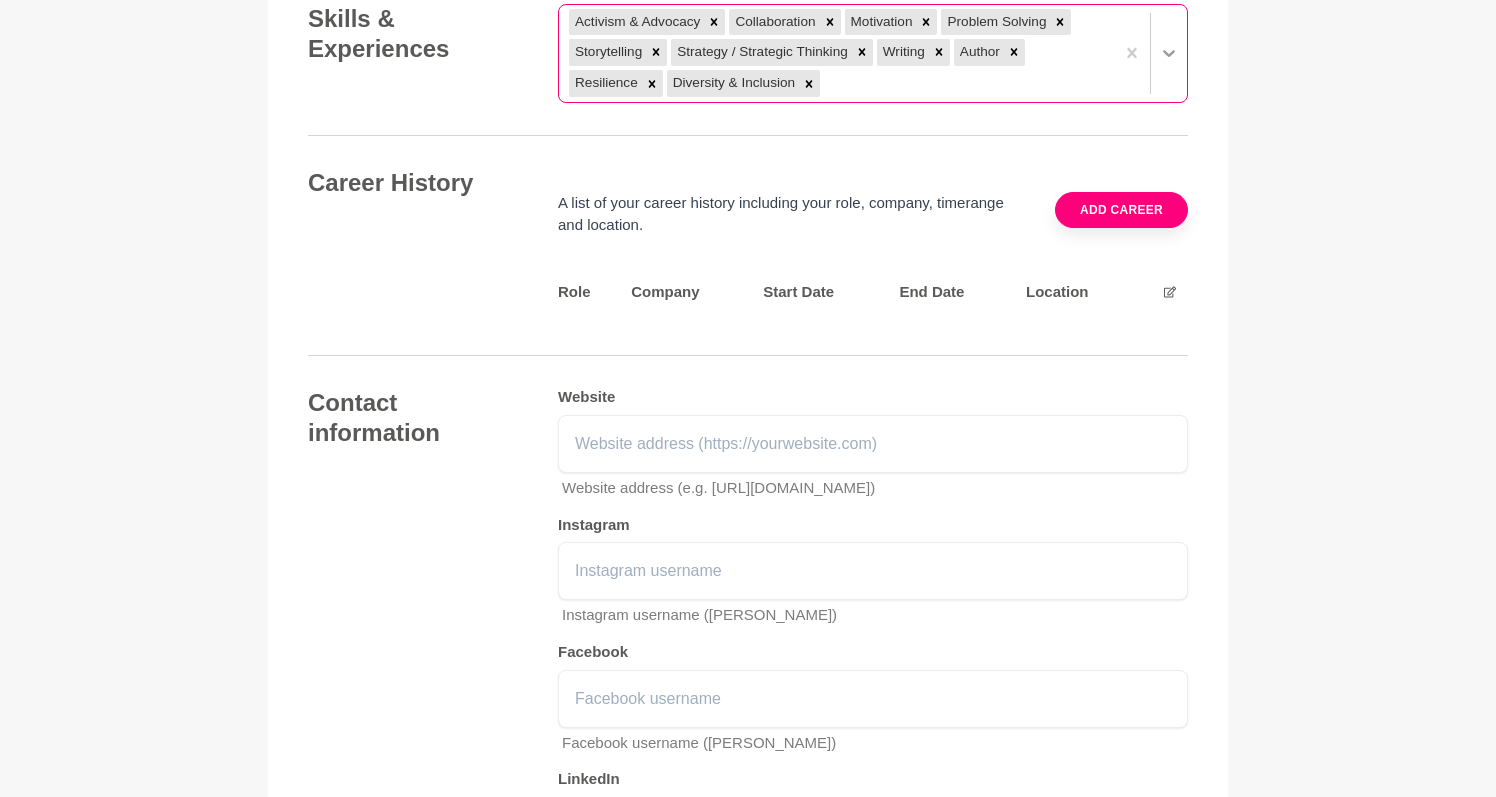 click at bounding box center [1150, 53] 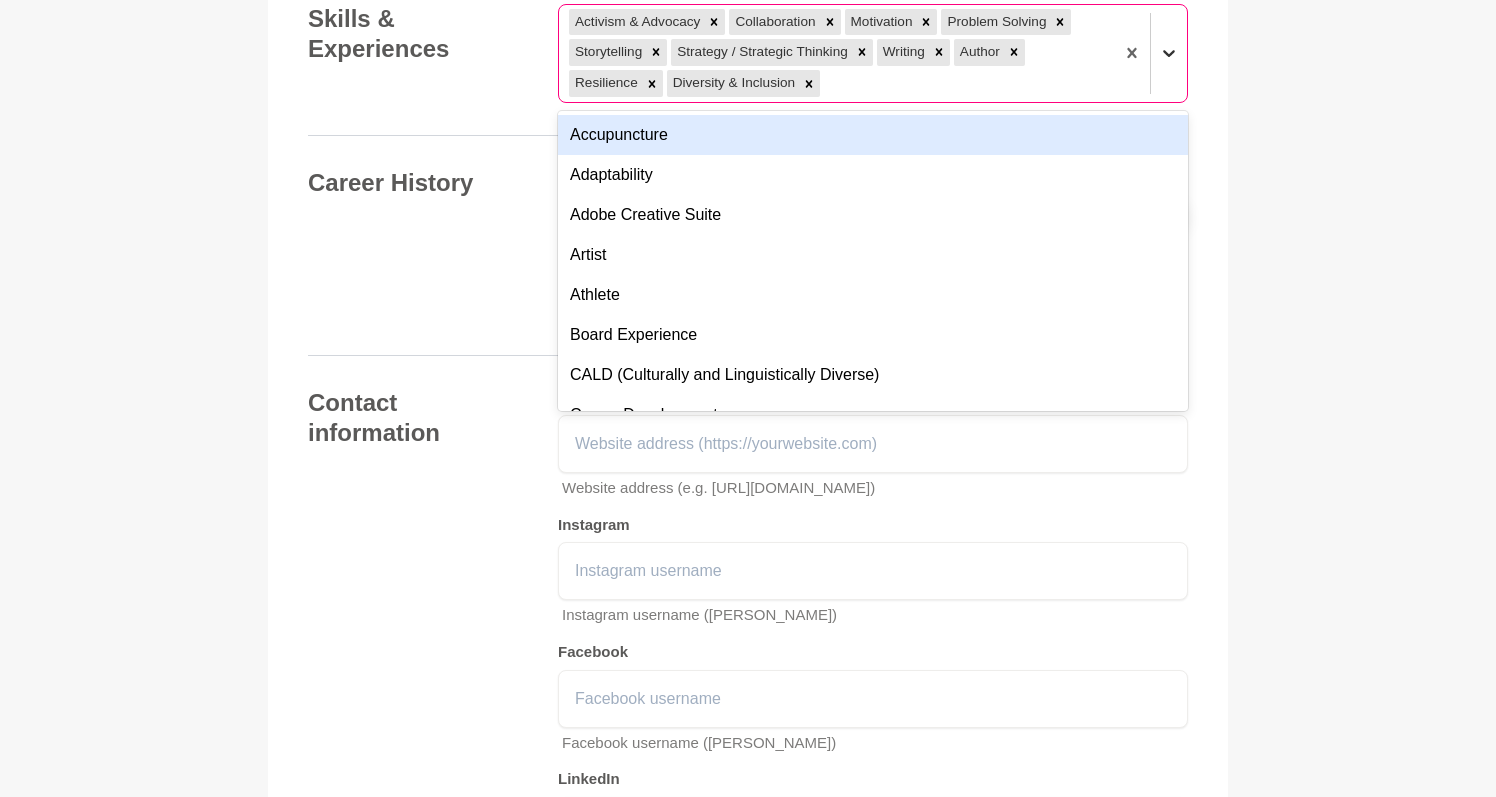 scroll, scrollTop: 3053, scrollLeft: 0, axis: vertical 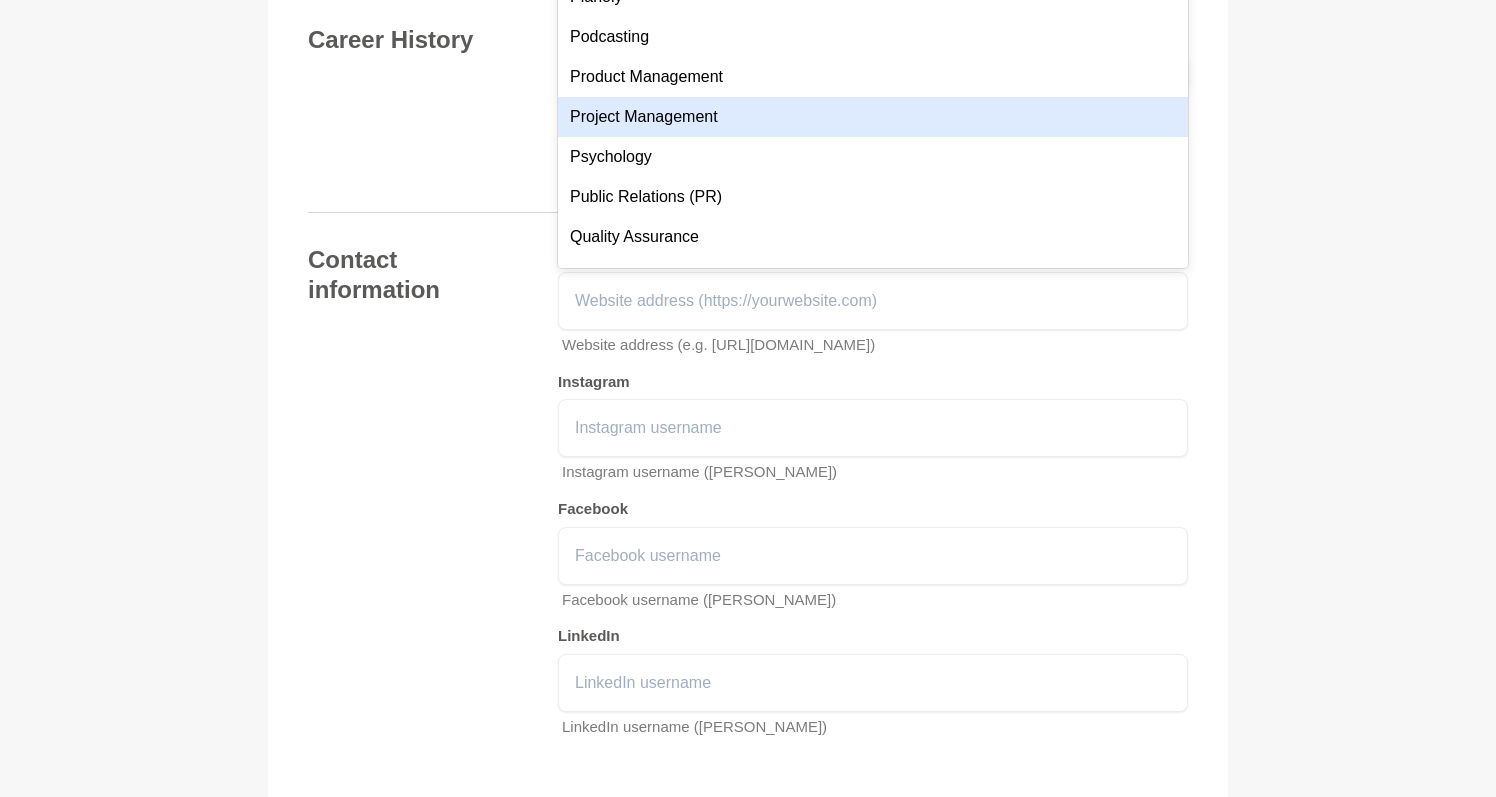 click on "Project Management" at bounding box center (873, 117) 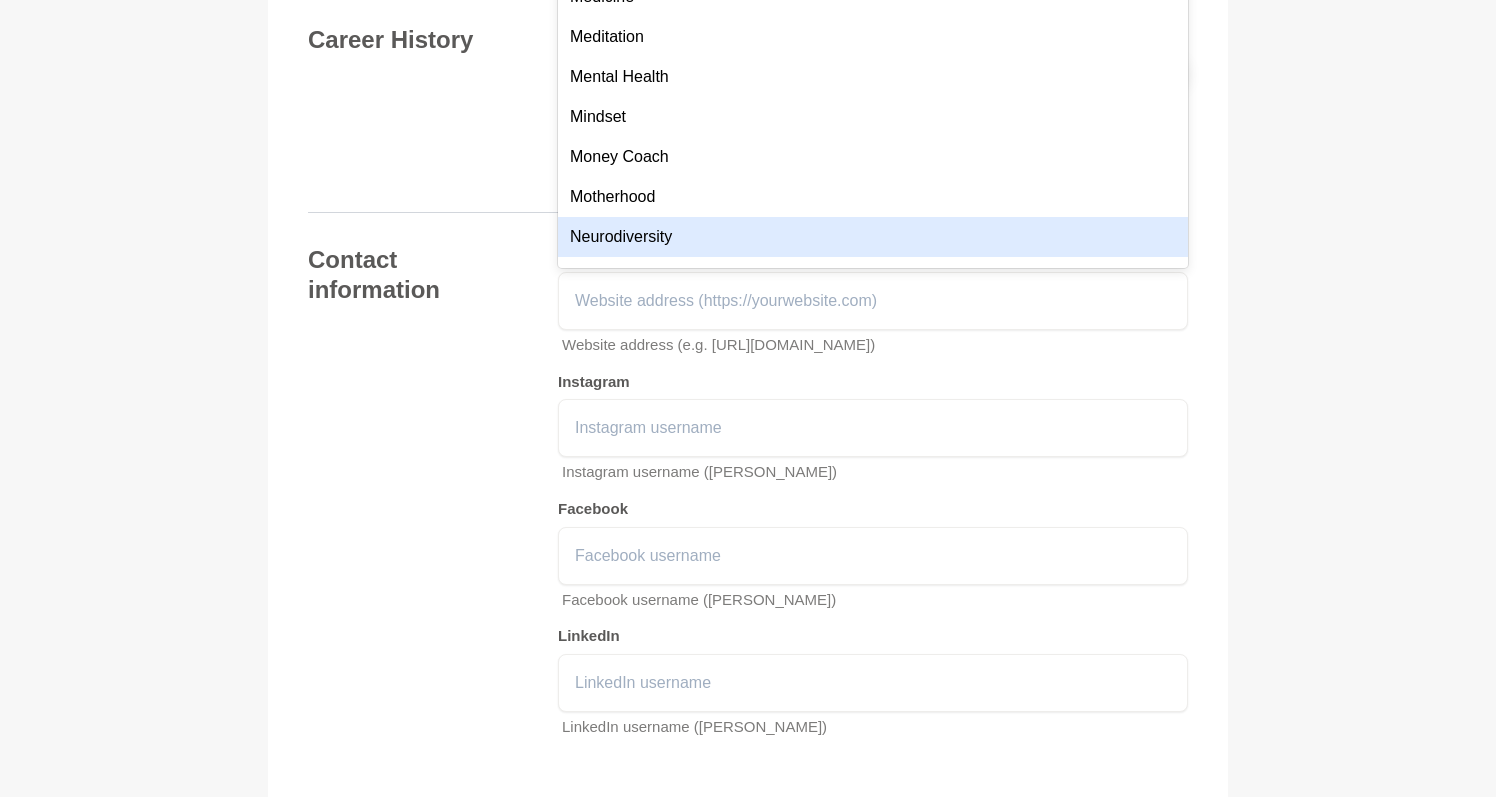 scroll, scrollTop: 5034, scrollLeft: 0, axis: vertical 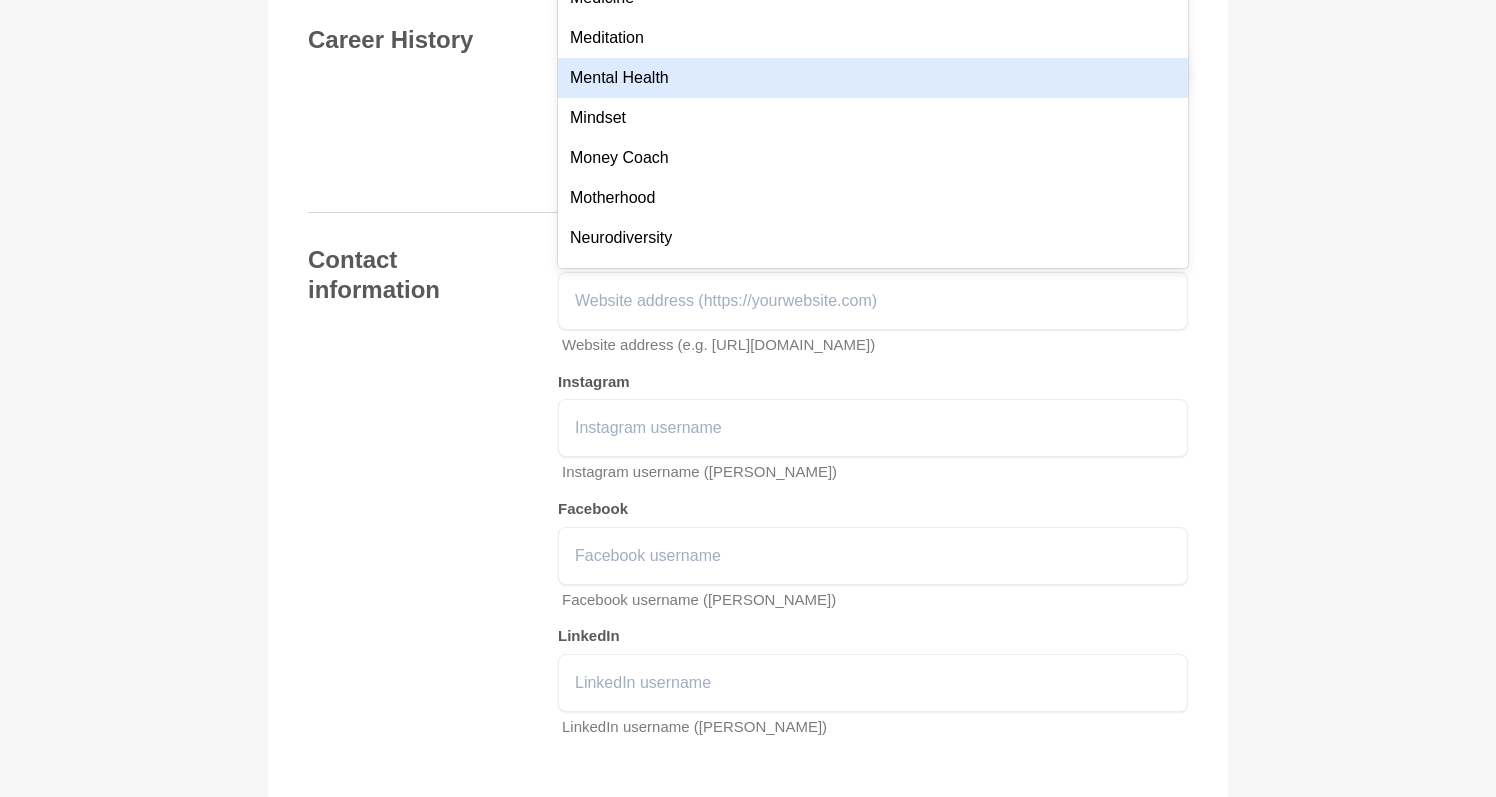 click on "Mental Health" at bounding box center (873, 78) 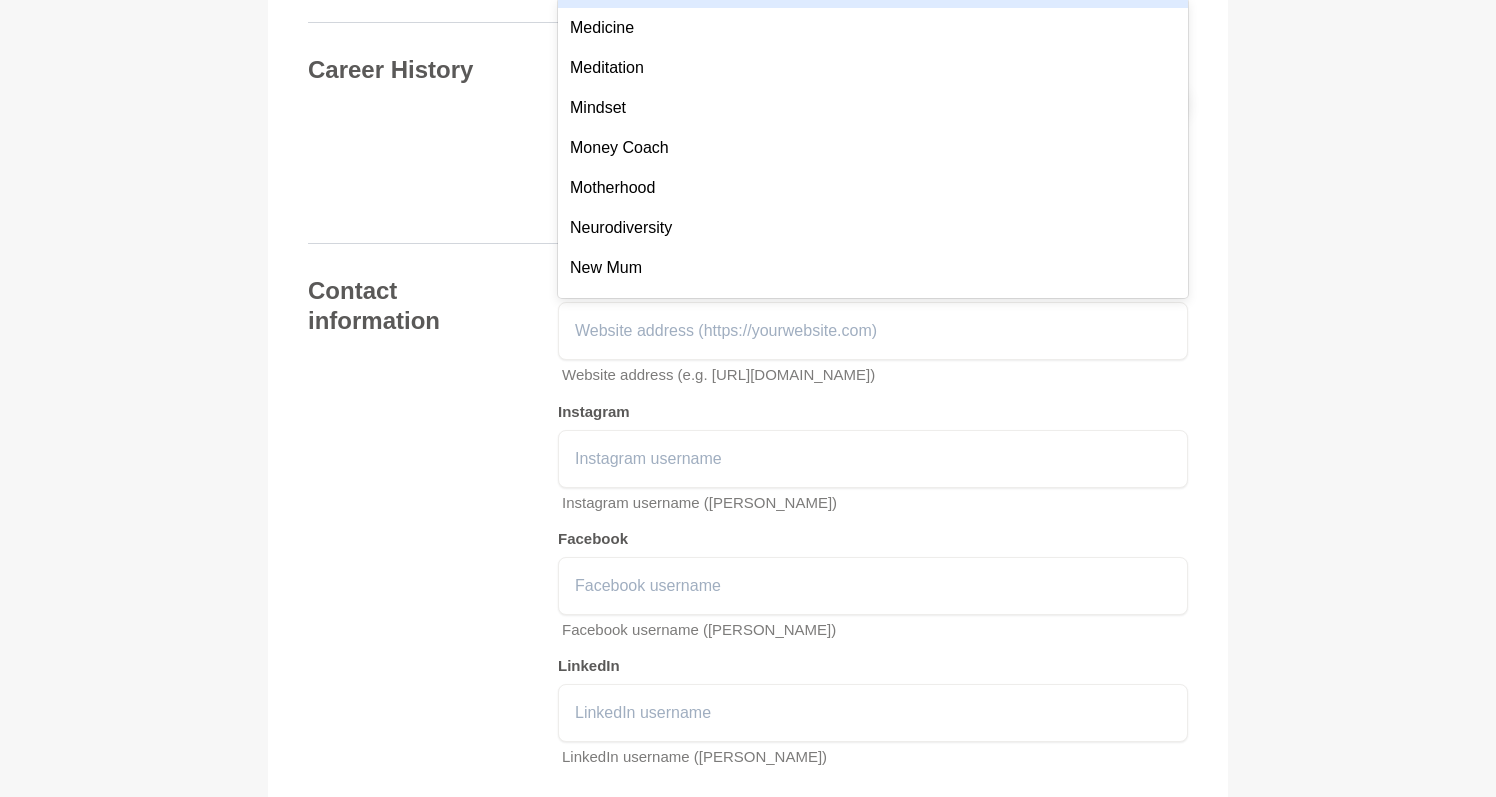 click on "Your details [PERSON_NAME] Founder Australia [STREET_ADDRESS] Photo  * About me Hi, I’m [PERSON_NAME] and I have many years’ experience in community services, including early work in youth justice and [MEDICAL_DATA], and more recent roles in homelessness, complex trauma and mental health. Alongside this, I’ve worked a wide range of other jobs to support my family while studying and building a career that reflects what matters to me, (I’ve always done what I had to do to get to where I need to be). I was recently made redundant from a role that undervalued me. In my early 50s, that’s been a confronting experience but it’s also been the push I needed to take a break, regroup and back myself properly. I’ve had a lot of conversations with other women at this stage of life, and many of us have felt the slow creep of invisibility. I refuse to be invisible, so I’m reinventing myself. Hi, my name is [x] and I have [x] years experience in [insert industry], working across [insert 2-3 examples]. Bold Italic Undo" at bounding box center (748, -941) 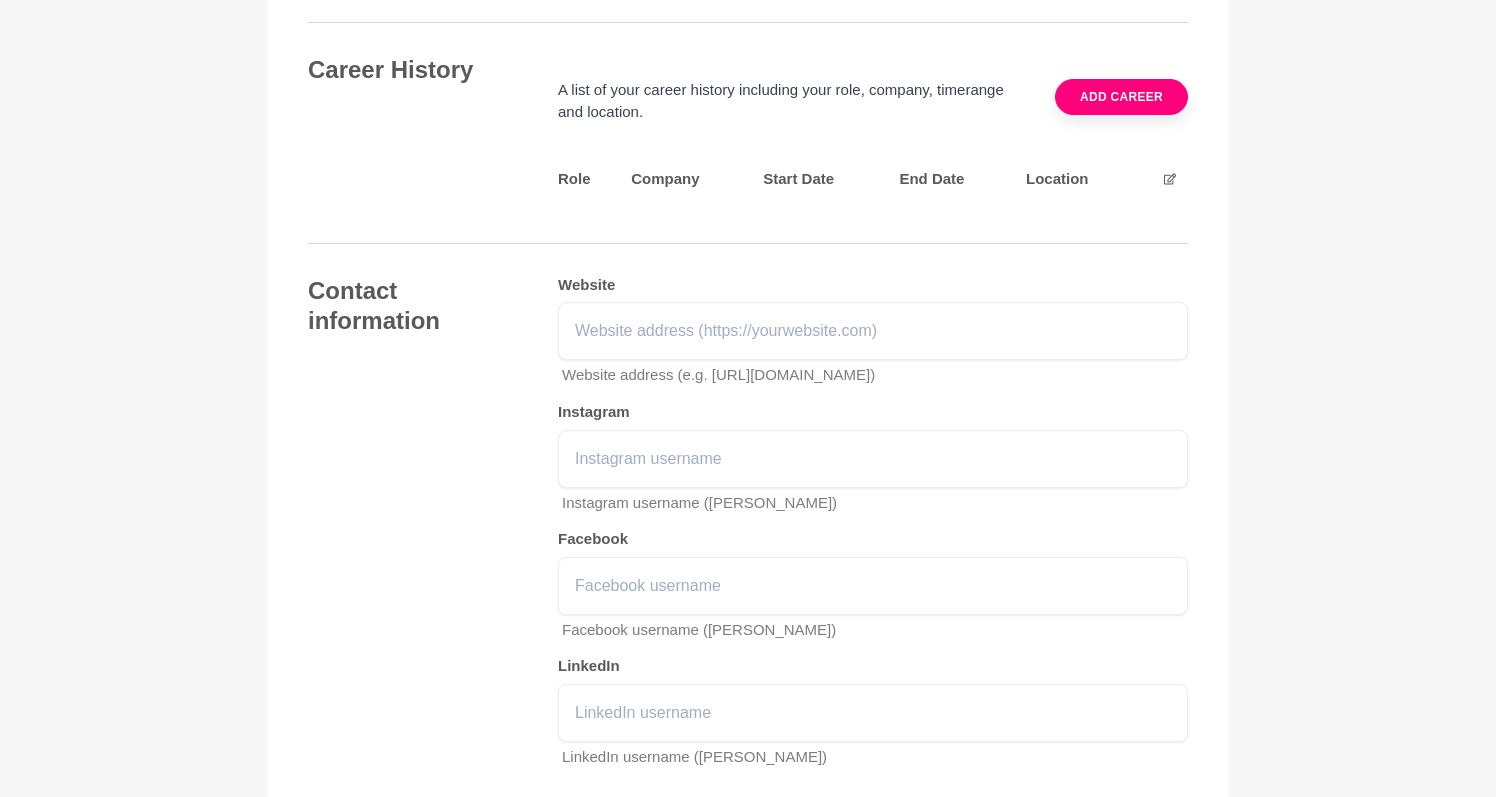 click on "Your details [PERSON_NAME] Founder Australia [STREET_ADDRESS] Photo  * About me Hi, I’m [PERSON_NAME] and I have many years’ experience in community services, including early work in youth justice and [MEDICAL_DATA], and more recent roles in homelessness, complex trauma and mental health. Alongside this, I’ve worked a wide range of other jobs to support my family while studying and building a career that reflects what matters to me, (I’ve always done what I had to do to get to where I need to be). I was recently made redundant from a role that undervalued me. In my early 50s, that’s been a confronting experience but it’s also been the push I needed to take a break, regroup and back myself properly. I’ve had a lot of conversations with other women at this stage of life, and many of us have felt the slow creep of invisibility. I refuse to be invisible, so I’m reinventing myself. Hi, my name is [x] and I have [x] years experience in [insert industry], working across [insert 2-3 examples]. Bold Italic Undo" at bounding box center (748, -941) 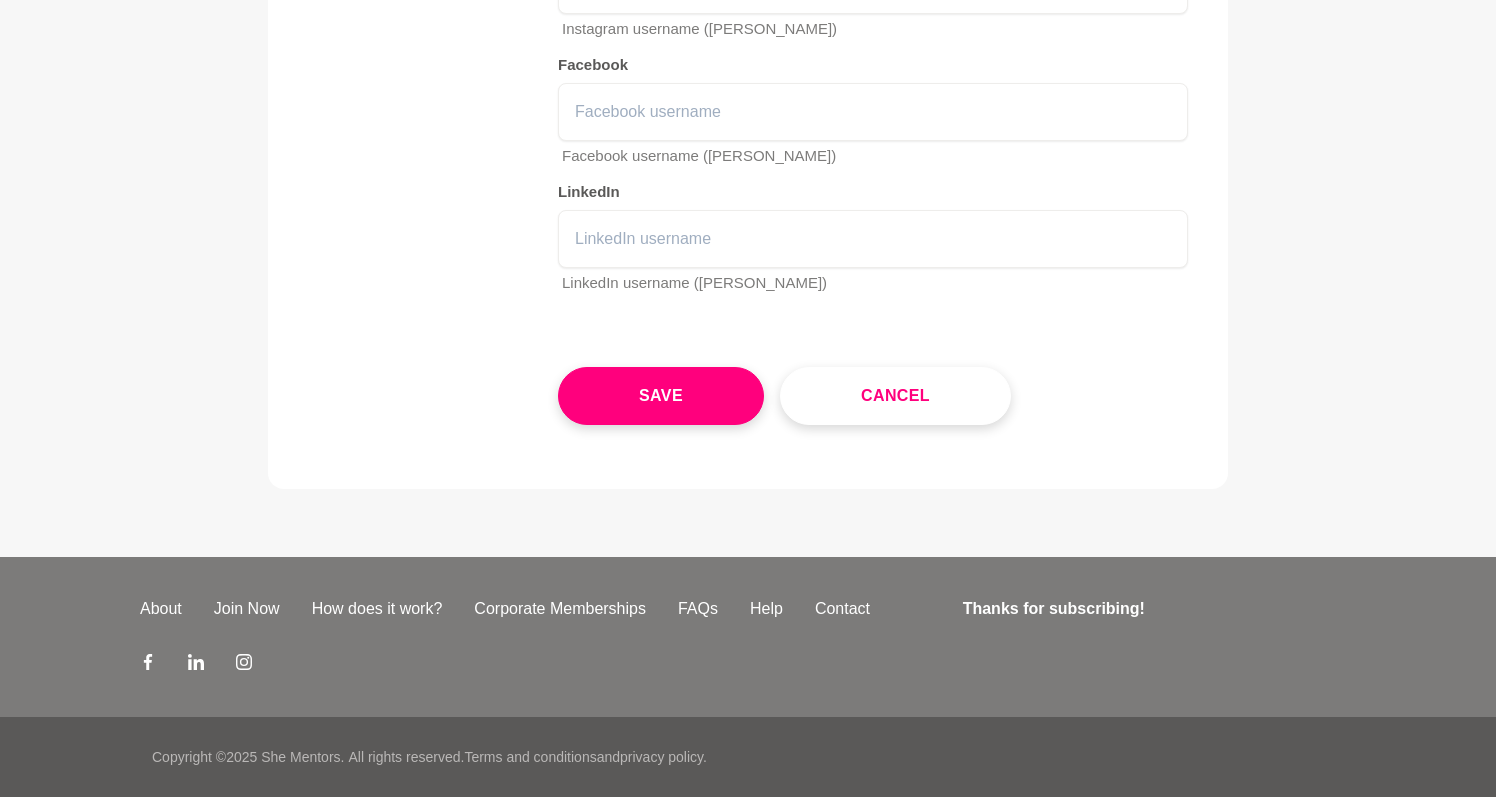 scroll, scrollTop: 4042, scrollLeft: 0, axis: vertical 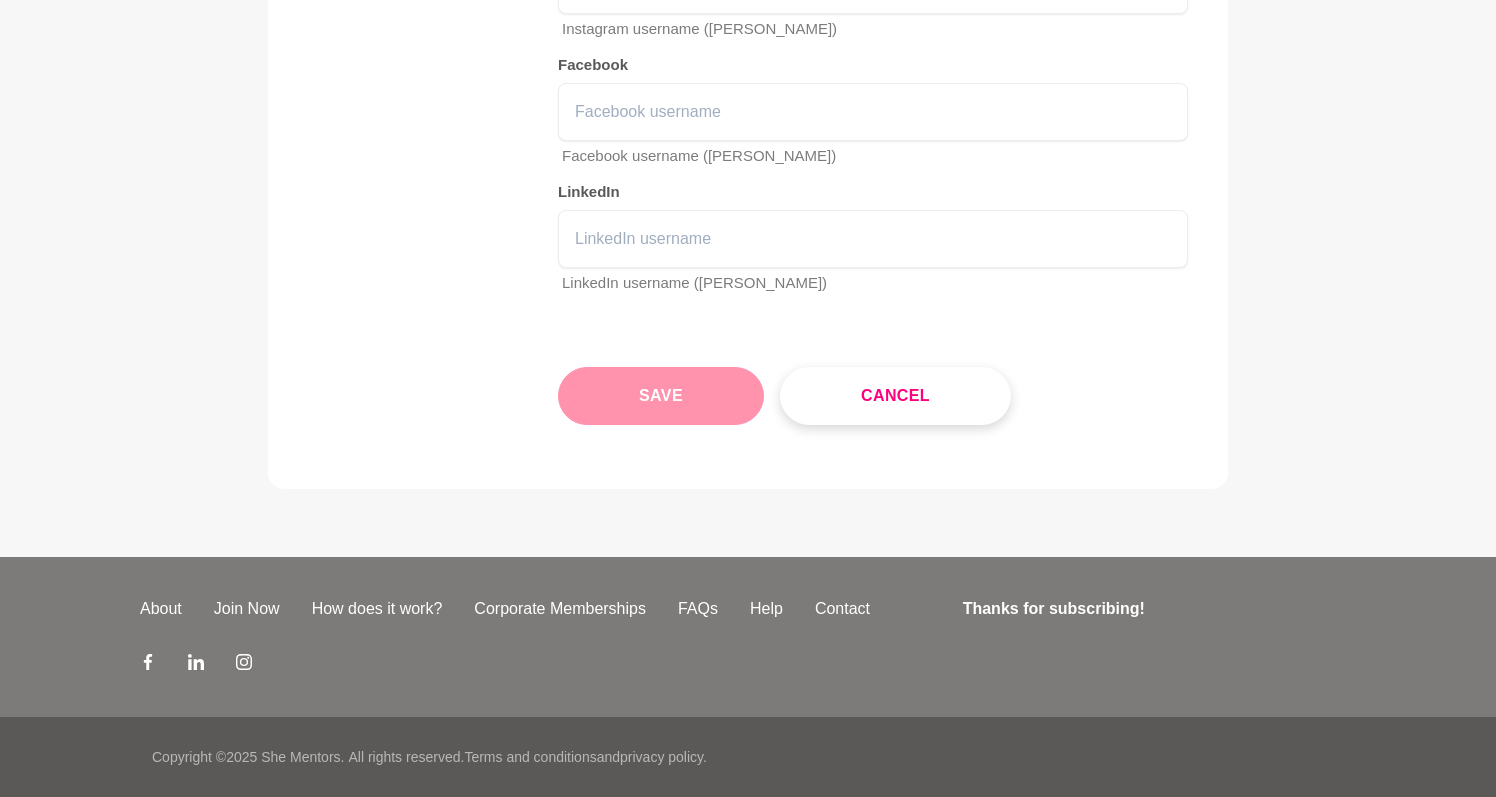 click on "Save" at bounding box center [661, 396] 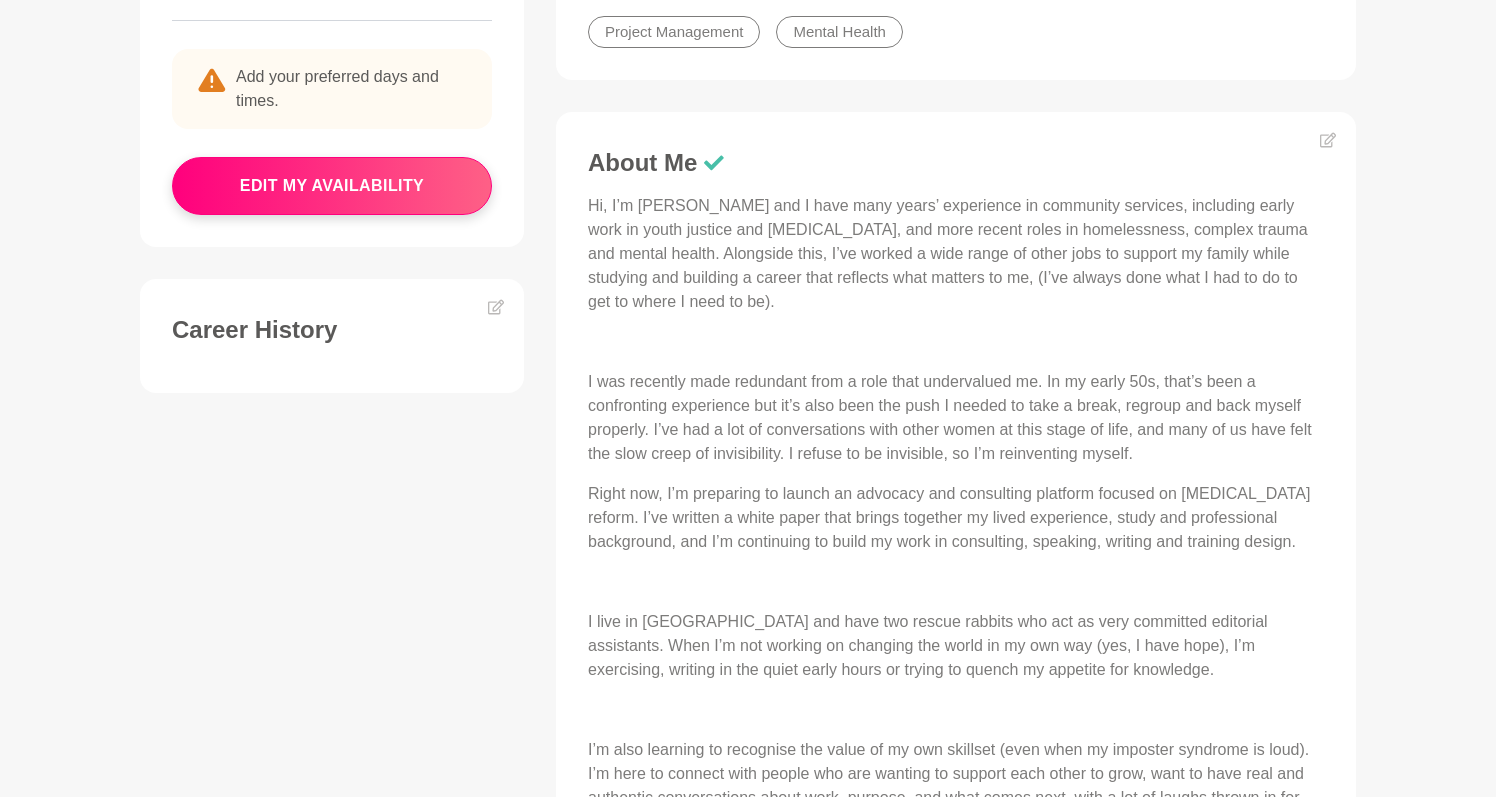 scroll, scrollTop: 676, scrollLeft: 0, axis: vertical 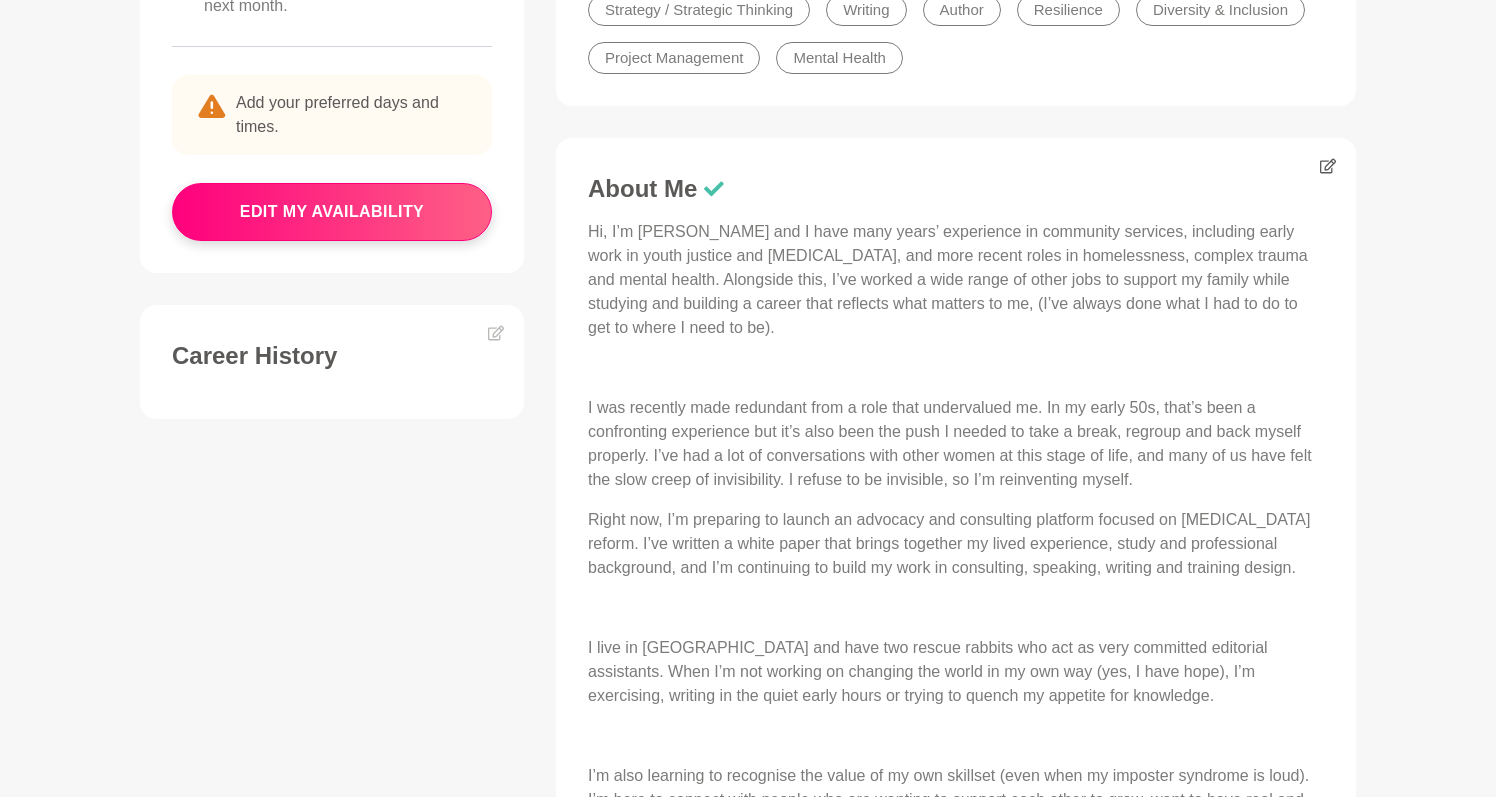 click 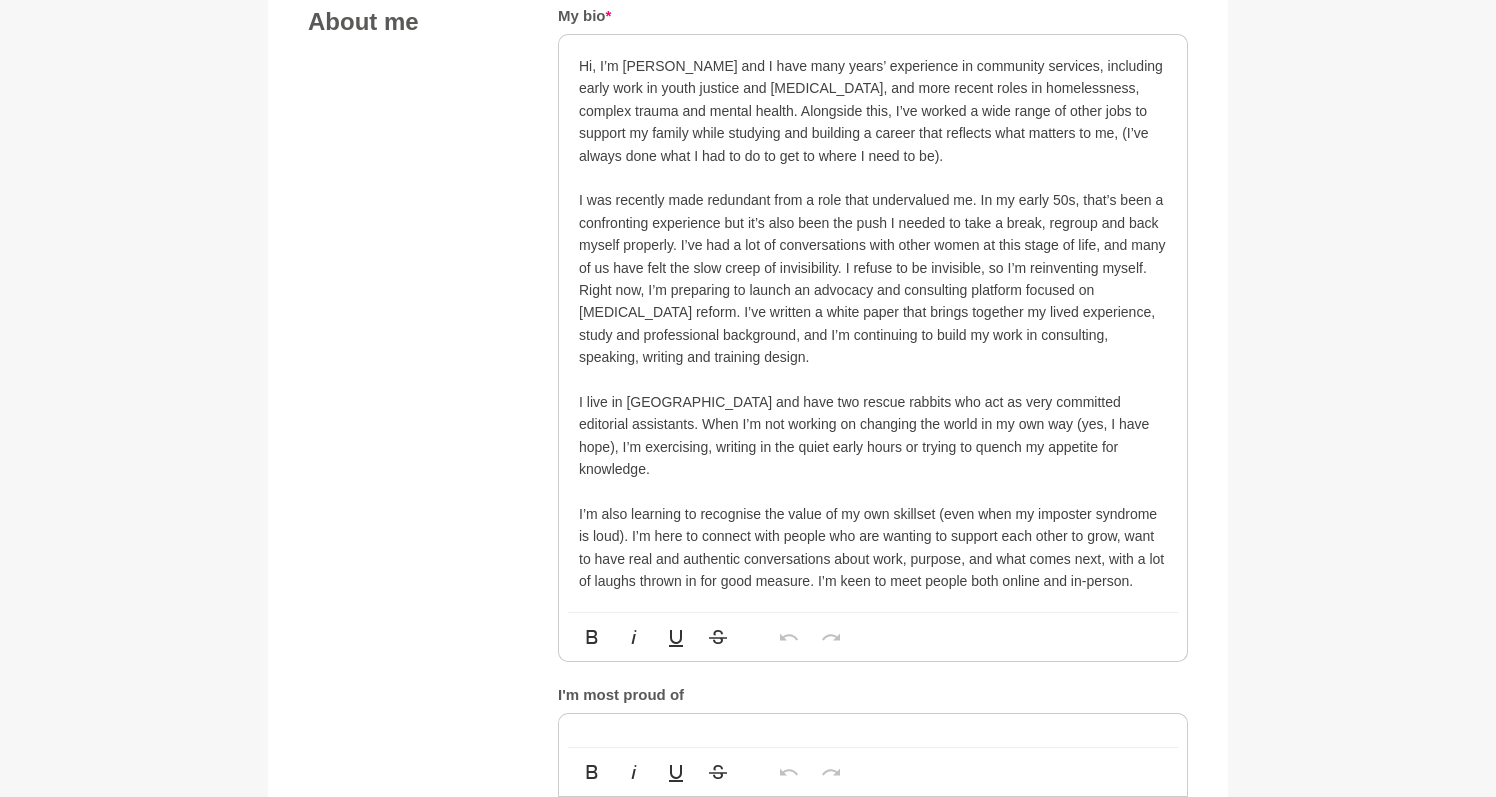 scroll, scrollTop: 1112, scrollLeft: 0, axis: vertical 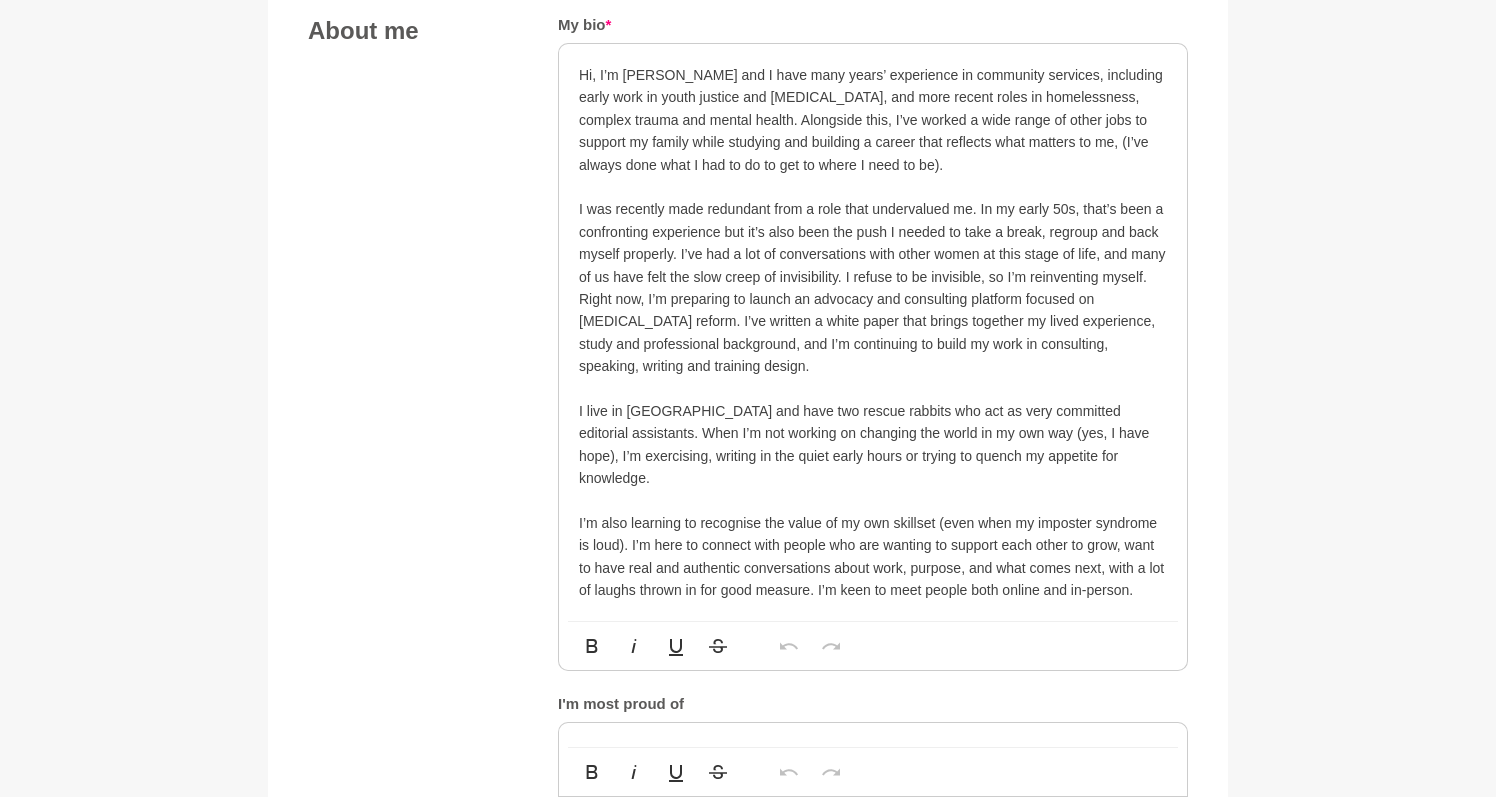 click on "I was recently made redundant from a role that undervalued me. In my early 50s, that’s been a confronting experience but it’s also been the push I needed to take a break, regroup and back myself properly. I’ve had a lot of conversations with other women at this stage of life, and many of us have felt the slow creep of invisibility. I refuse to be invisible, so I’m reinventing myself." at bounding box center (873, 243) 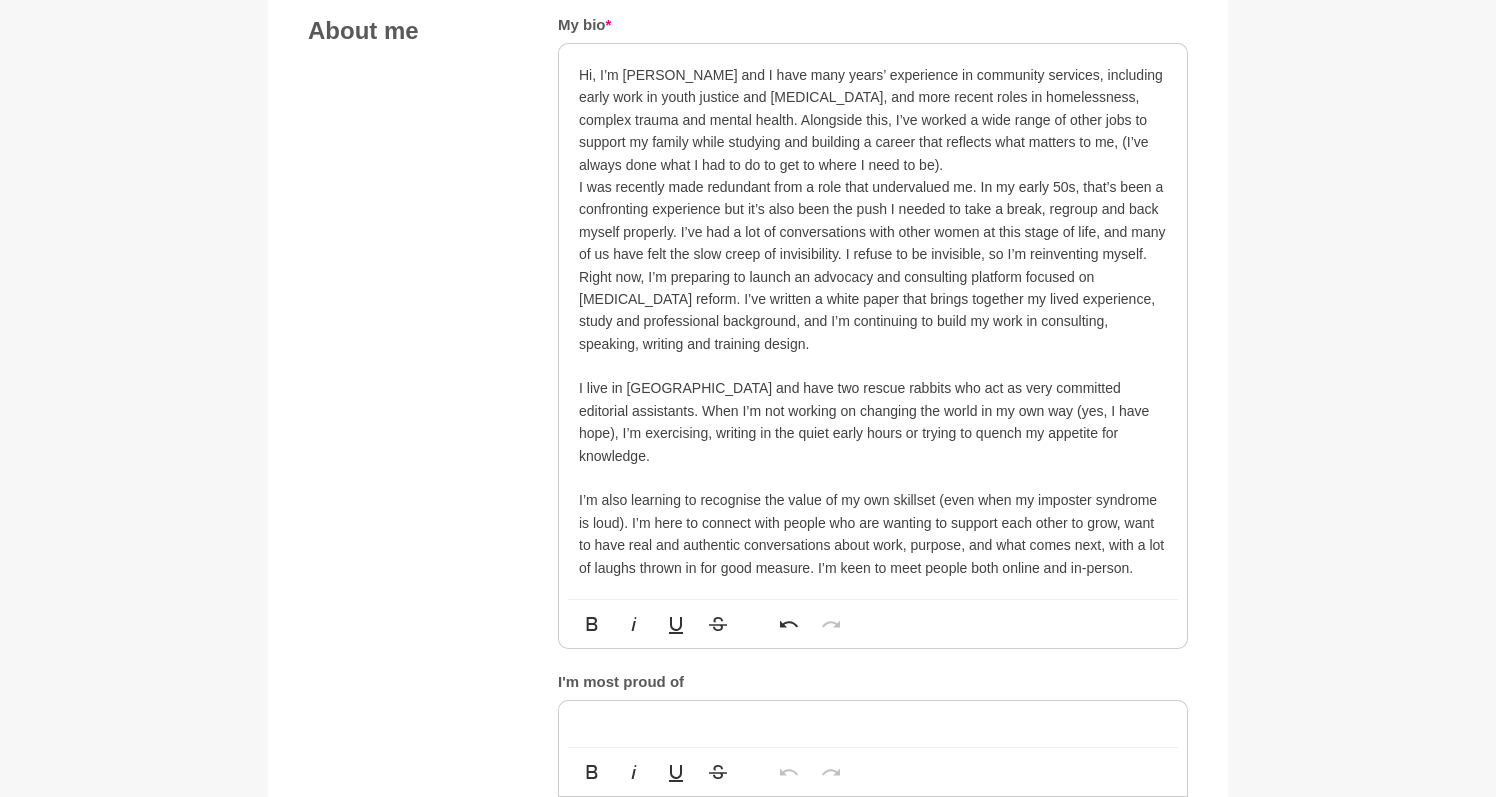 click on "I live in [GEOGRAPHIC_DATA] and have two rescue rabbits who act as very committed editorial assistants. When I’m not working on changing the world in my own way (yes, I have hope), I’m exercising, writing in the quiet early hours or trying to quench my appetite for knowledge." at bounding box center (873, 422) 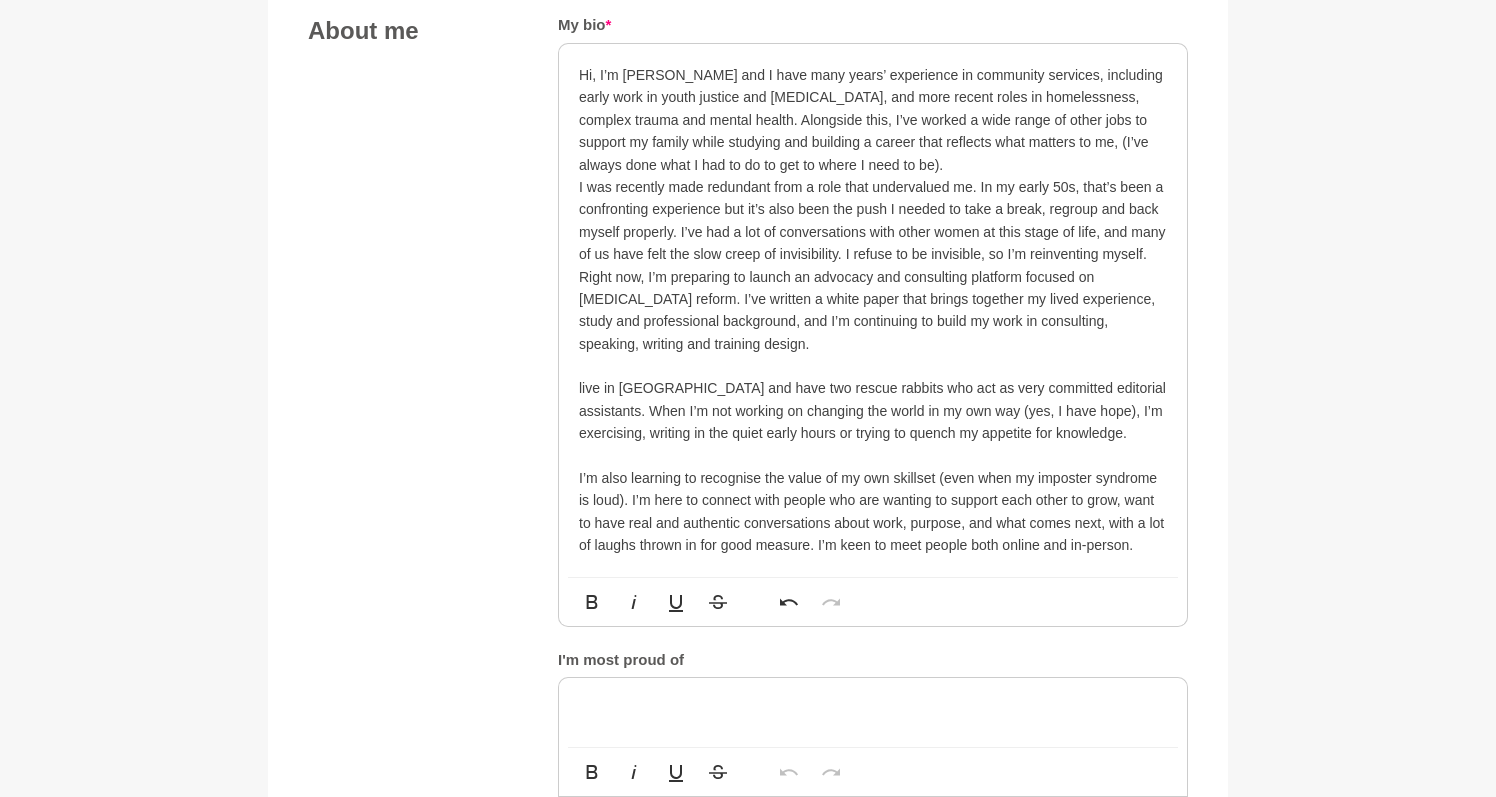 type 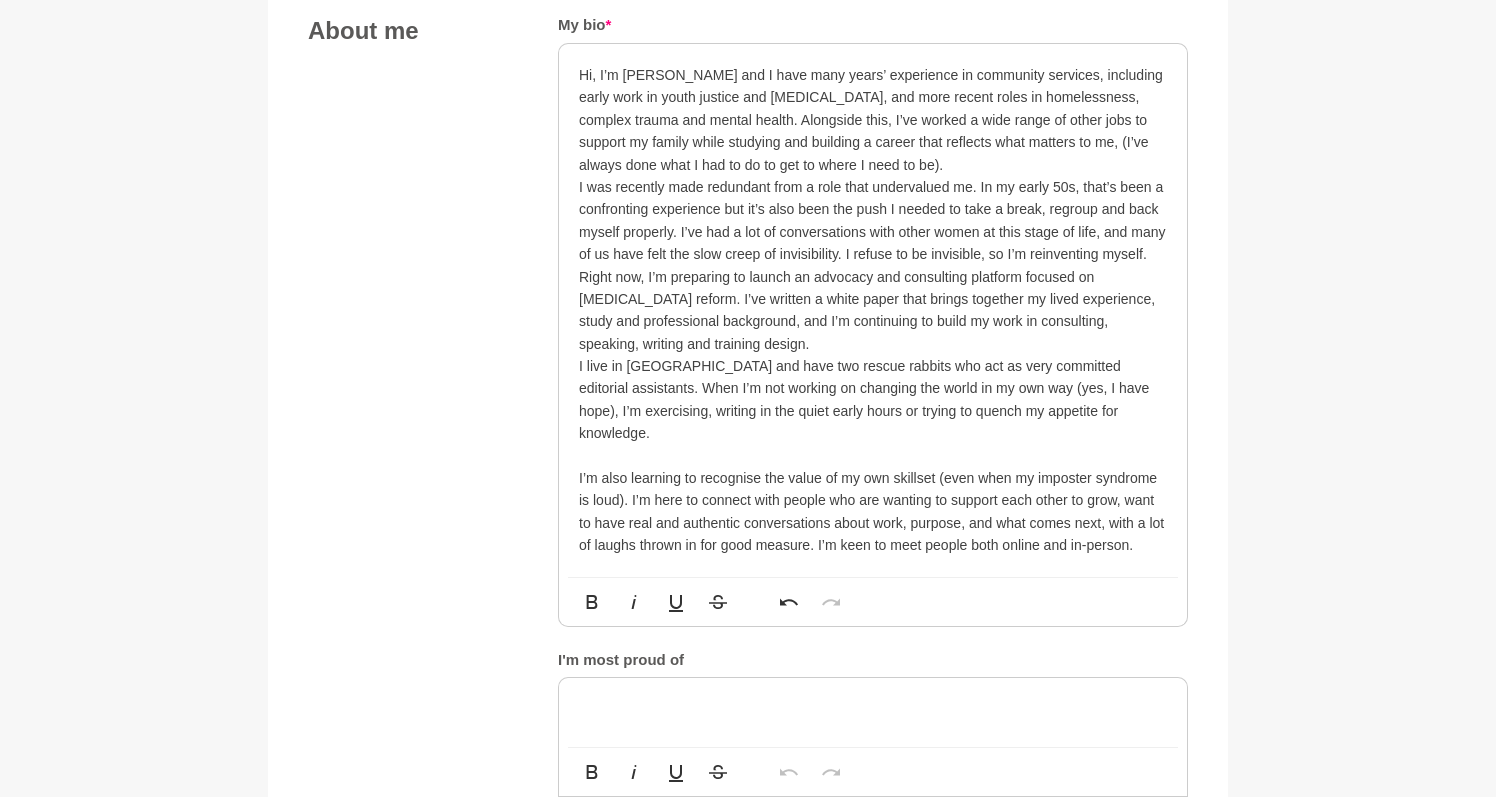 click on "Hi, I’m [PERSON_NAME] and I have many years’ experience in community services, including early work in youth justice and [MEDICAL_DATA], and more recent roles in homelessness, complex trauma and mental health. Alongside this, I’ve worked a wide range of other jobs to support my family while studying and building a career that reflects what matters to me, (I’ve always done what I had to do to get to where I need to be). I was recently made redundant from a role that undervalued me. In my early 50s, that’s been a confronting experience but it’s also been the push I needed to take a break, regroup and back myself properly. I’ve had a lot of conversations with other women at this stage of life, and many of us have felt the slow creep of invisibility. I refuse to be invisible, so I’m reinventing myself." at bounding box center [873, 310] 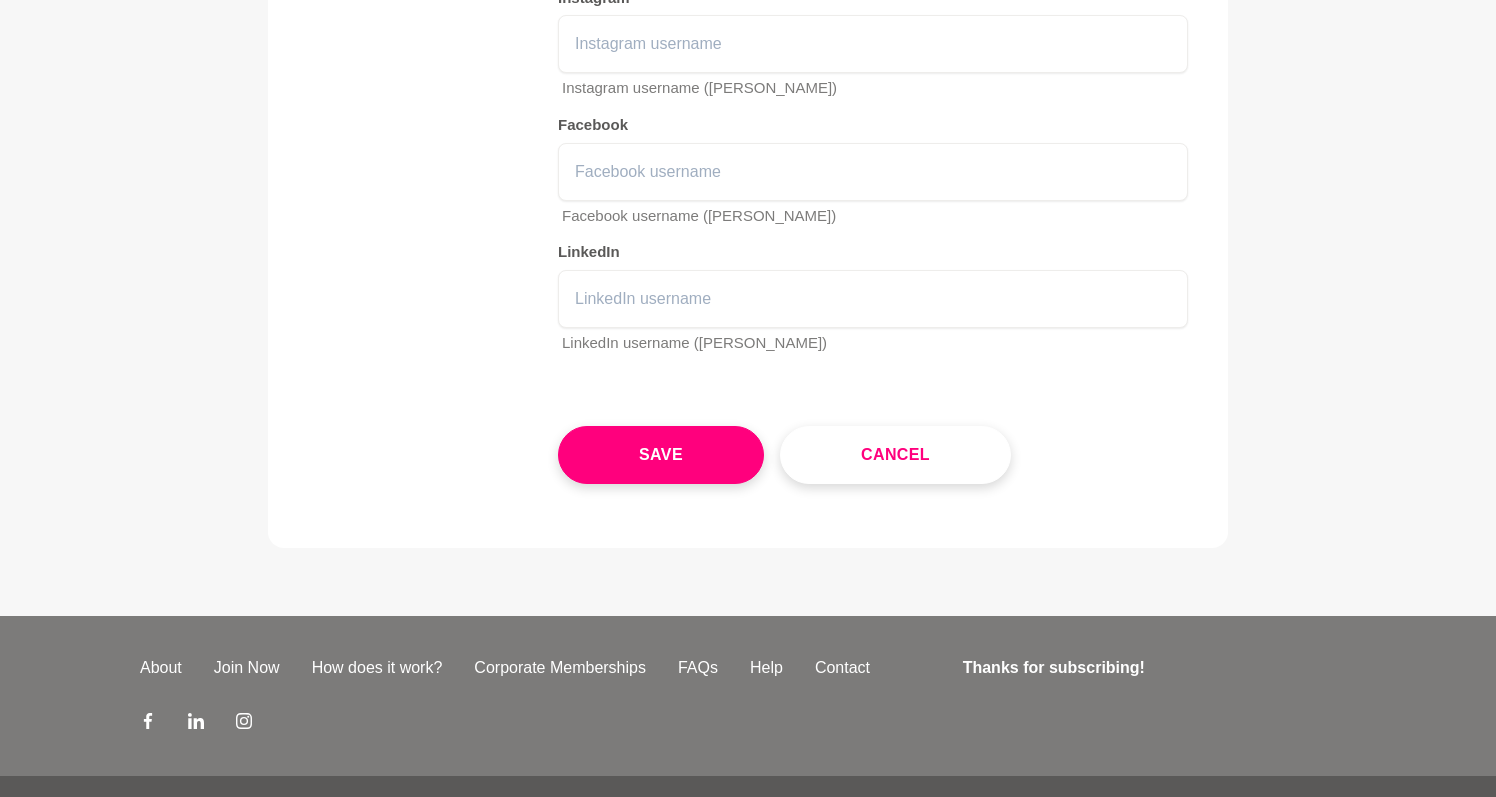 scroll, scrollTop: 3783, scrollLeft: 0, axis: vertical 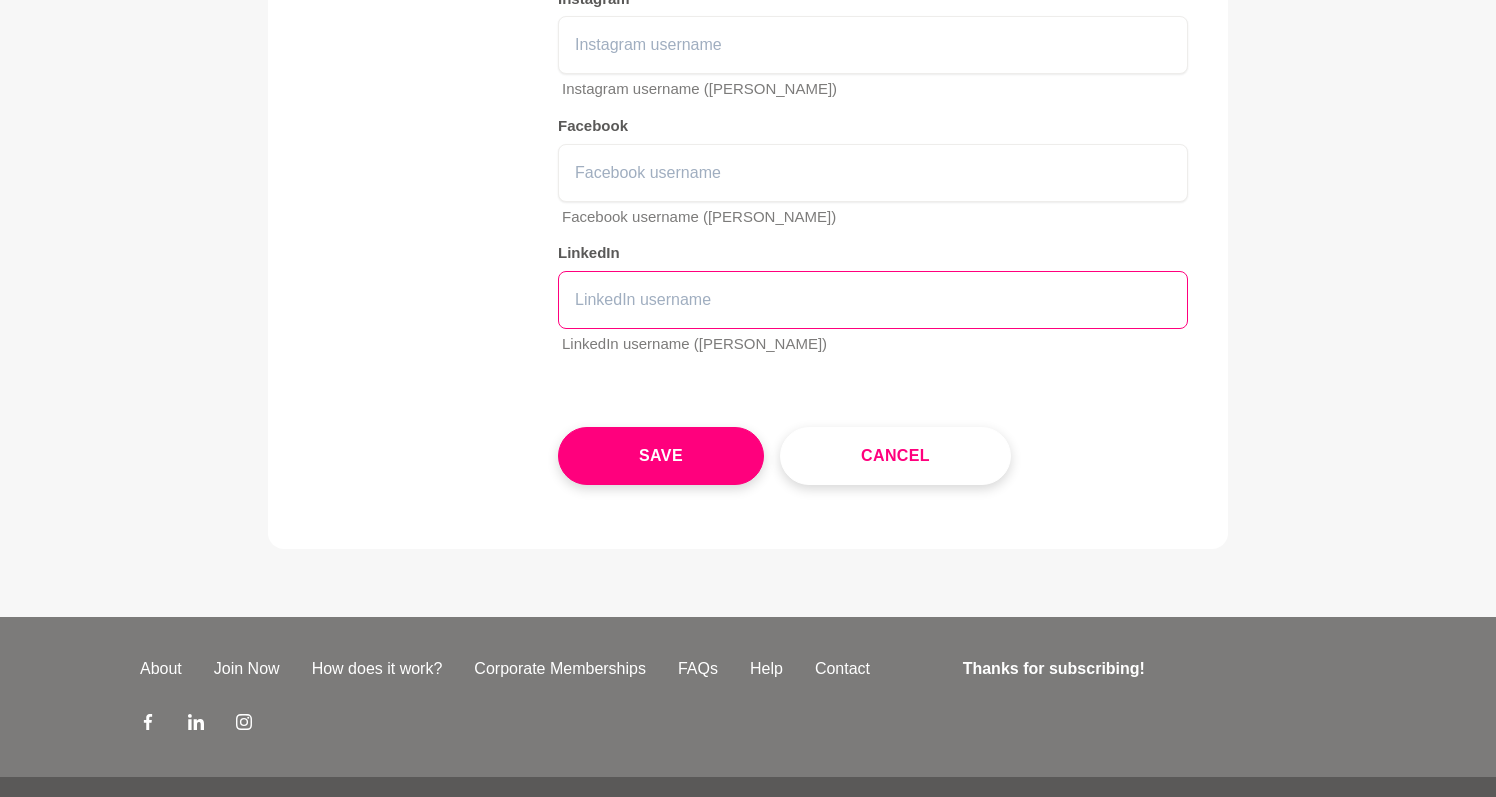 click at bounding box center (873, 300) 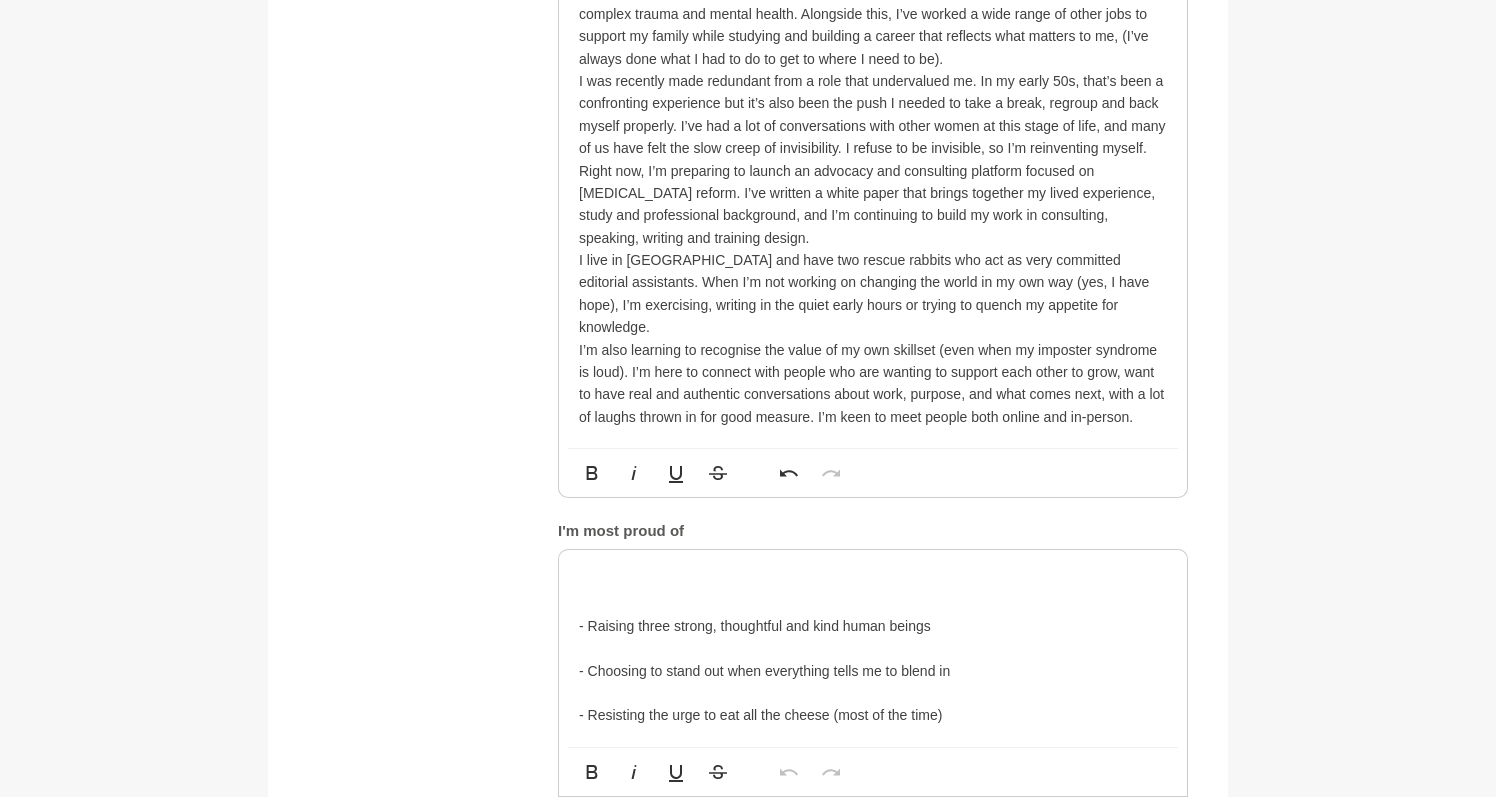 scroll, scrollTop: 1202, scrollLeft: 0, axis: vertical 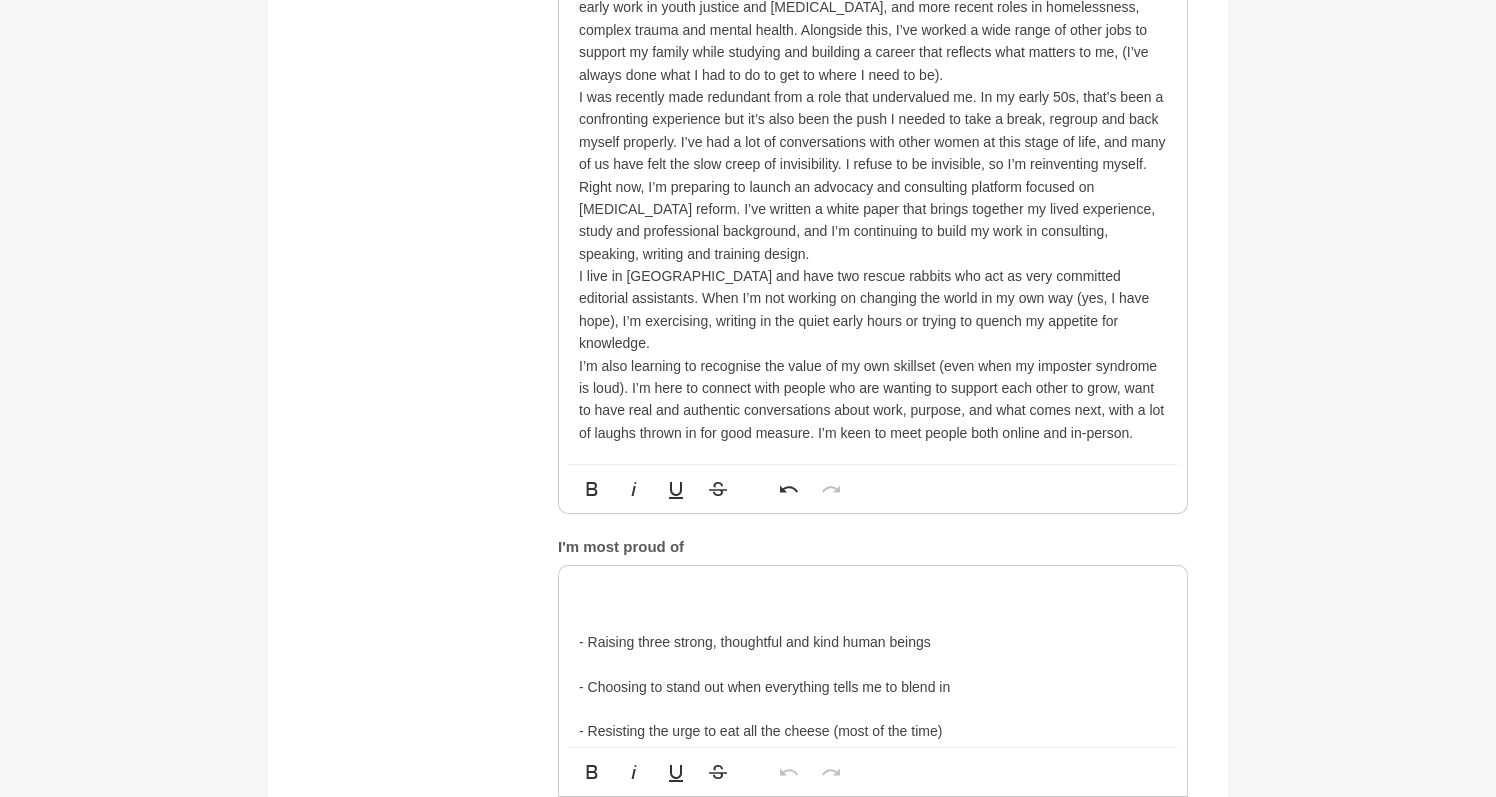 type on "[URL][DOMAIN_NAME][PERSON_NAME]" 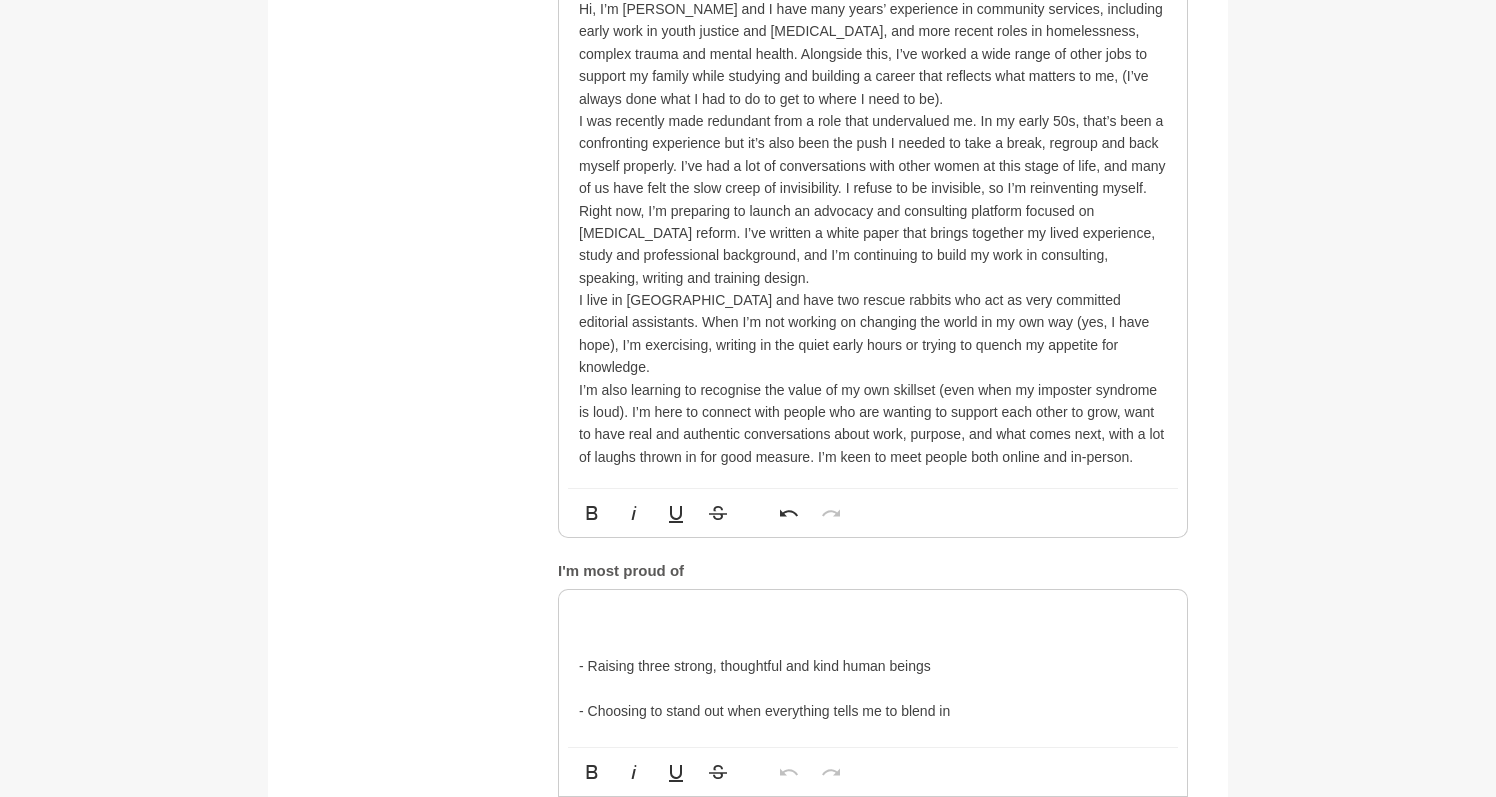 click on "Right now, I’m preparing to launch an advocacy and consulting platform focused on [MEDICAL_DATA] reform. I’ve written a white paper that brings together my lived experience, study and professional background, and I’m continuing to build my work in consulting, speaking, writing and training design." at bounding box center (873, 245) 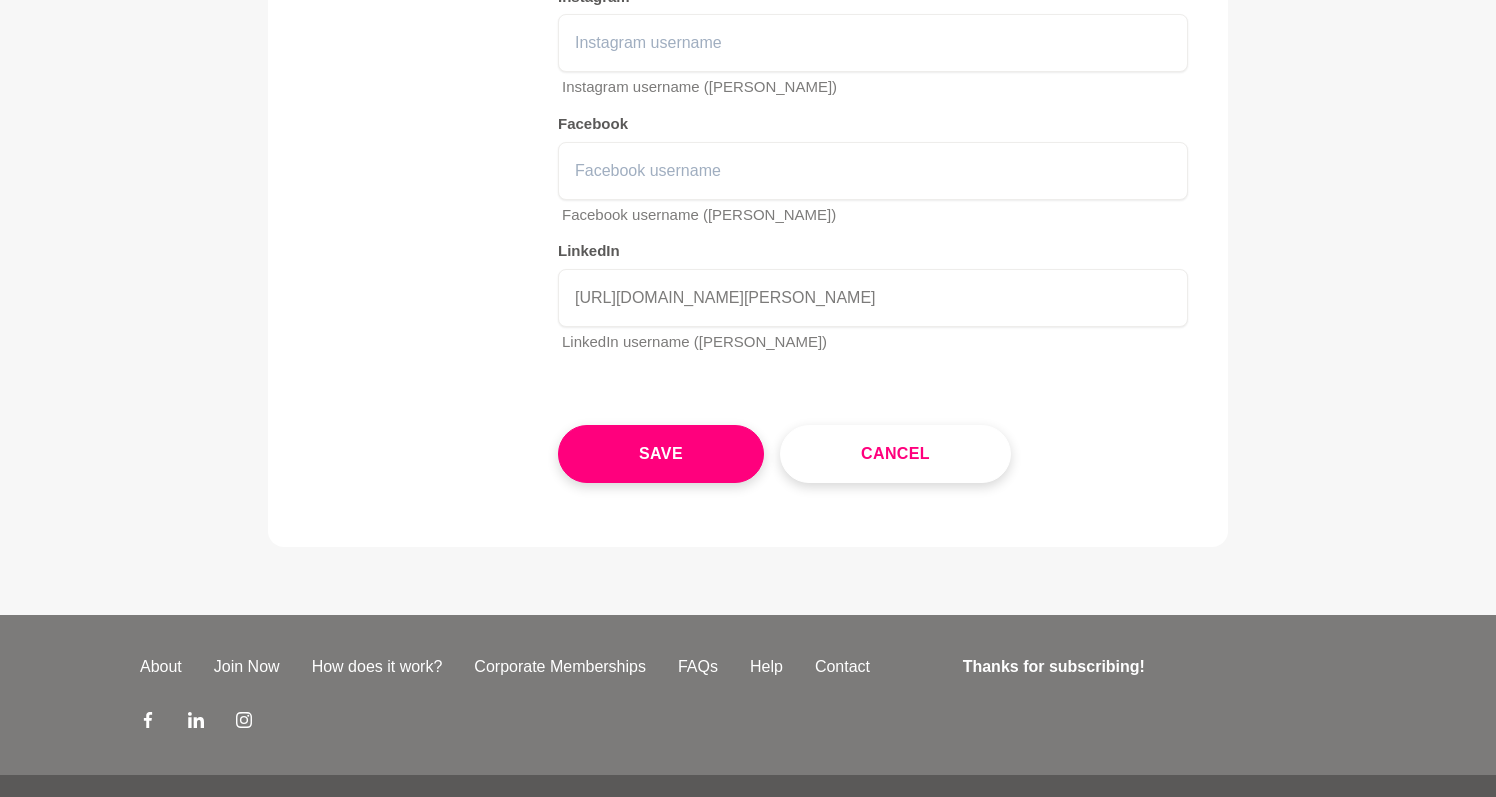 scroll, scrollTop: 3783, scrollLeft: 0, axis: vertical 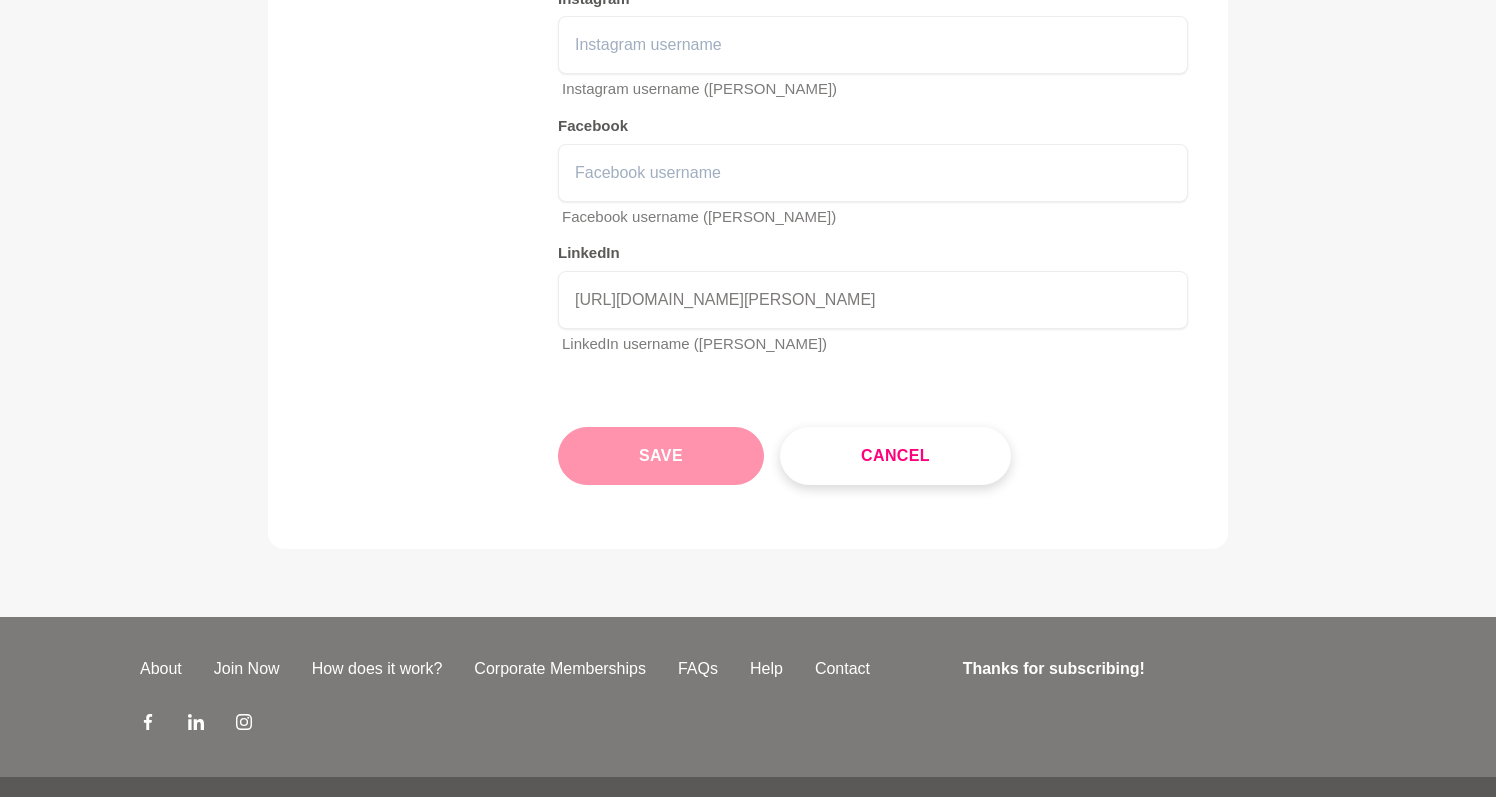 click on "Save" at bounding box center (661, 456) 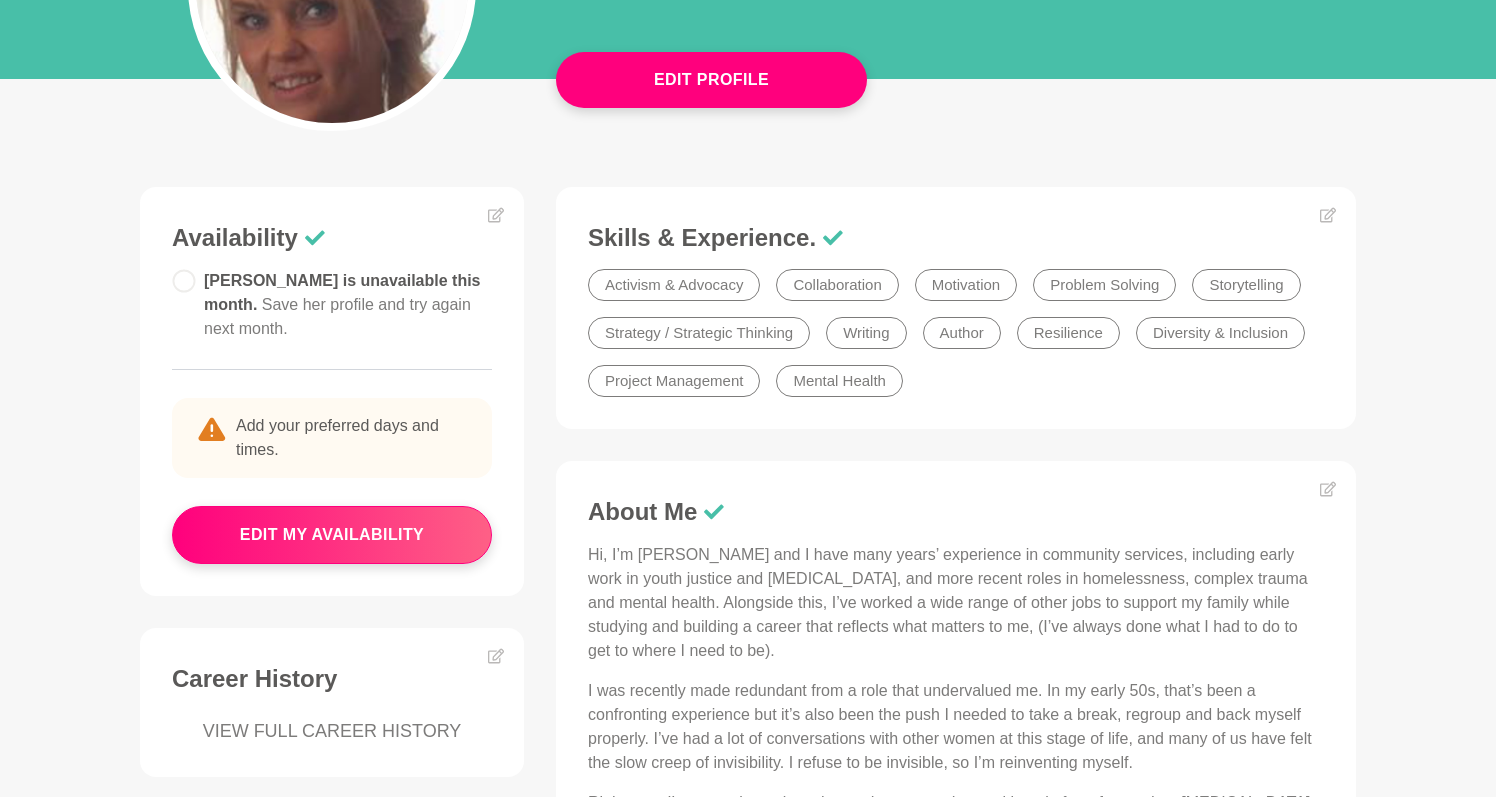 scroll, scrollTop: 355, scrollLeft: 0, axis: vertical 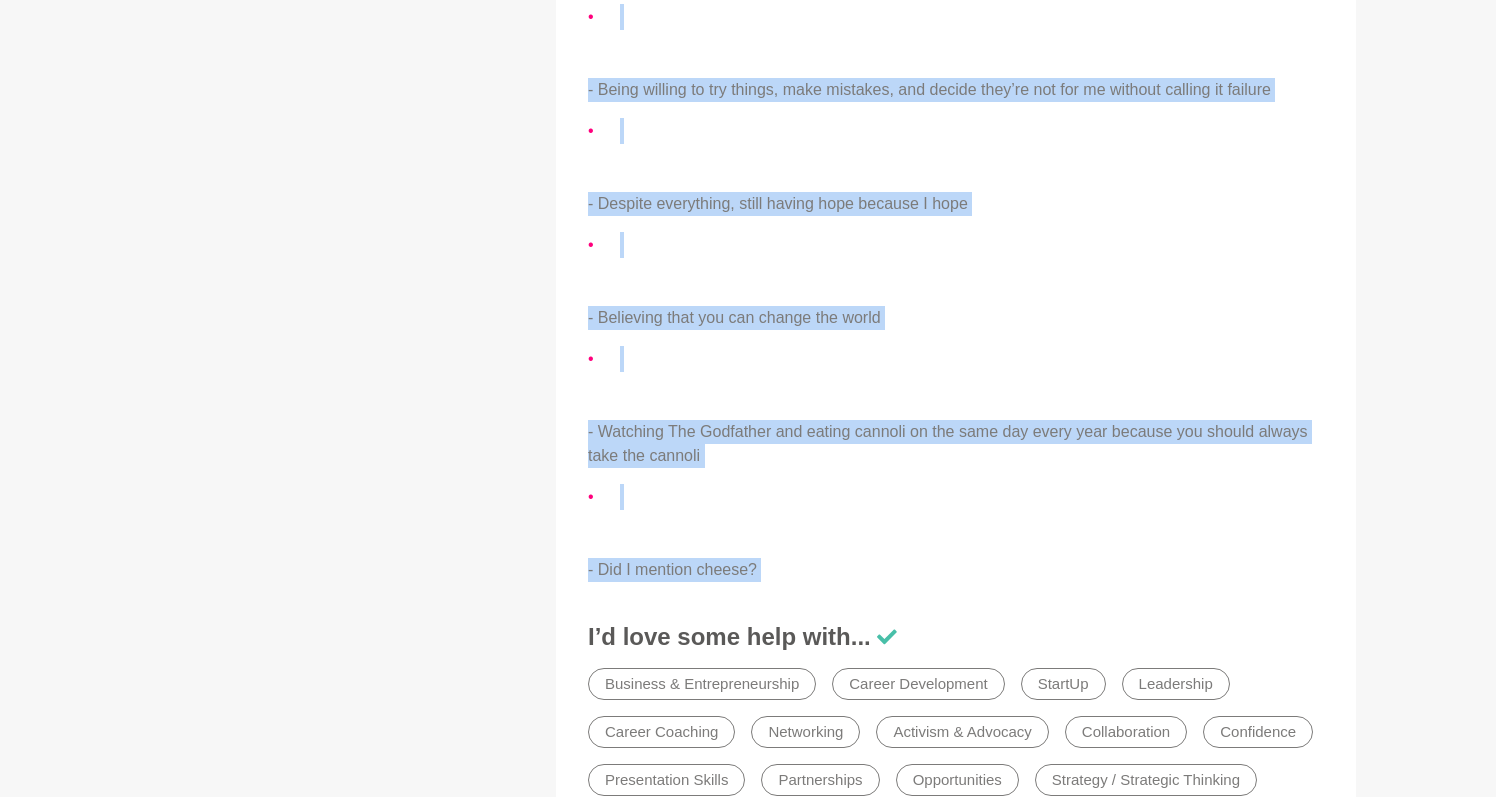 drag, startPoint x: 577, startPoint y: 381, endPoint x: 937, endPoint y: 590, distance: 416.27036 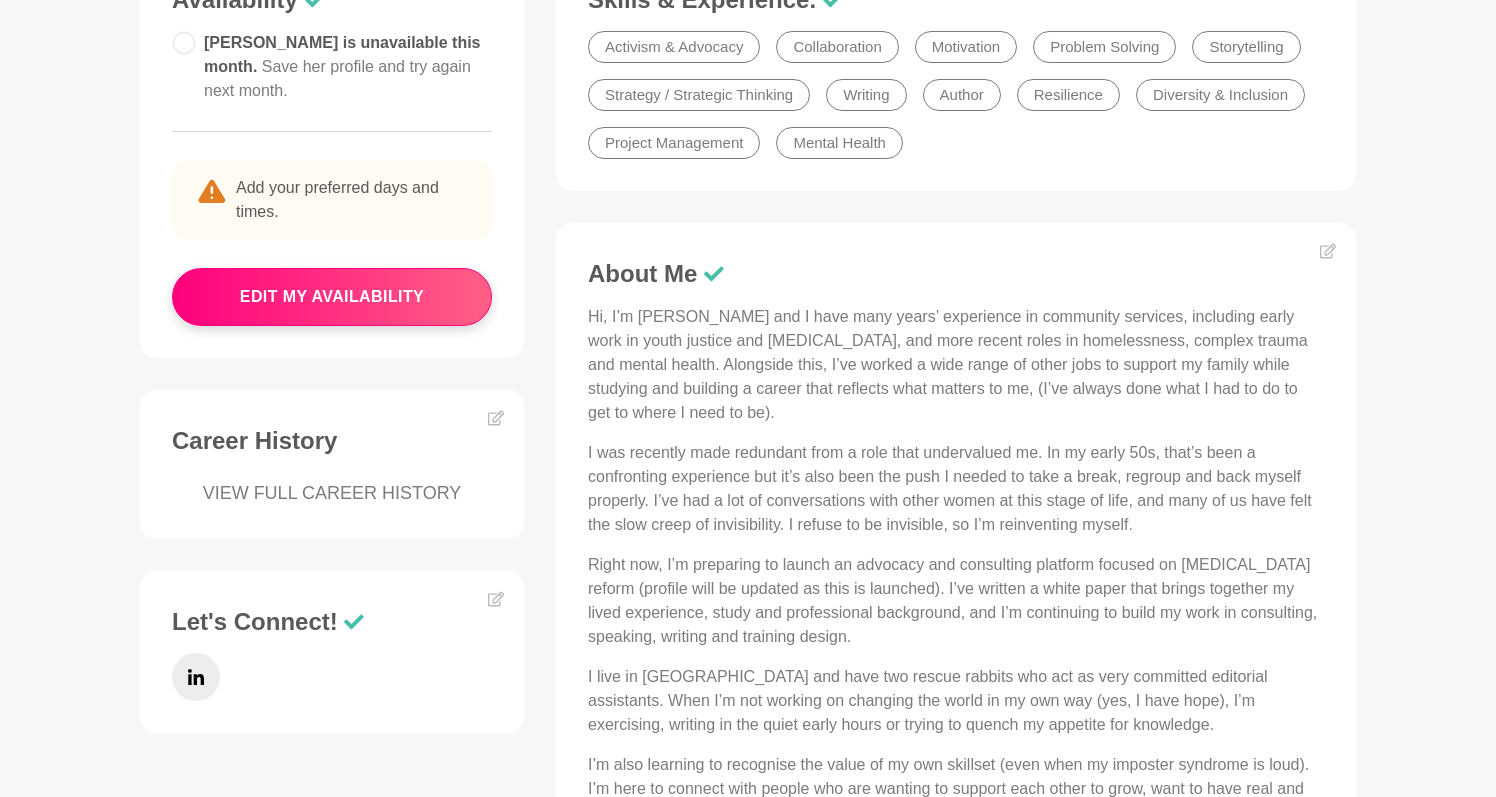 scroll, scrollTop: 533, scrollLeft: 0, axis: vertical 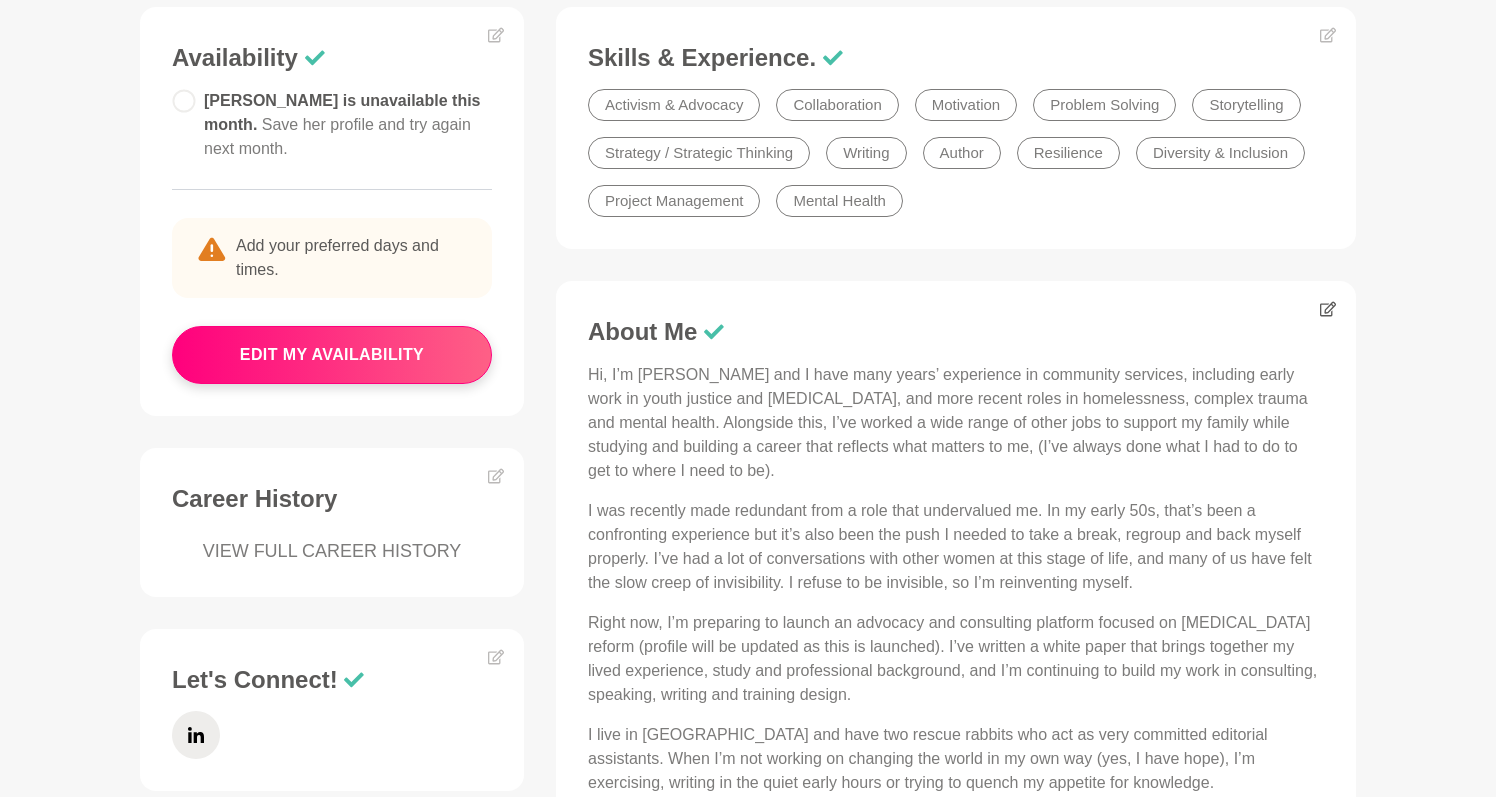 click 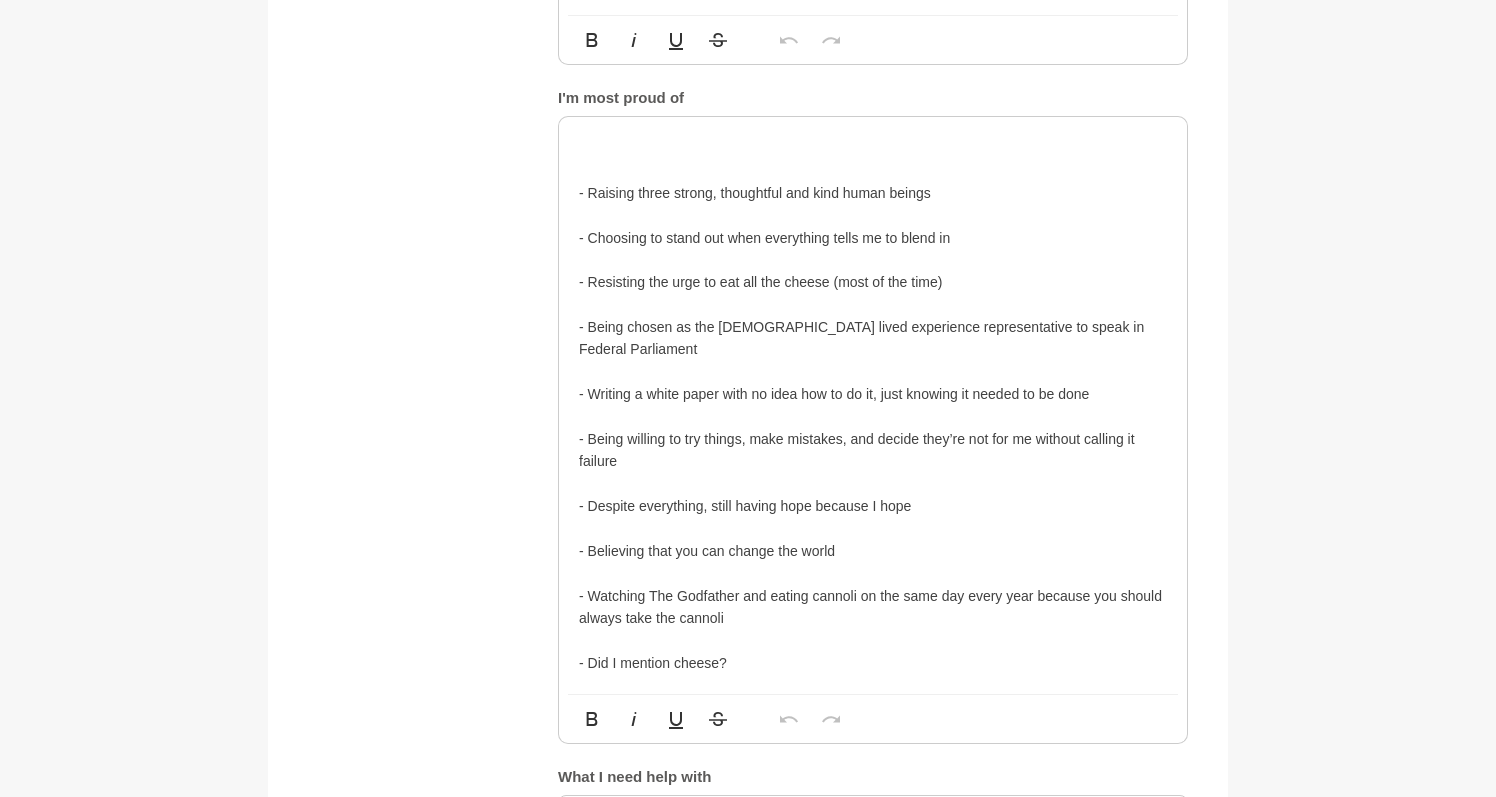 scroll, scrollTop: 1565, scrollLeft: 0, axis: vertical 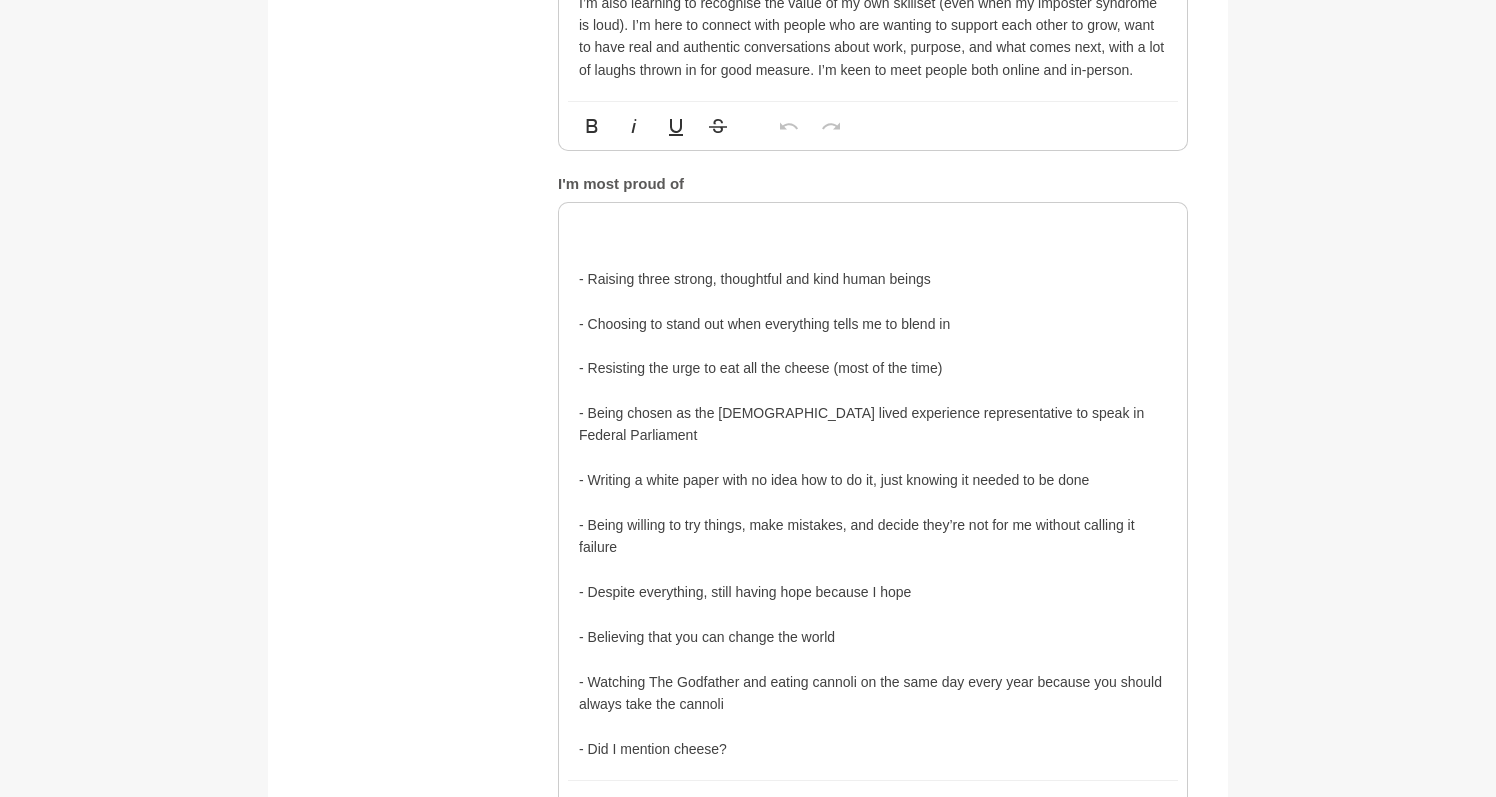 click on "- Raising three strong, thoughtful and kind human beings" at bounding box center (873, 279) 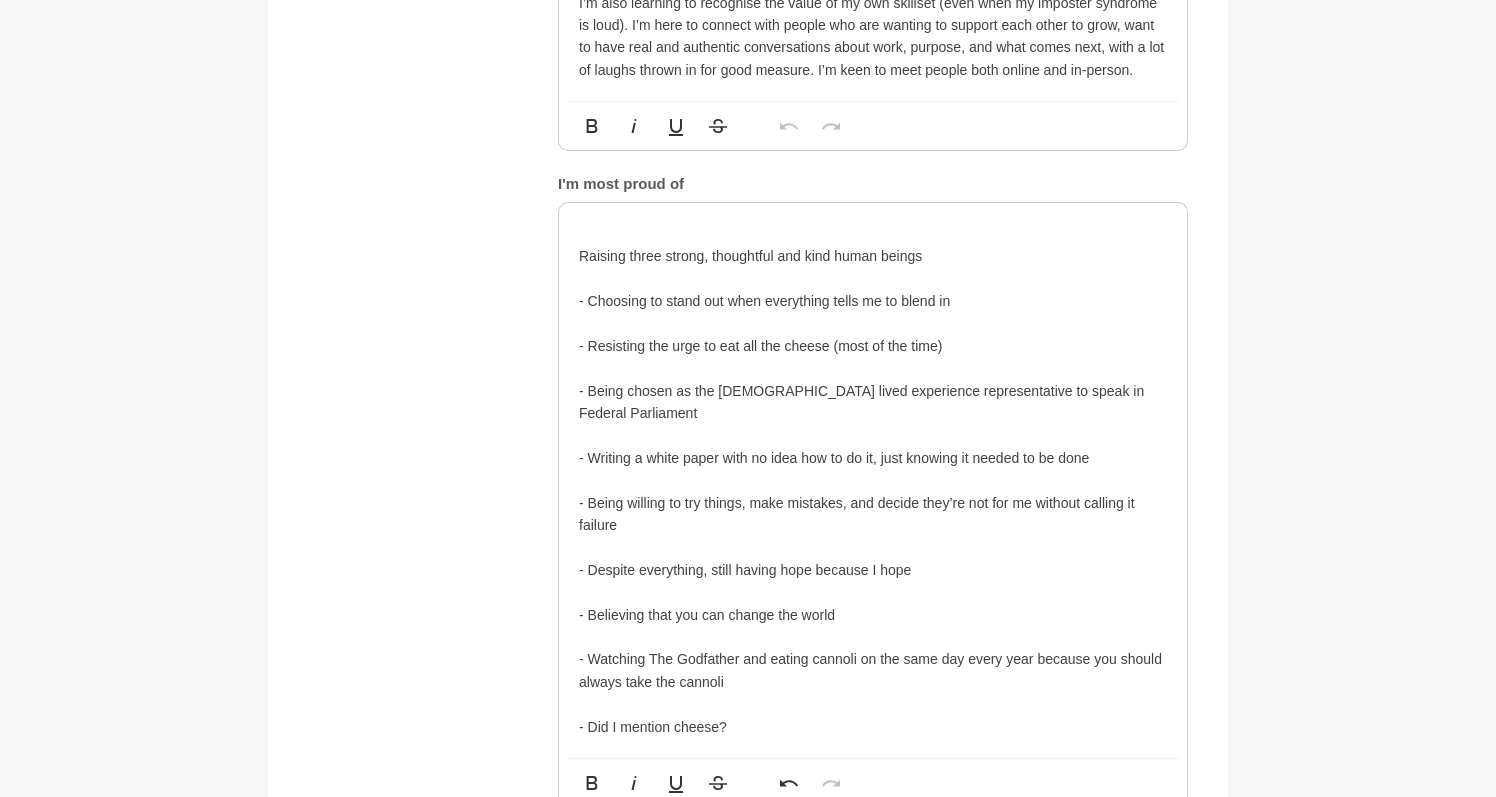 click on "- Choosing to stand out when everything tells me to blend in" at bounding box center (873, 301) 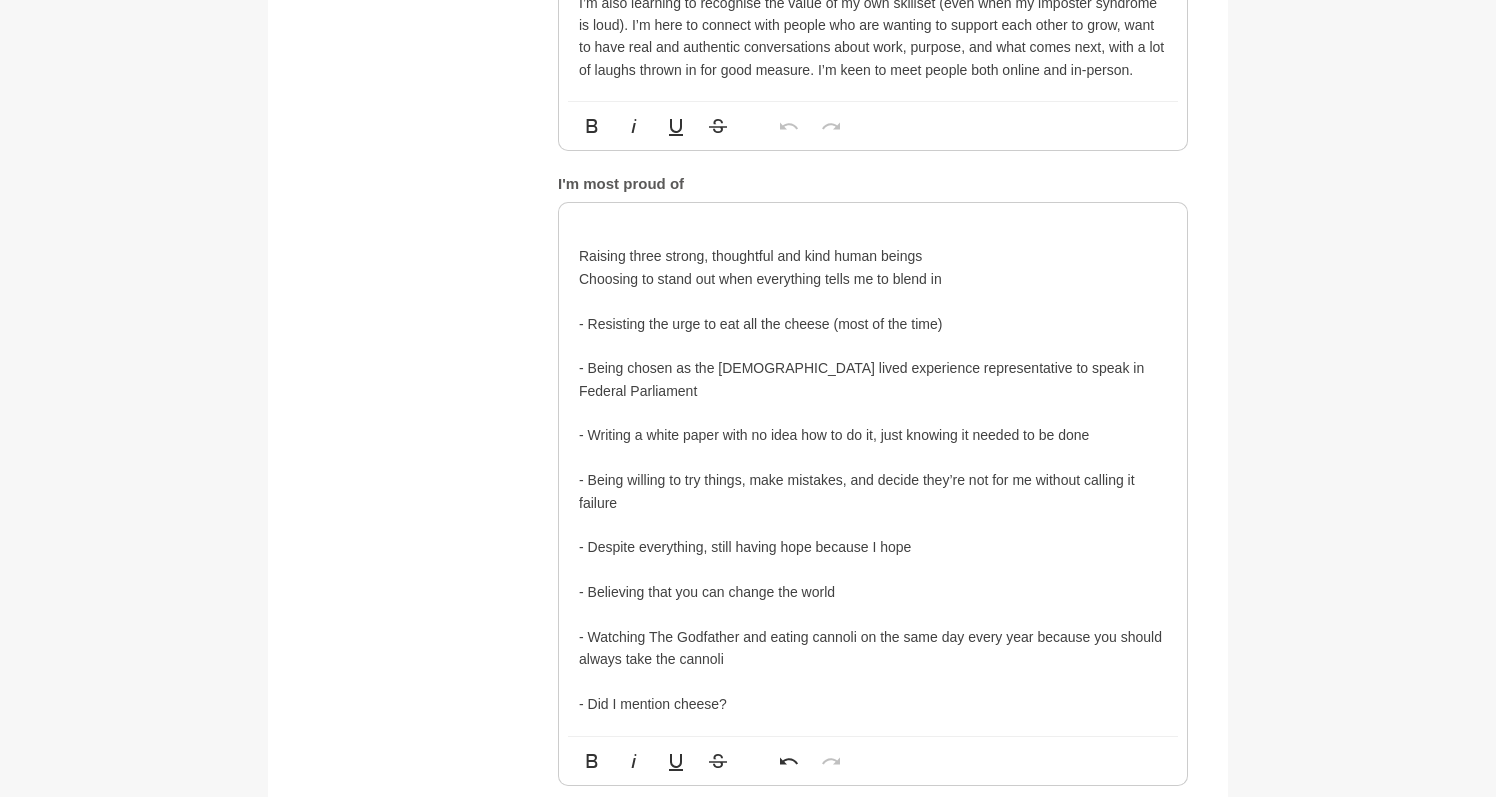 click on "- Resisting the urge to eat all the cheese (most of the time)" at bounding box center (873, 324) 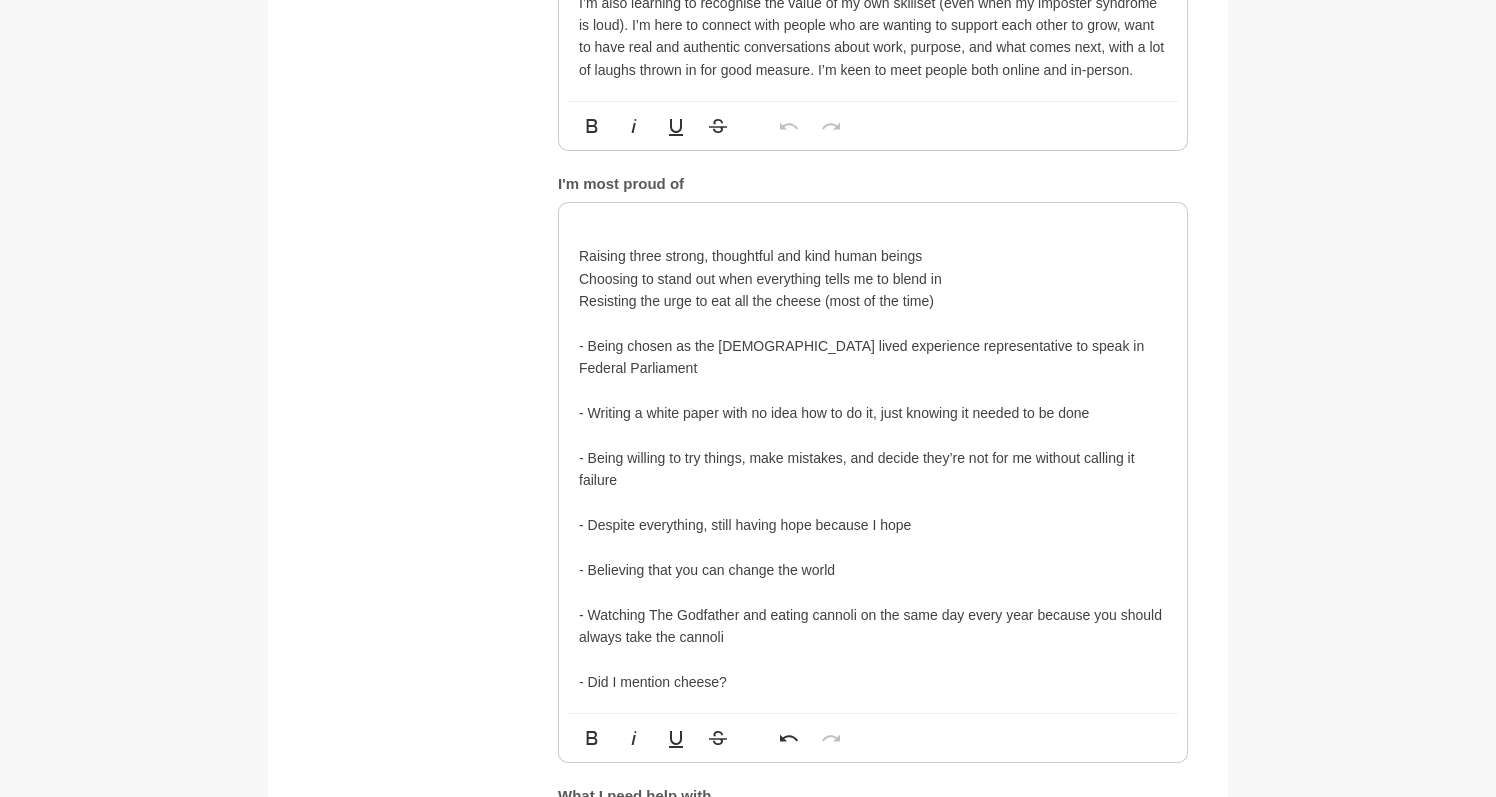 click on "- Being chosen as the [DEMOGRAPHIC_DATA] lived experience representative to speak in Federal Parliament" at bounding box center [873, 357] 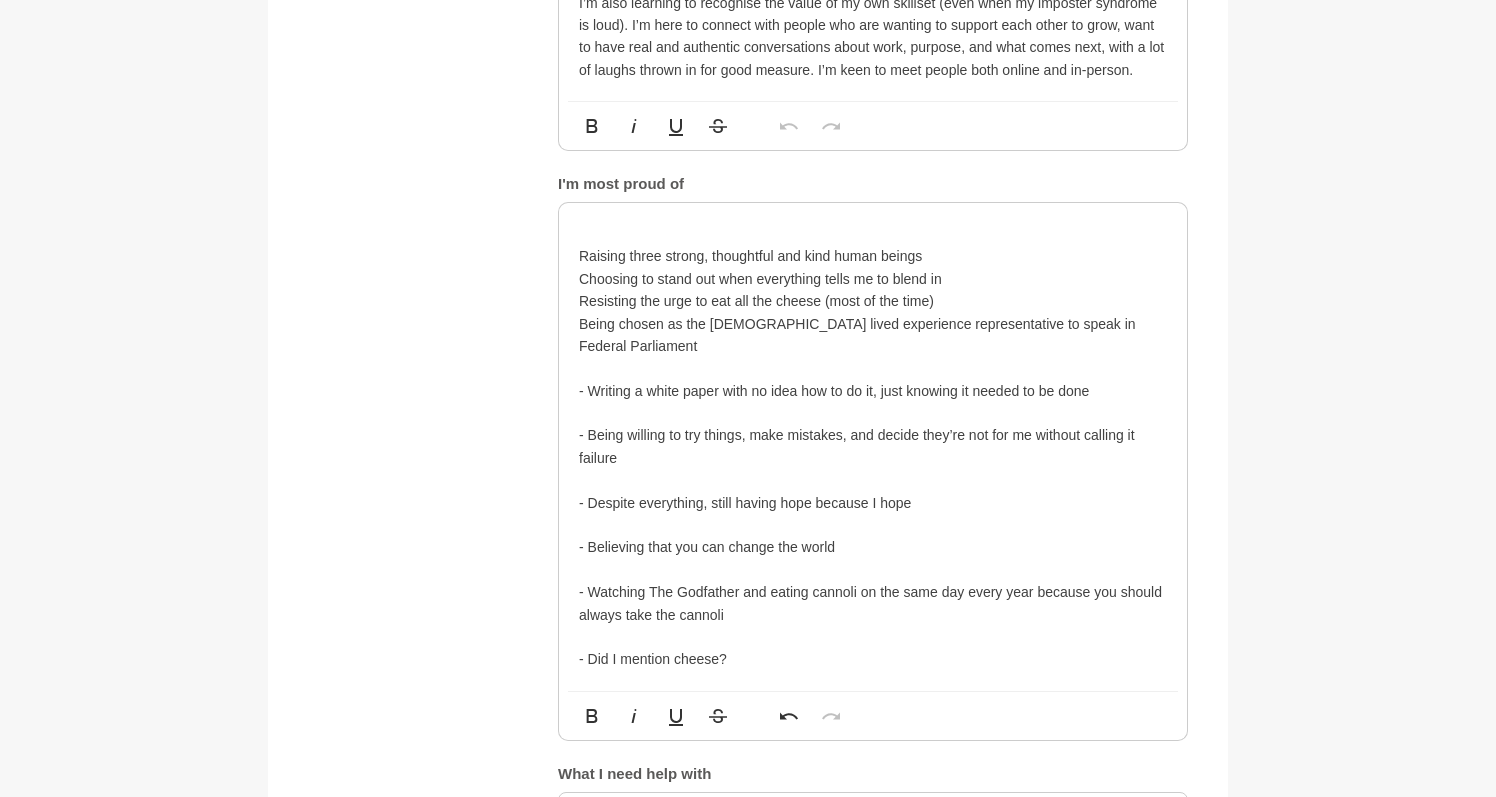 click on "- Writing a white paper with no idea how to do it, just knowing it needed to be done" at bounding box center [873, 391] 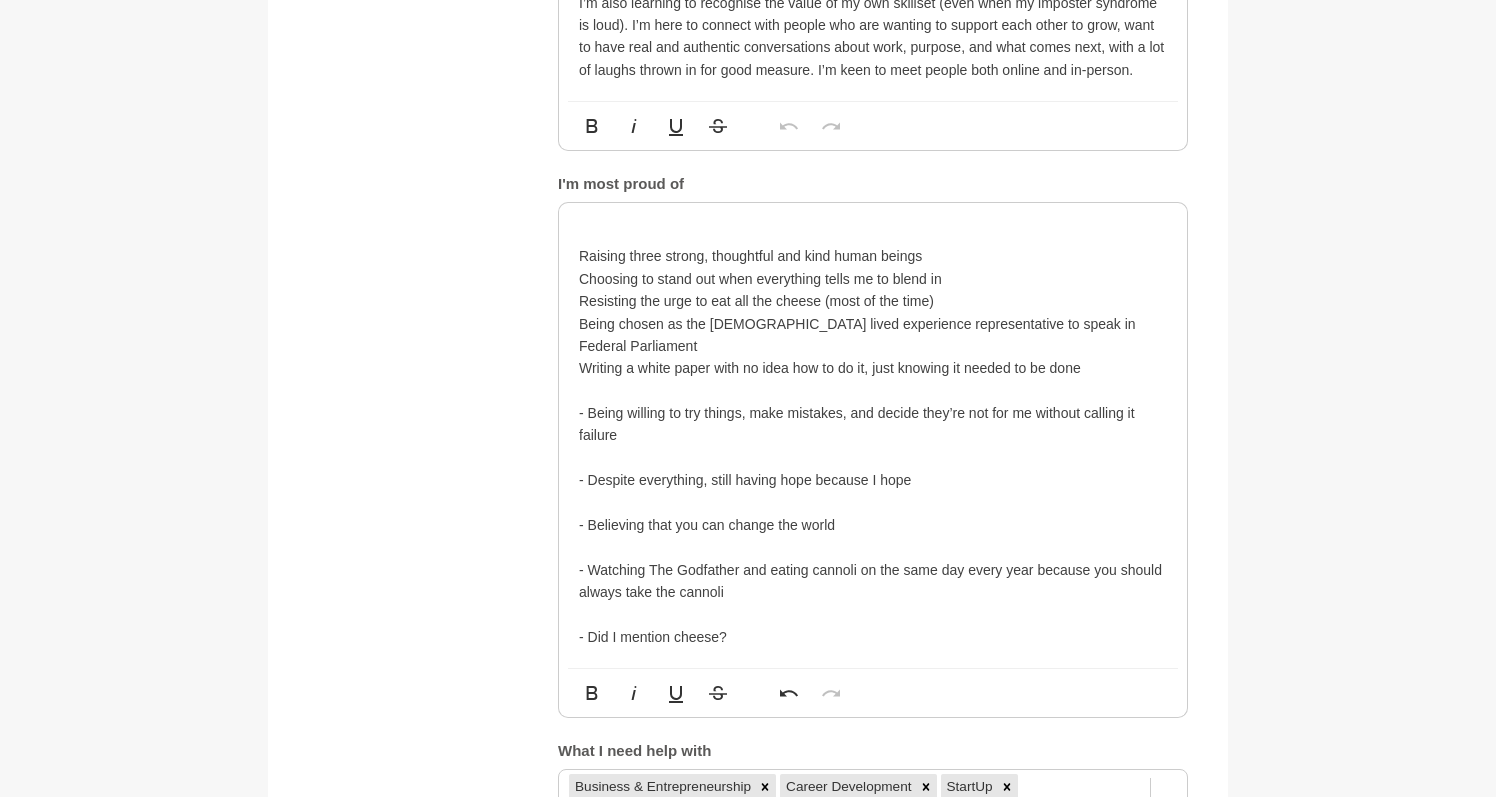 click on "- Being willing to try things, make mistakes, and decide they’re not for me without calling it failure" at bounding box center (873, 424) 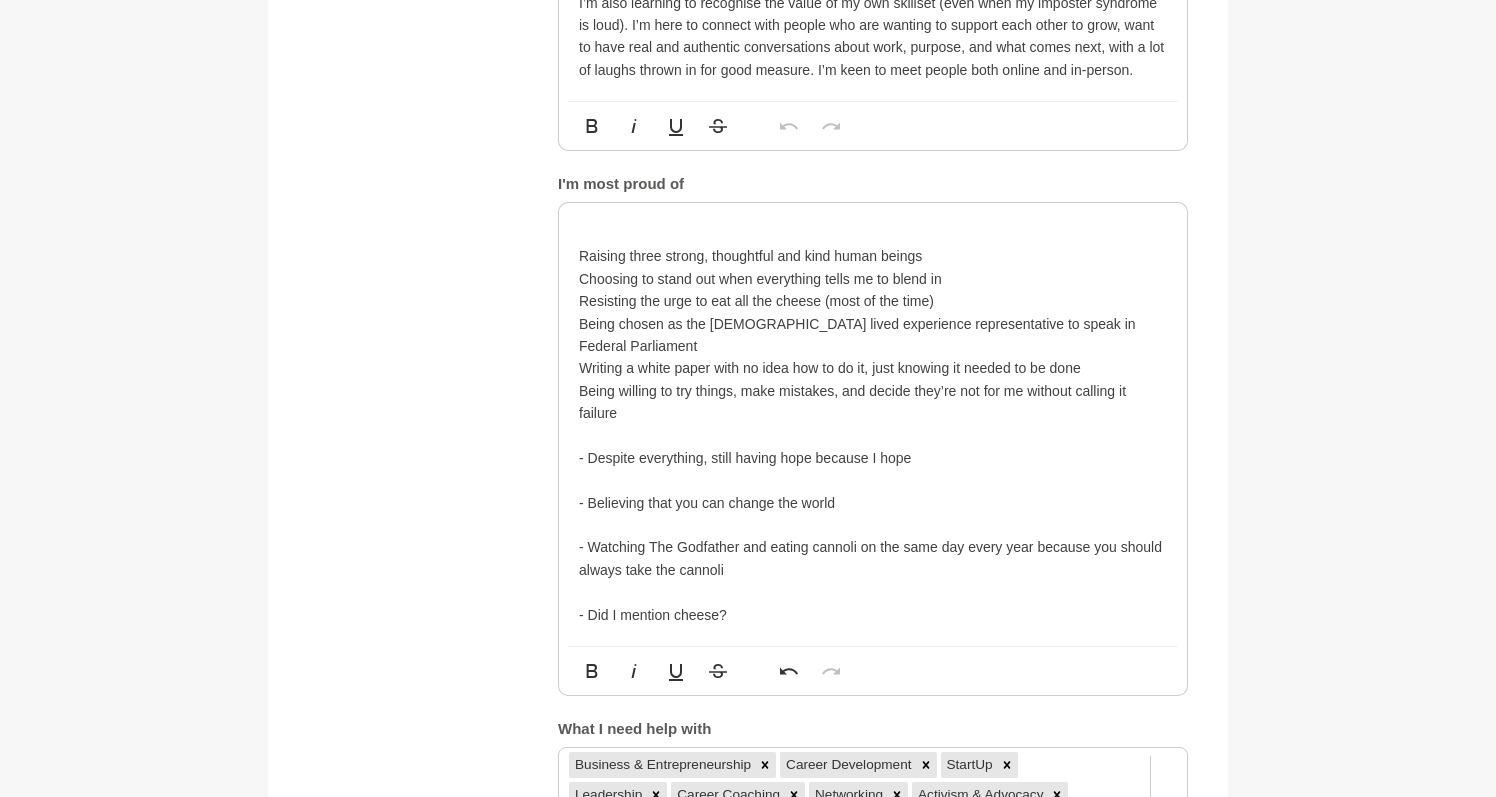 click on "- Despite everything, still having hope because I hope" at bounding box center (873, 458) 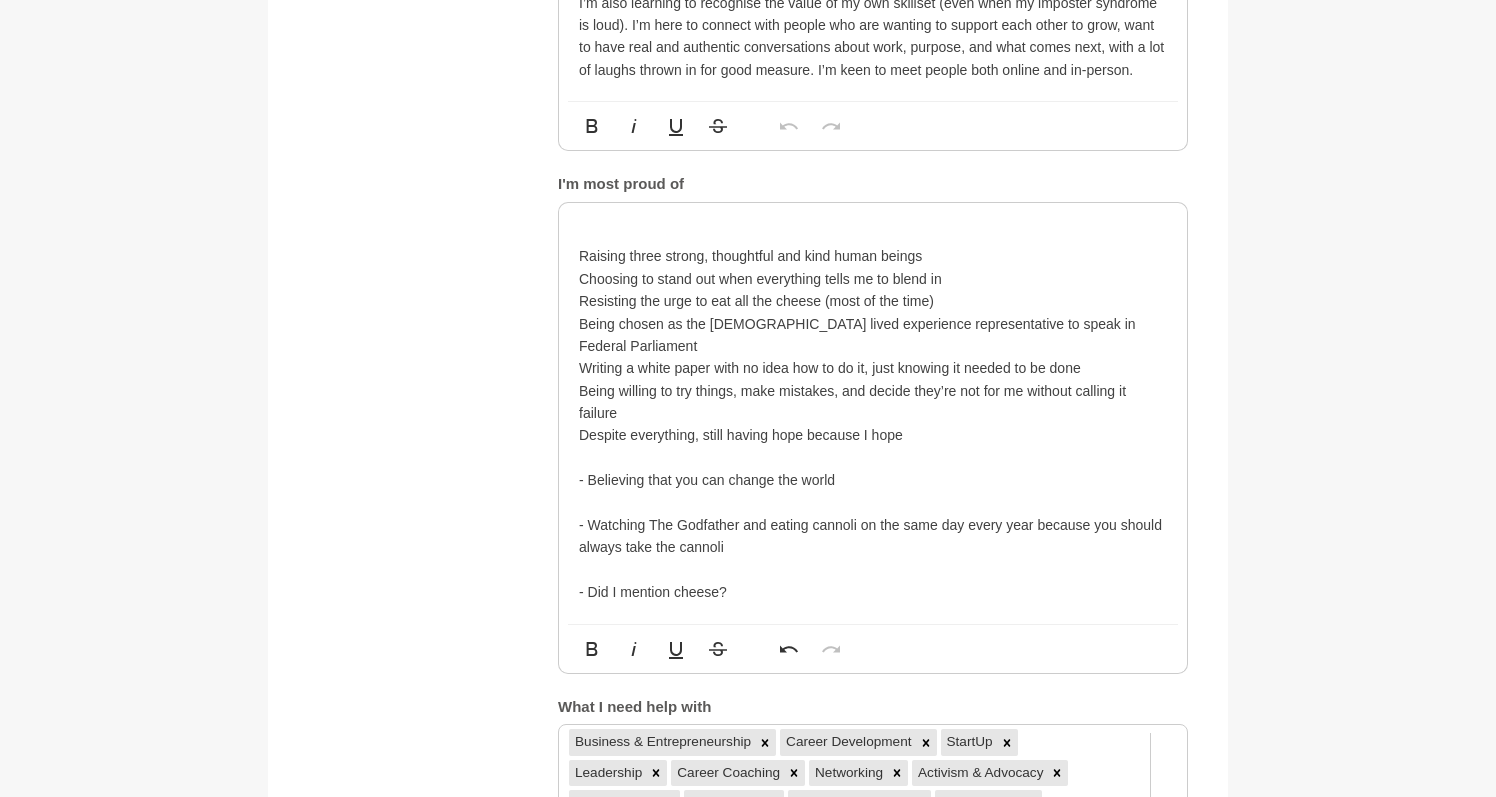 click on "- Believing that you can change the world" at bounding box center [873, 480] 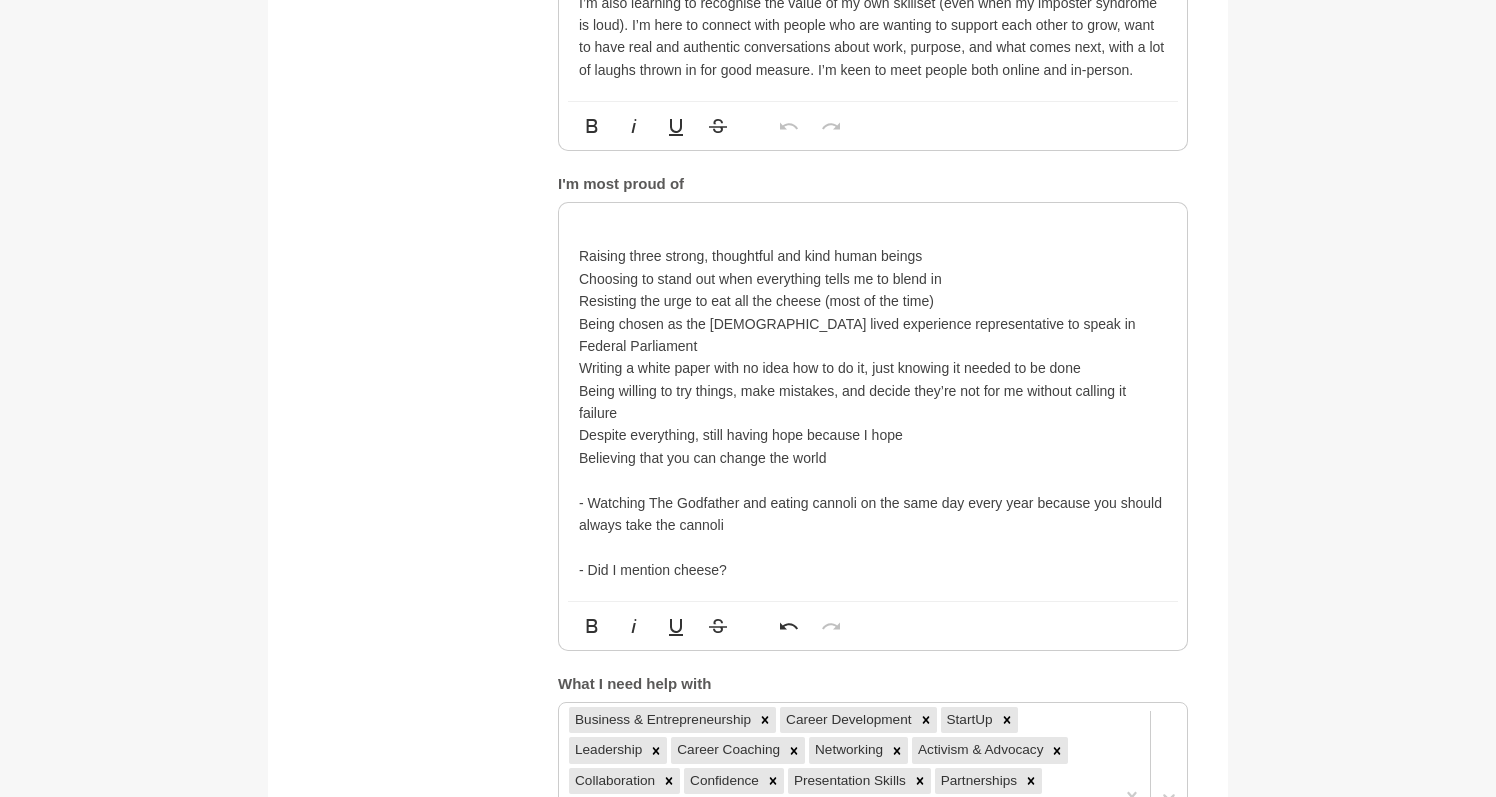 click on "- Watching The Godfather and eating cannoli on the same day every year because you should always take the cannoli" at bounding box center (873, 514) 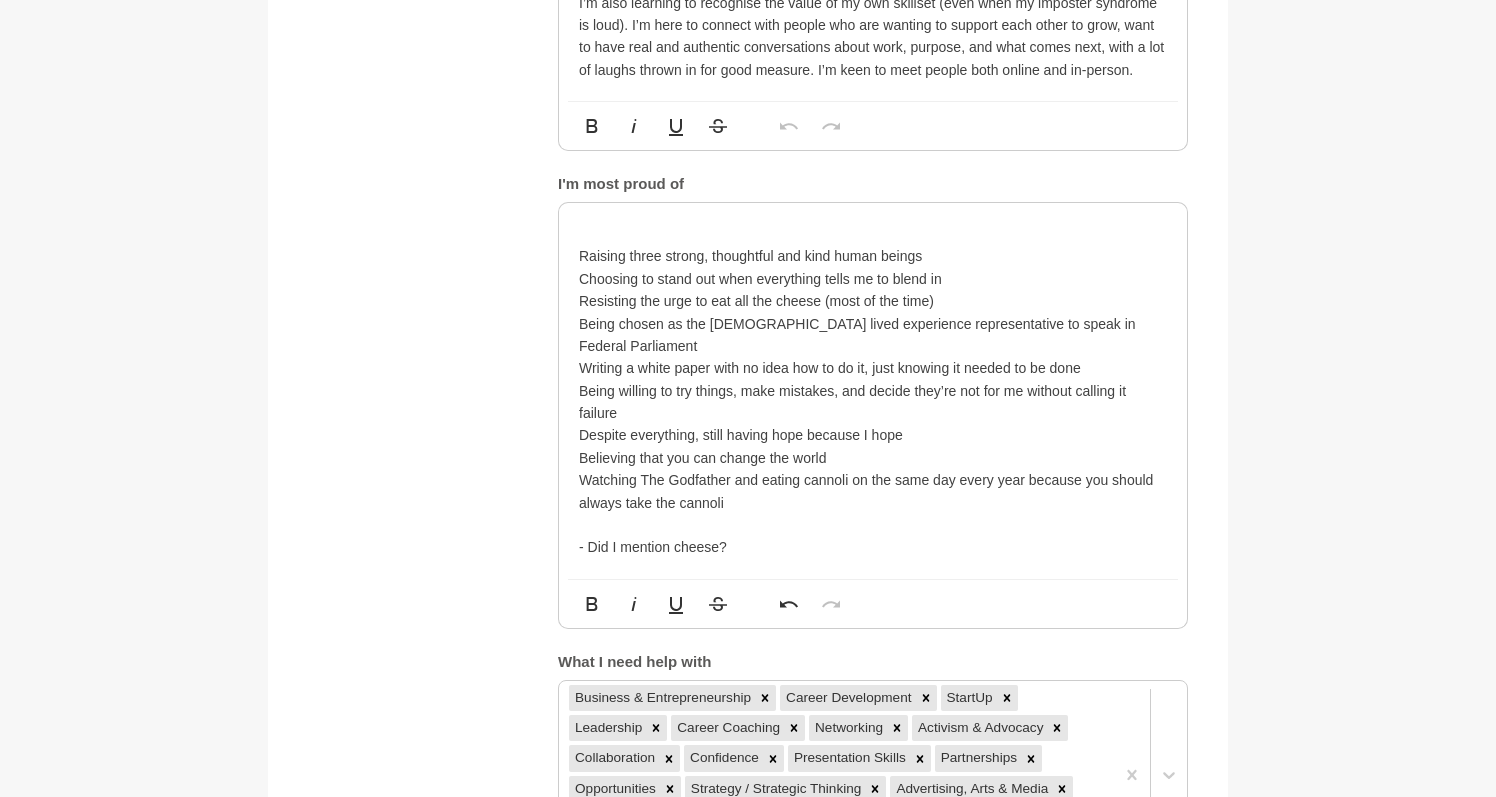 click on "- Did I mention cheese?" at bounding box center [873, 547] 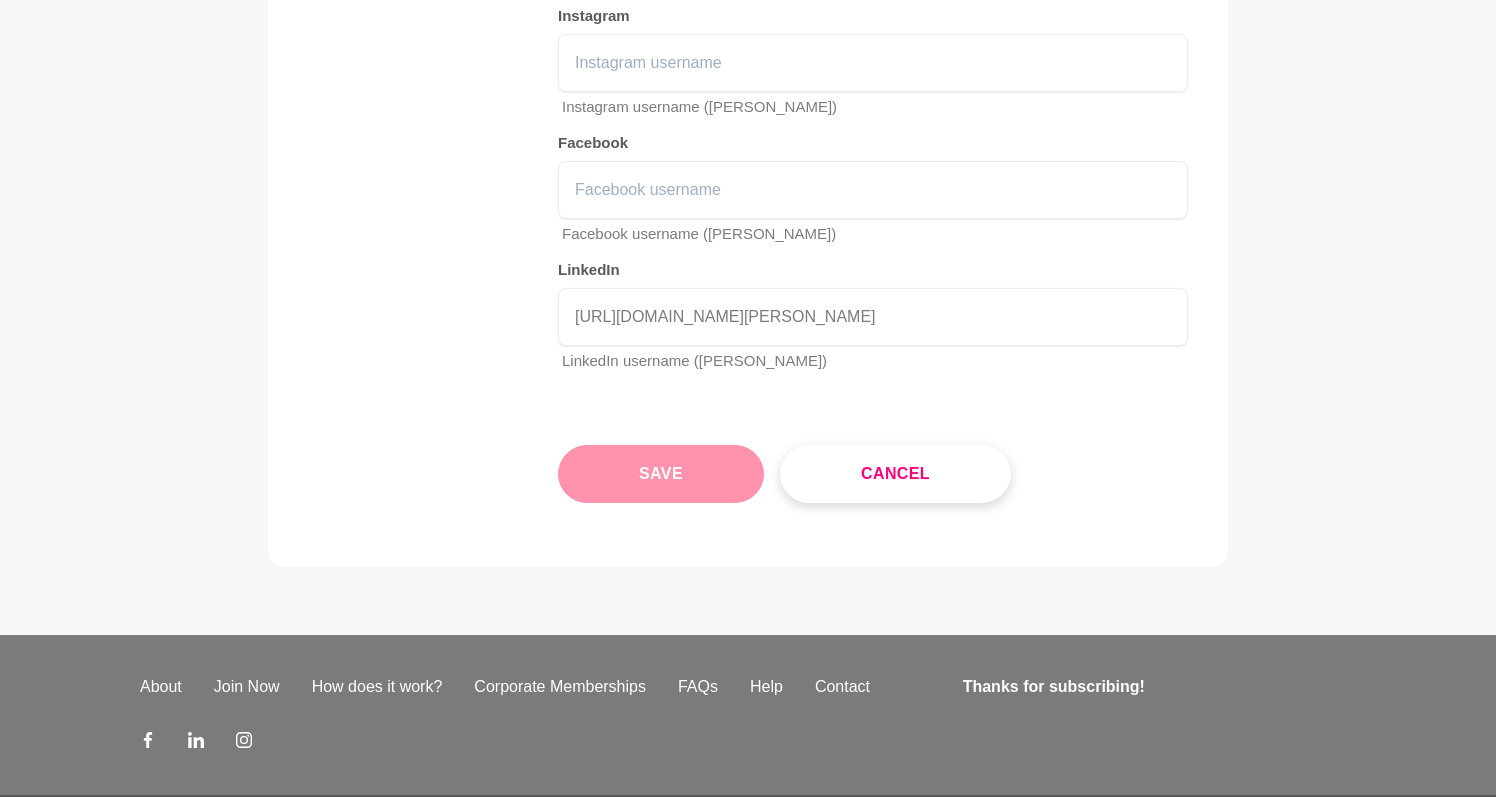 scroll, scrollTop: 3541, scrollLeft: 0, axis: vertical 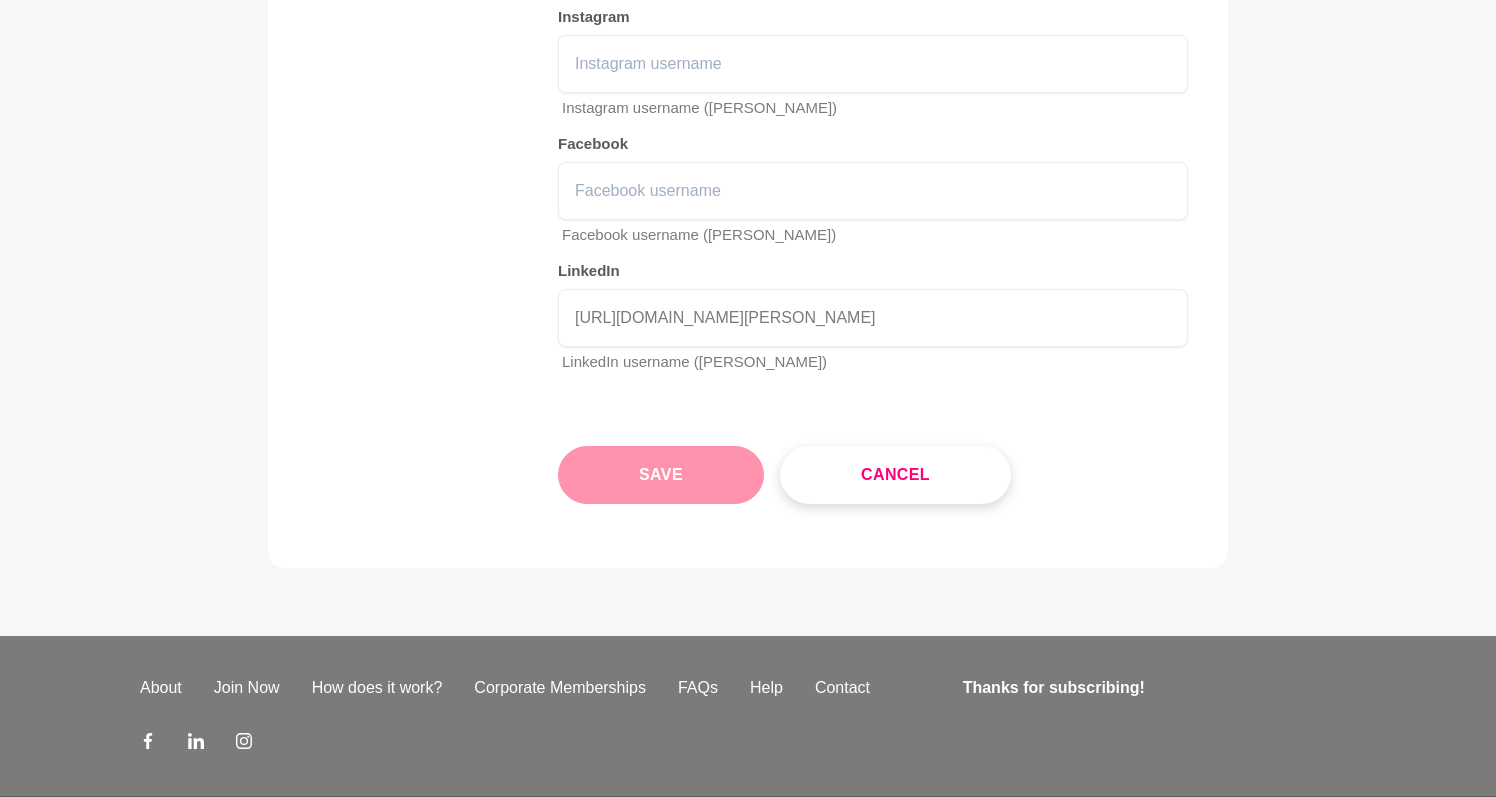 click on "Save" at bounding box center (661, 475) 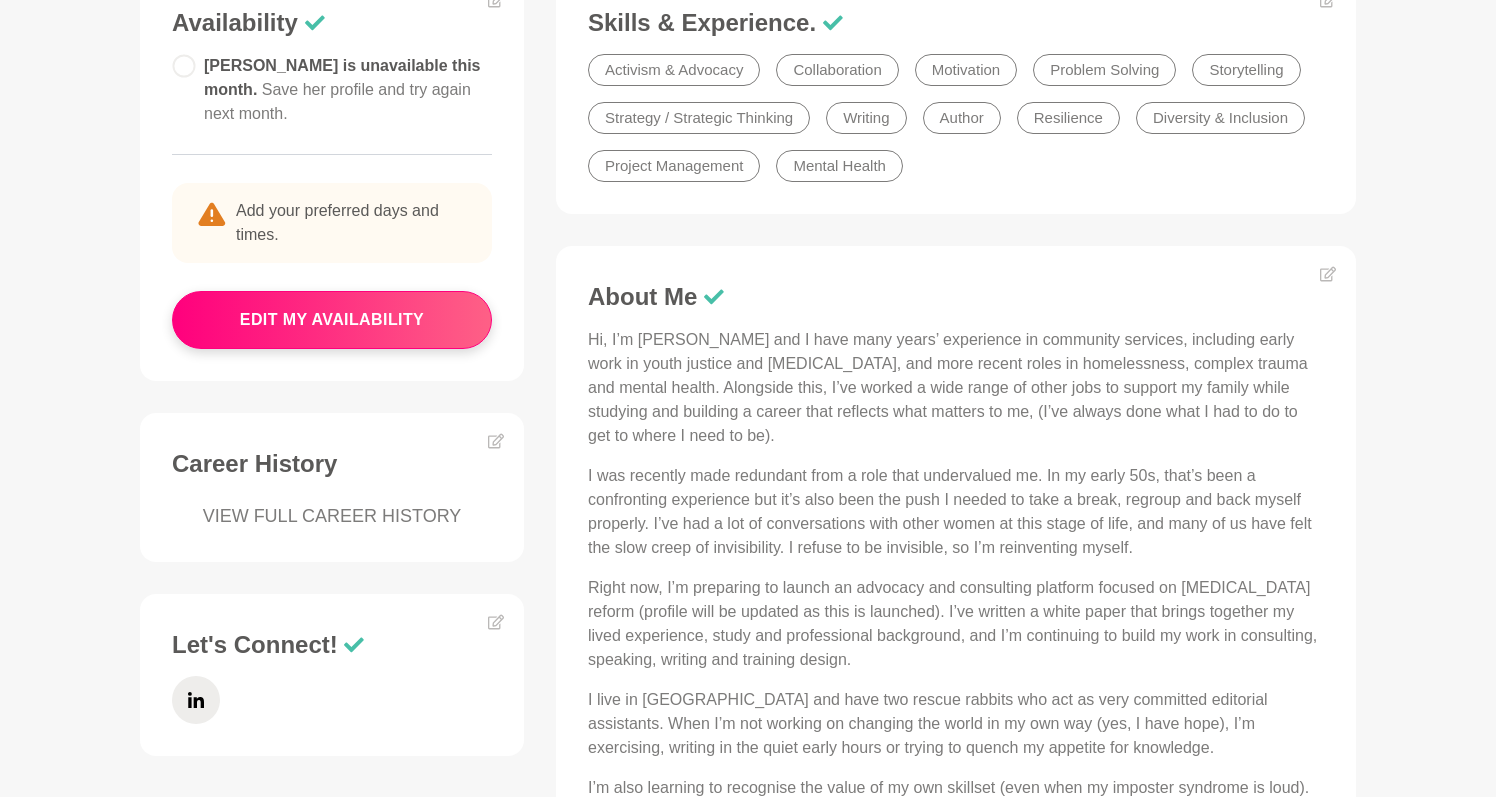 scroll, scrollTop: 557, scrollLeft: 0, axis: vertical 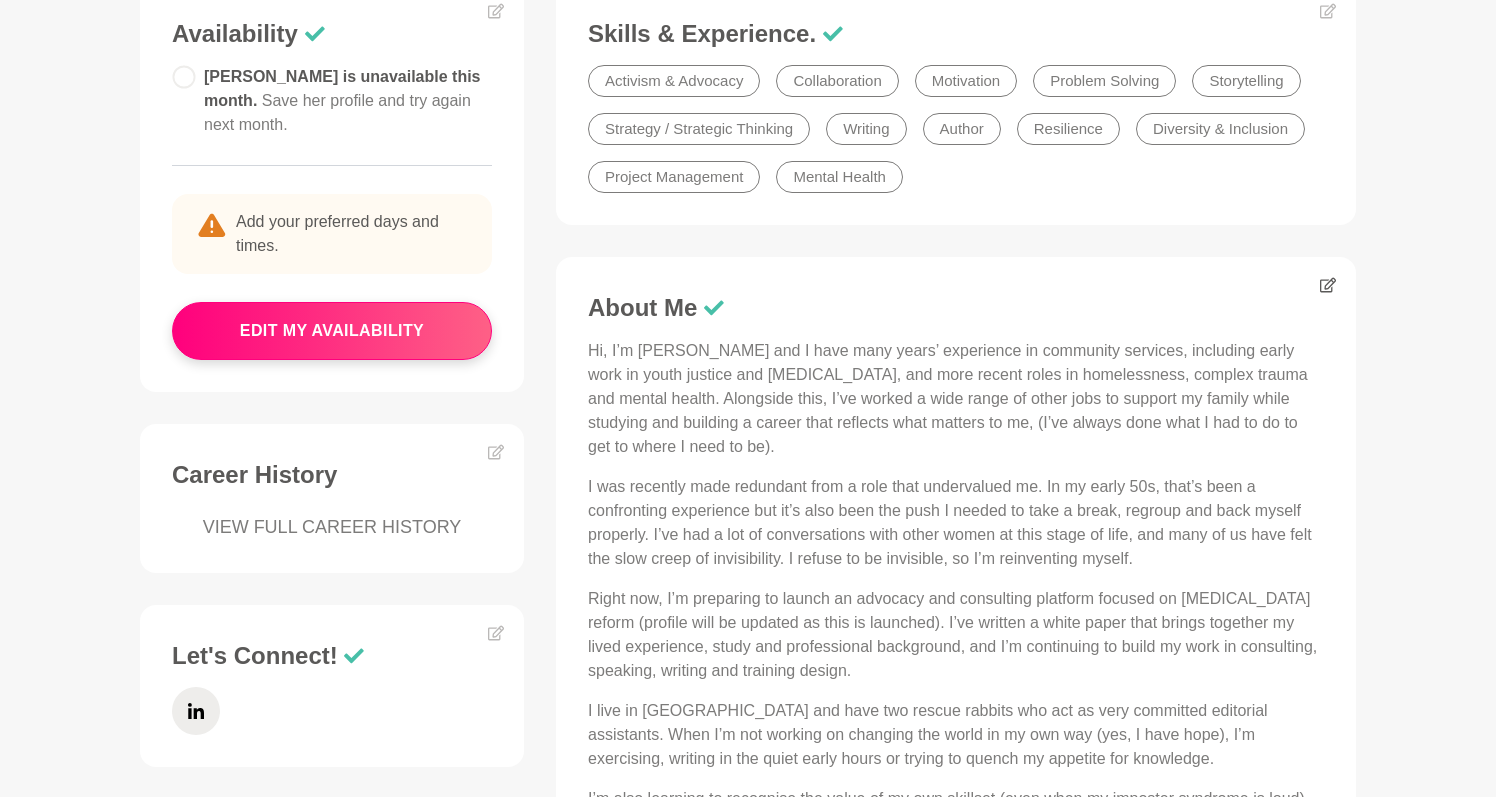 click 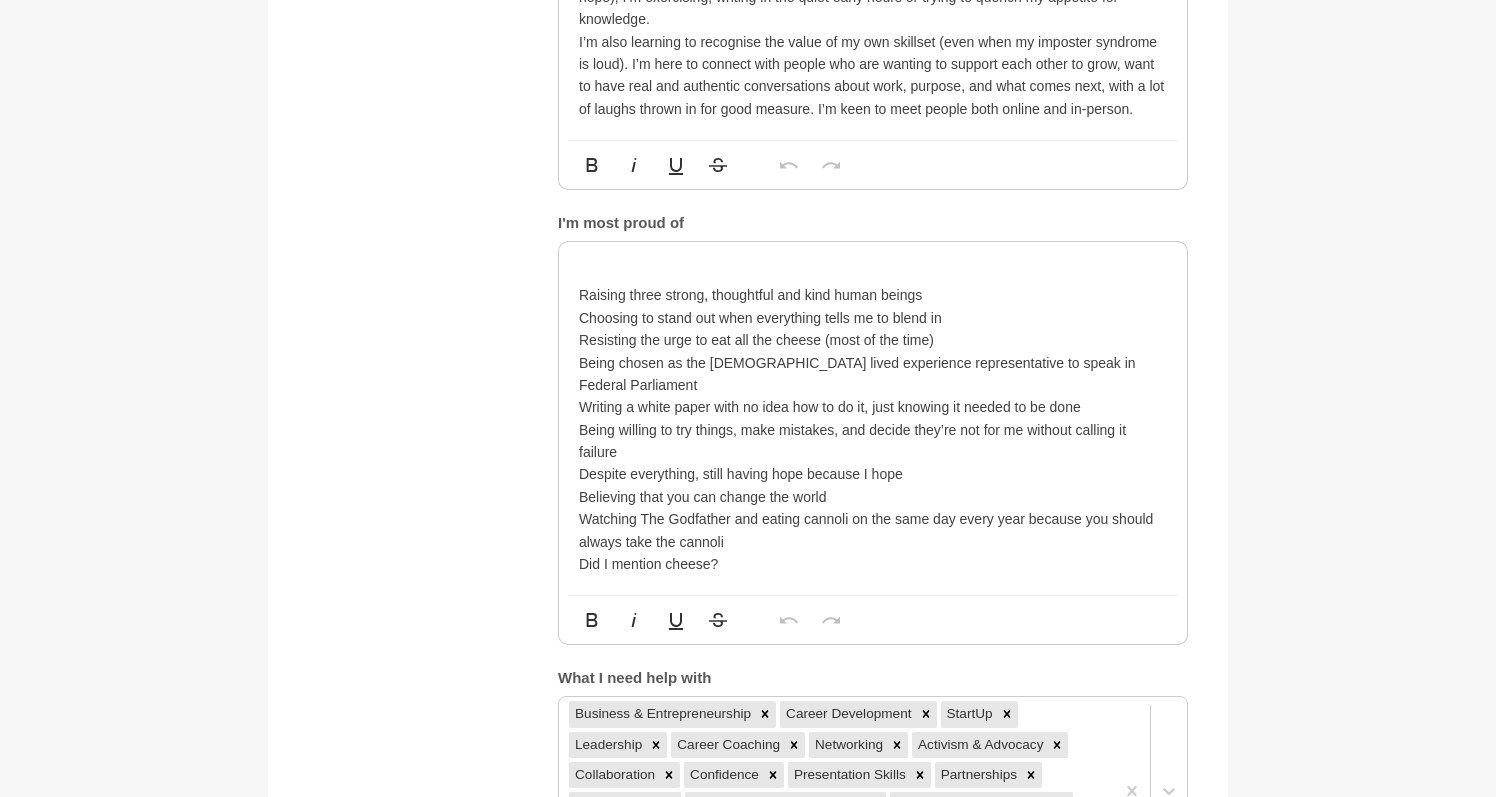 scroll, scrollTop: 1515, scrollLeft: 0, axis: vertical 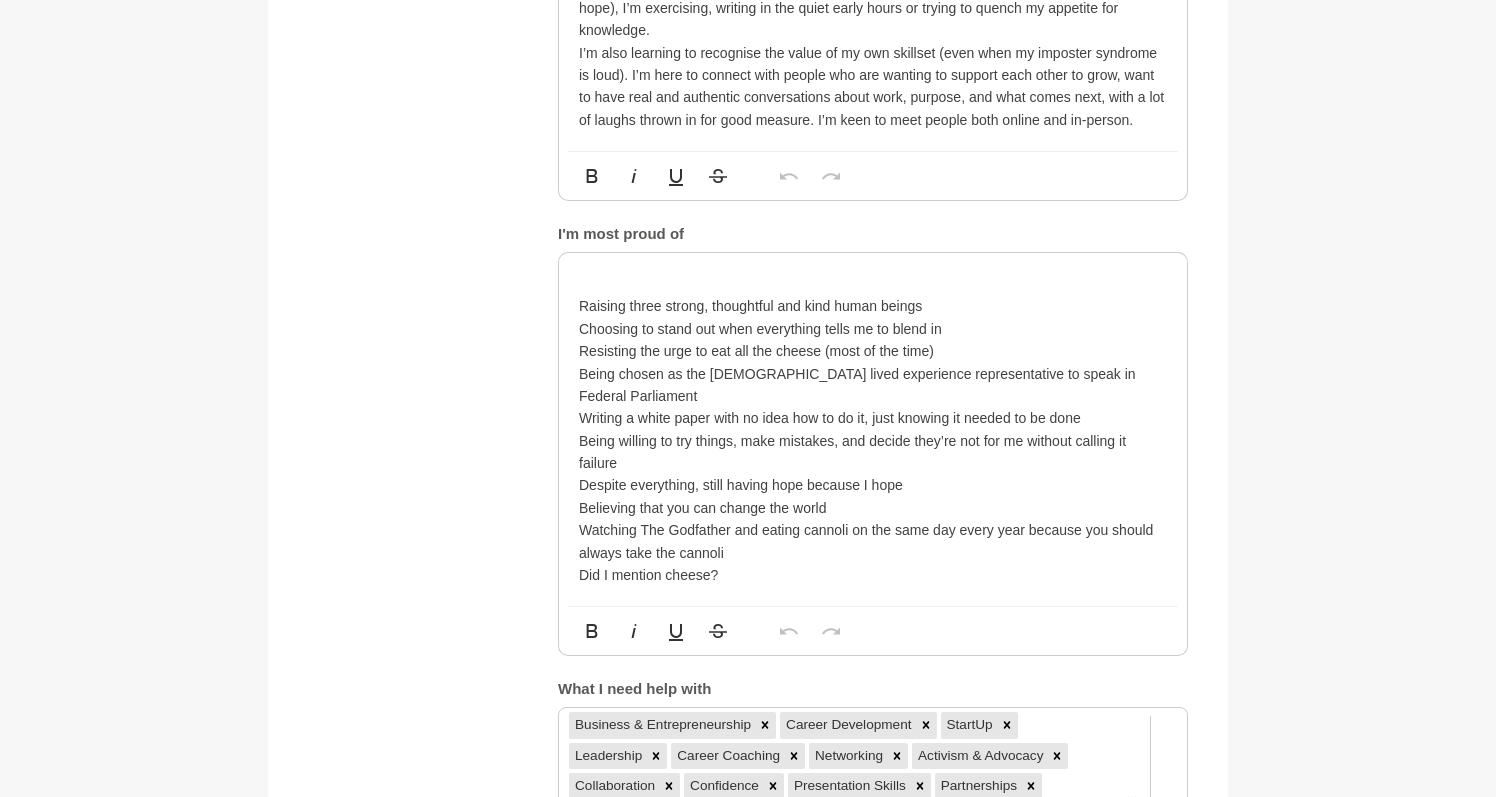 click on "Being willing to try things, make mistakes, and decide they’re not for me without calling it failure" at bounding box center (873, 452) 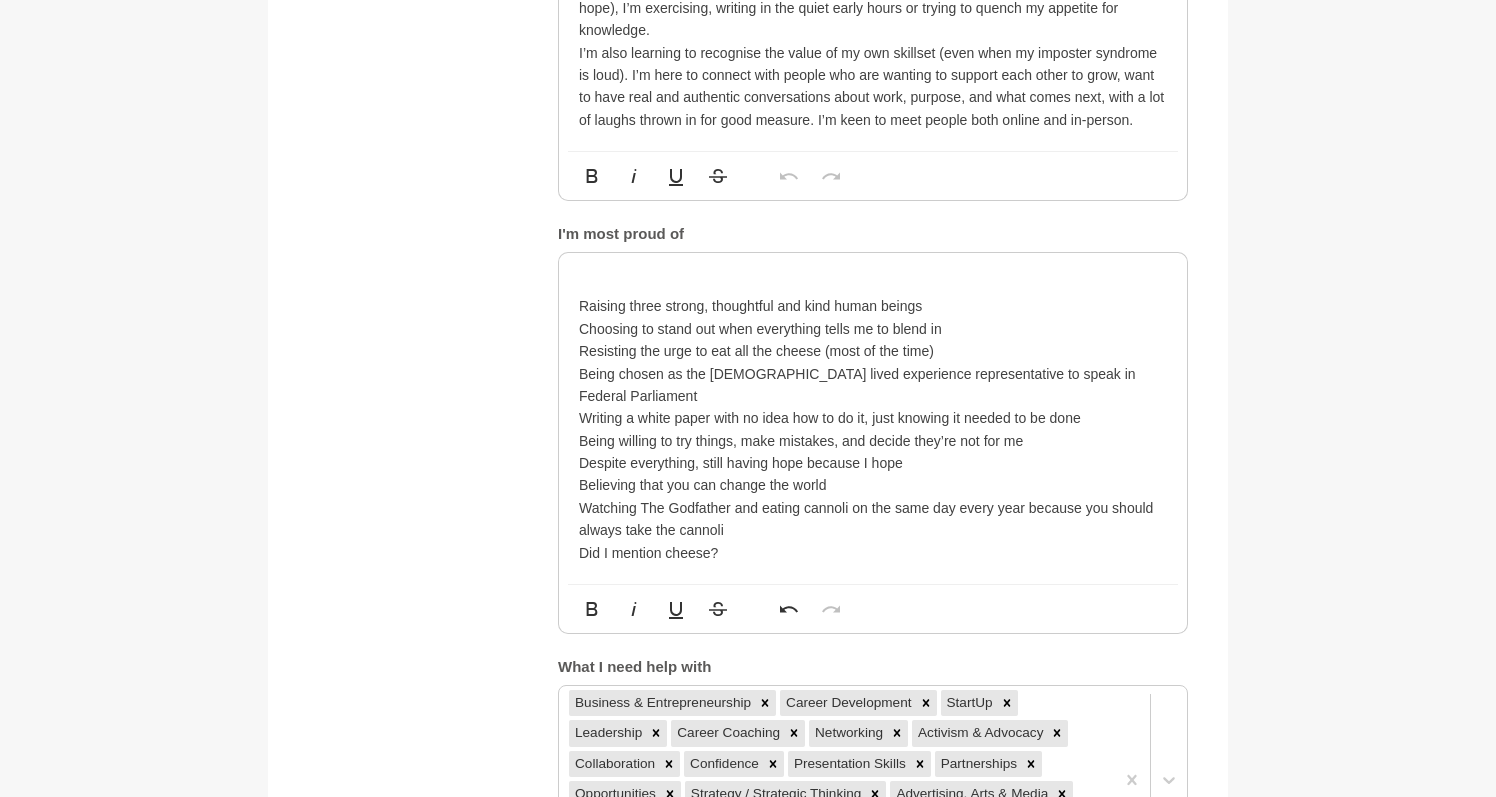 type 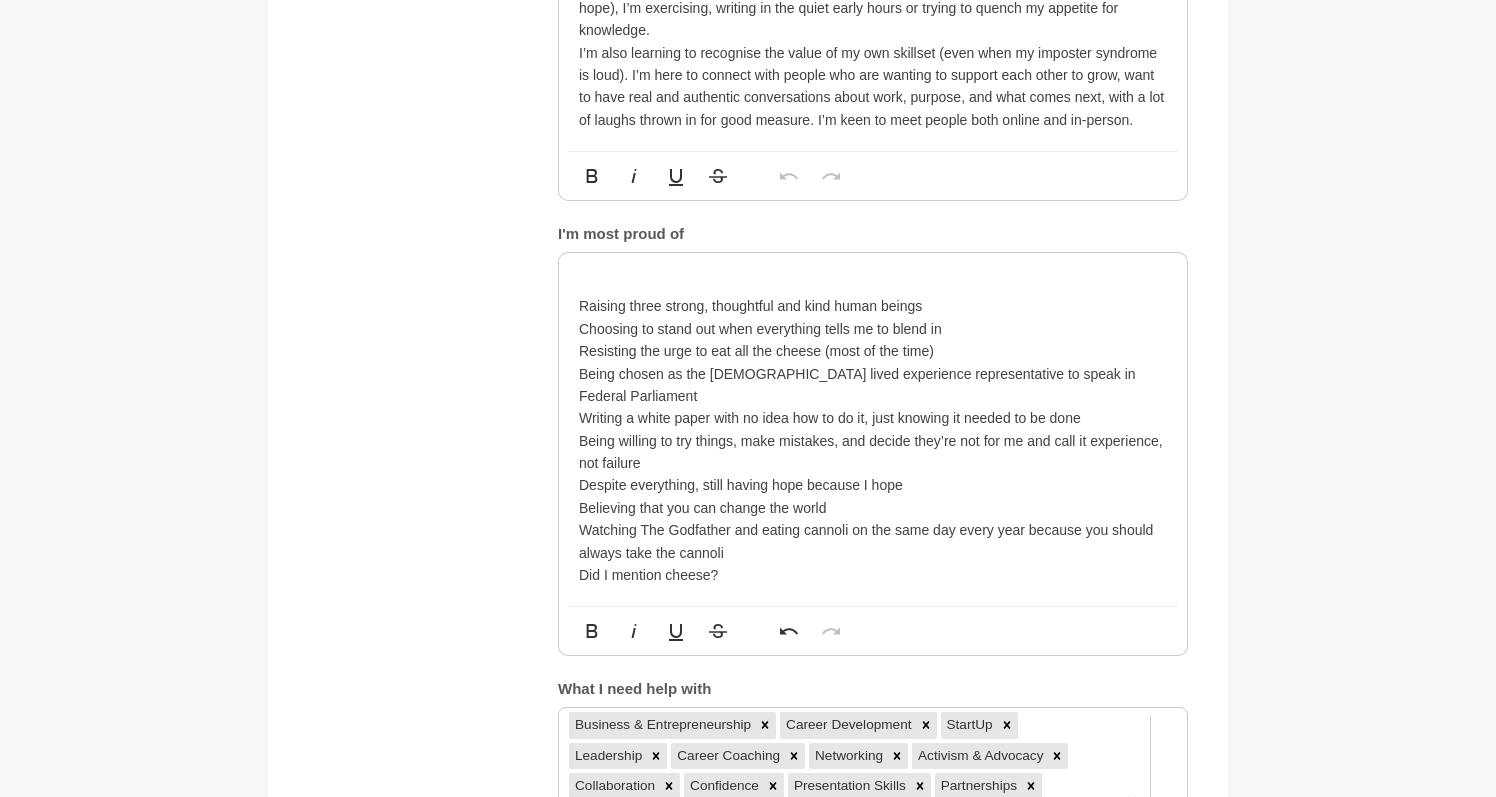 click on "Being willing to try things, make mistakes, and decide they’re not for me and call it experience, not failure" at bounding box center [873, 452] 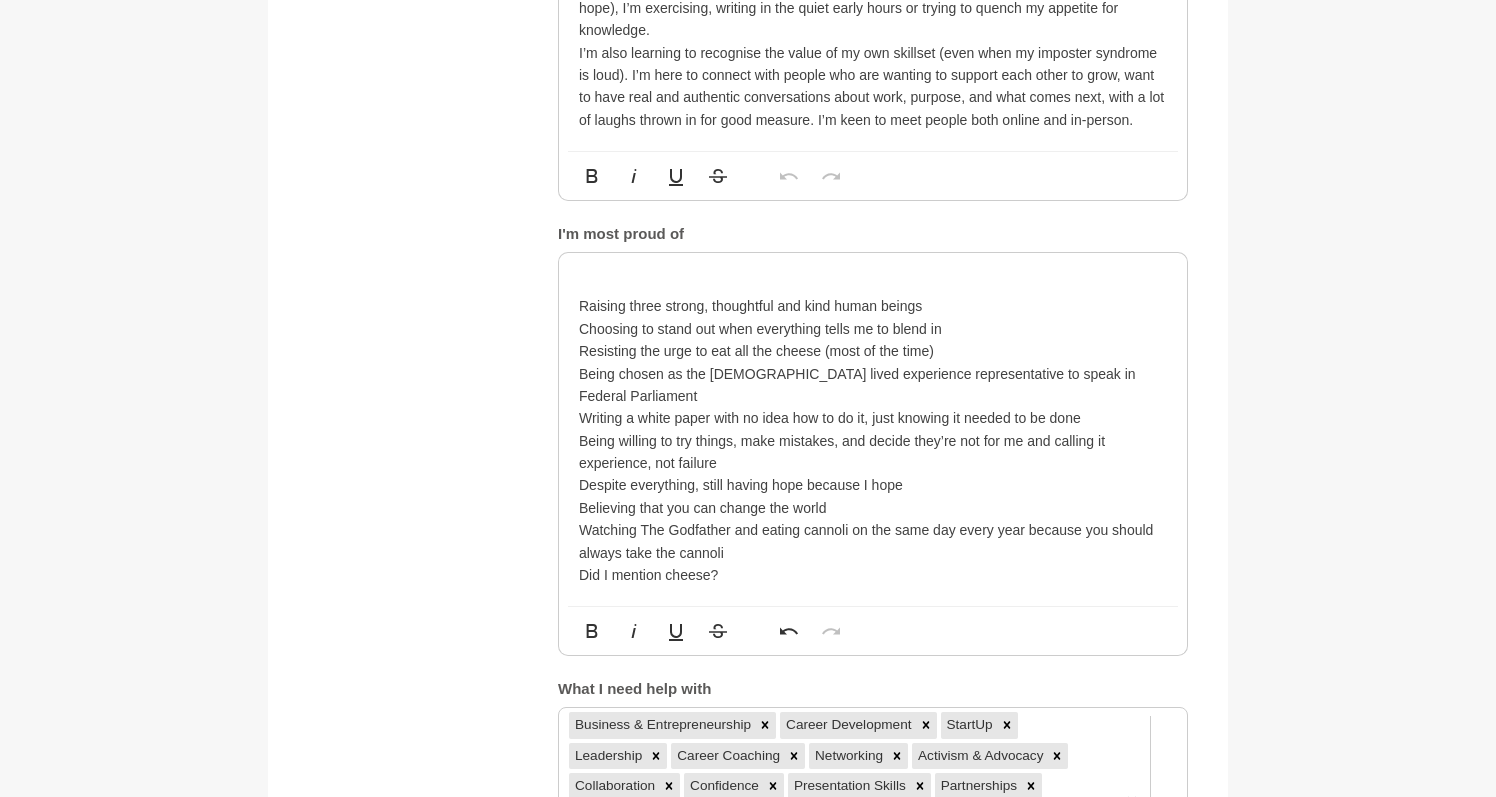click on "Being willing to try things, make mistakes, and decide they’re not for me and calling it experience, not failure" at bounding box center (873, 452) 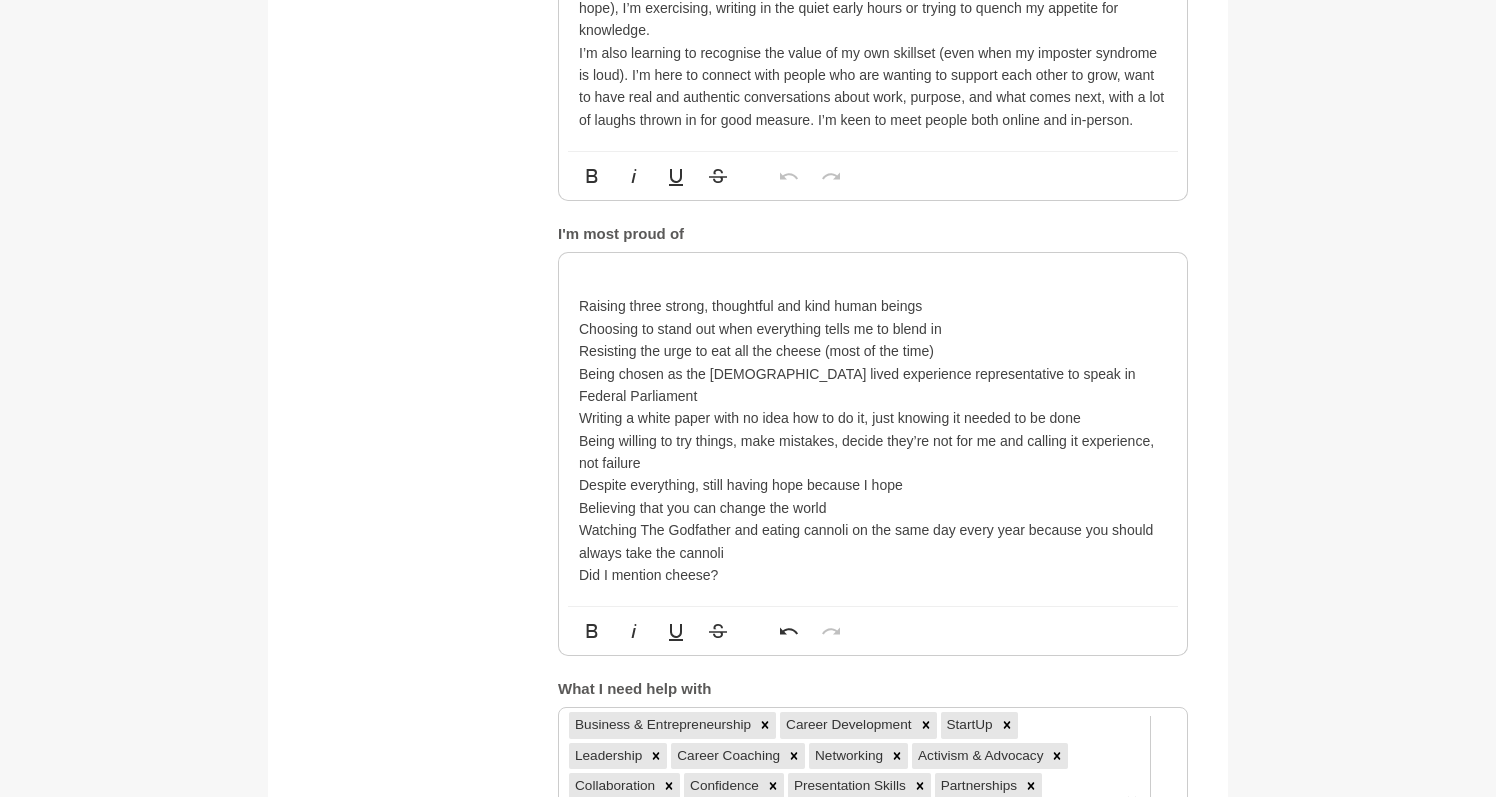 click on "Despite everything, still having hope because I hope" at bounding box center (873, 485) 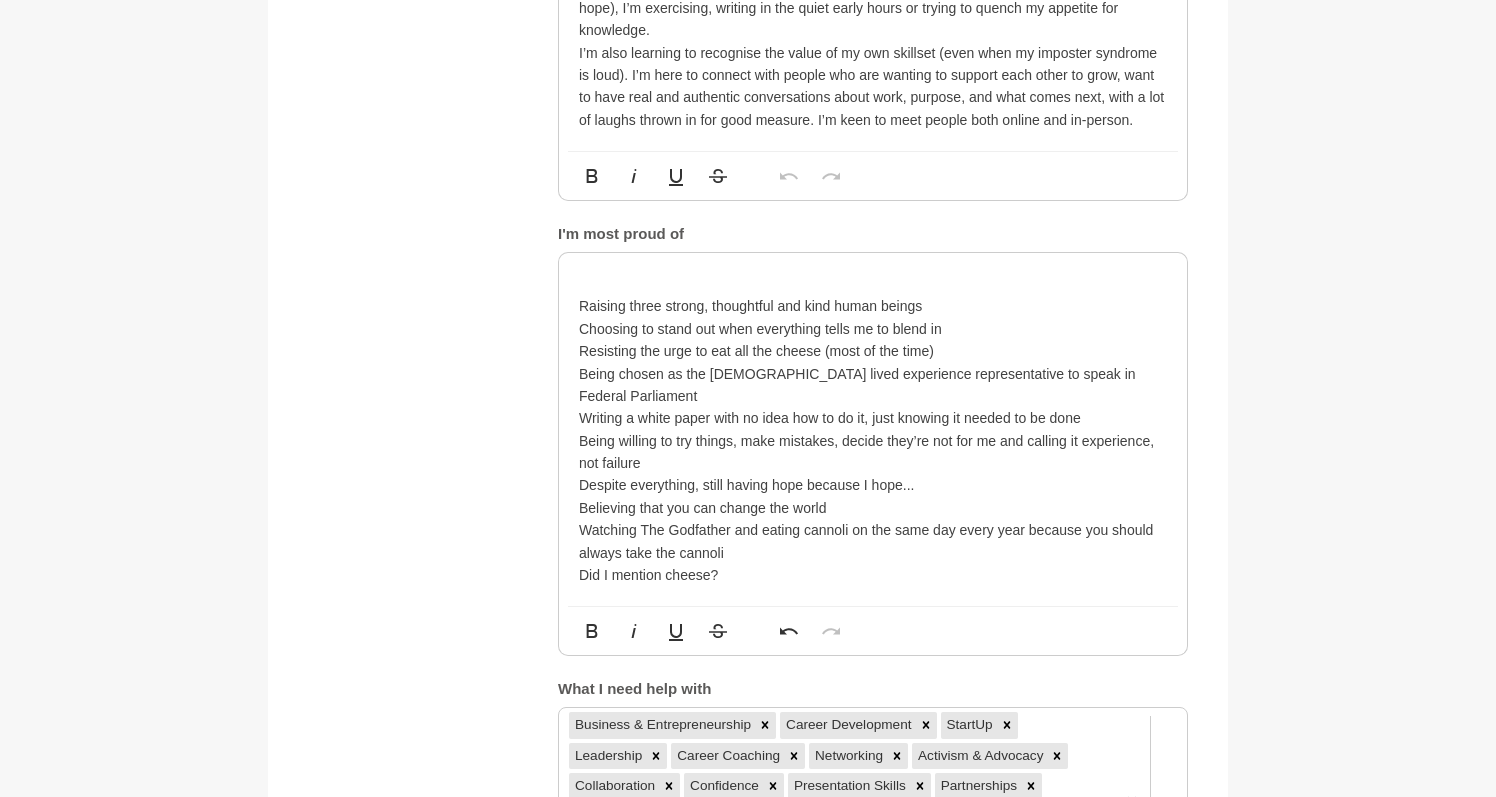 click on "Despite everything, still having hope because I hope..." at bounding box center (873, 485) 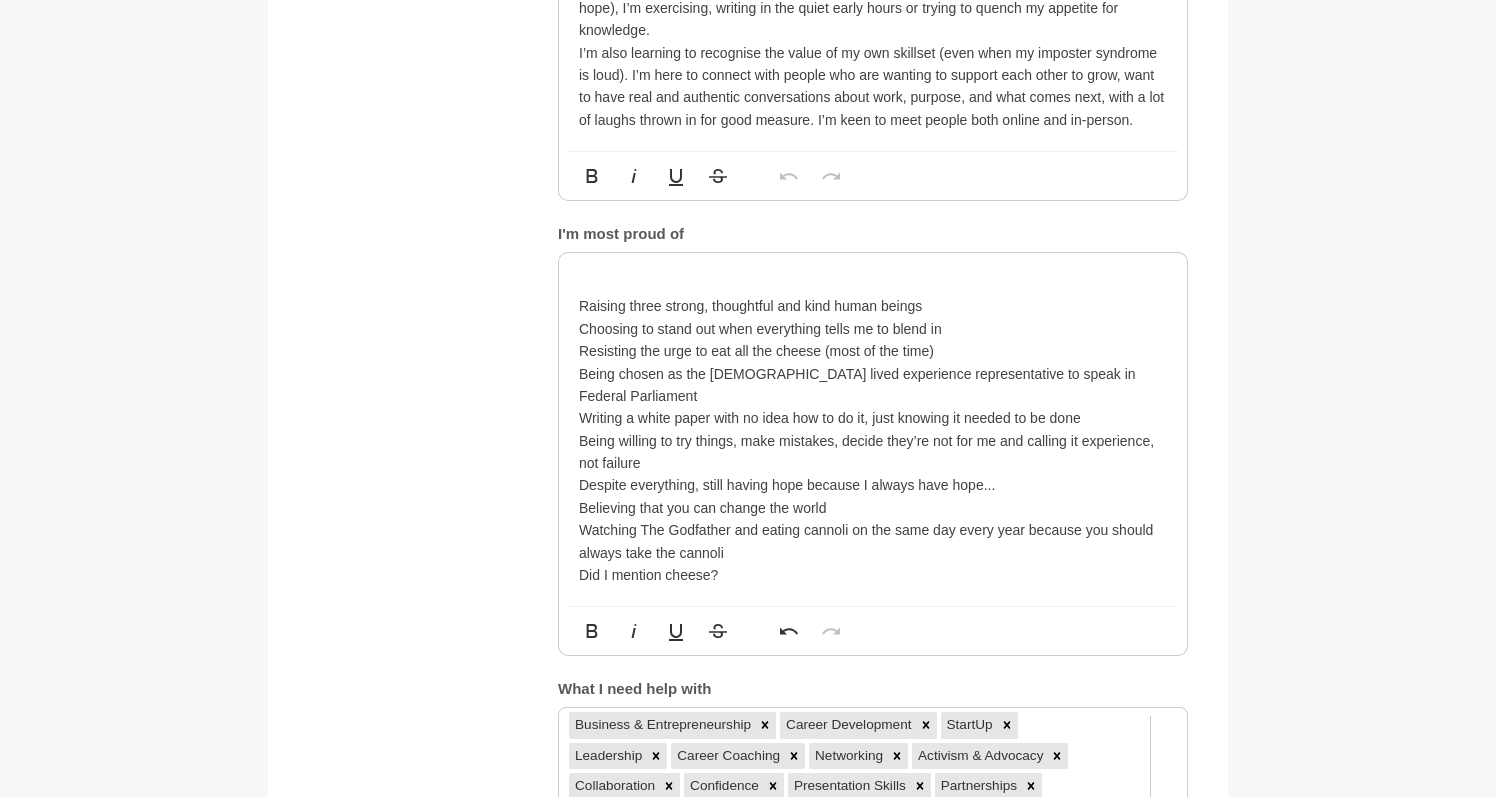 click on "Believing that you can change the world" at bounding box center [873, 508] 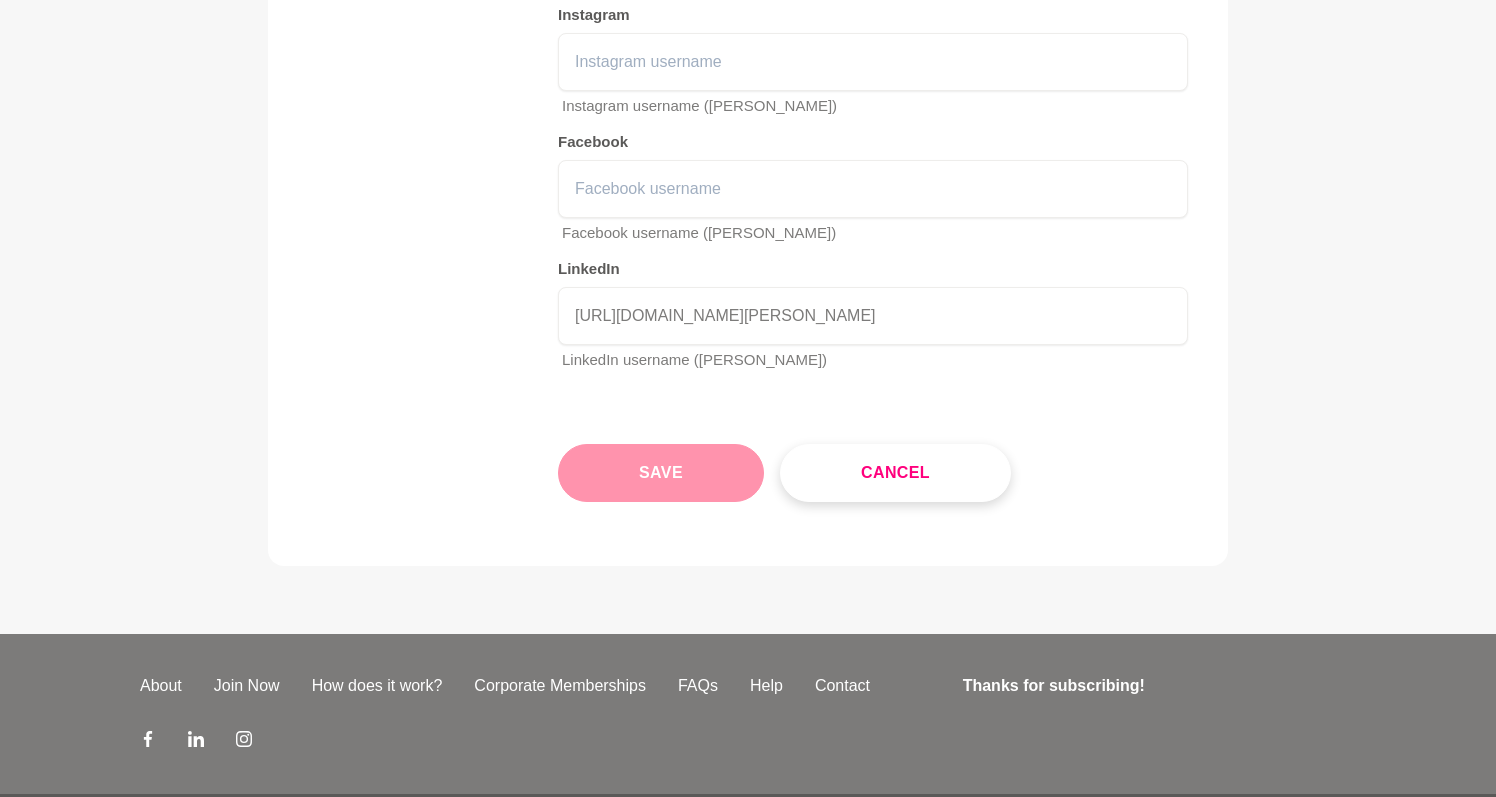 scroll, scrollTop: 3541, scrollLeft: 0, axis: vertical 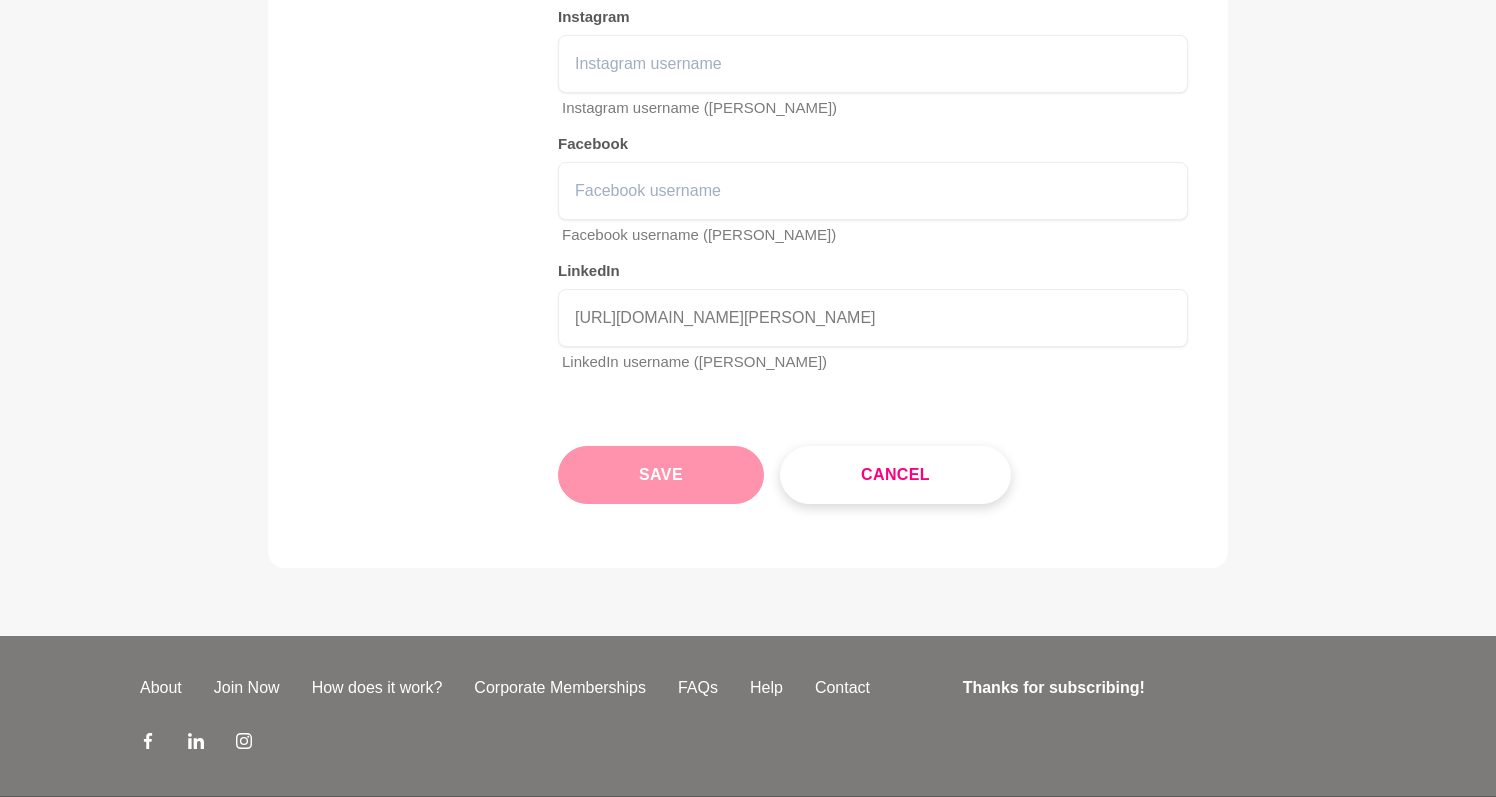 click on "Save" at bounding box center (661, 475) 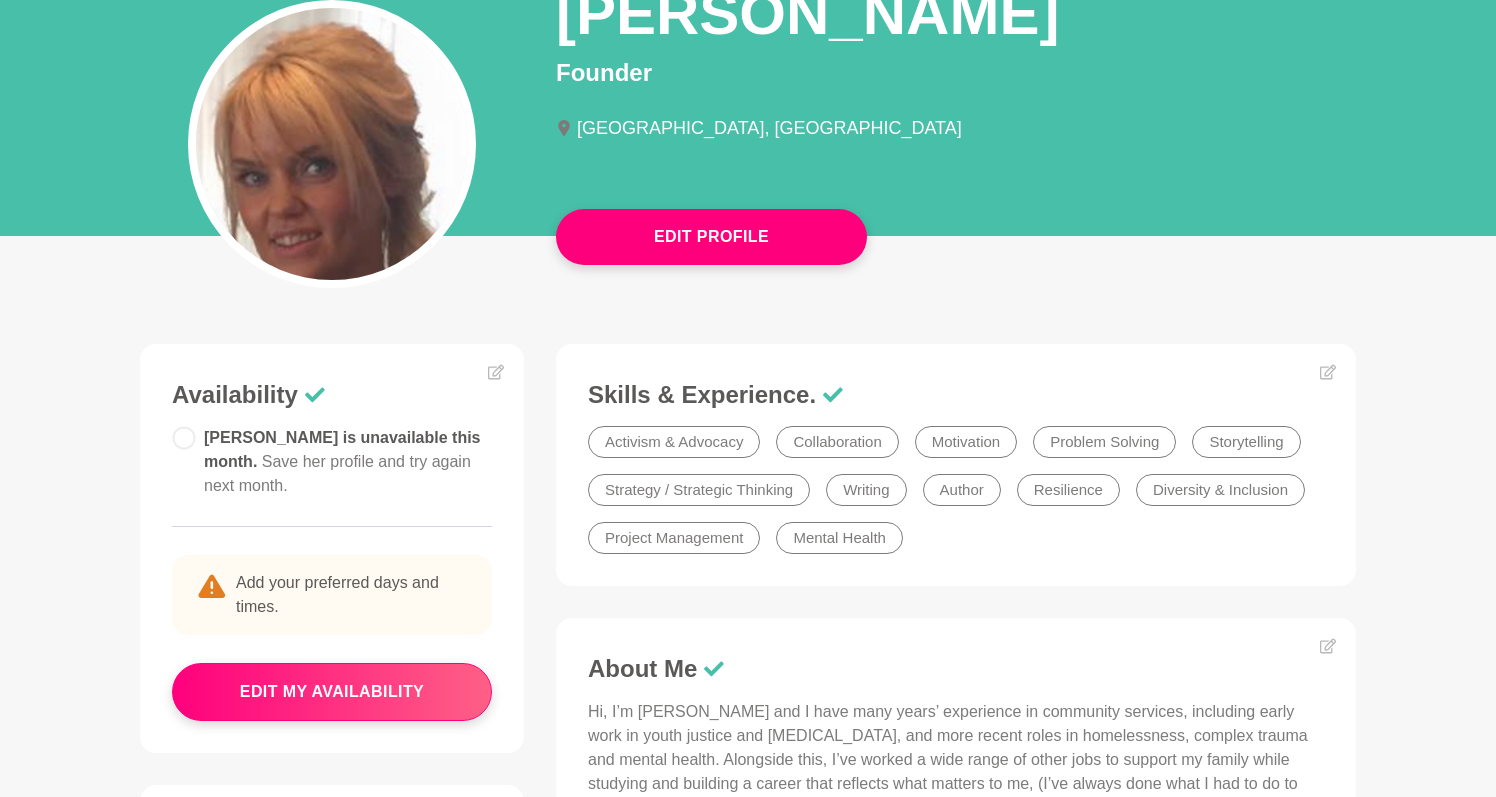 scroll, scrollTop: 197, scrollLeft: 0, axis: vertical 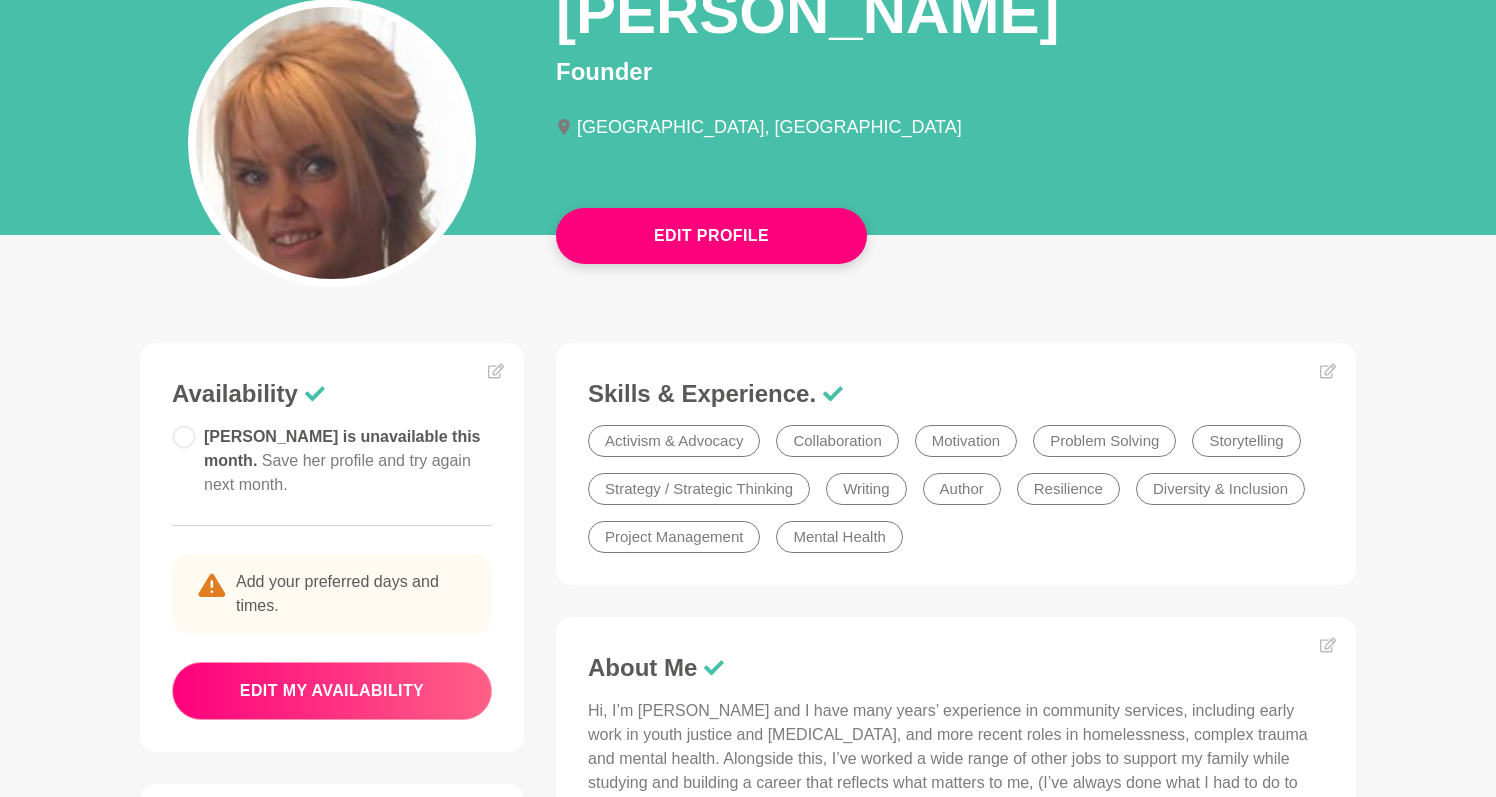 click on "edit my availability" at bounding box center [332, 691] 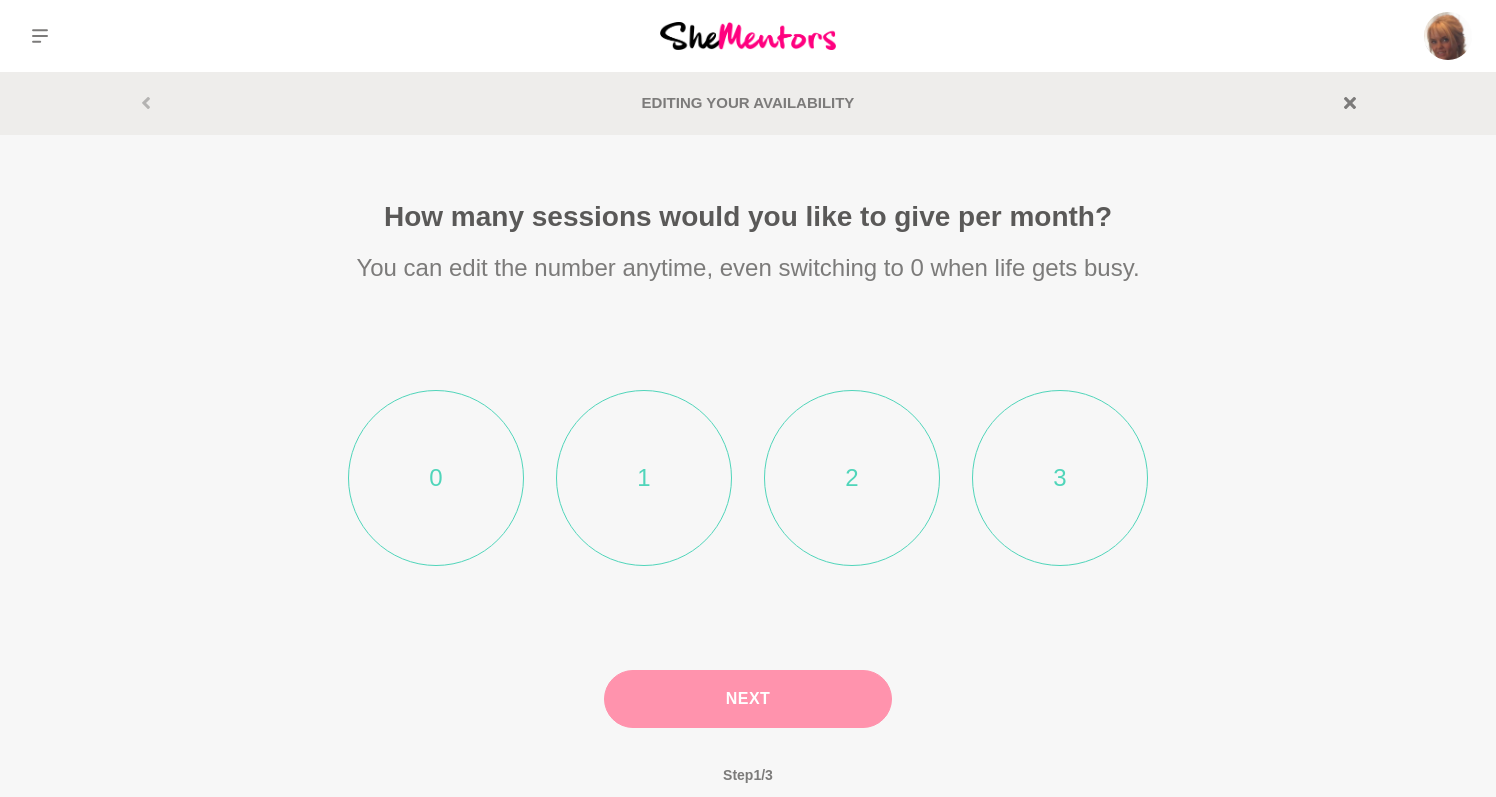 click on "1" at bounding box center (644, 478) 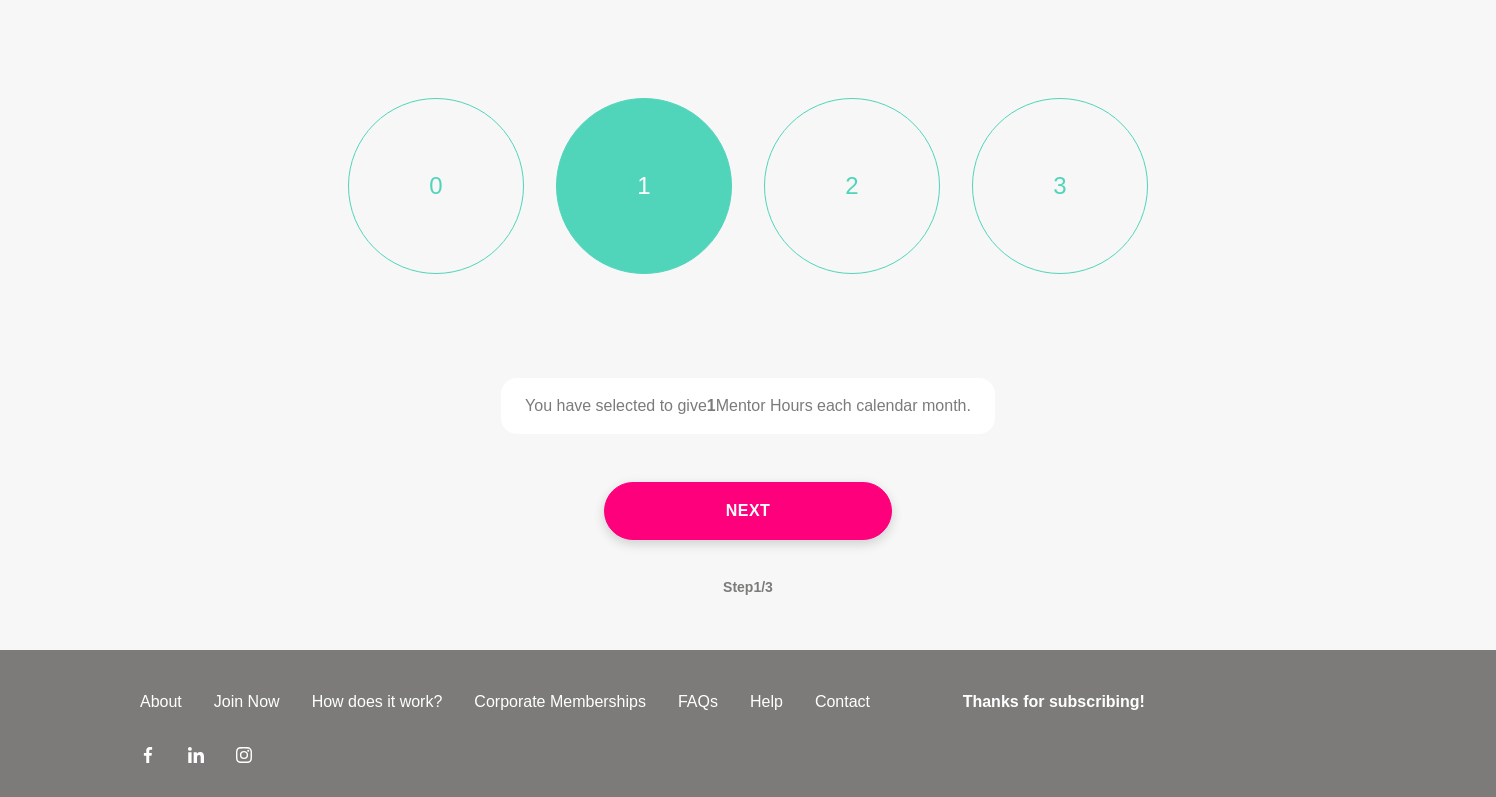 scroll, scrollTop: 342, scrollLeft: 0, axis: vertical 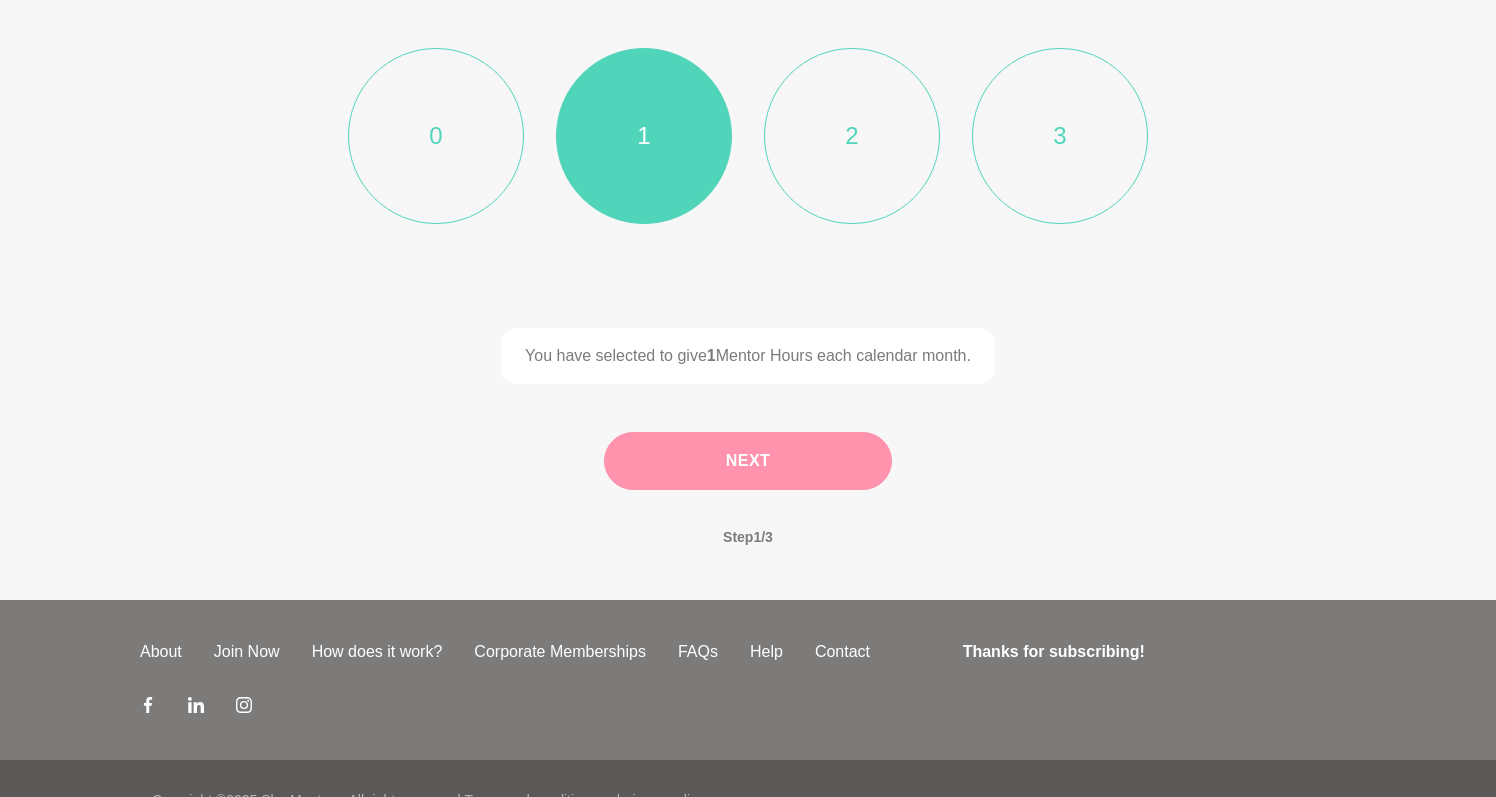 click on "Next" at bounding box center [748, 461] 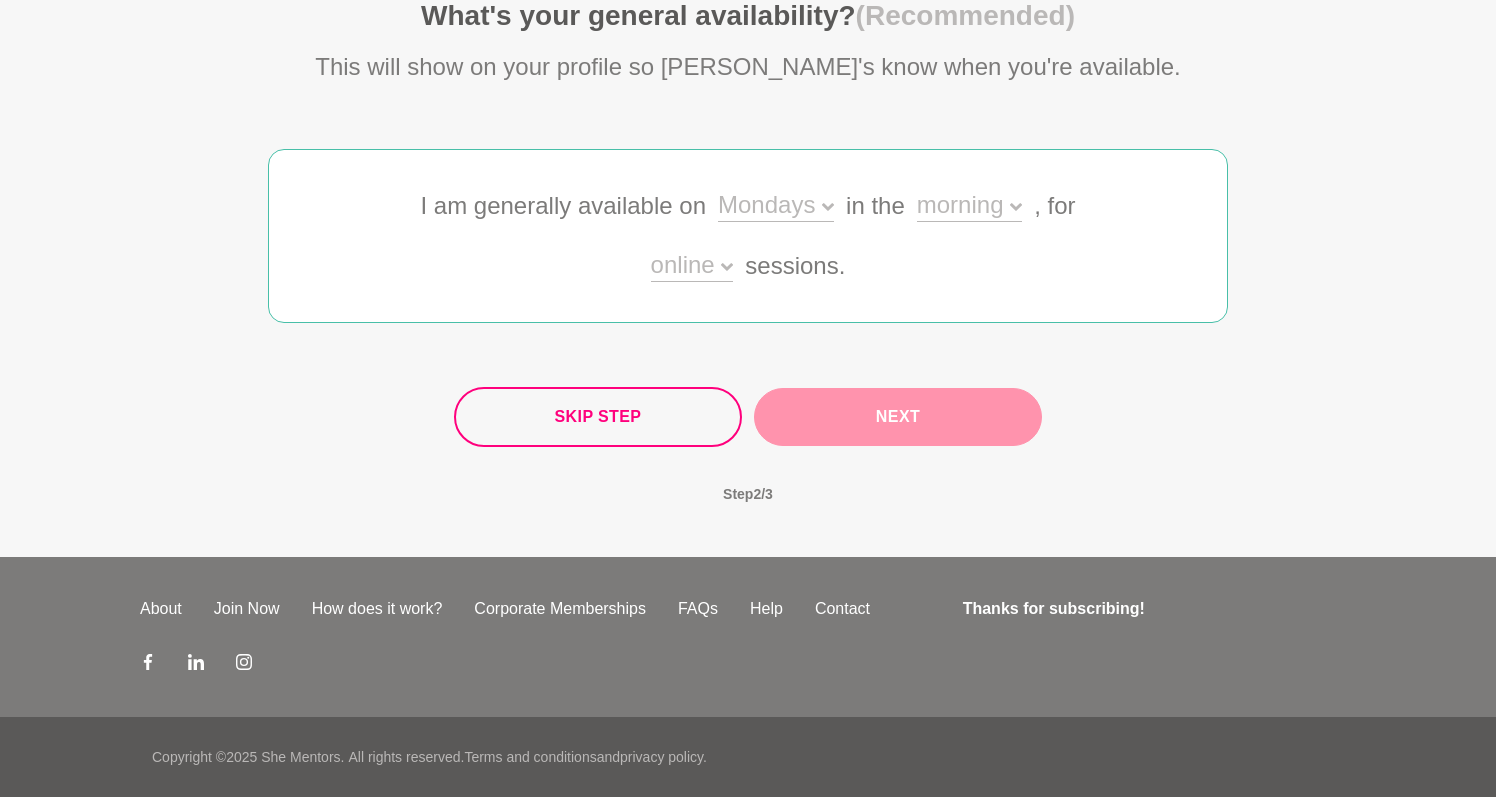 scroll, scrollTop: 200, scrollLeft: 0, axis: vertical 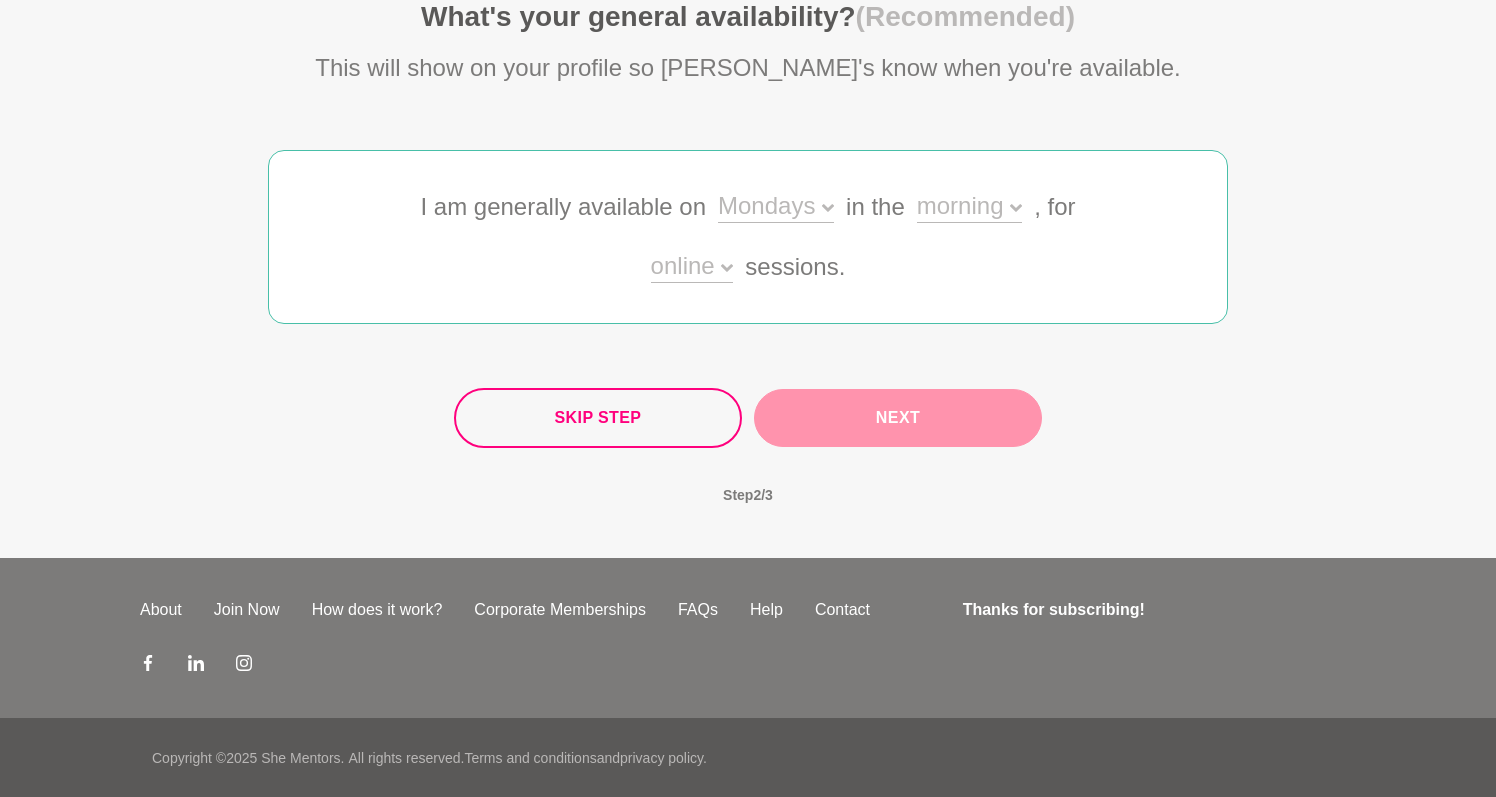 click on "Mondays" at bounding box center (776, 208) 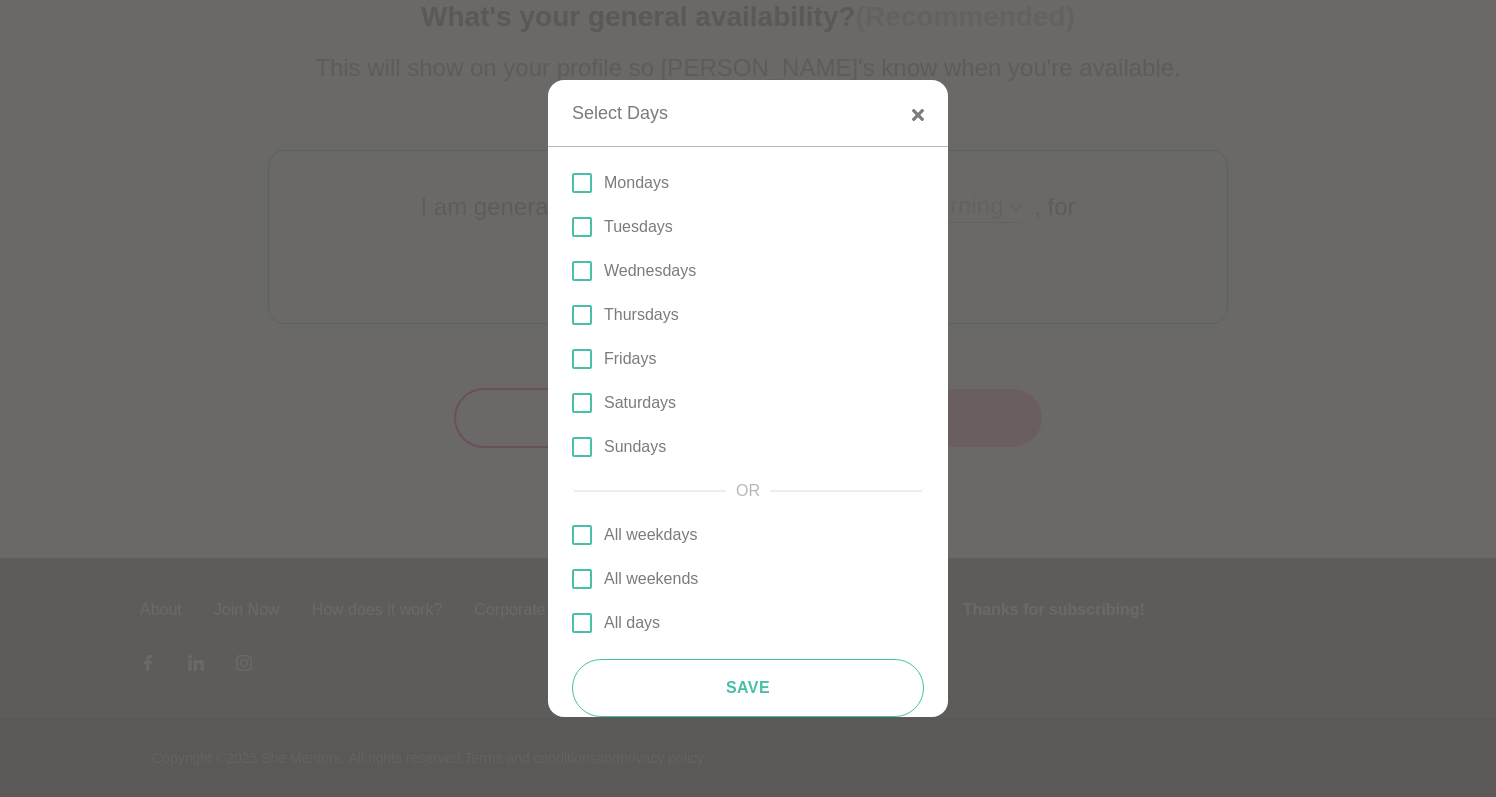 click at bounding box center [582, 183] 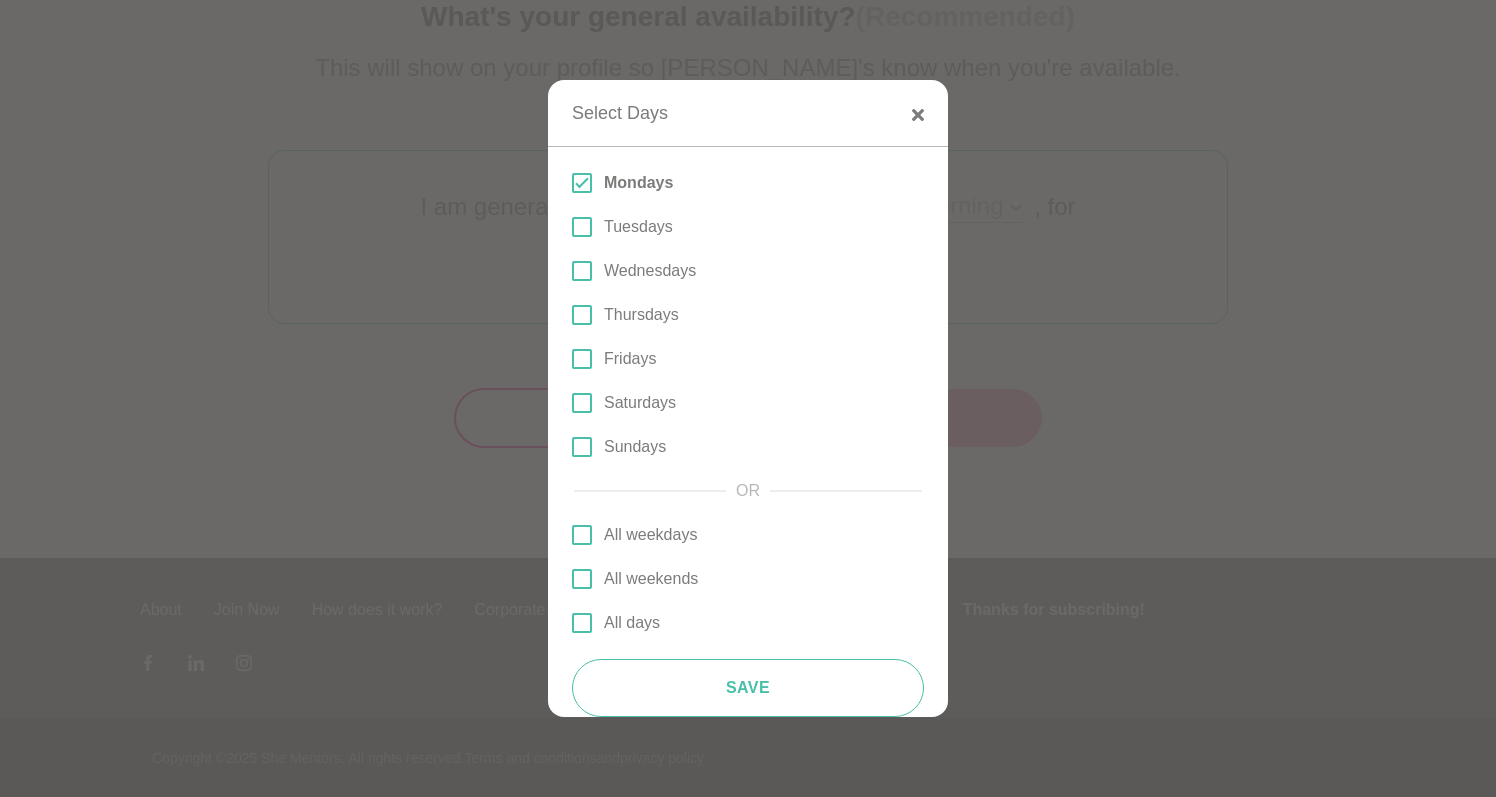click at bounding box center [582, 359] 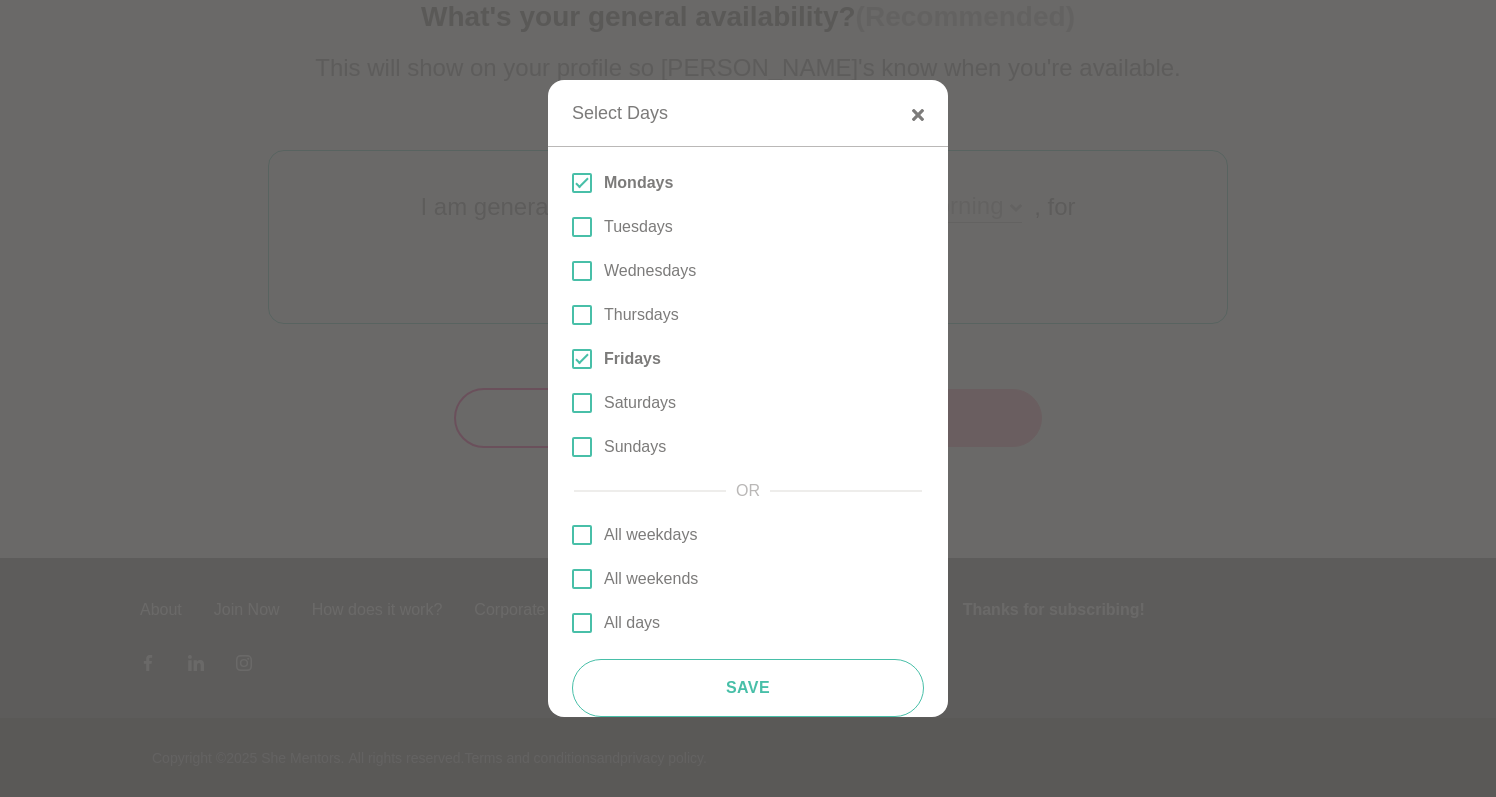 click at bounding box center [582, 359] 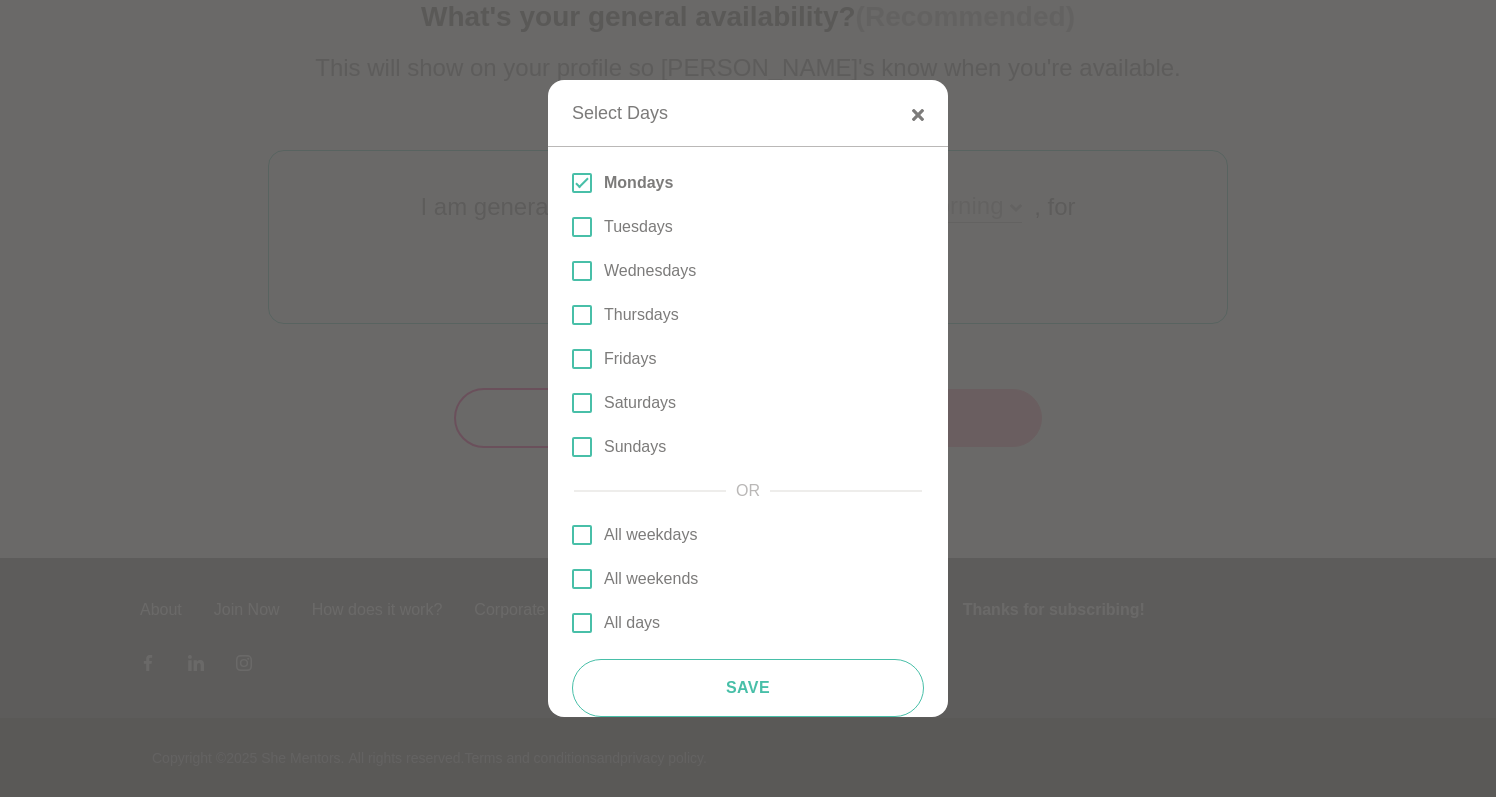 click at bounding box center (582, 315) 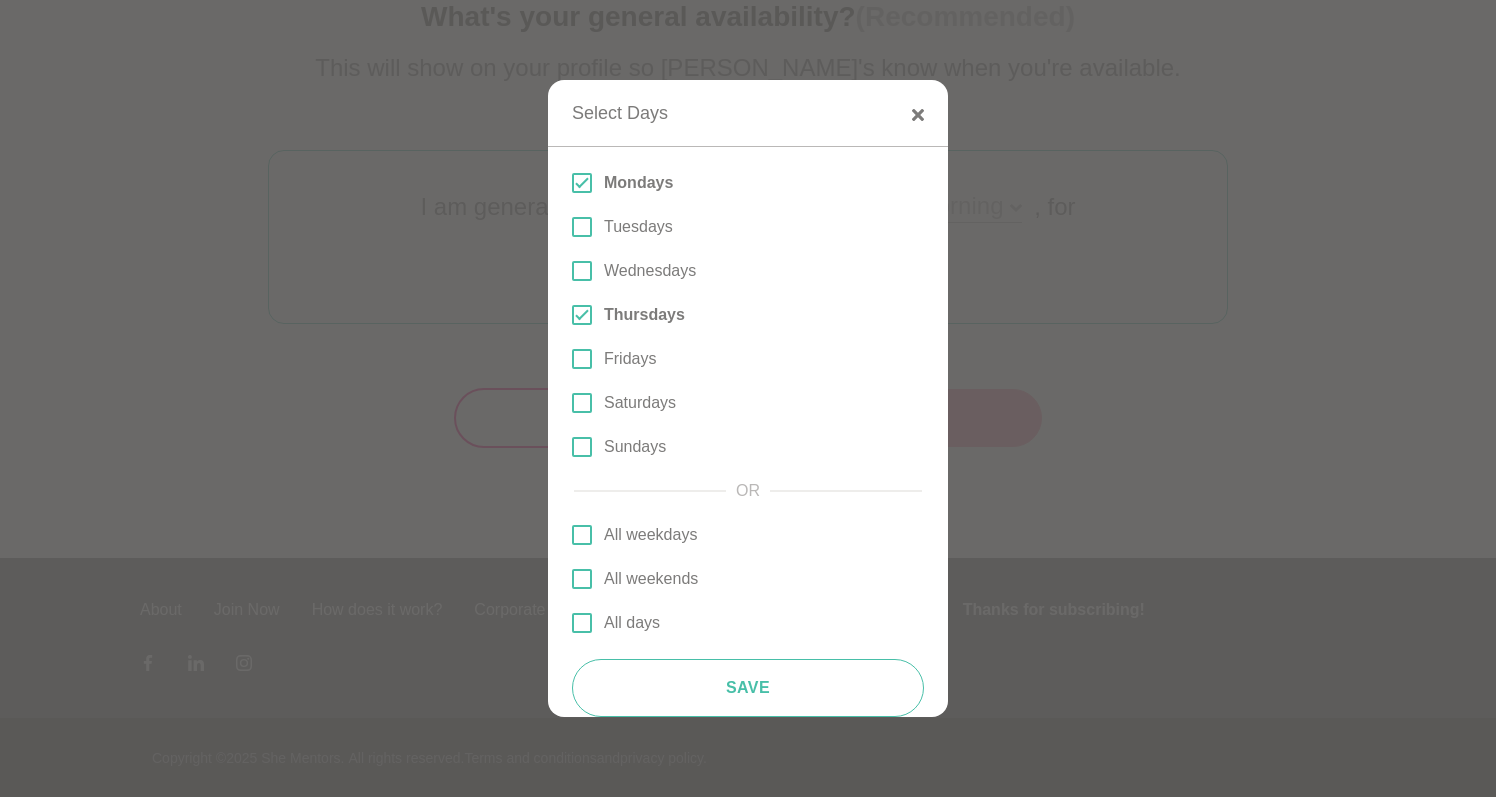 click at bounding box center (582, 271) 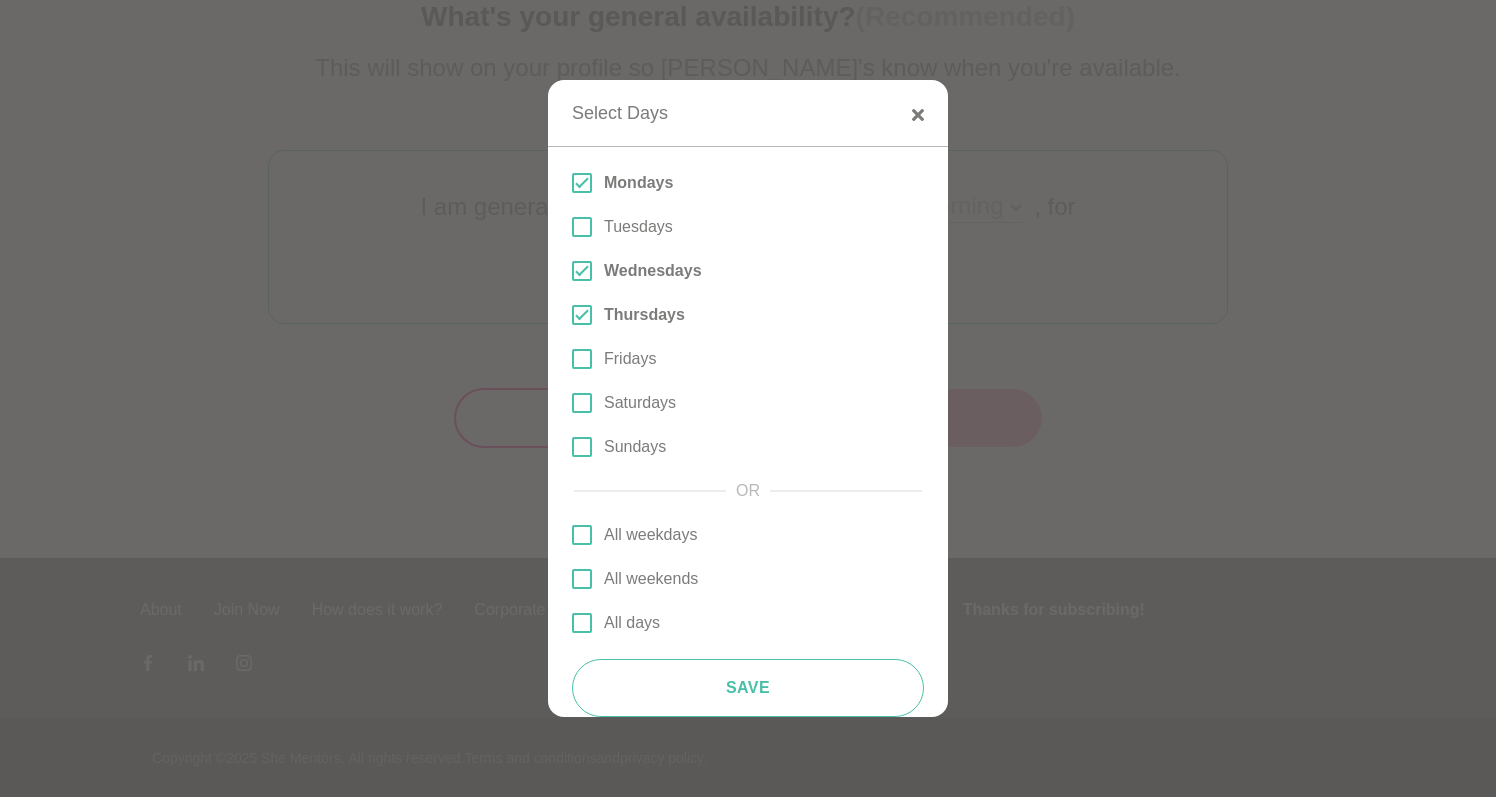 click at bounding box center [582, 227] 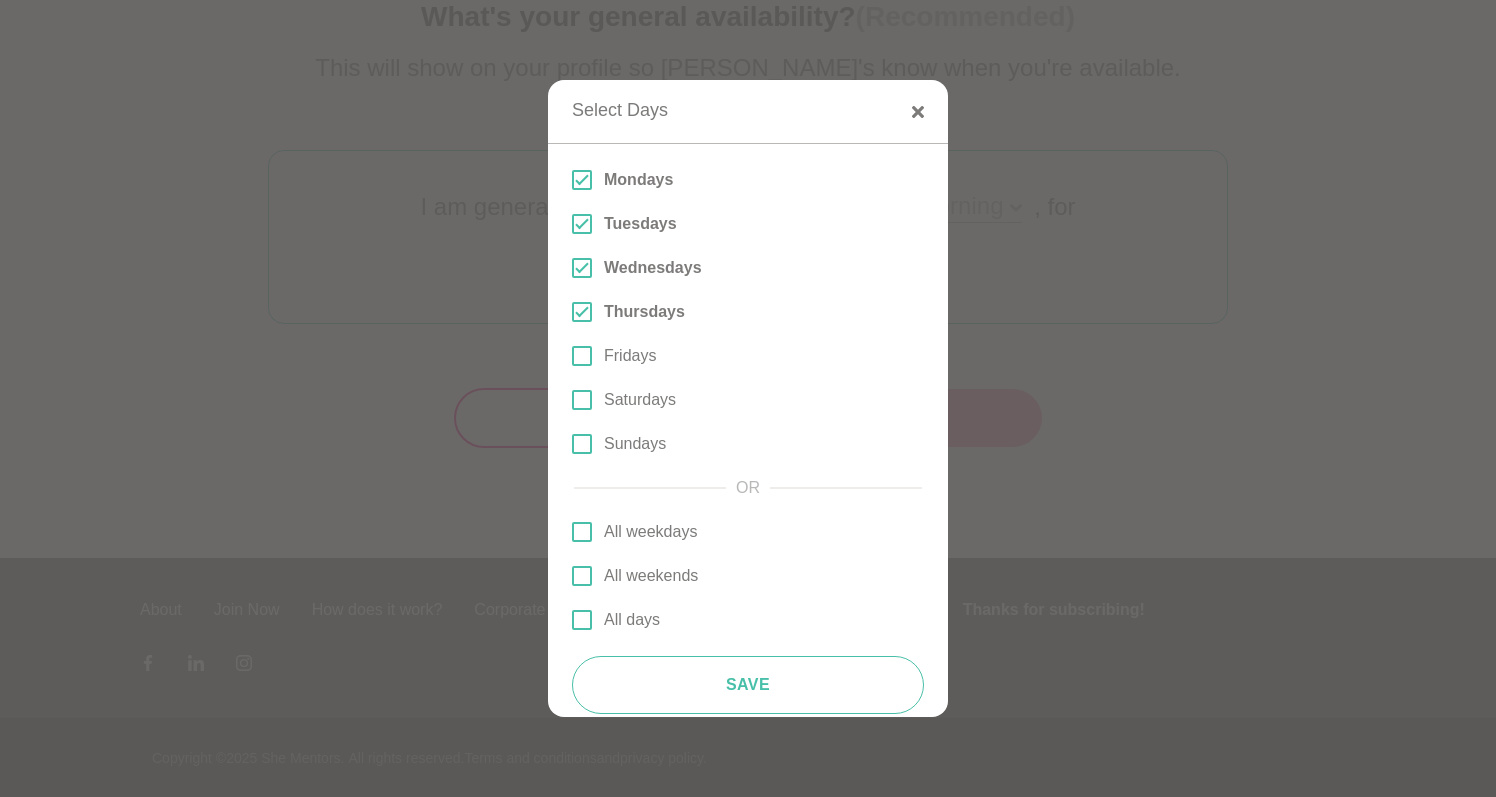 scroll, scrollTop: 0, scrollLeft: 0, axis: both 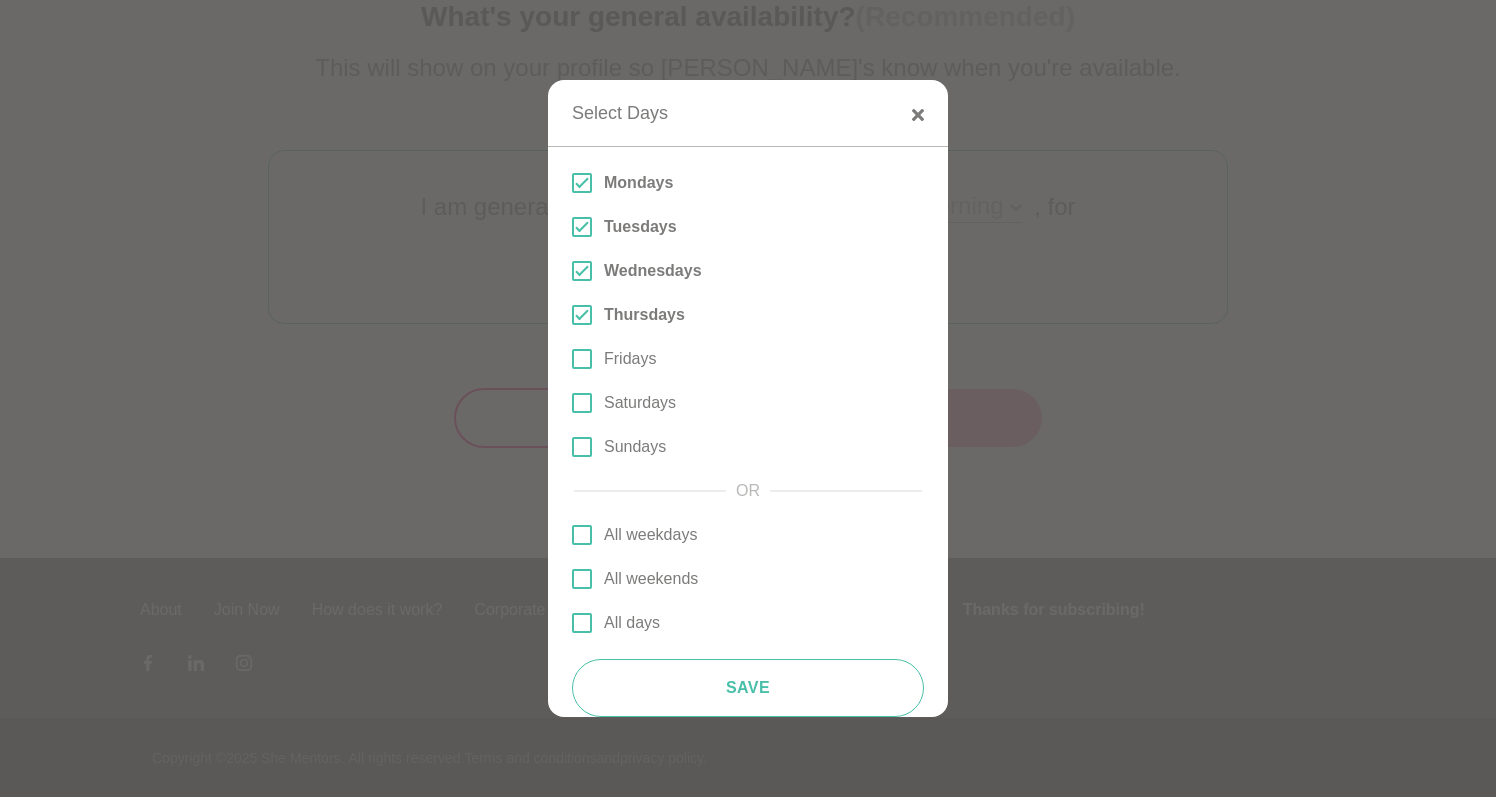 click at bounding box center (582, 359) 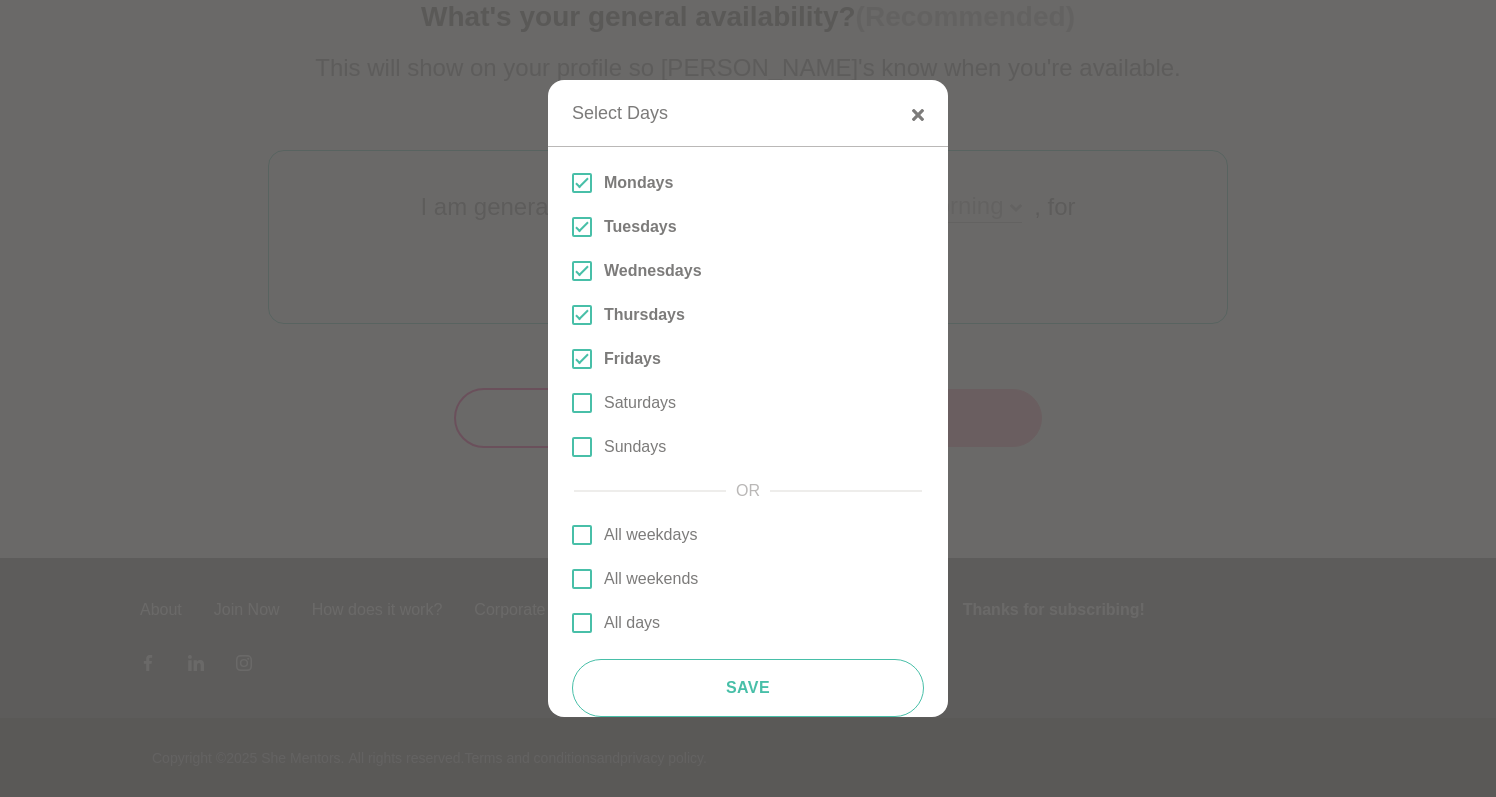 scroll, scrollTop: 0, scrollLeft: 0, axis: both 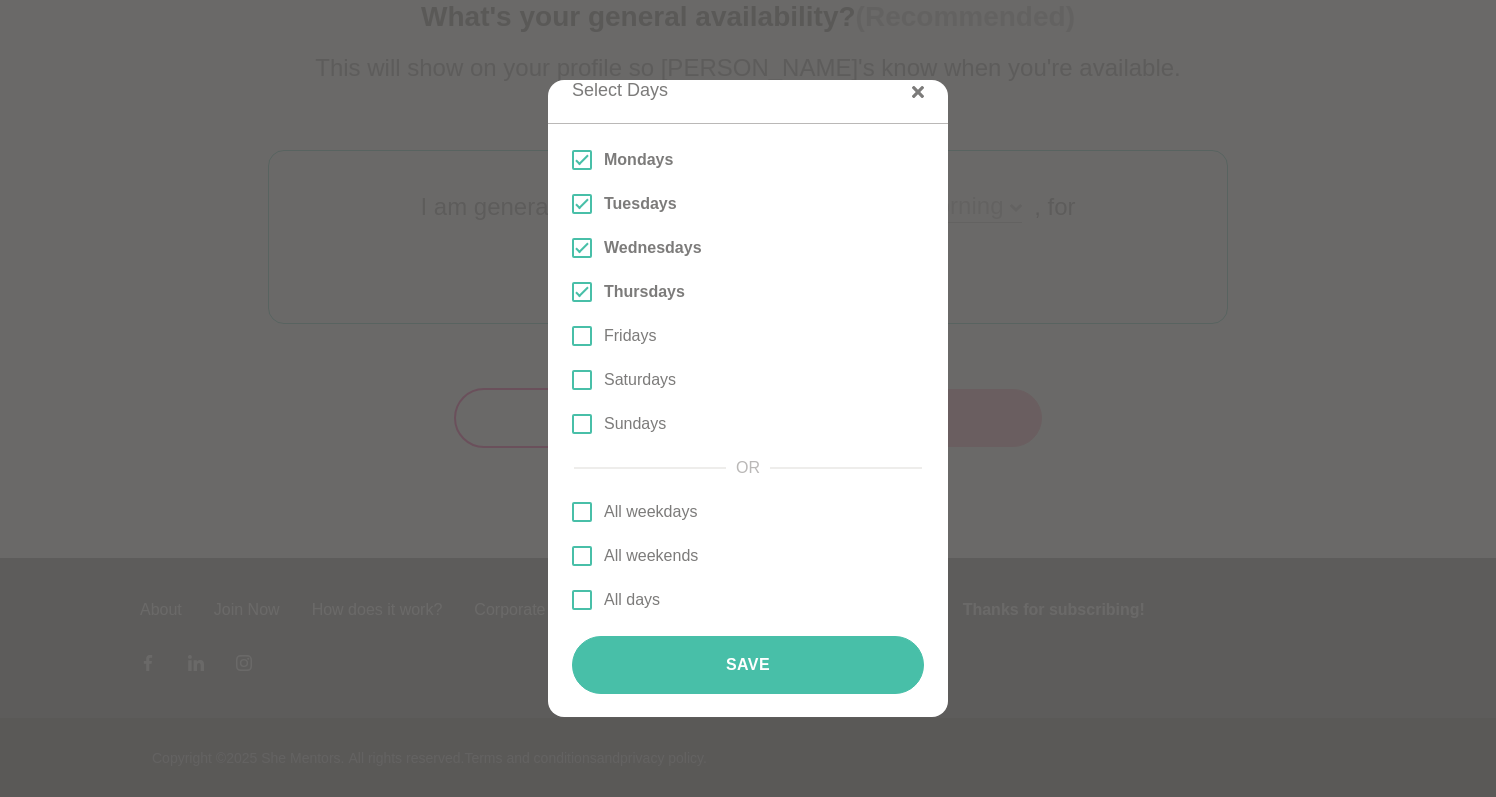 click on "Save" at bounding box center (748, 665) 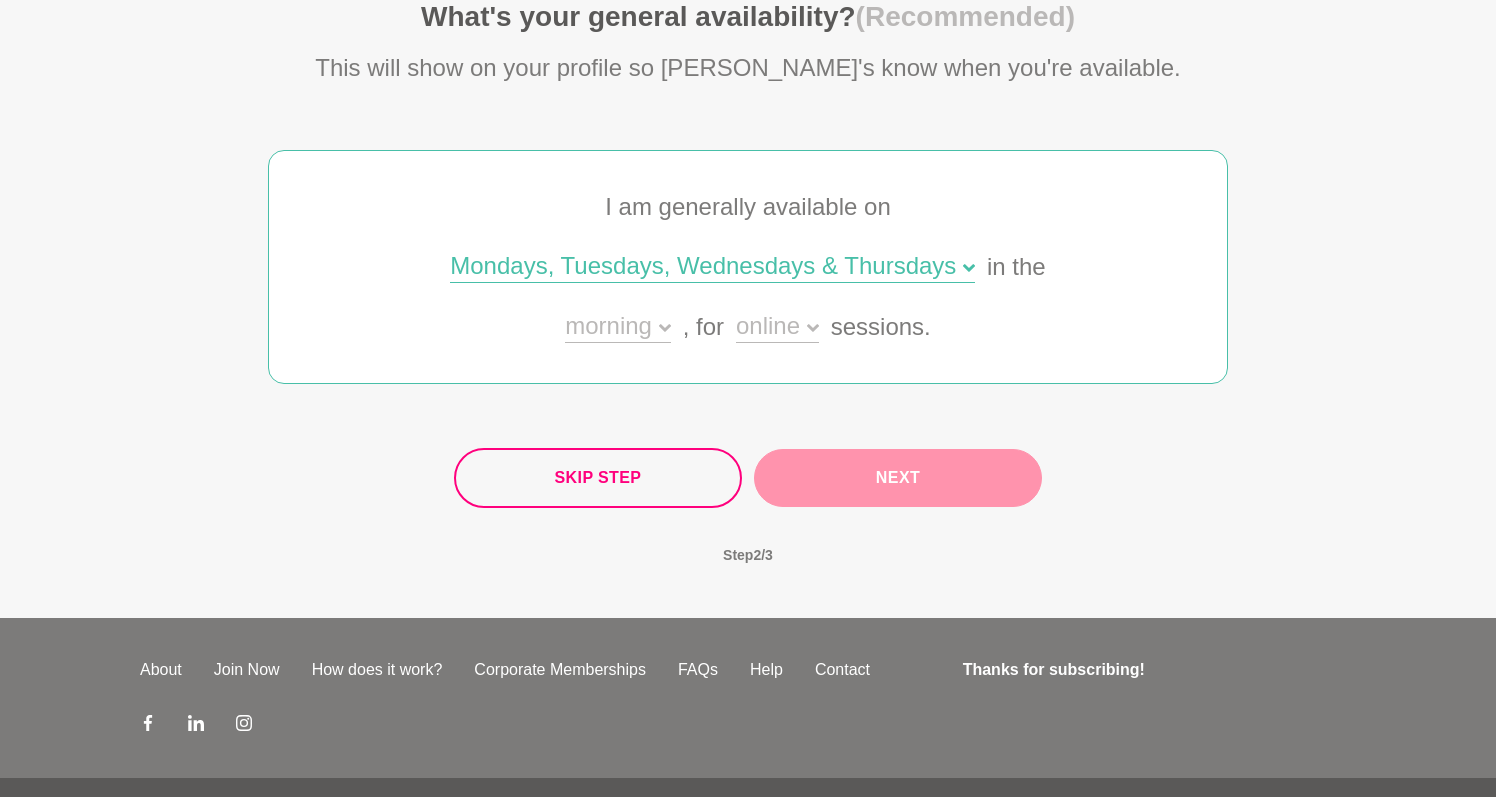 click on "morning" at bounding box center (617, 328) 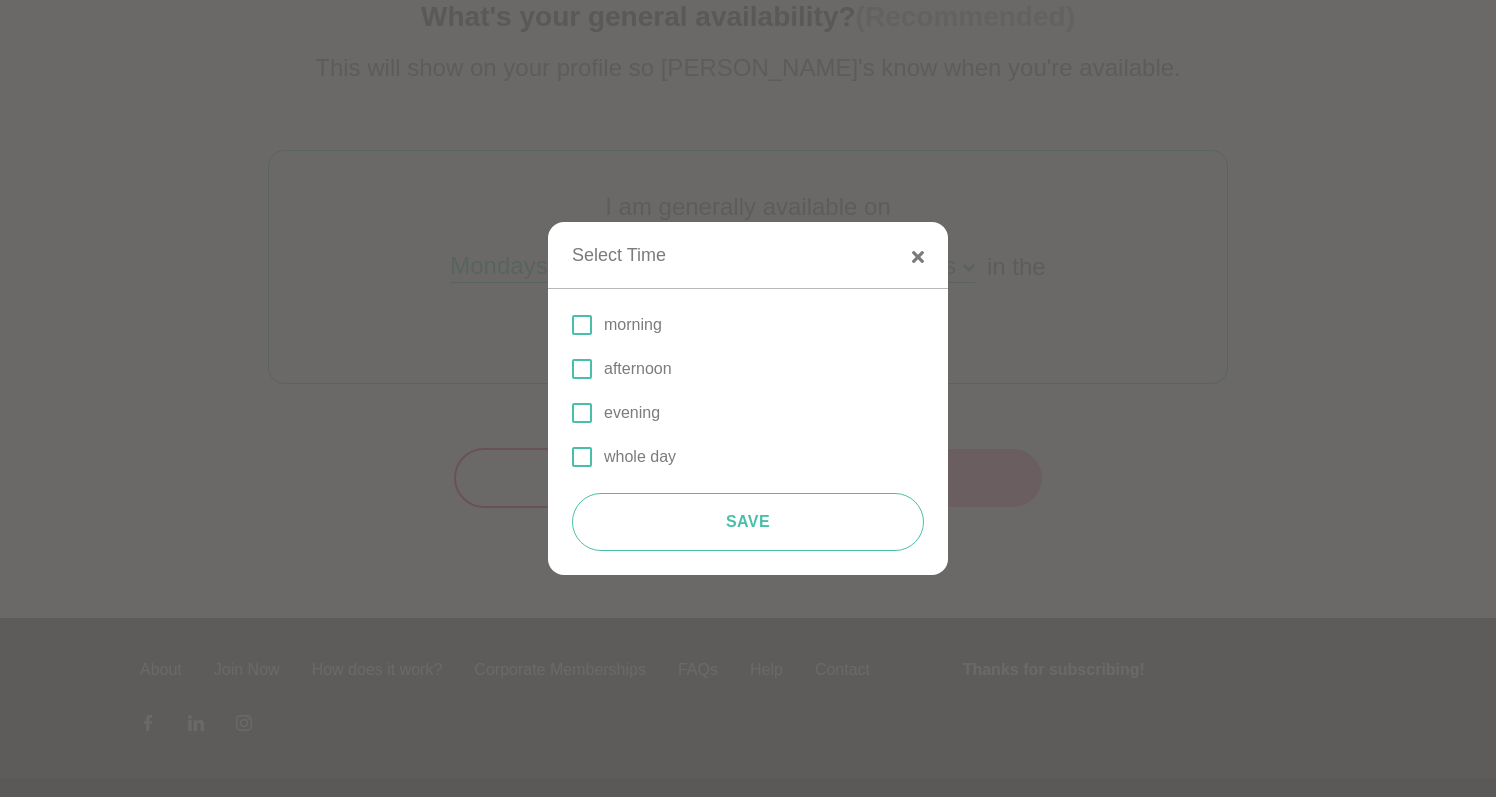 click at bounding box center [582, 325] 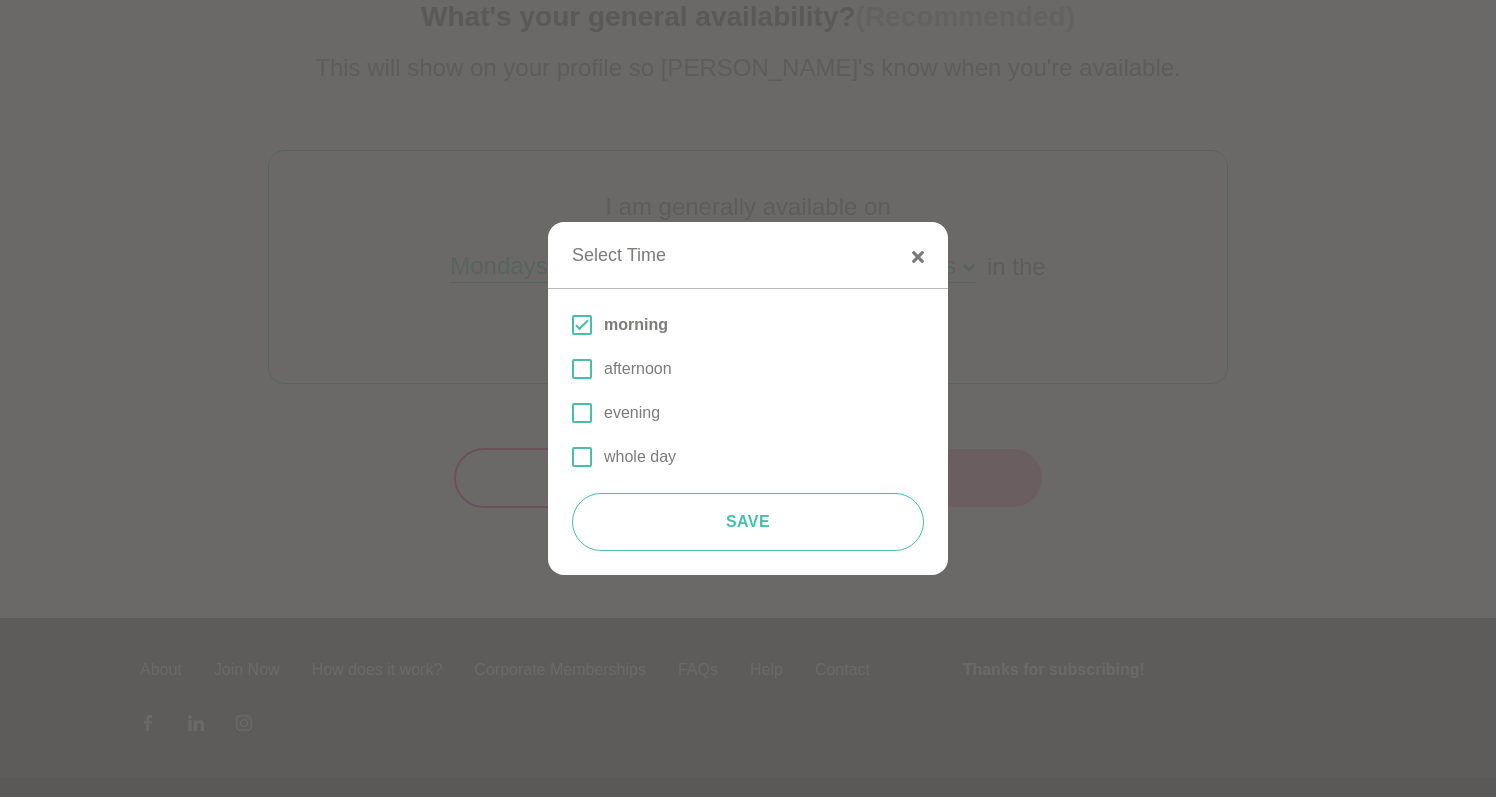 click at bounding box center (582, 369) 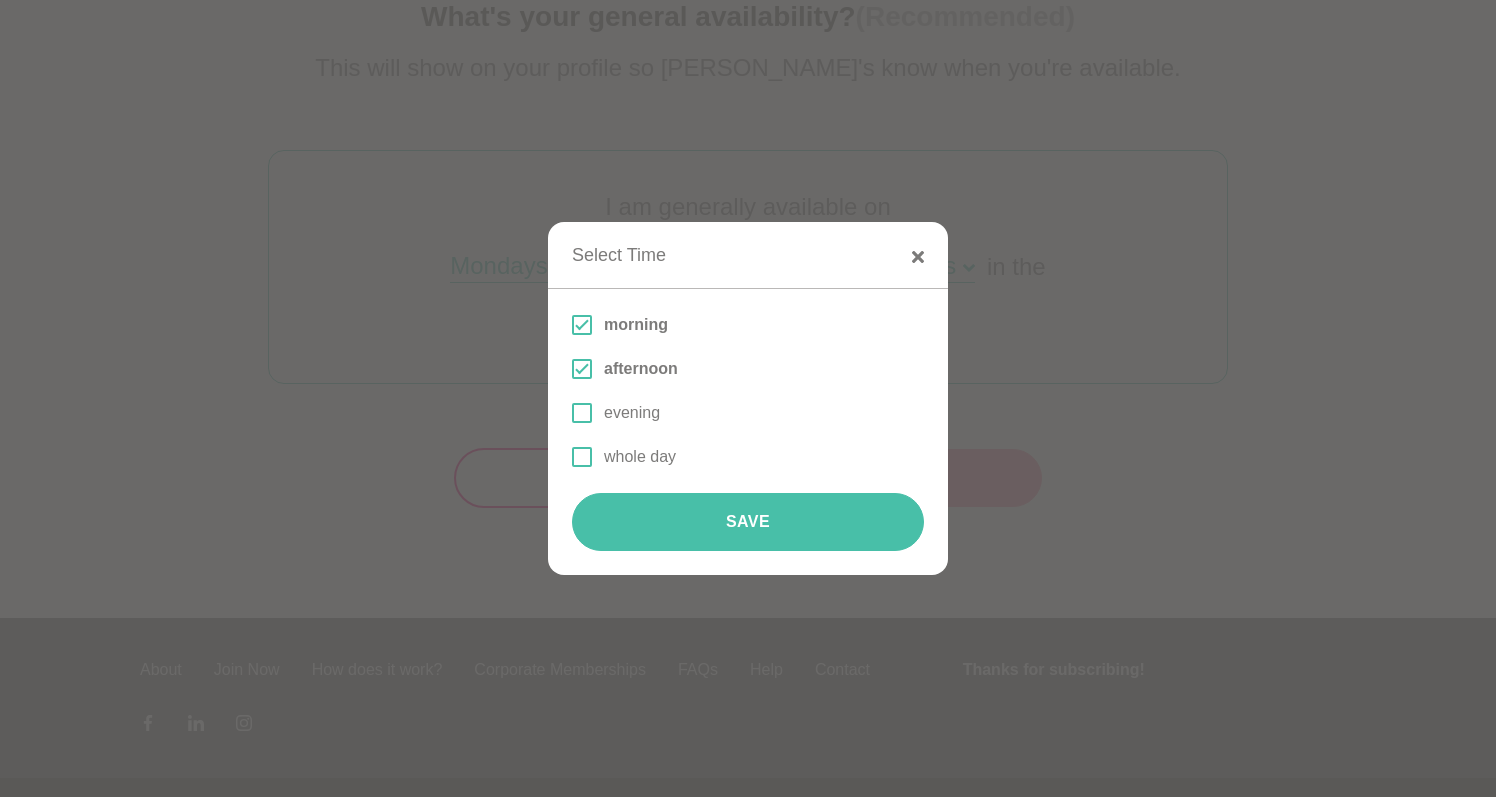 click on "Save" at bounding box center [748, 522] 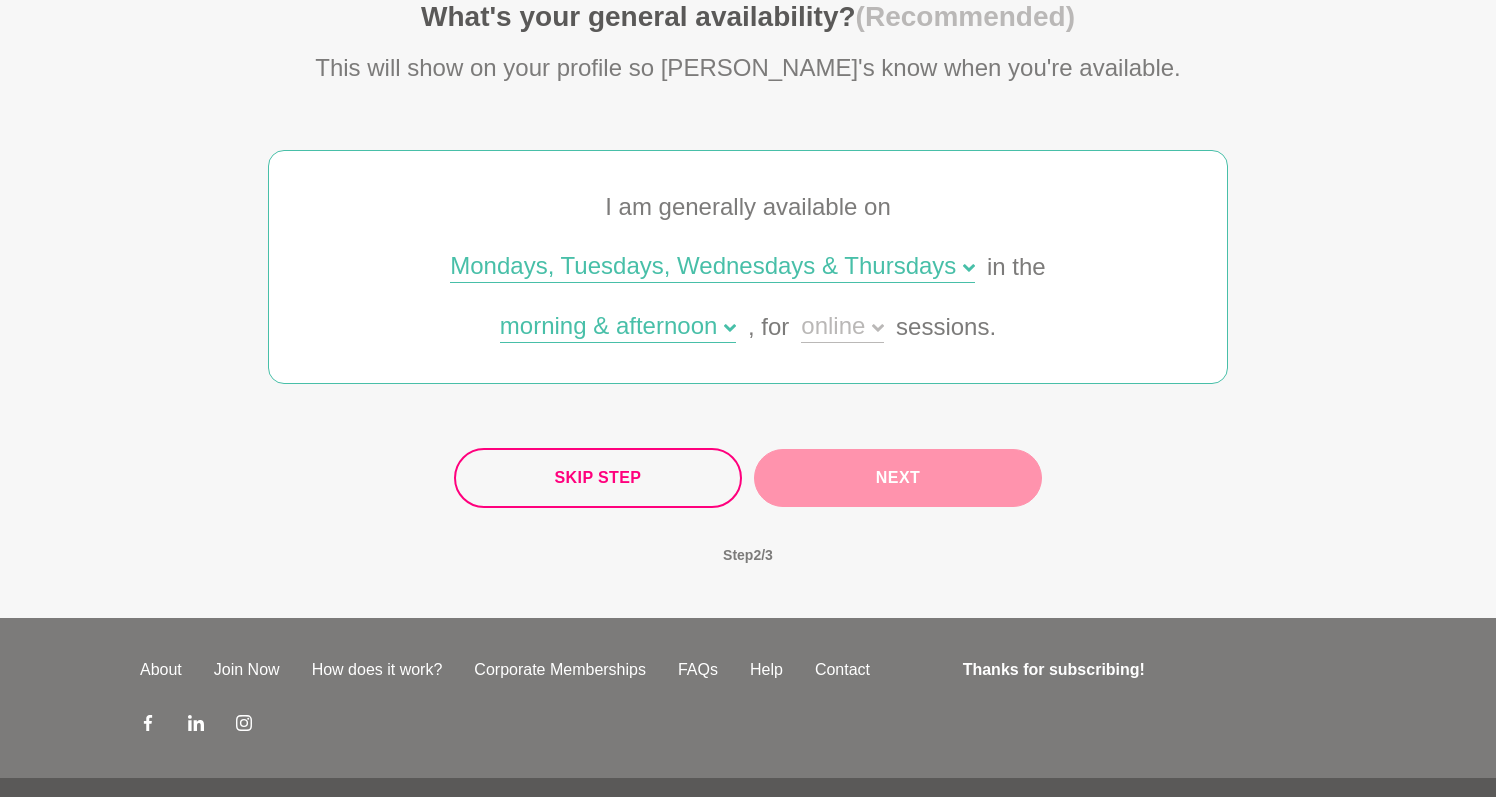 click on "online" at bounding box center (842, 328) 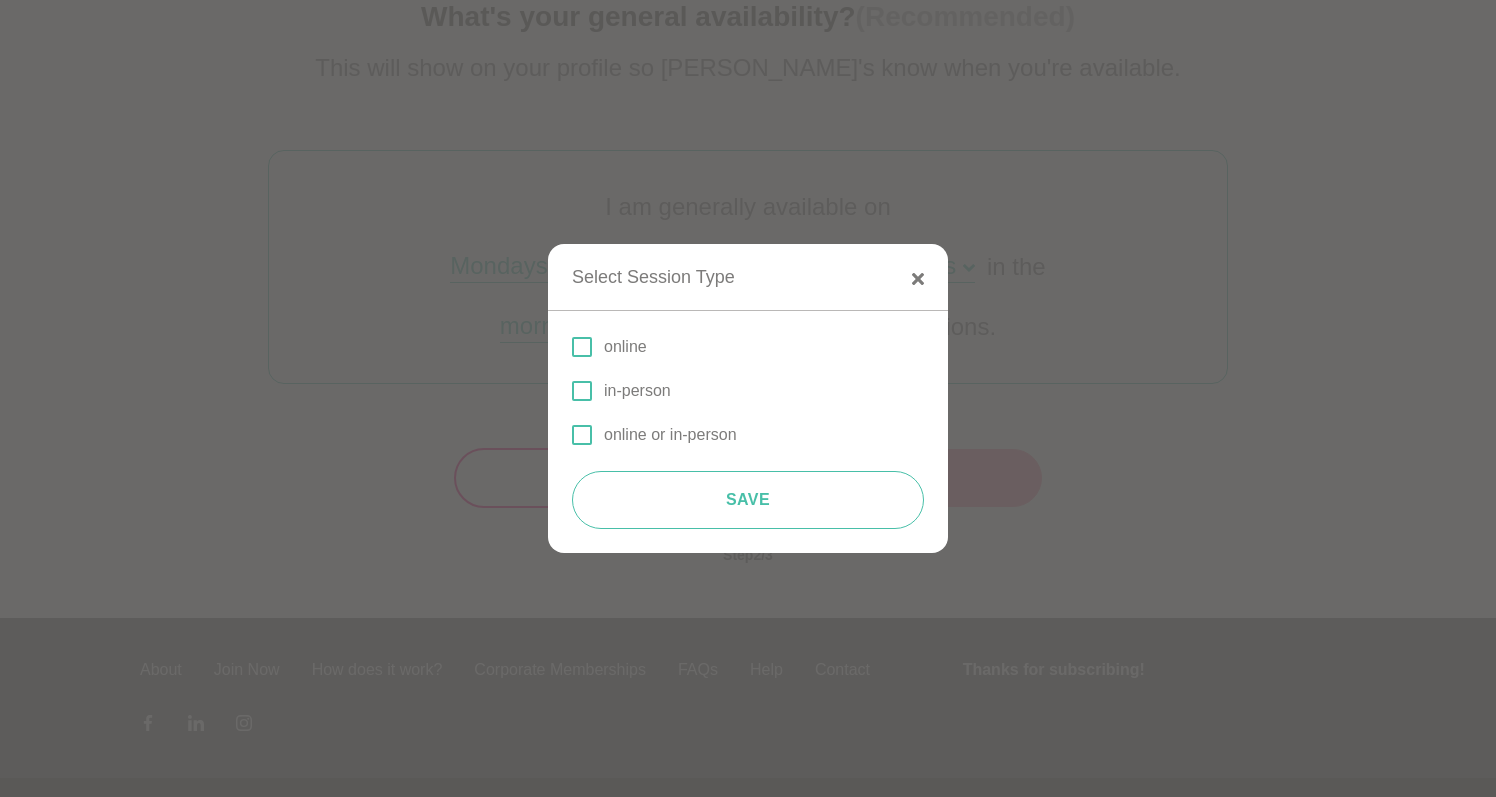 click at bounding box center [582, 435] 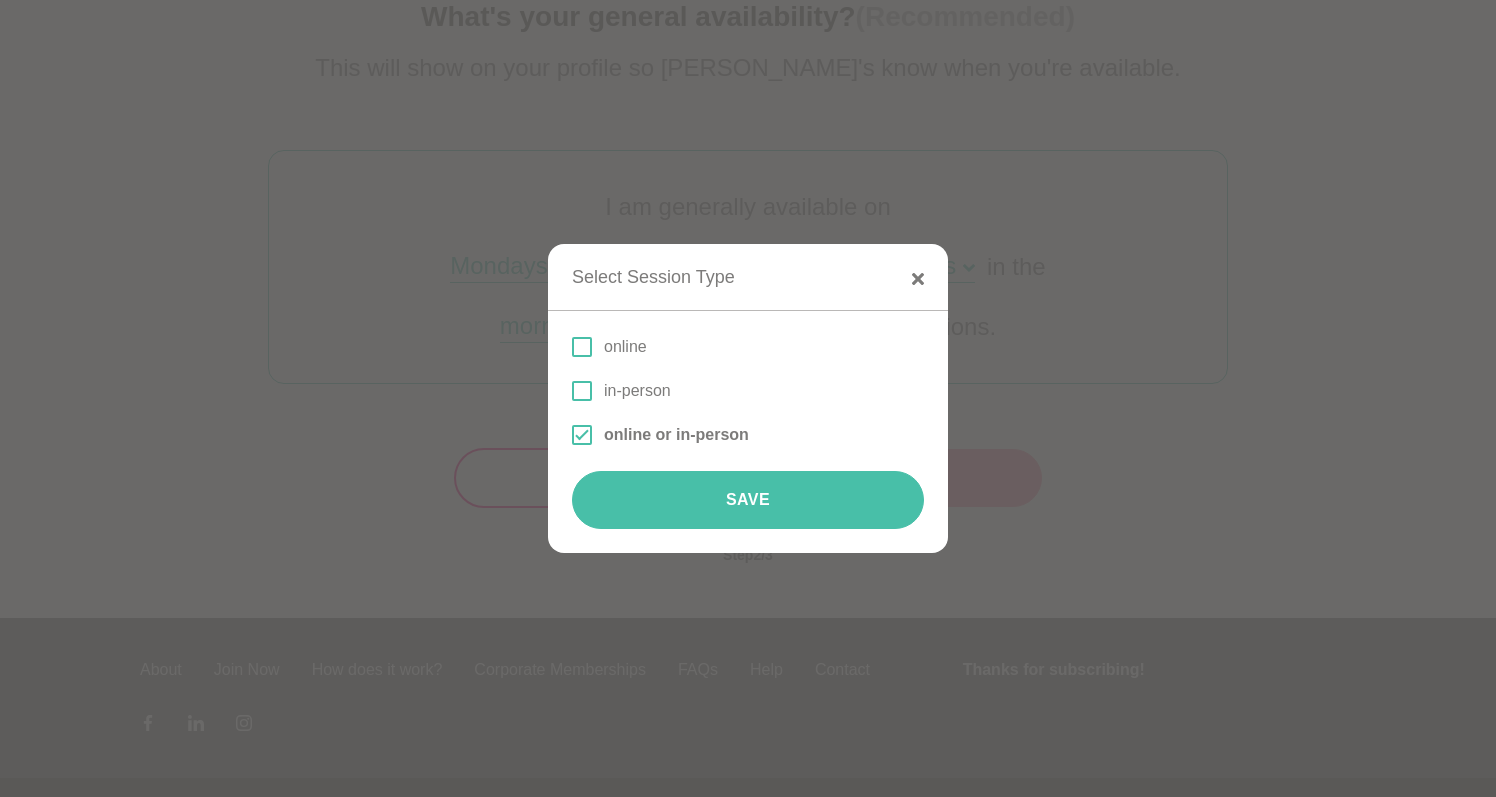 click on "Save" at bounding box center (748, 500) 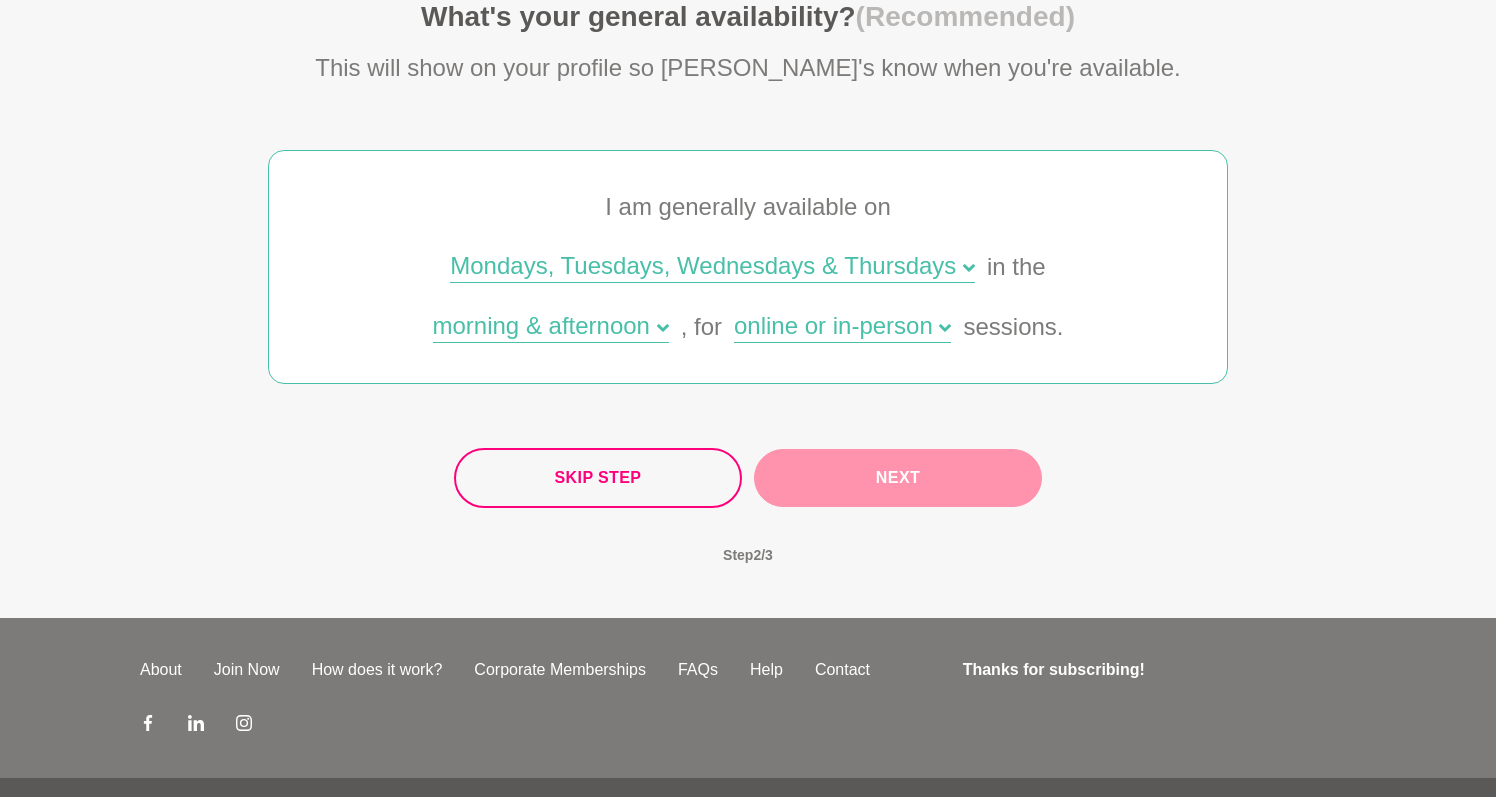 click on "Next" at bounding box center (898, 478) 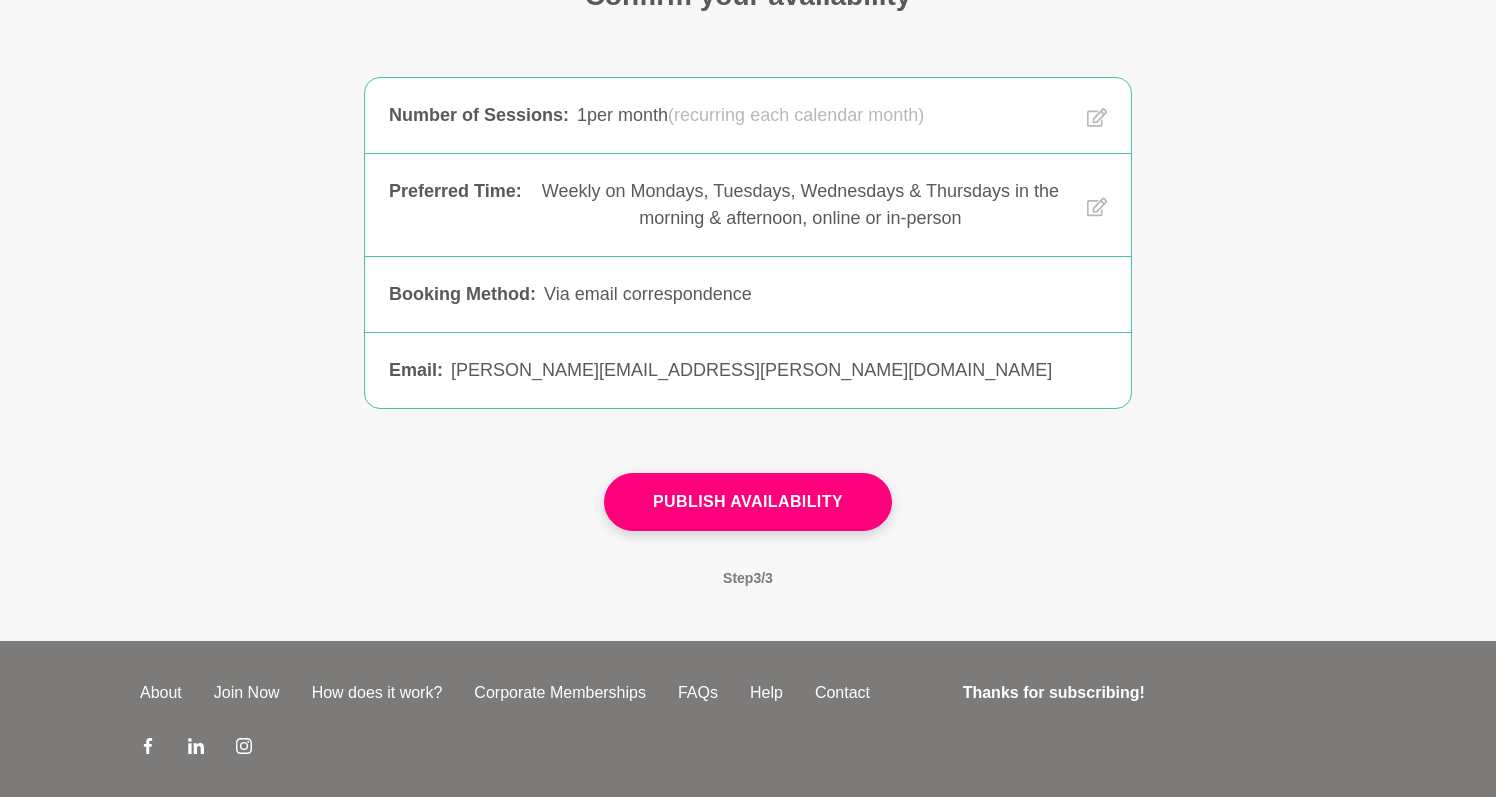 scroll, scrollTop: 223, scrollLeft: 0, axis: vertical 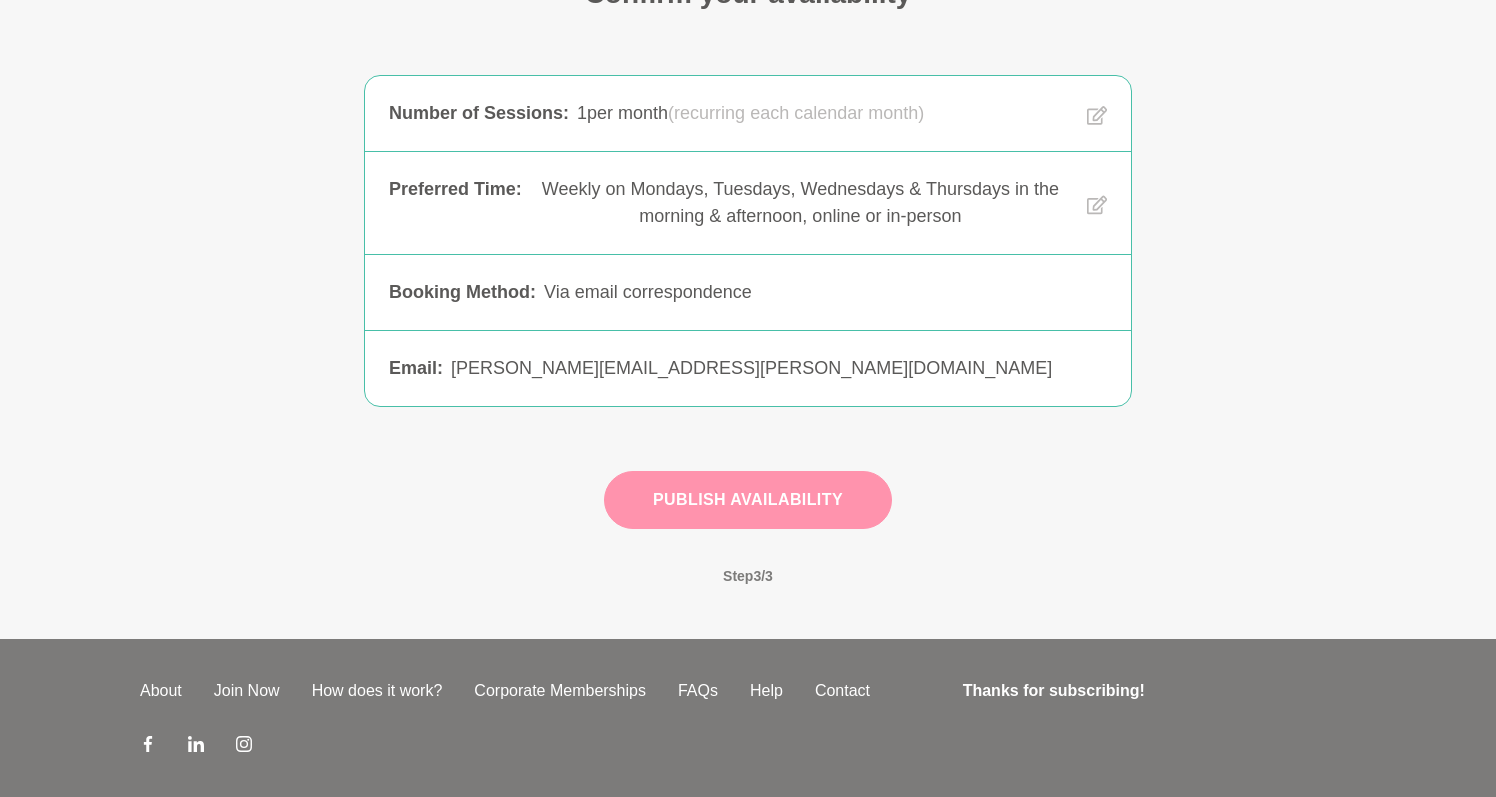 click on "Publish Availability" at bounding box center (748, 500) 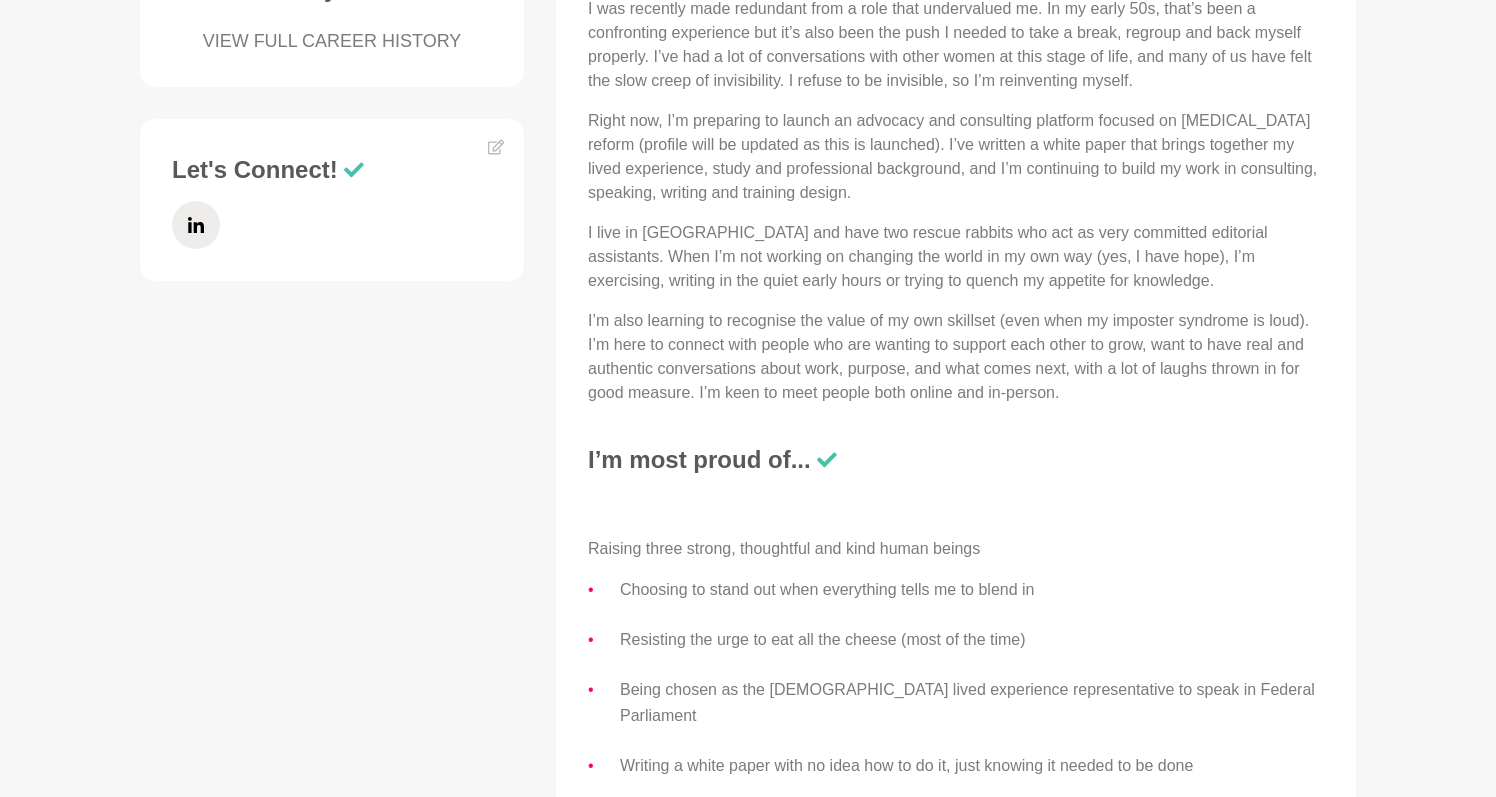 scroll, scrollTop: 1031, scrollLeft: 0, axis: vertical 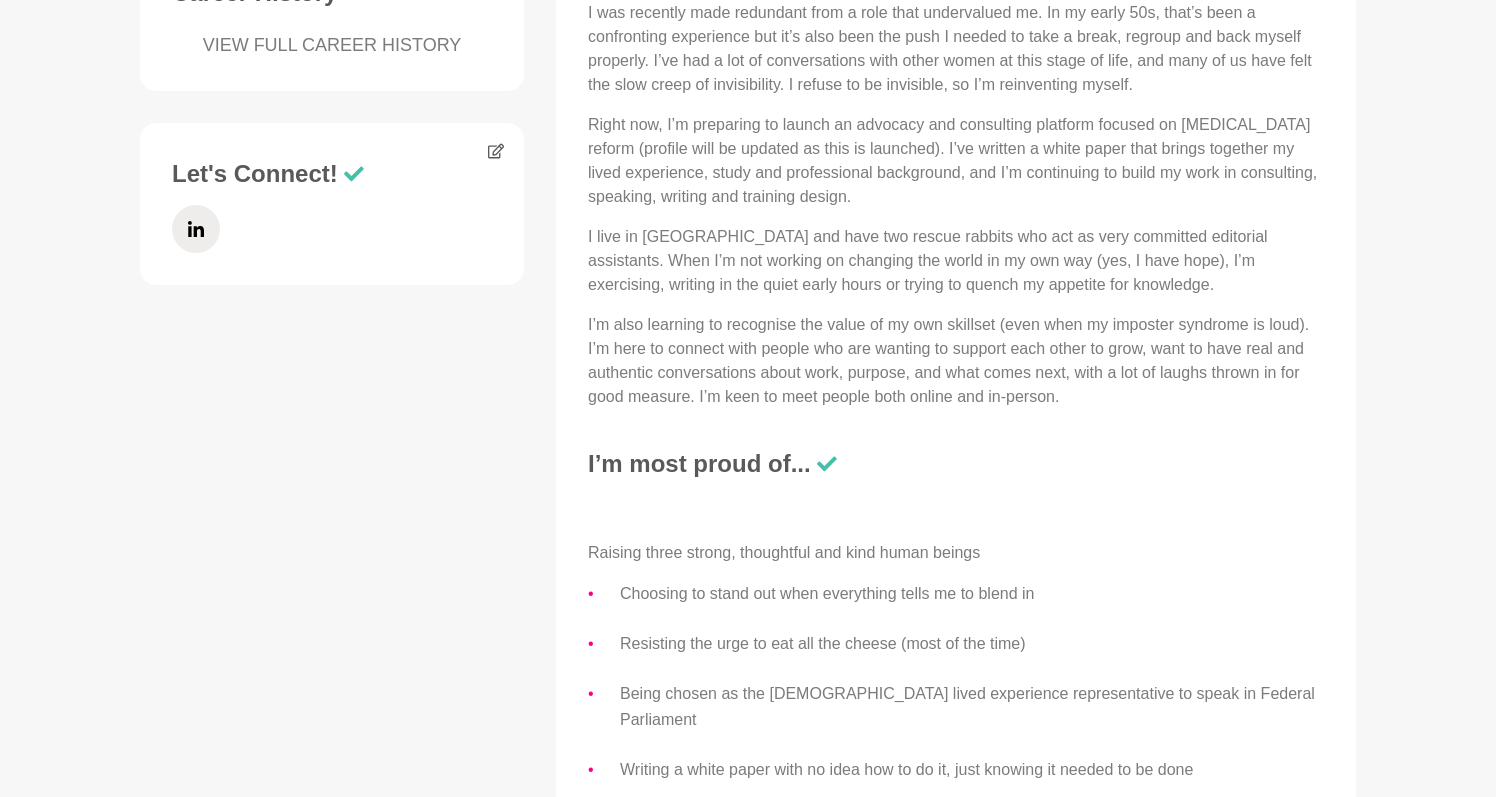click 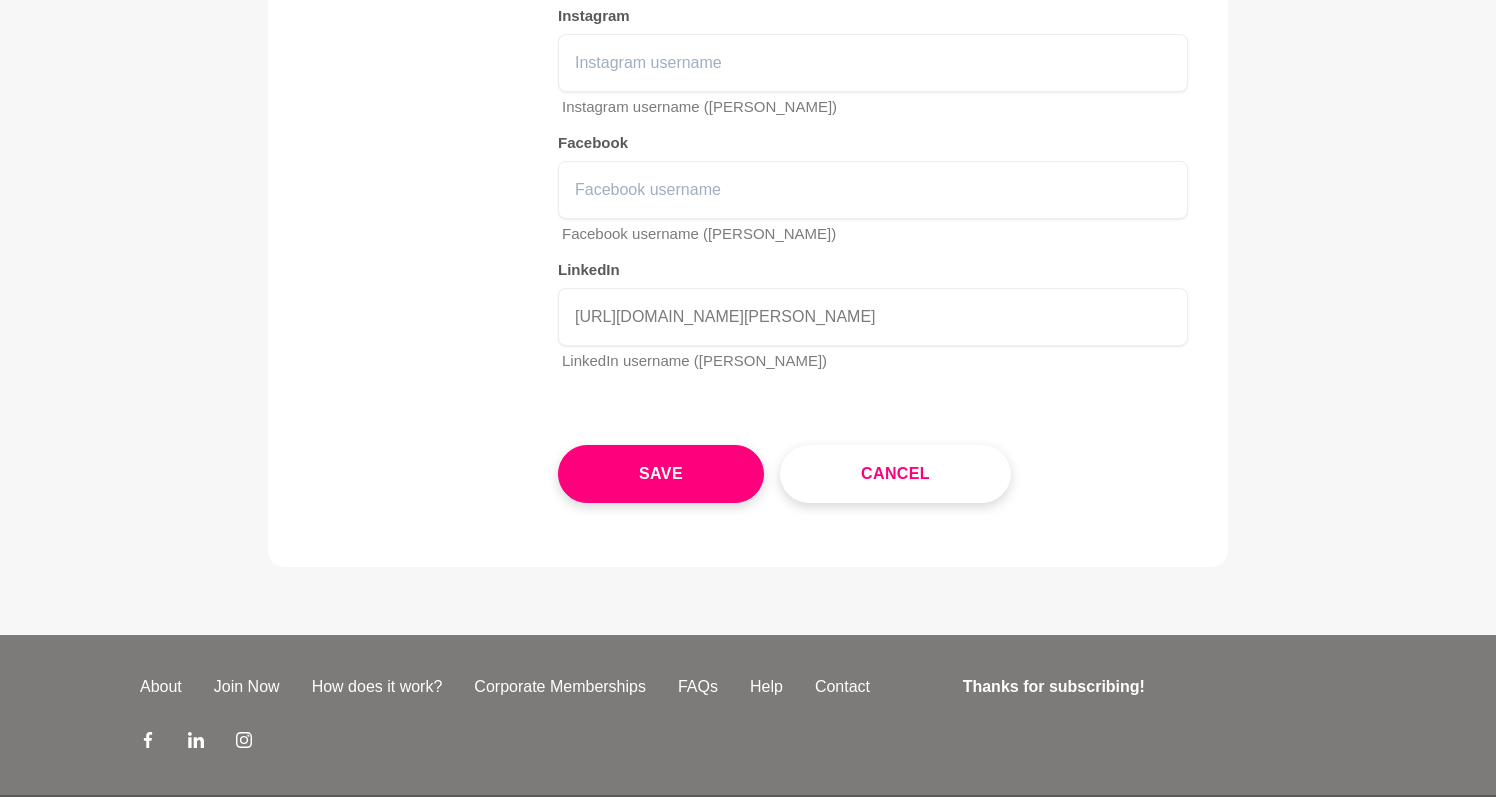 scroll, scrollTop: 3541, scrollLeft: 0, axis: vertical 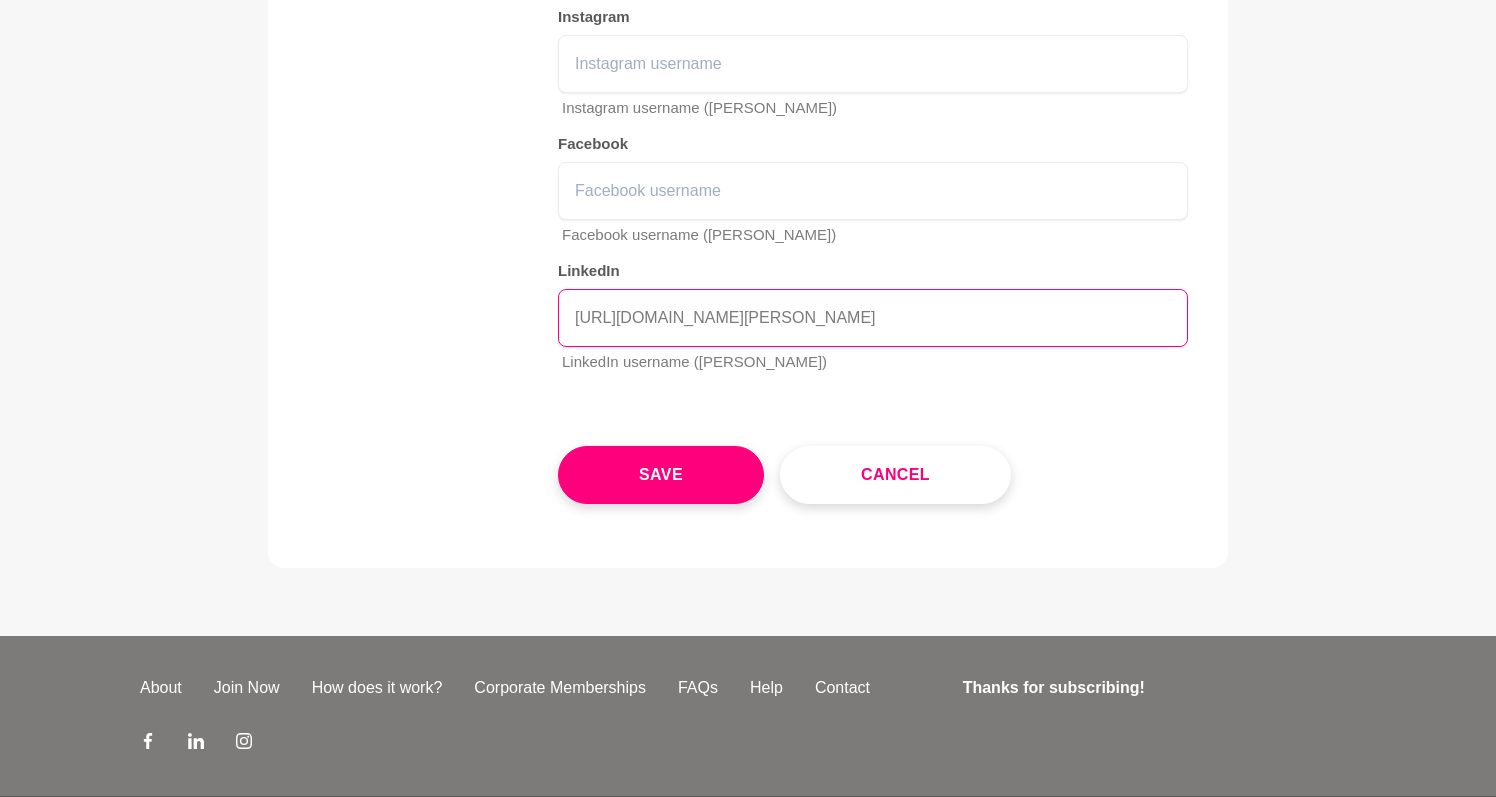 drag, startPoint x: 1039, startPoint y: 241, endPoint x: 556, endPoint y: 240, distance: 483.00104 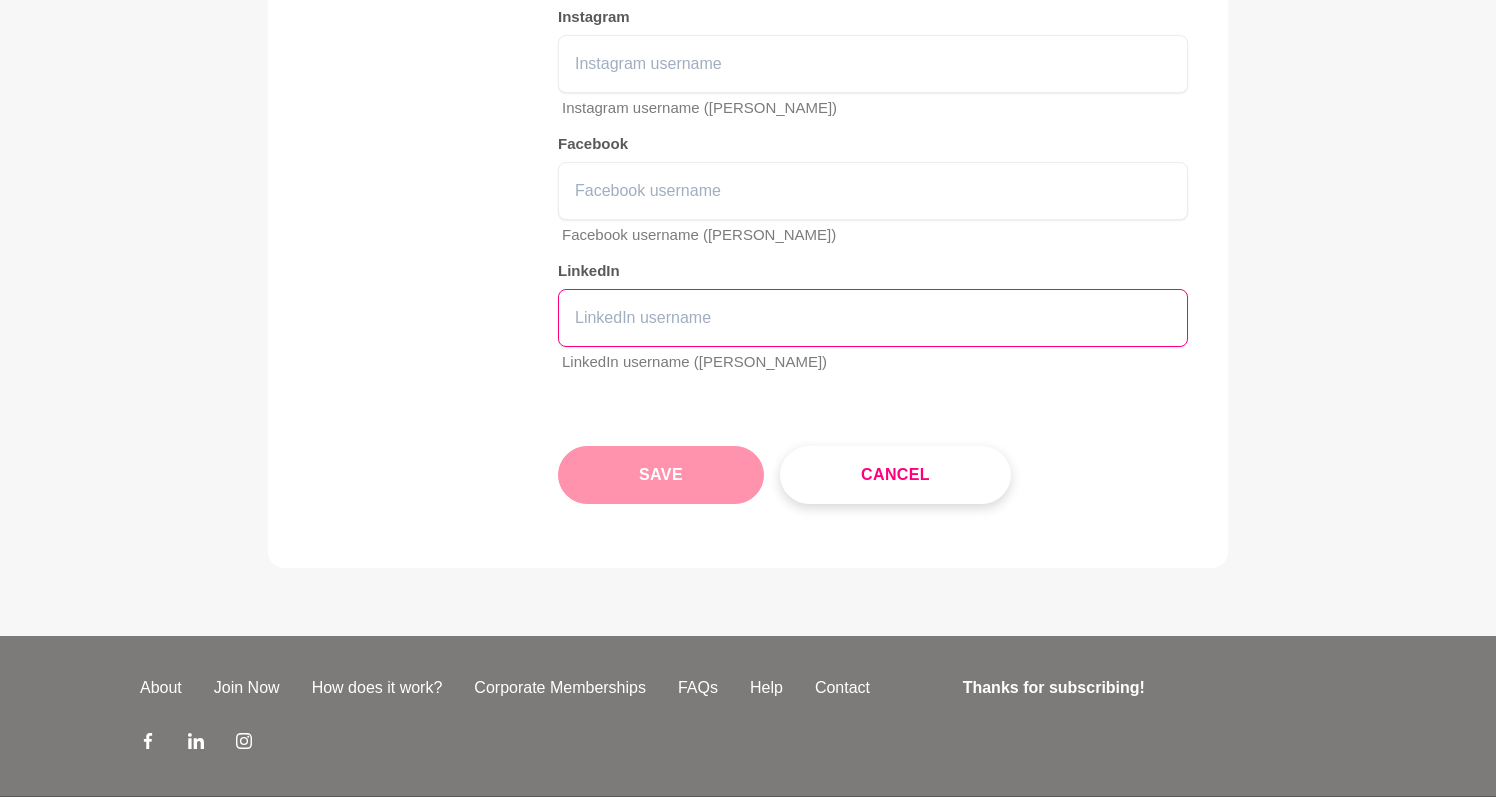 type 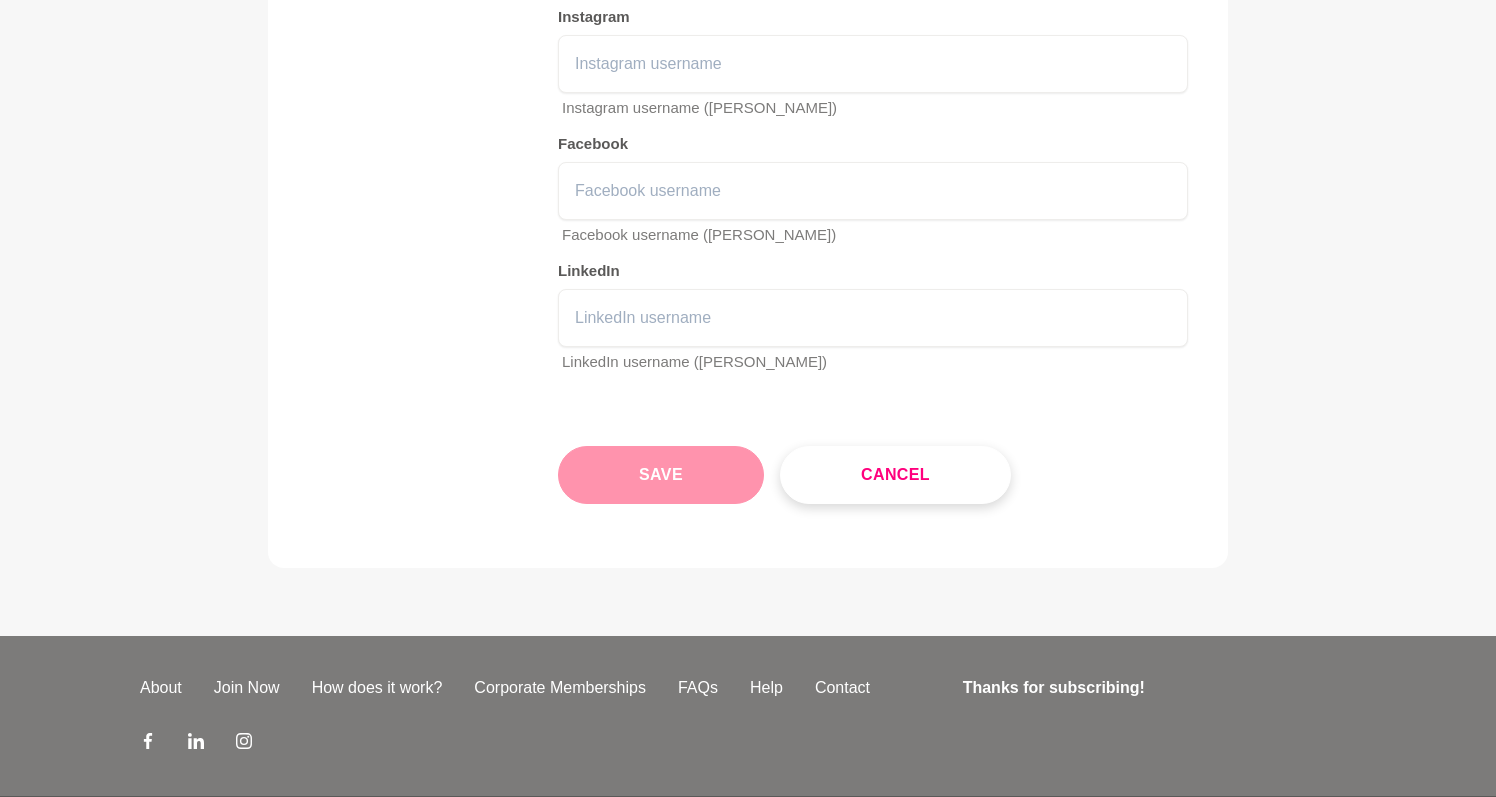 click on "Save" at bounding box center [661, 475] 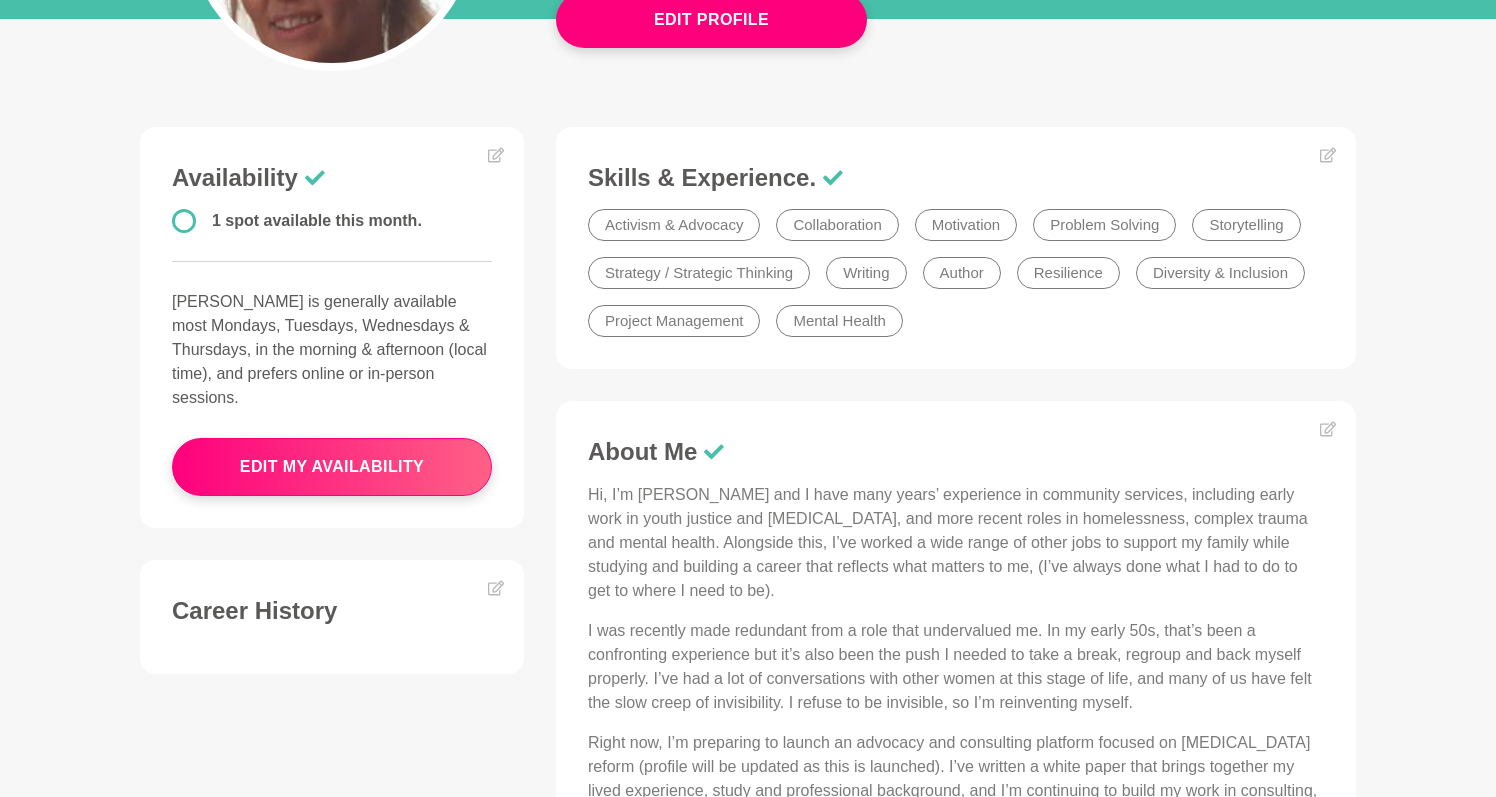 scroll, scrollTop: 413, scrollLeft: 0, axis: vertical 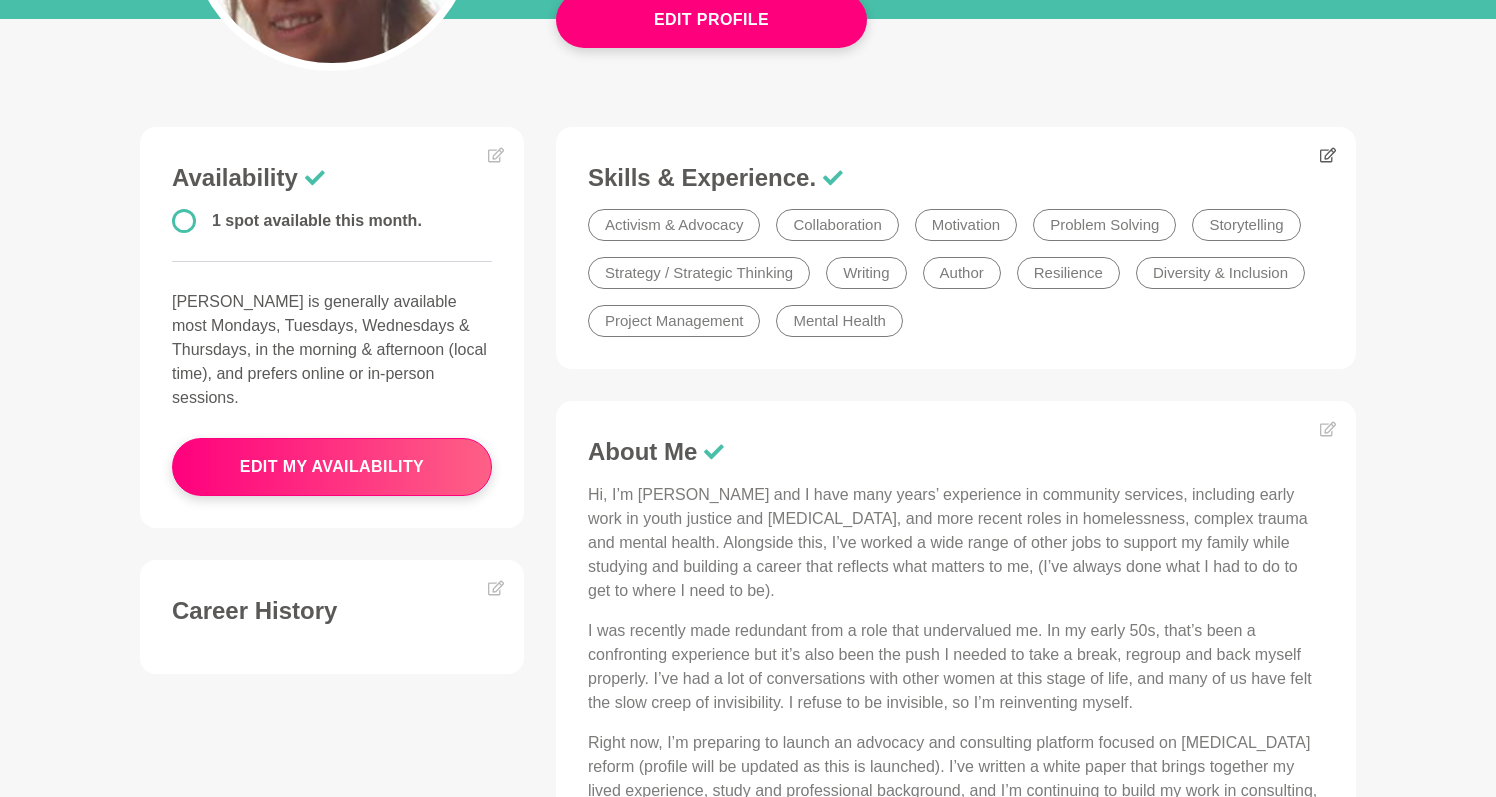 click 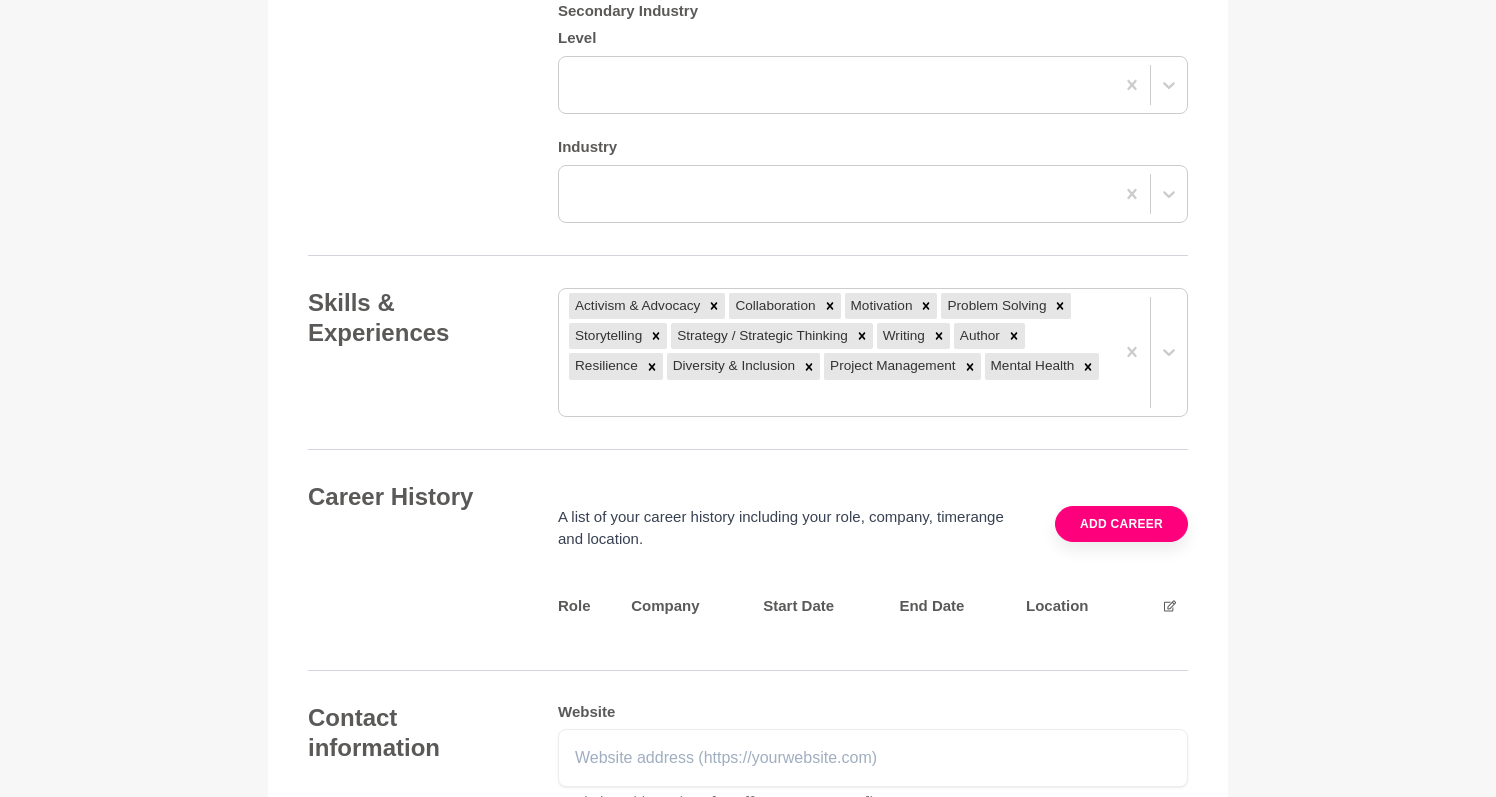 scroll, scrollTop: 2752, scrollLeft: 0, axis: vertical 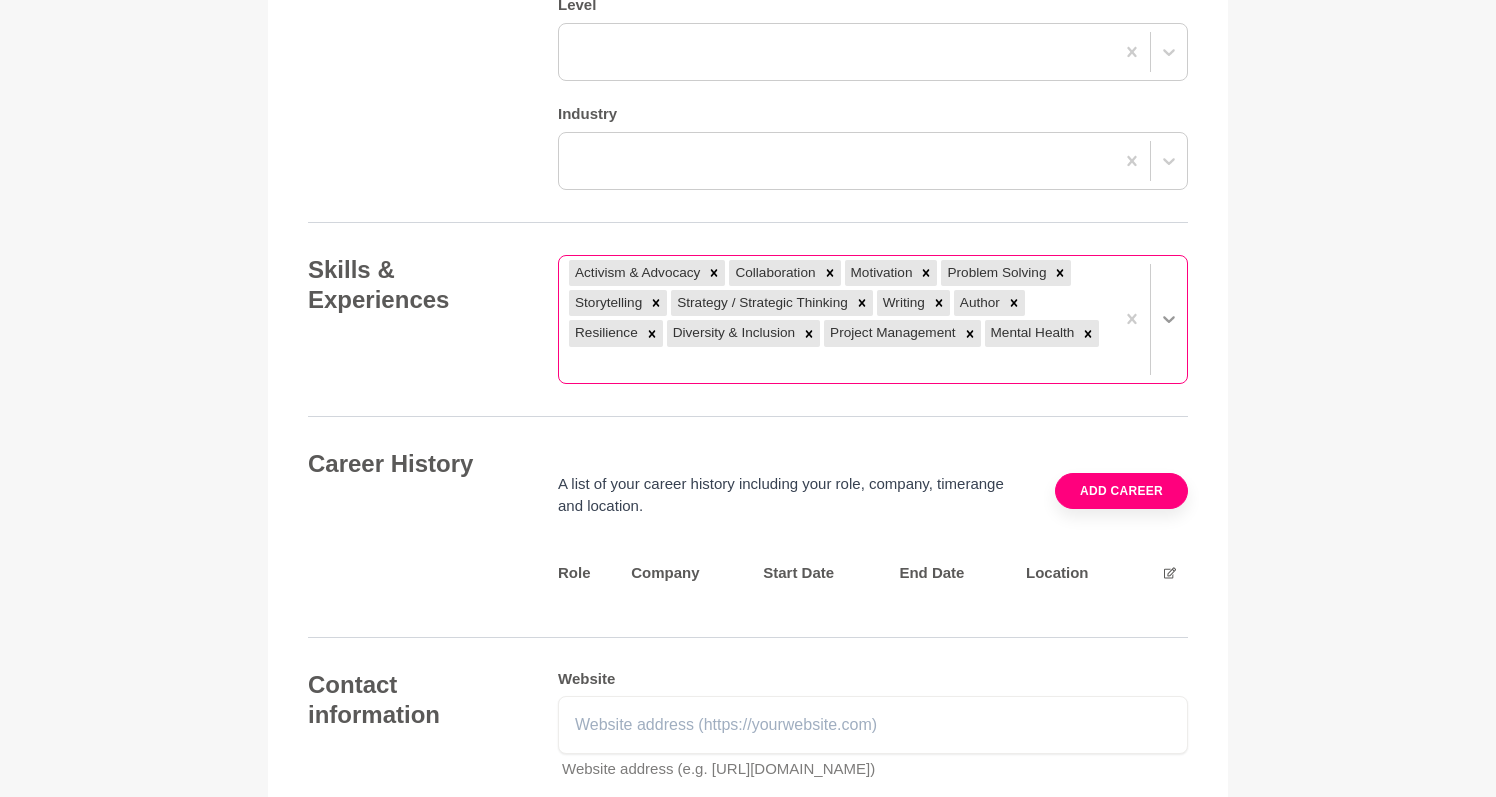 click 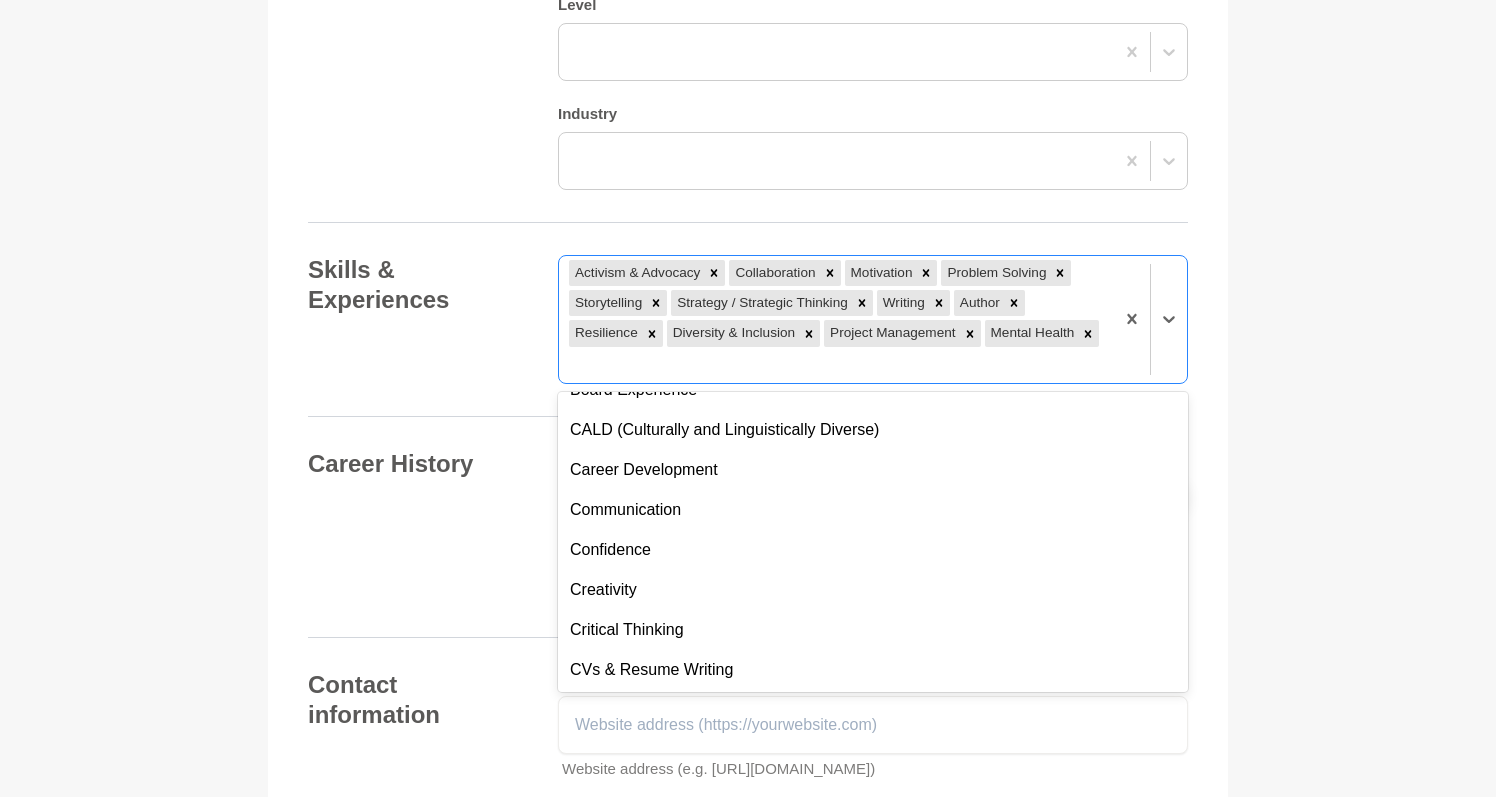 scroll, scrollTop: 232, scrollLeft: 0, axis: vertical 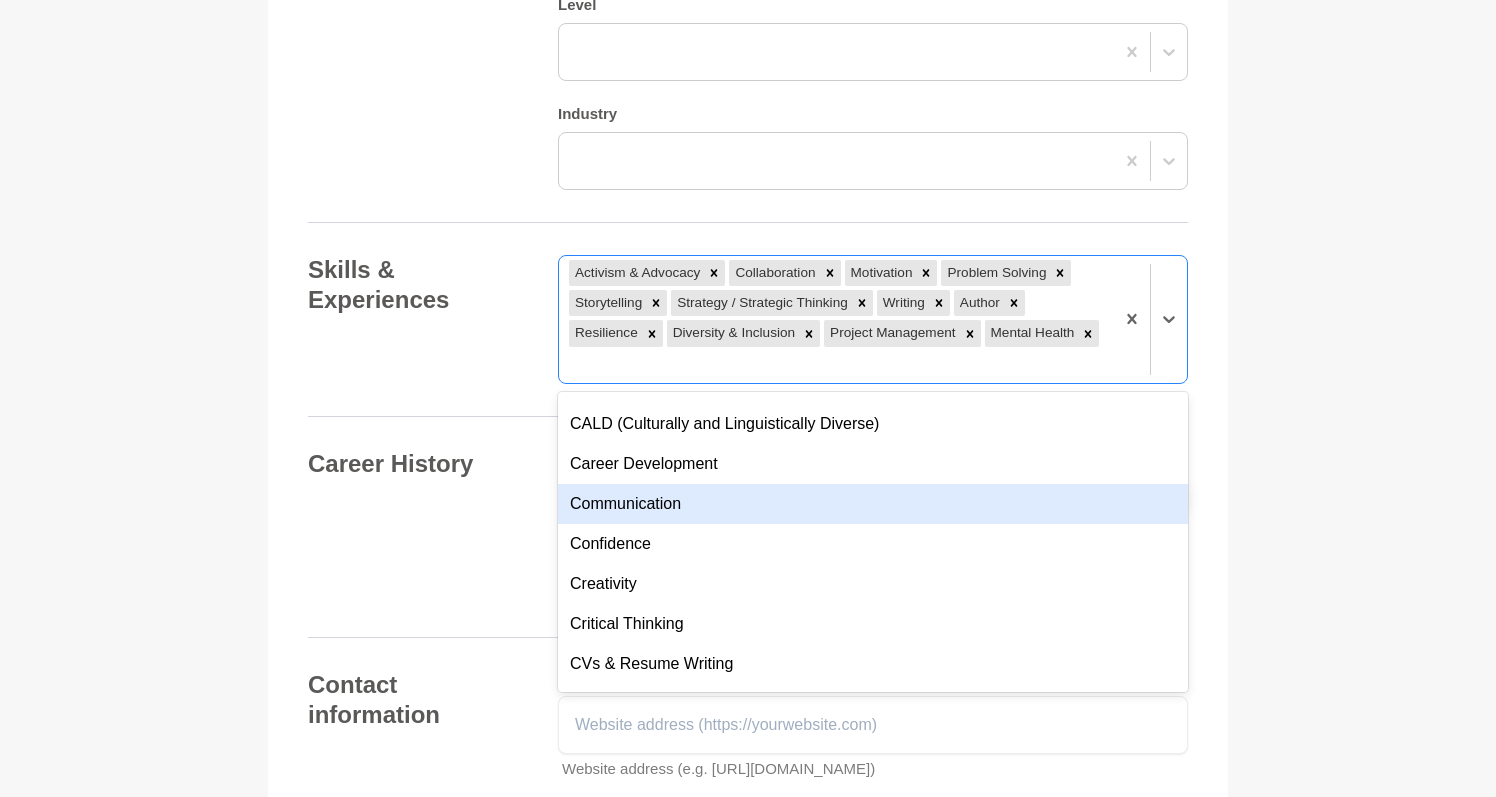 click on "Communication" at bounding box center (873, 504) 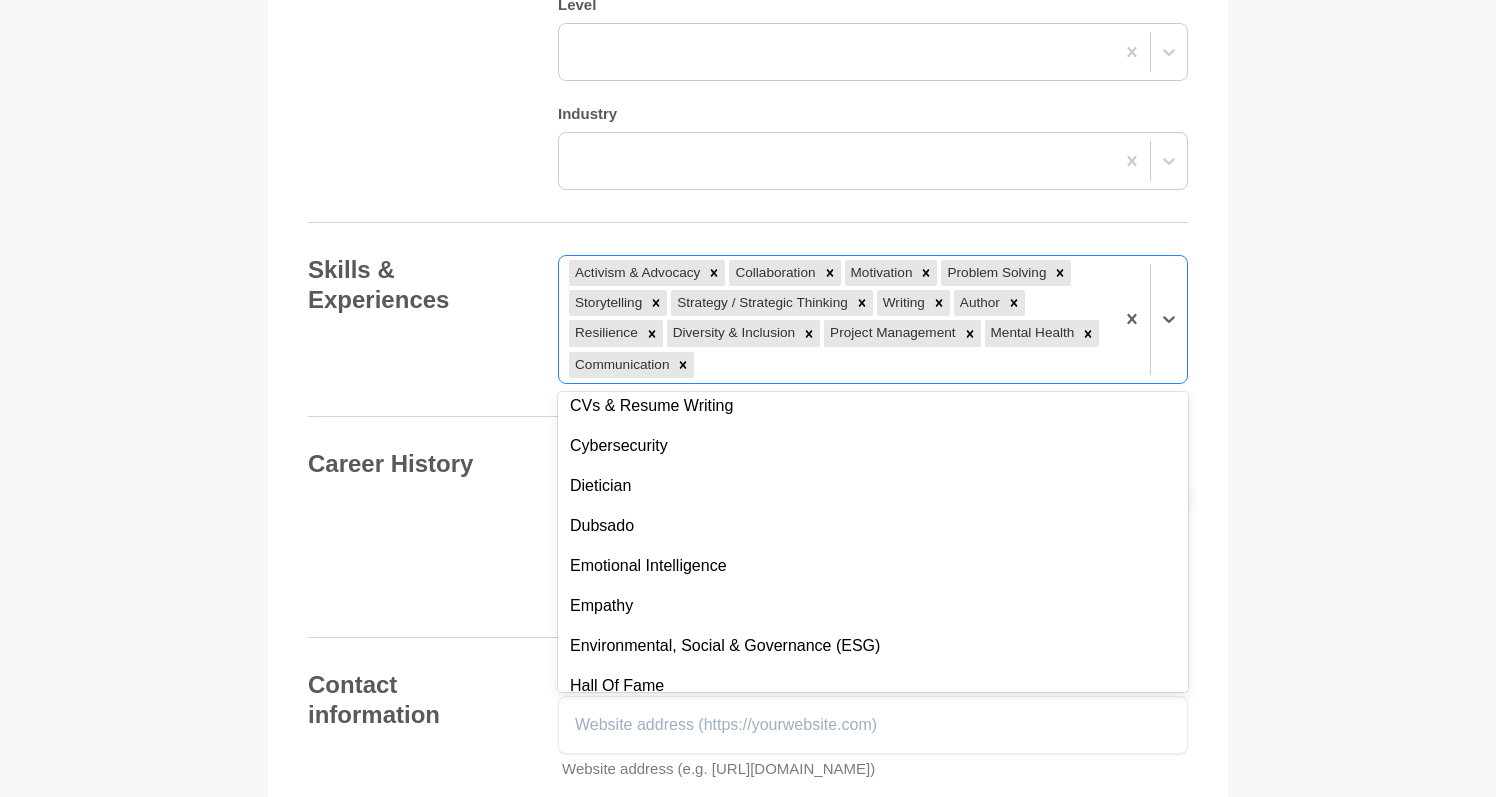 scroll, scrollTop: 487, scrollLeft: 0, axis: vertical 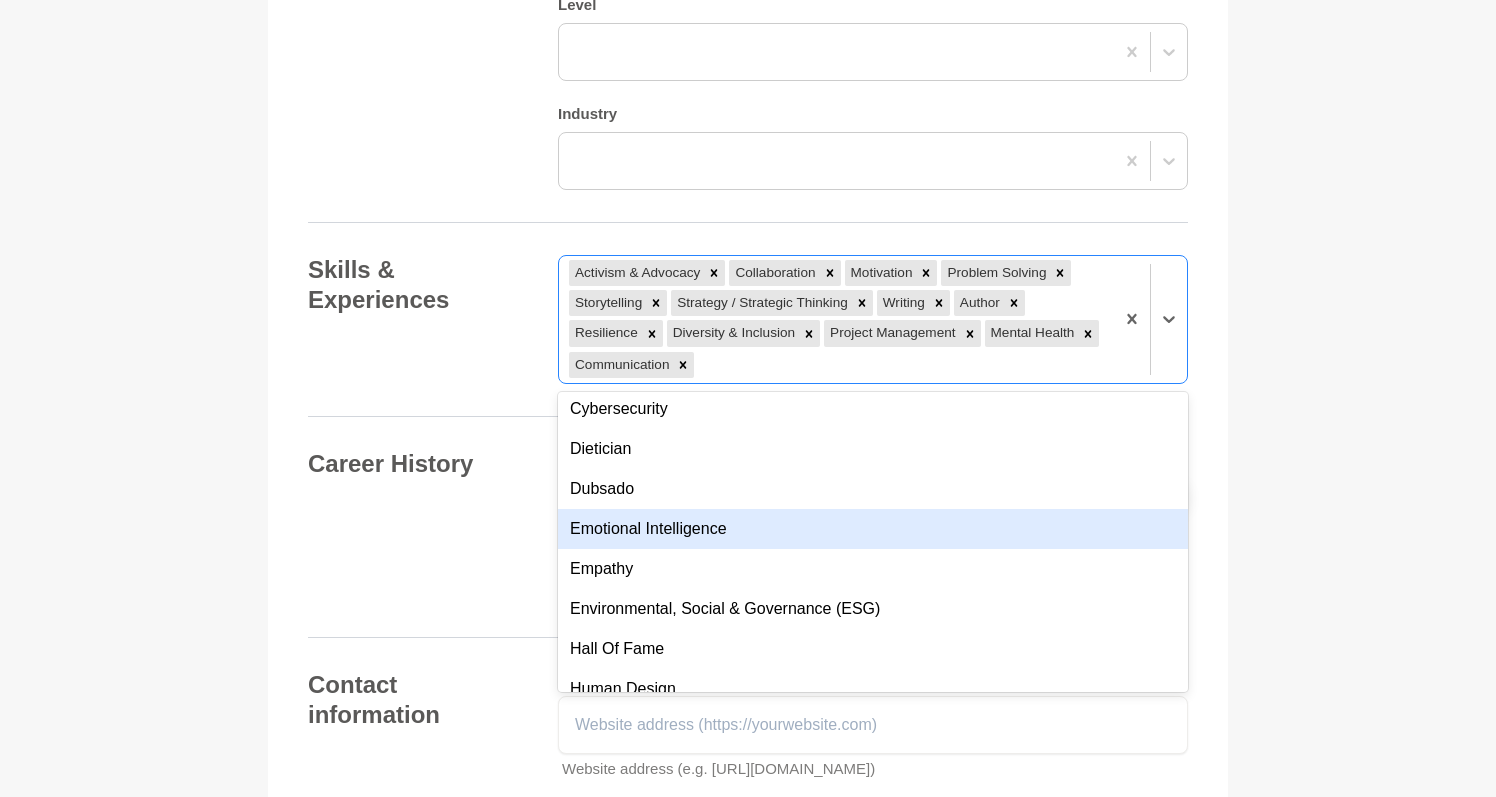 click on "Emotional Intelligence" at bounding box center (873, 529) 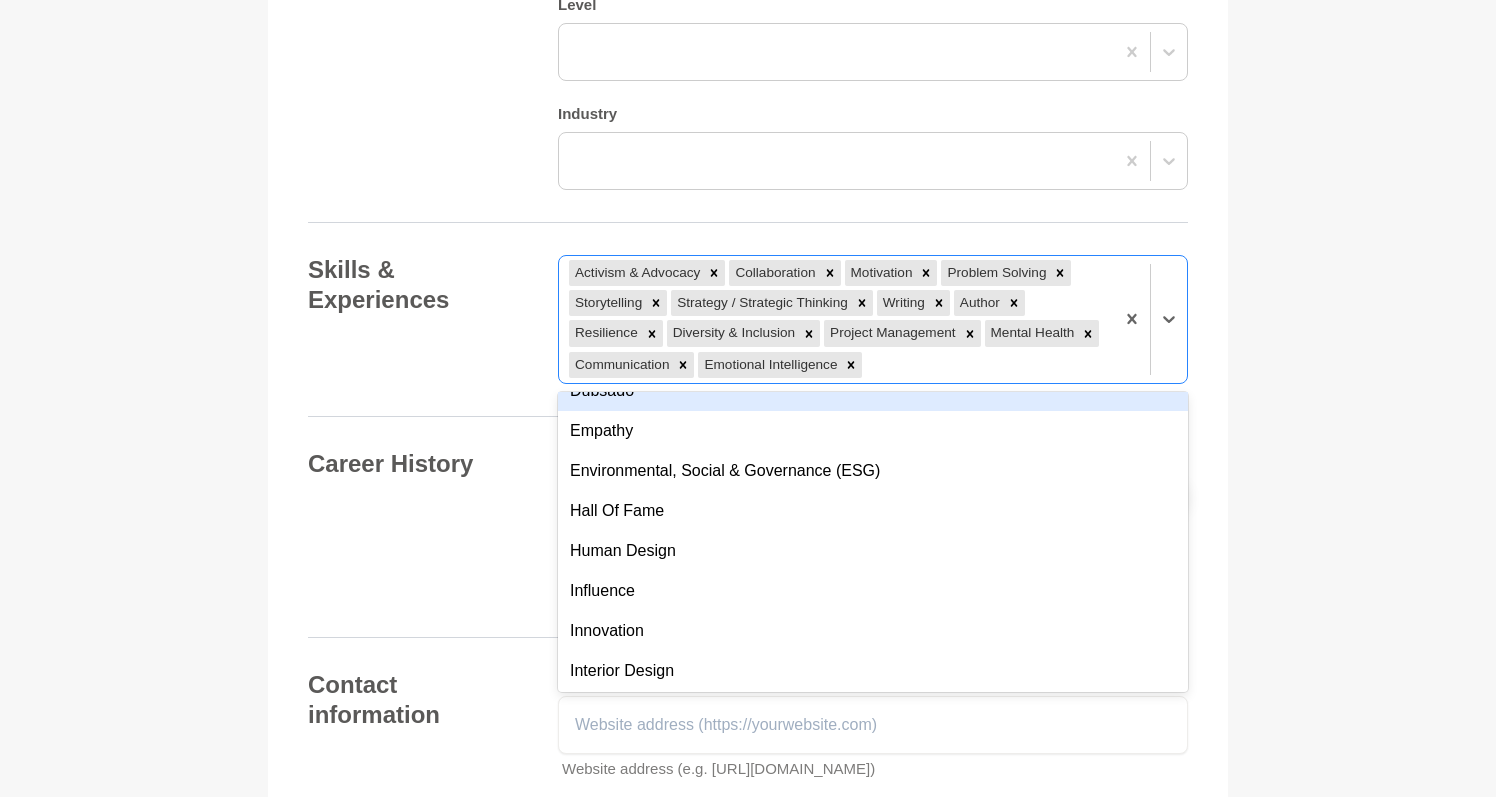 scroll, scrollTop: 587, scrollLeft: 0, axis: vertical 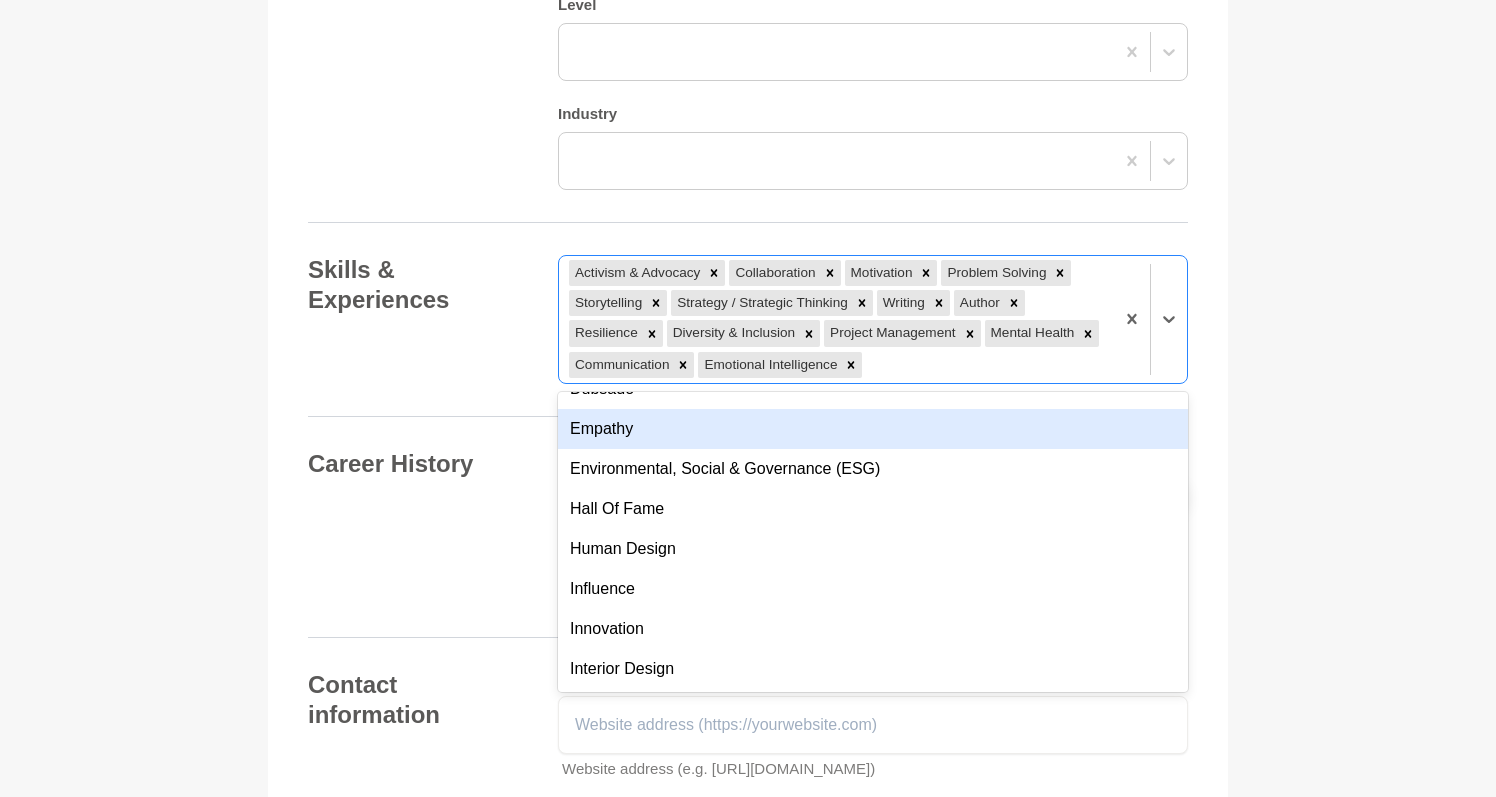 click on "Empathy" at bounding box center (873, 429) 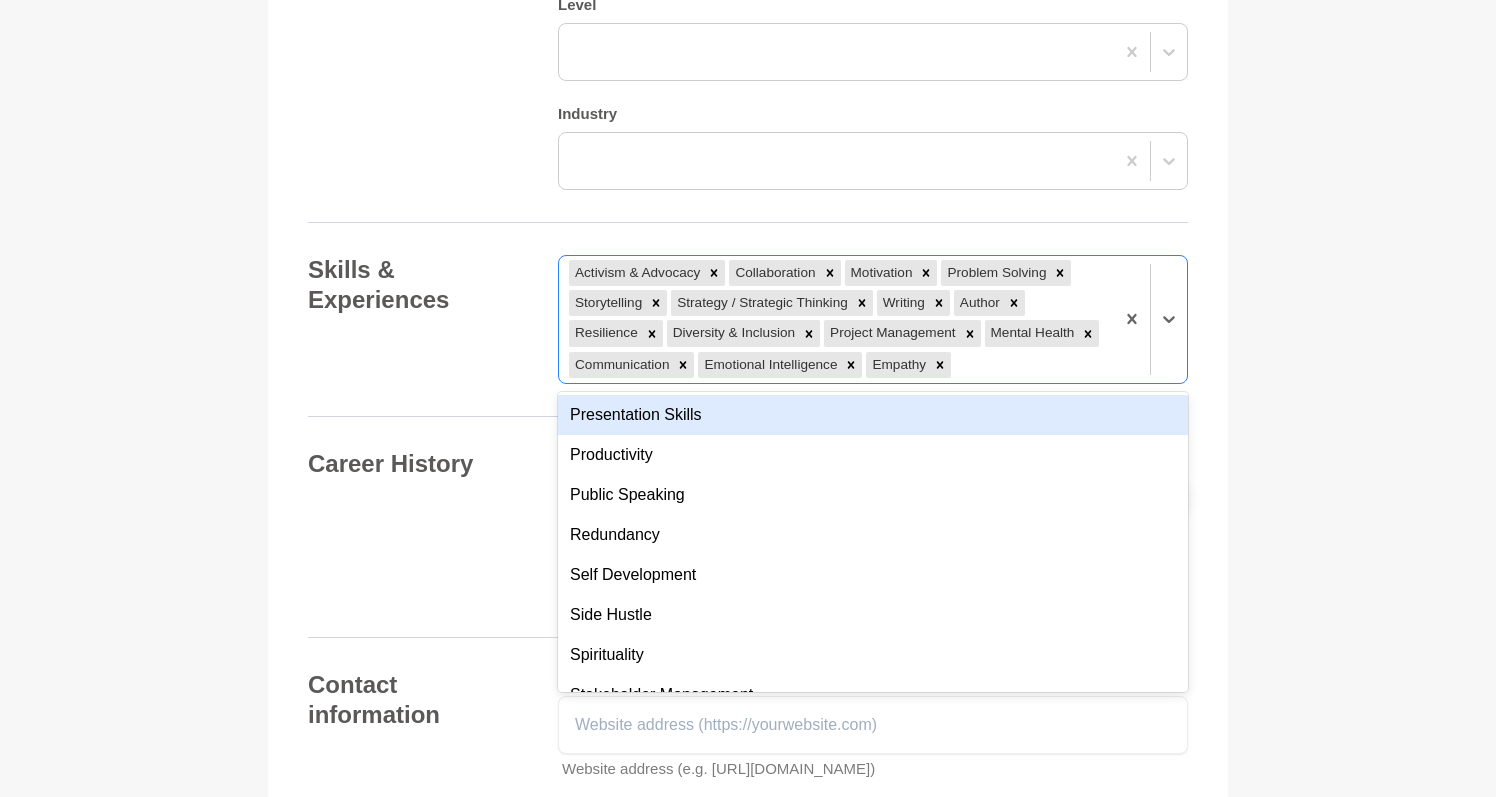 scroll, scrollTop: 1301, scrollLeft: 0, axis: vertical 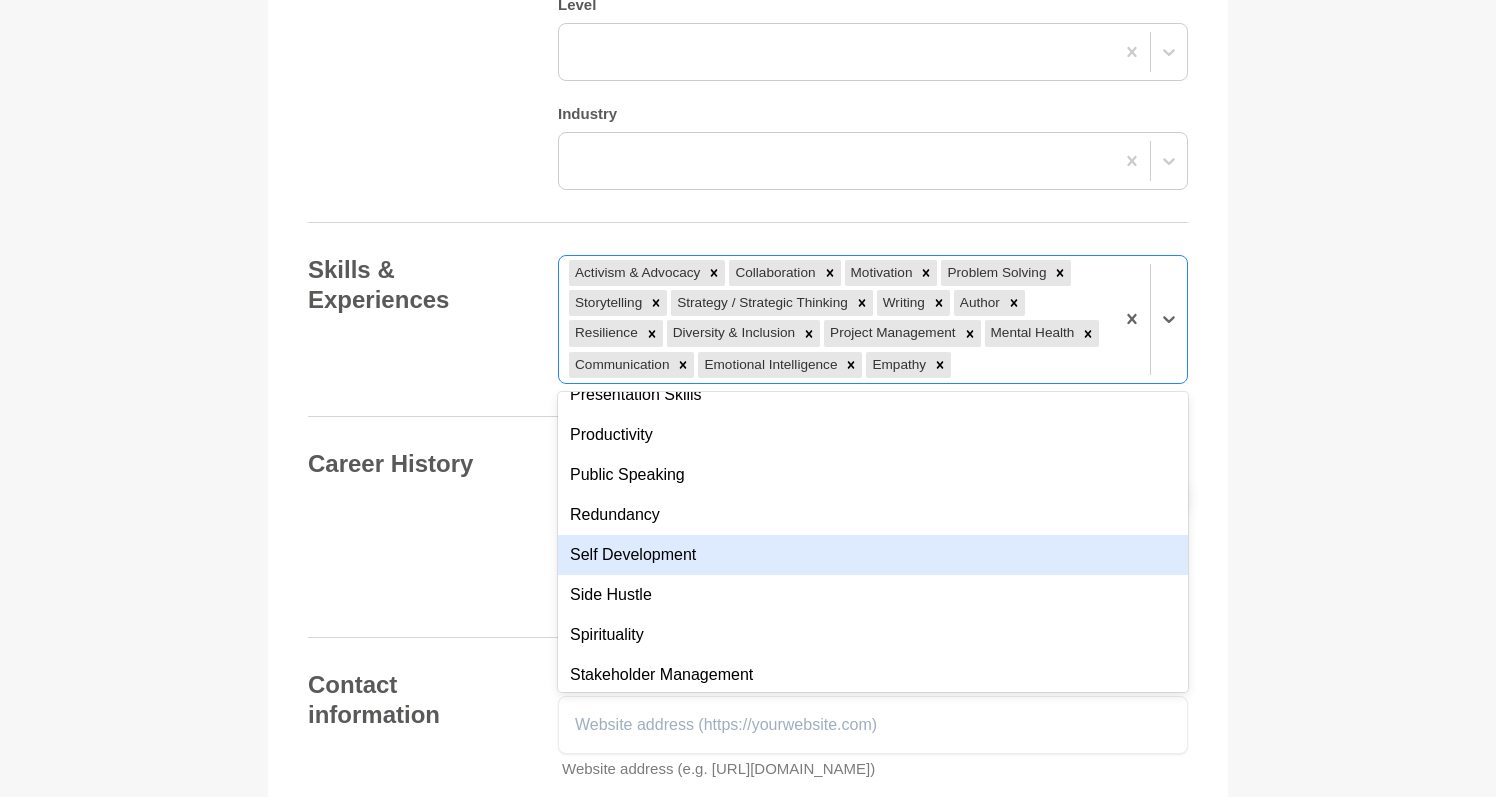 click on "Self Development" at bounding box center [873, 555] 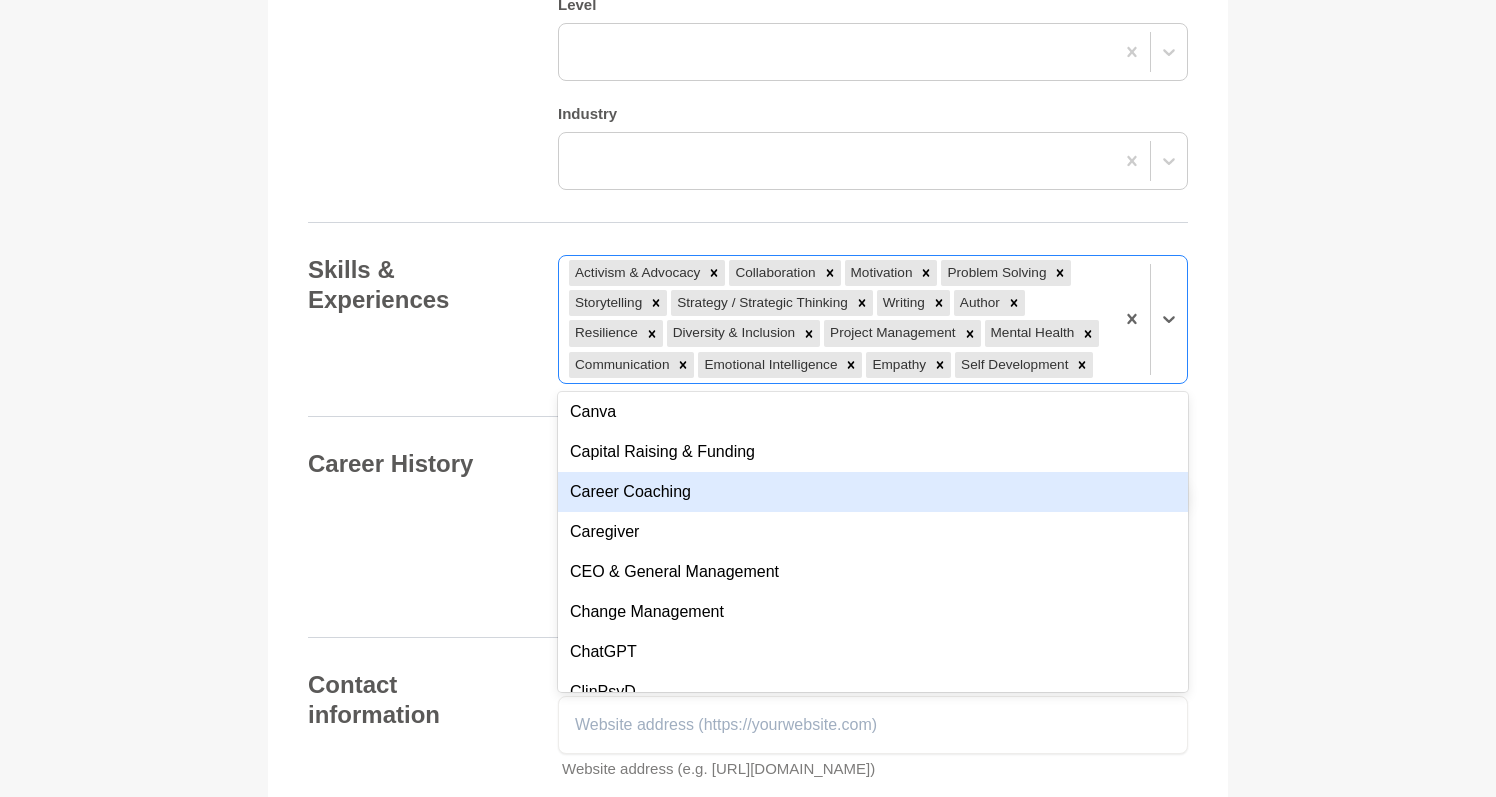 scroll, scrollTop: 2352, scrollLeft: 0, axis: vertical 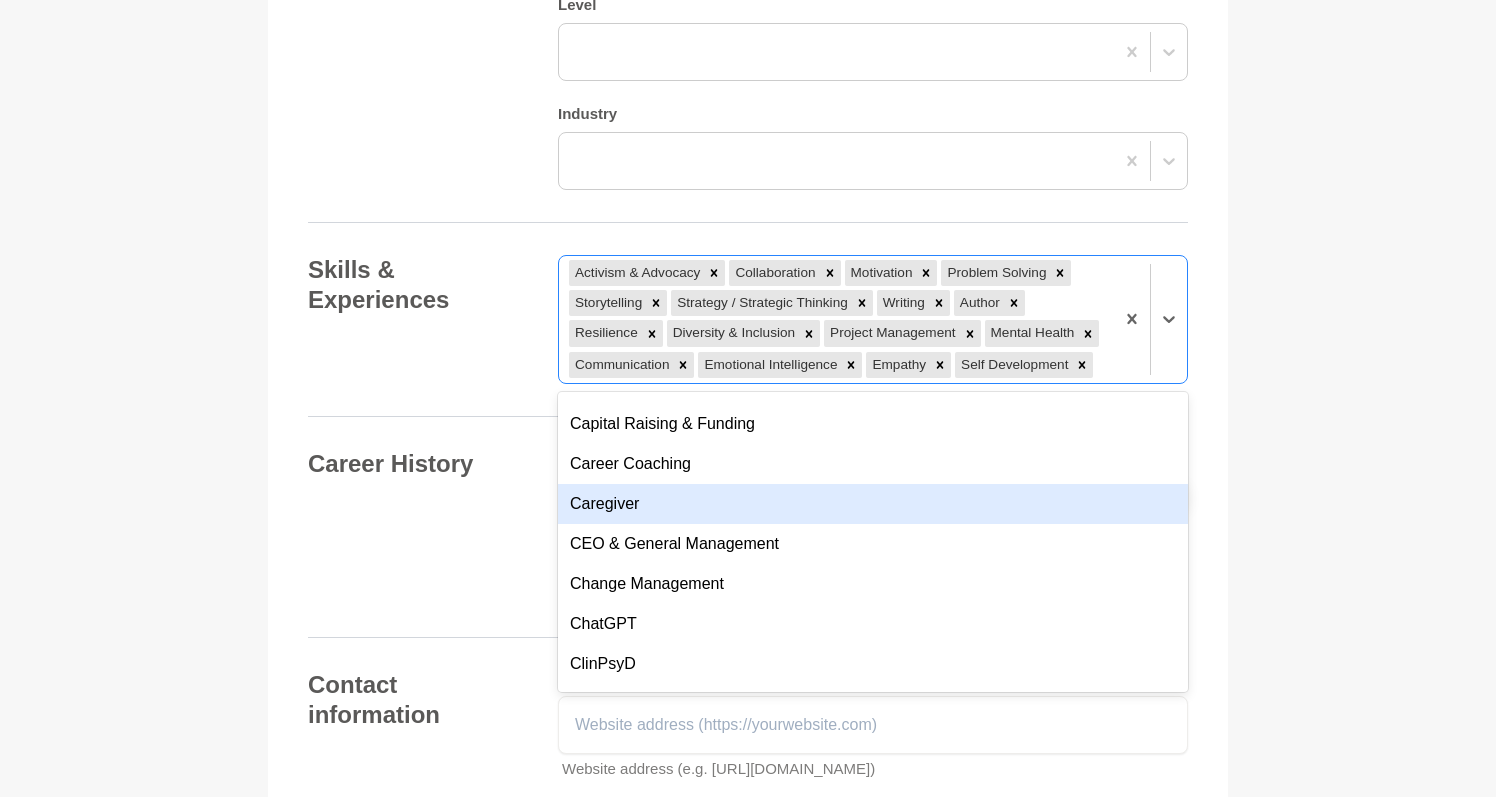 click on "Back to Profile Your details [PERSON_NAME] Founder [GEOGRAPHIC_DATA] [STREET_ADDRESS] Photo  * About me Hi, I’m [PERSON_NAME] and I have many years’ experience in community services, including early work in youth justice and [MEDICAL_DATA], and more recent roles in homelessness, complex trauma and mental health. Alongside this, I’ve worked a wide range of other jobs to support my family while studying and building a career that reflects what matters to me, (I’ve always done what I had to do to get to where I need to be). I was recently made redundant from a role that undervalued me. In my early 50s, that’s been a confronting experience but it’s also been the push I needed to take a break, regroup and back myself properly. I’ve had a lot of conversations with other women at this stage of life, and many of us have felt the slow creep of invisibility. I refuse to be invisible, so I’m reinventing myself. Hi, my name is [x] and I have [x] years experience in [insert industry], working across [insert 2-3 examples]." at bounding box center (748, -628) 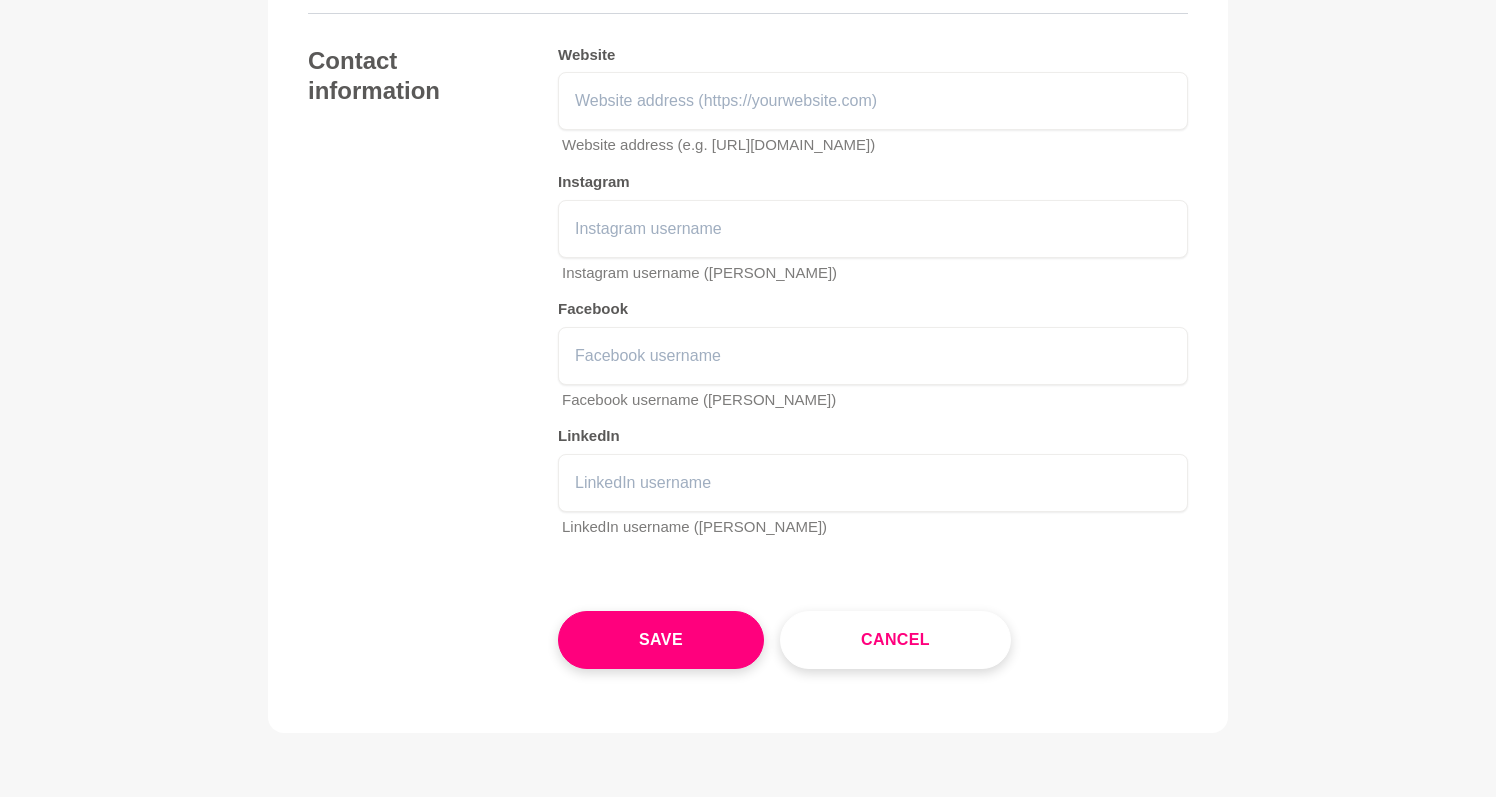 scroll, scrollTop: 3429, scrollLeft: 0, axis: vertical 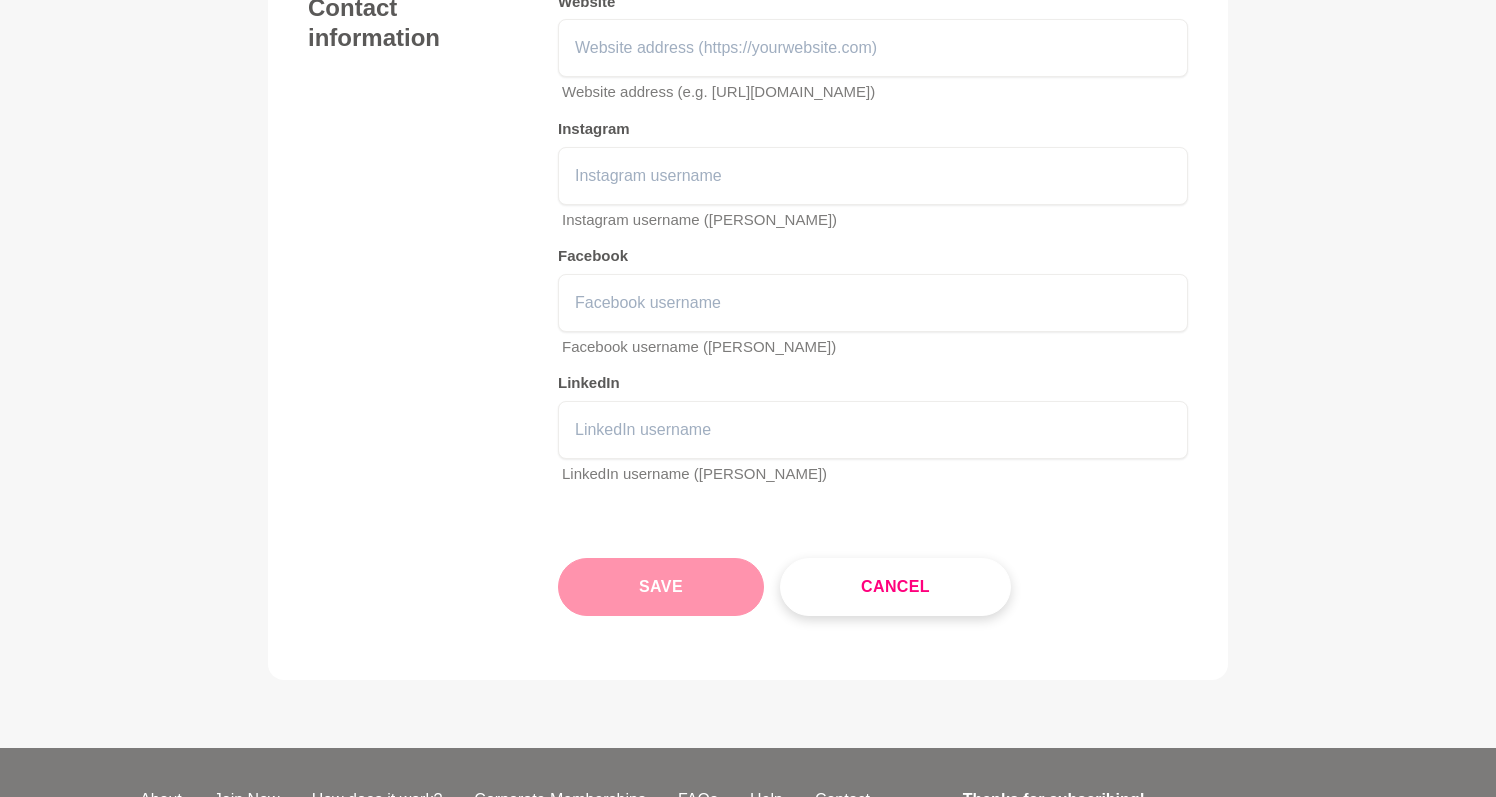 click on "Save" at bounding box center [661, 587] 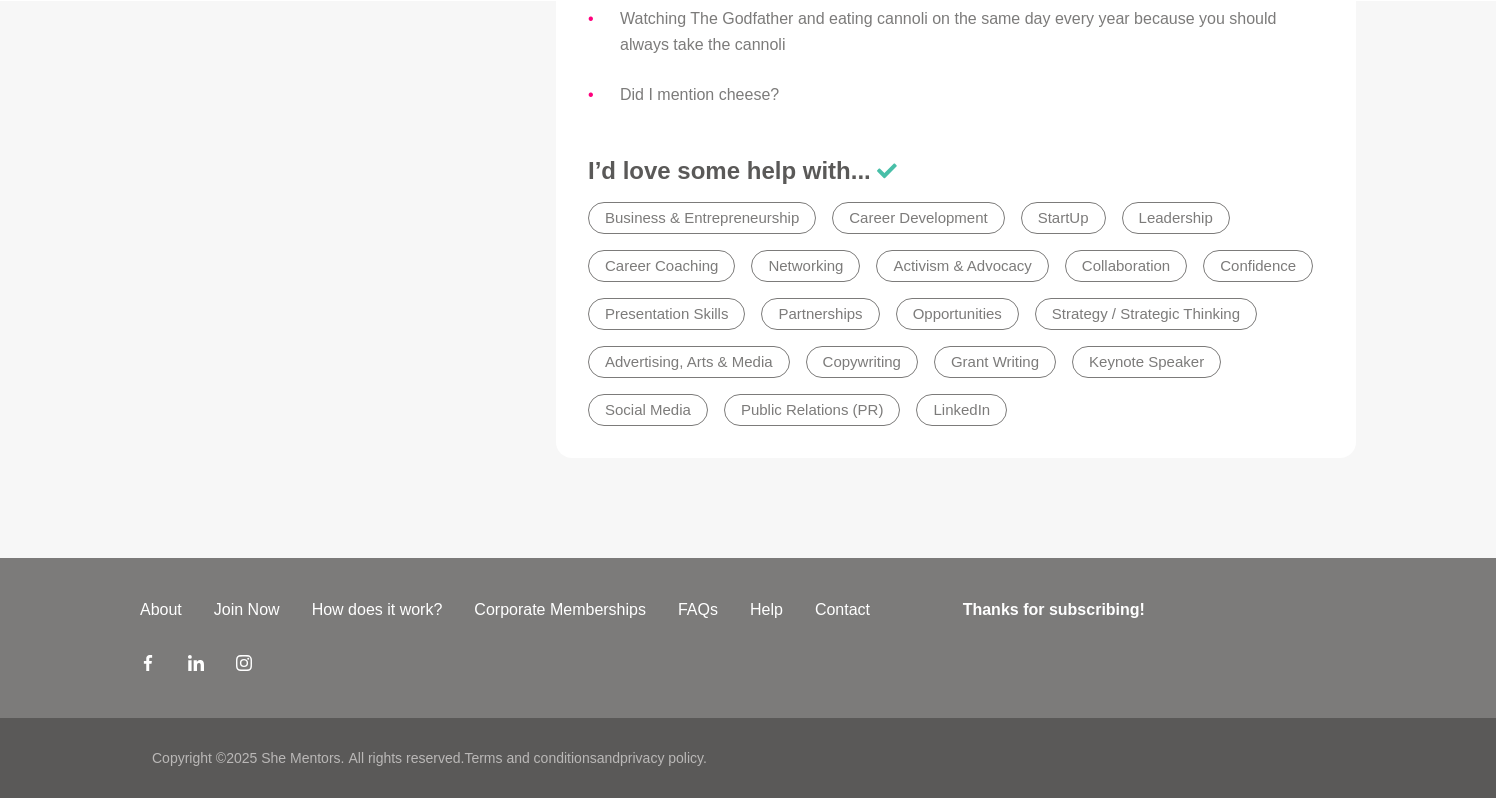 scroll, scrollTop: 0, scrollLeft: 0, axis: both 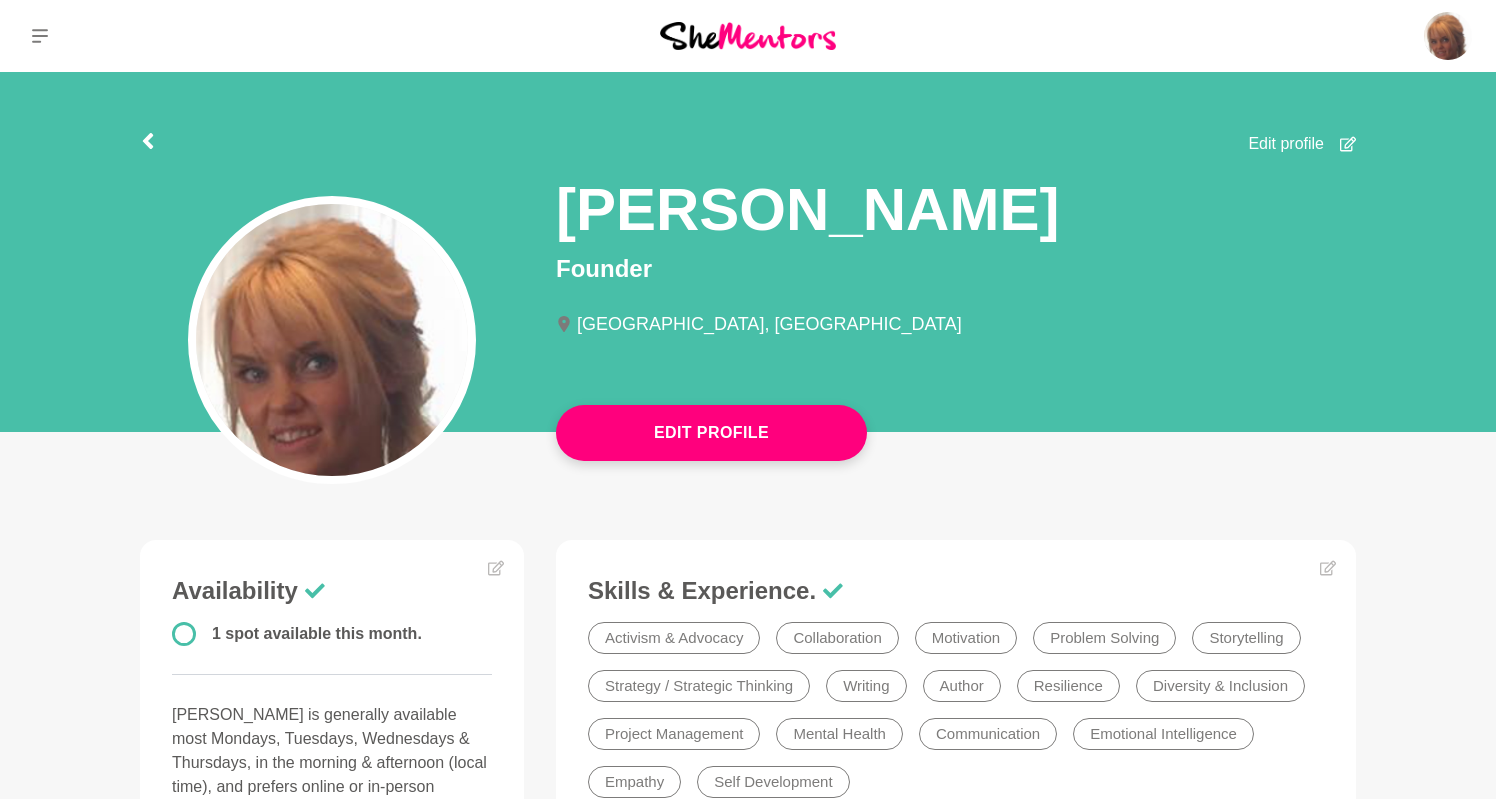 click on "Edit Profile" at bounding box center [748, 252] 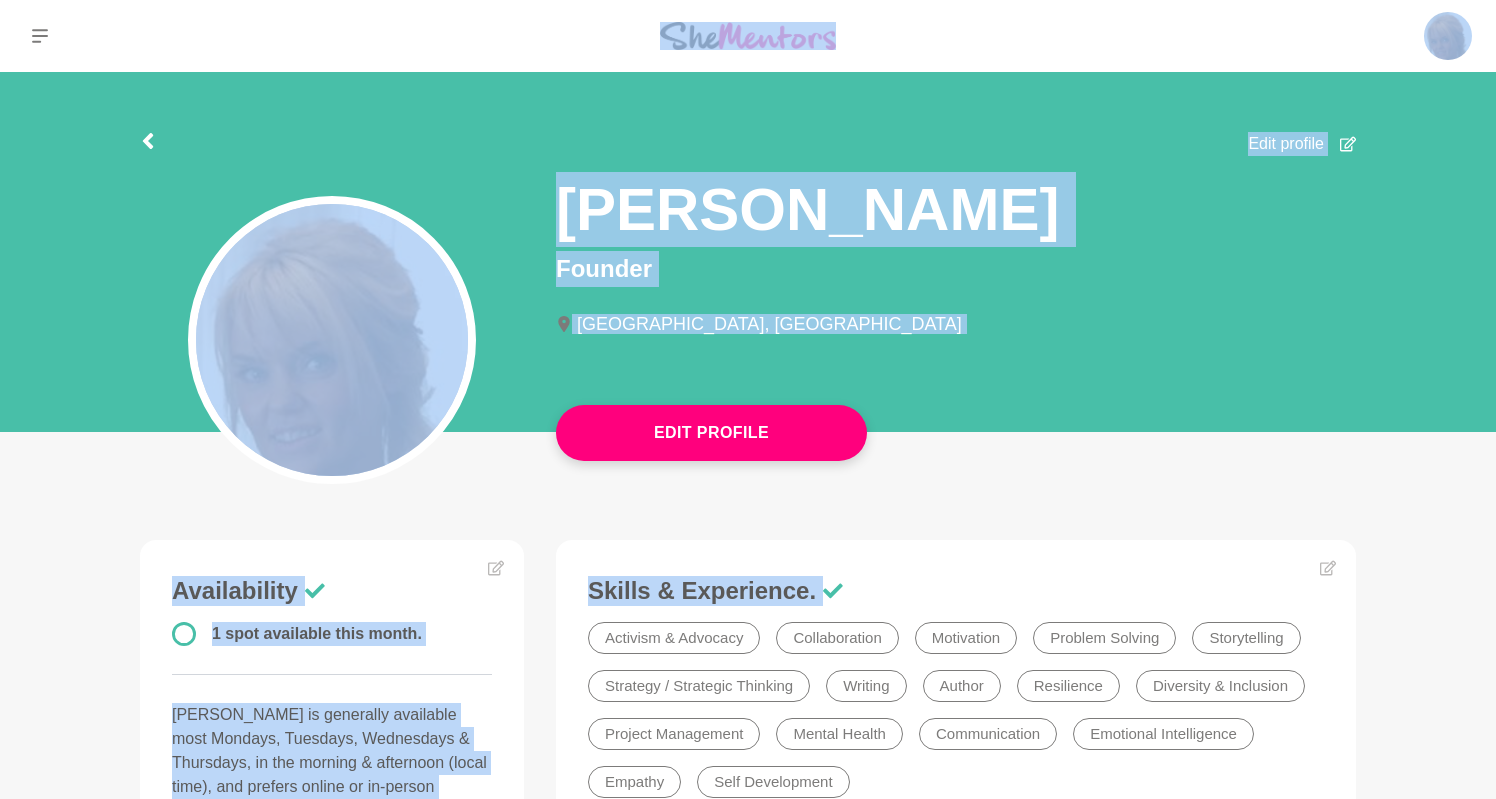 click on "Edit Profile" at bounding box center [748, 252] 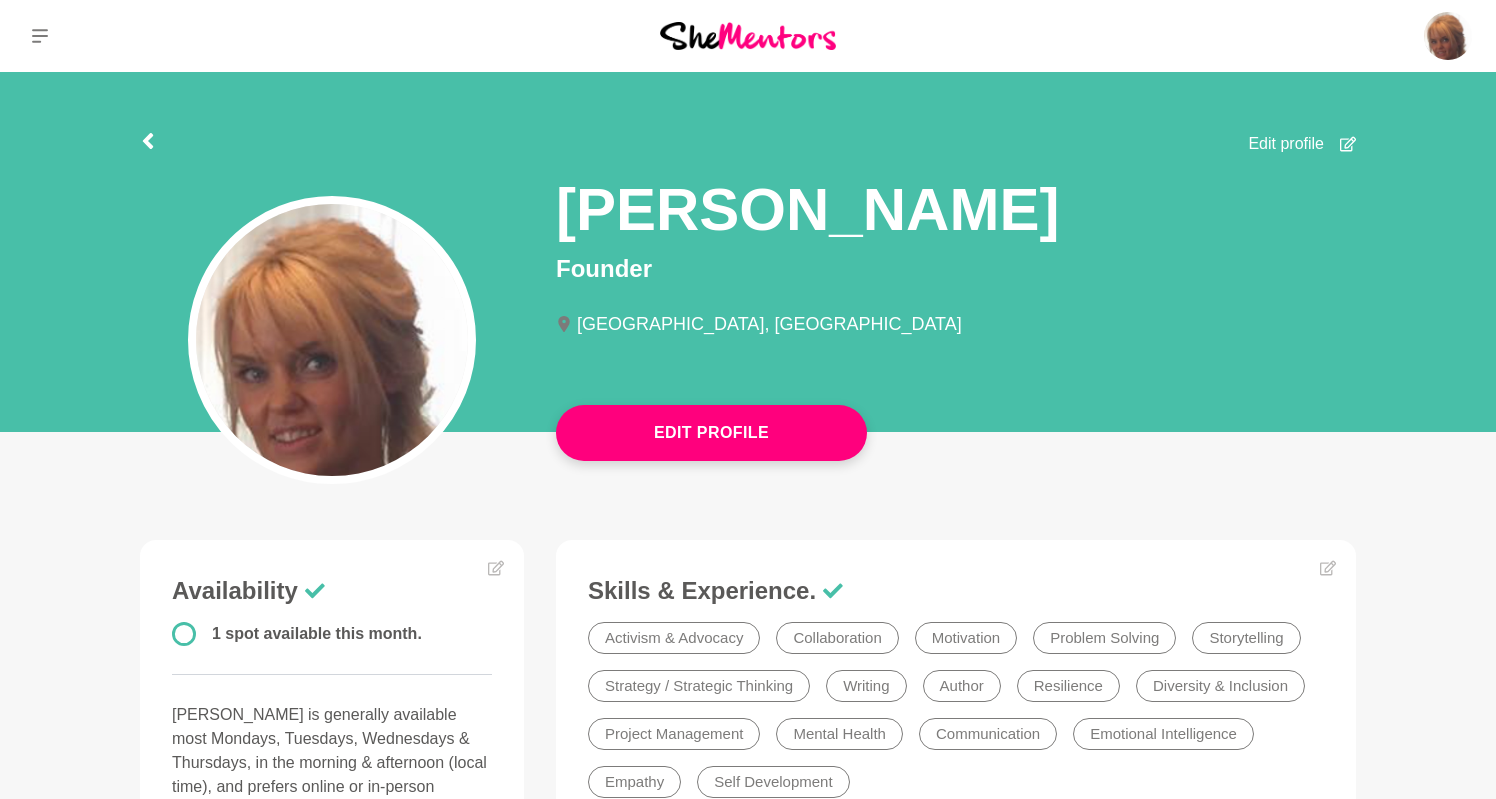 click 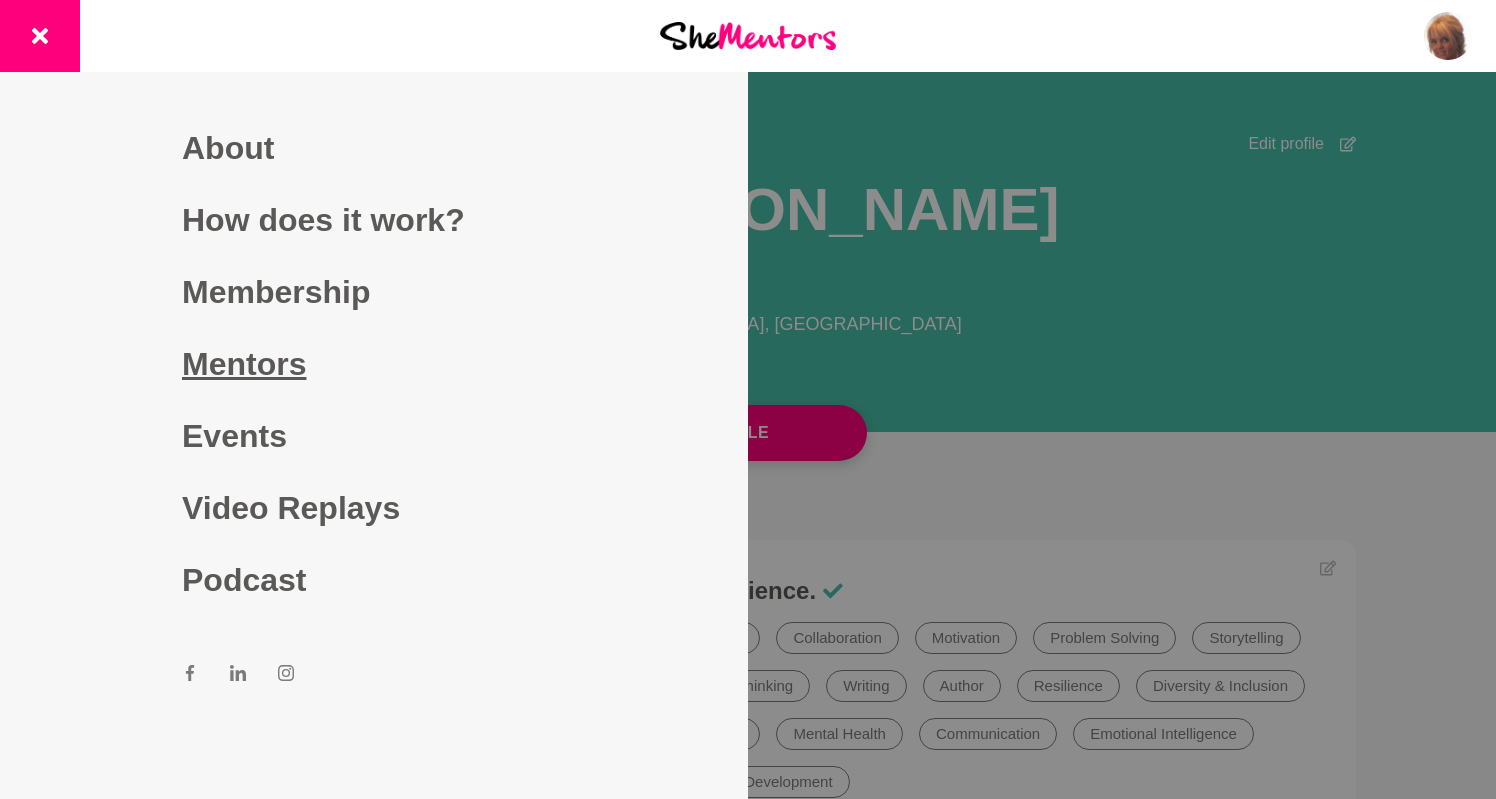click on "Mentors" at bounding box center [374, 364] 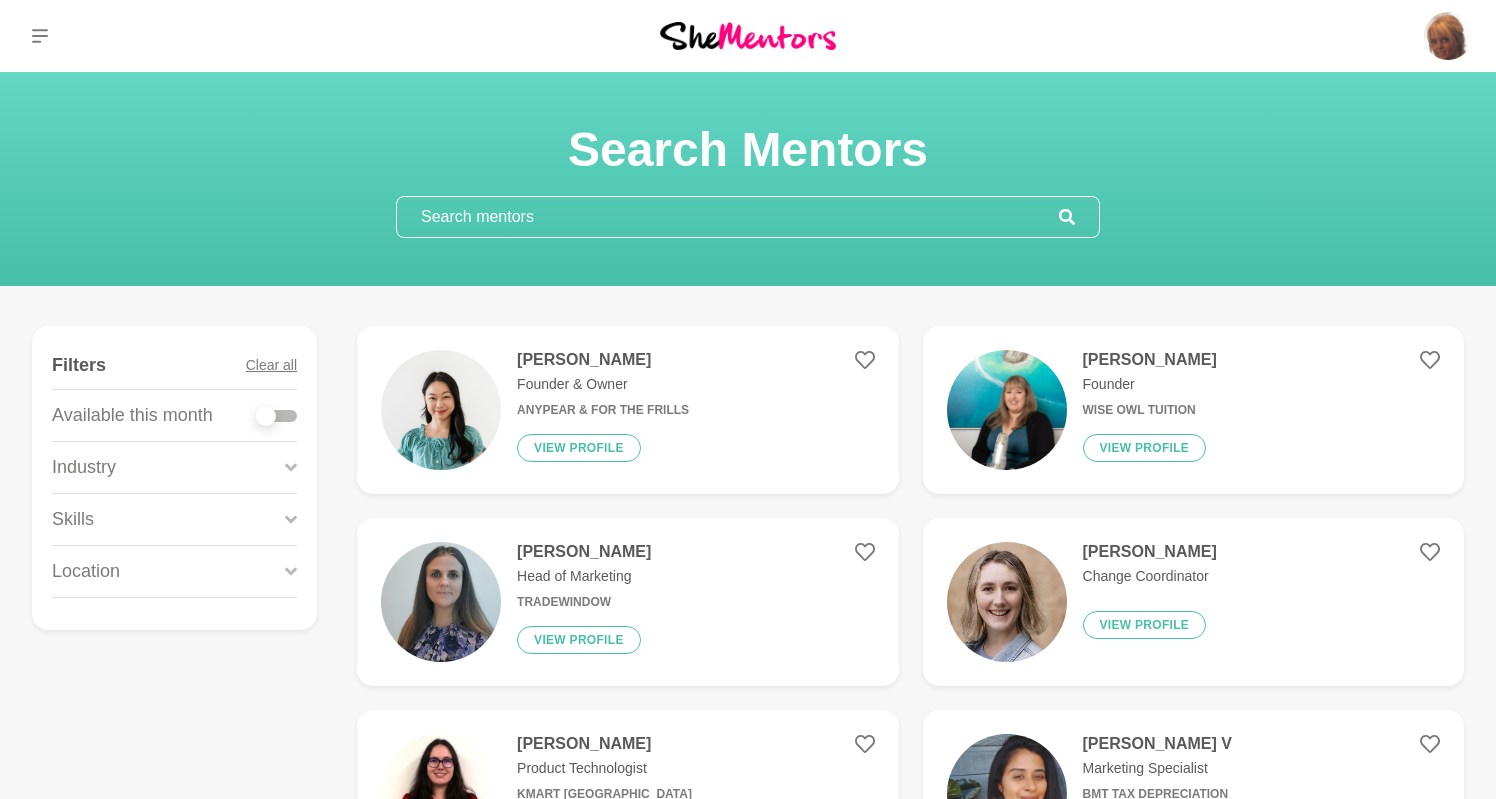 scroll, scrollTop: 26, scrollLeft: 0, axis: vertical 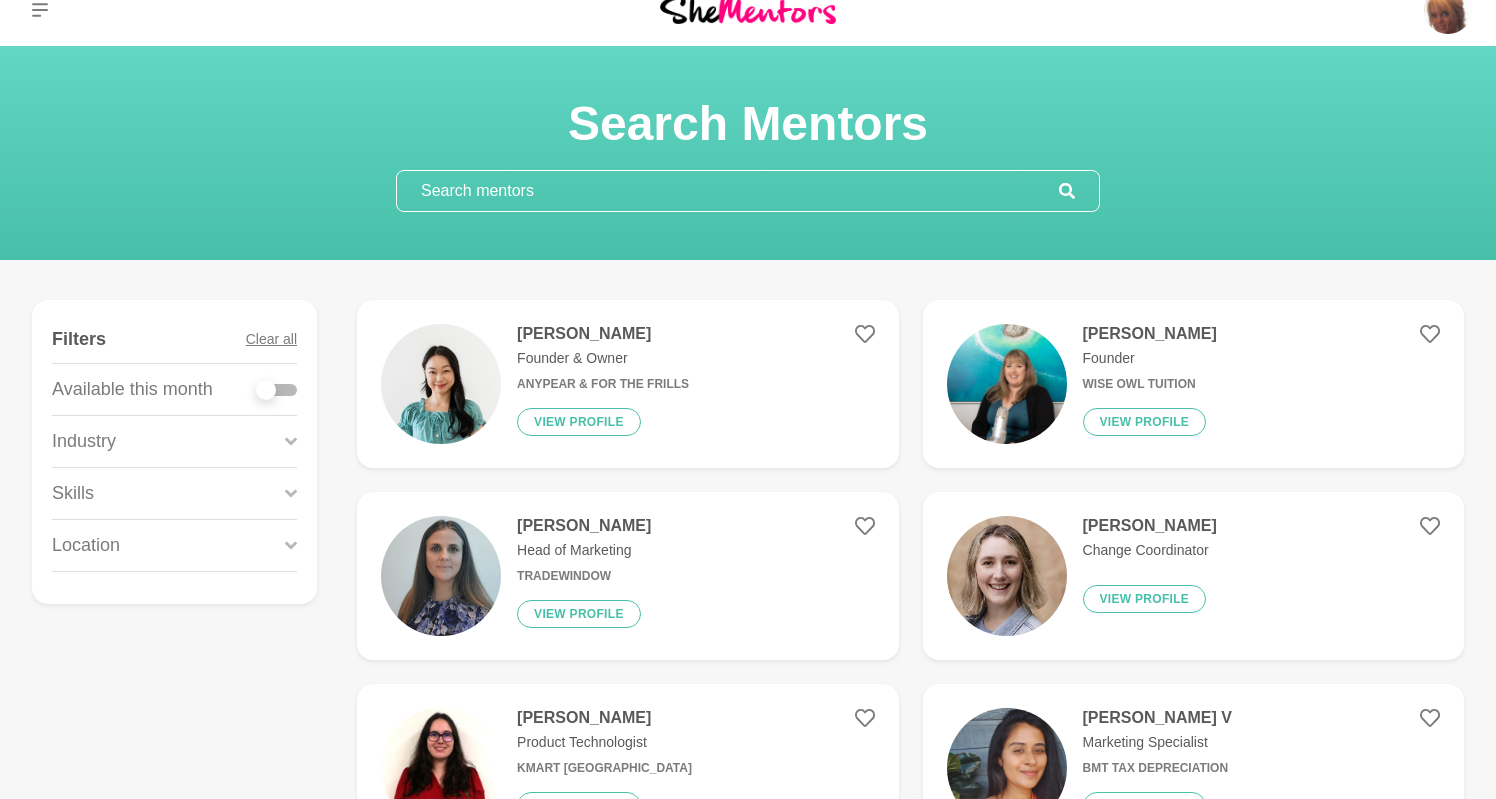 click on "Location" at bounding box center (174, 545) 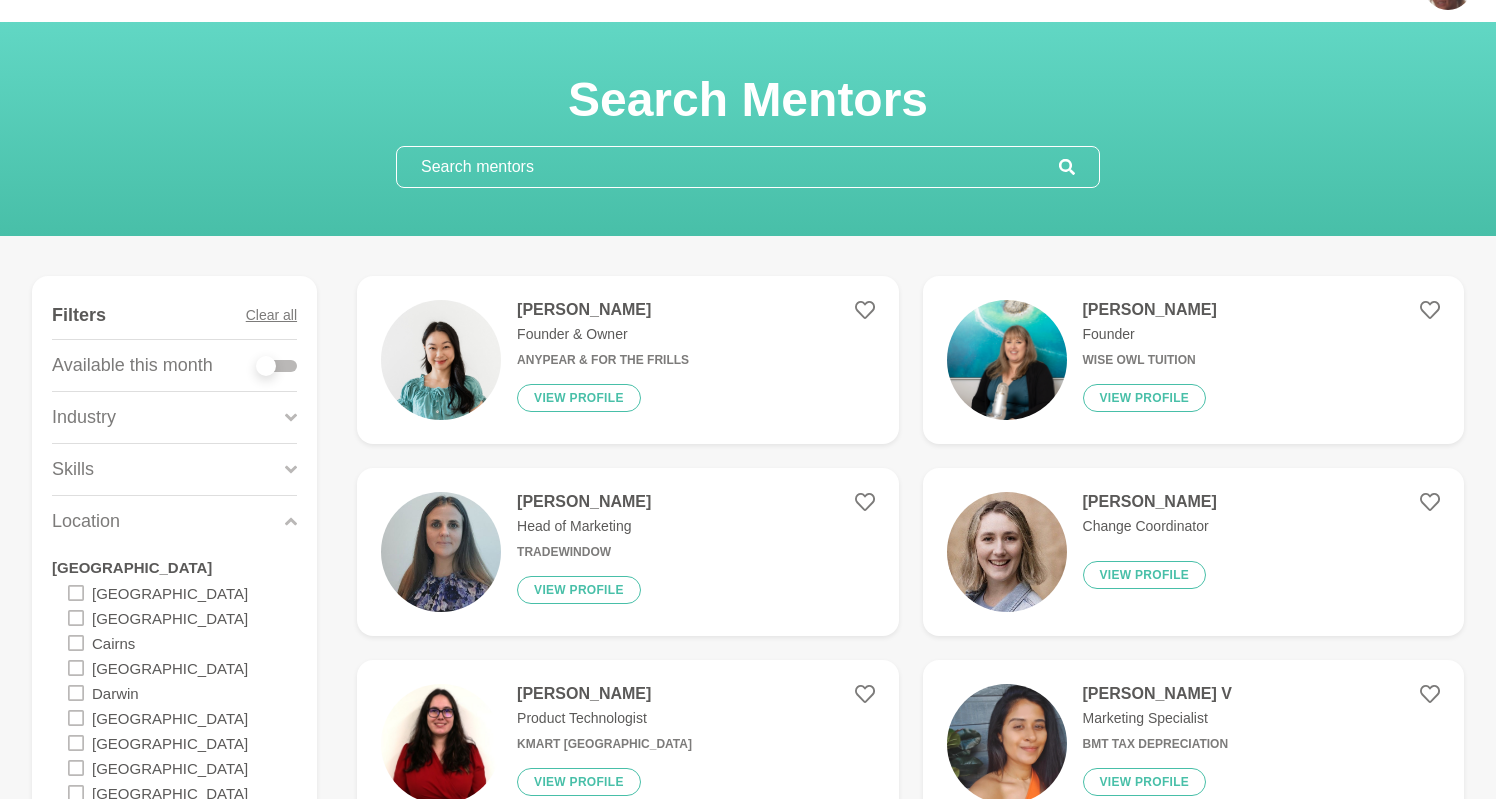 scroll, scrollTop: 48, scrollLeft: 0, axis: vertical 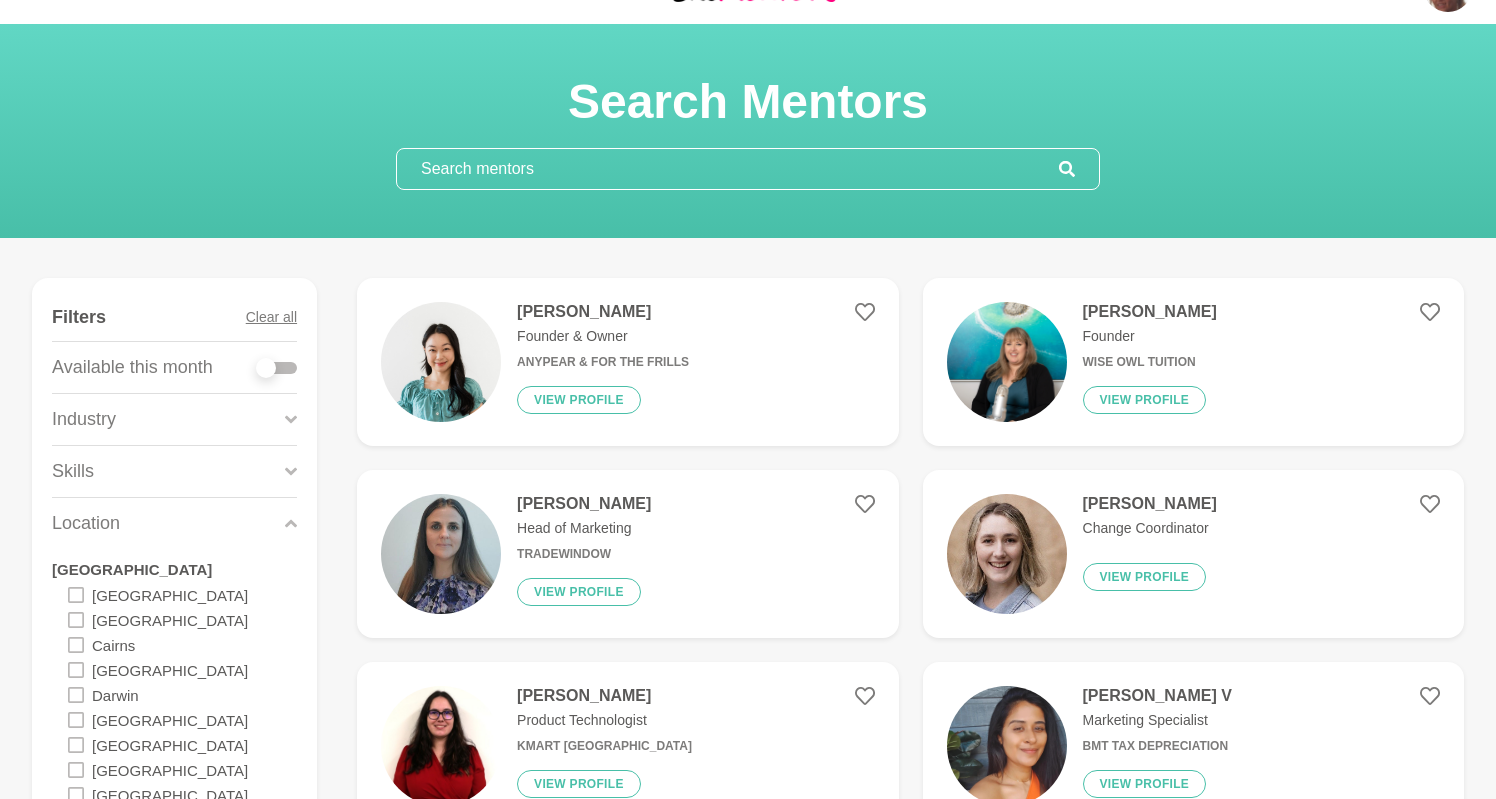 click at bounding box center [728, 169] 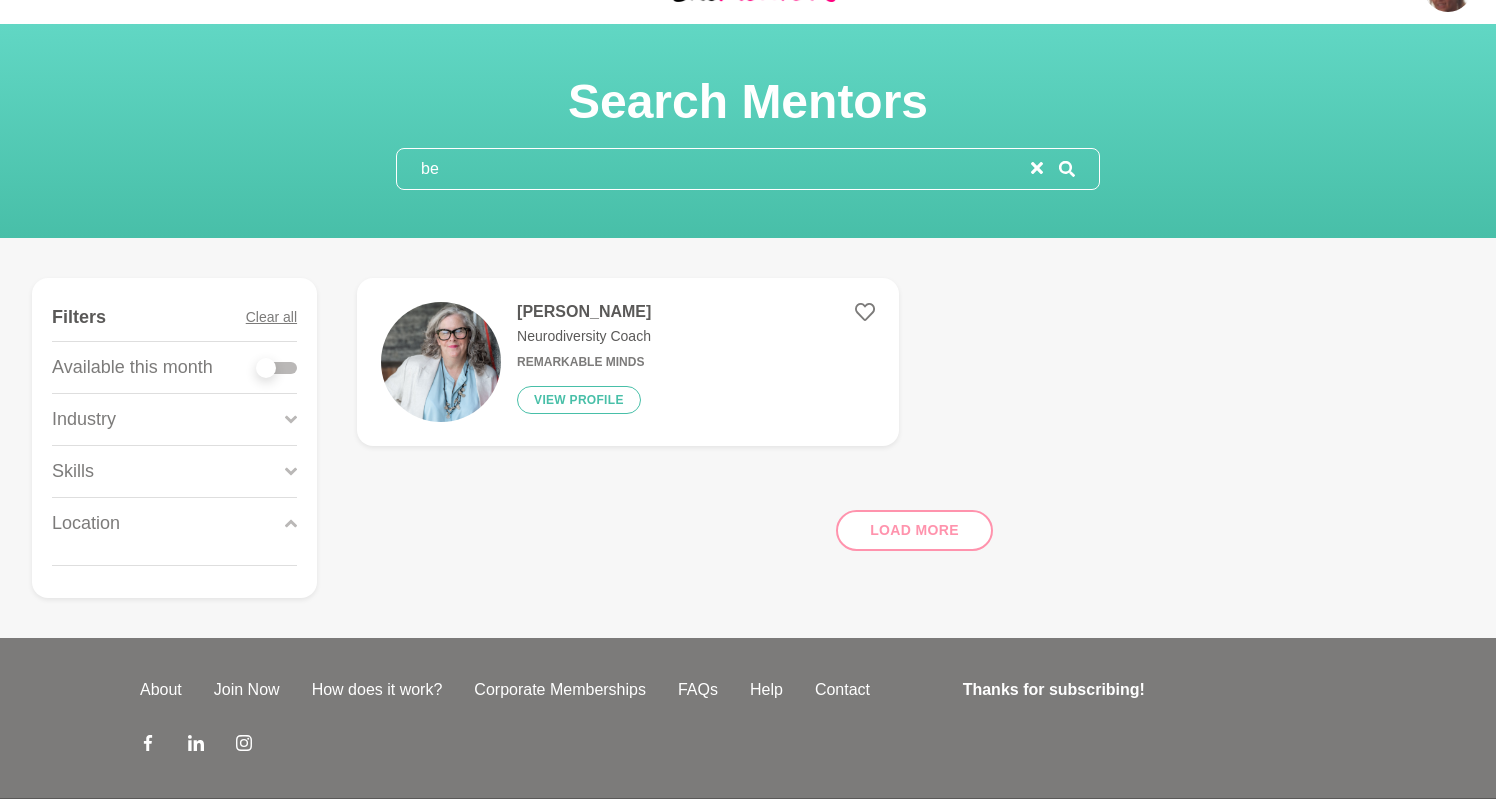 type on "b" 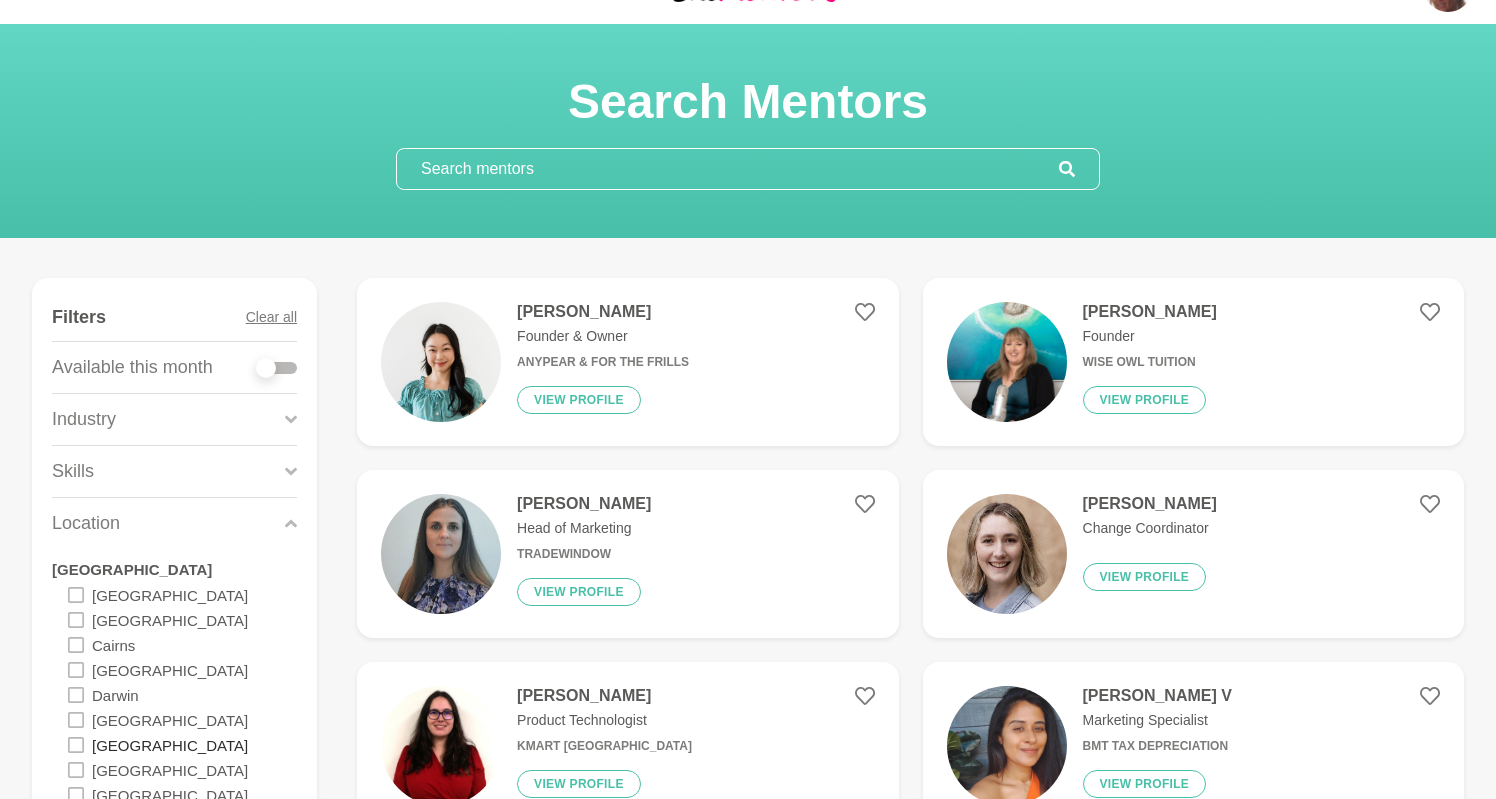 click on "[GEOGRAPHIC_DATA]" at bounding box center (170, 744) 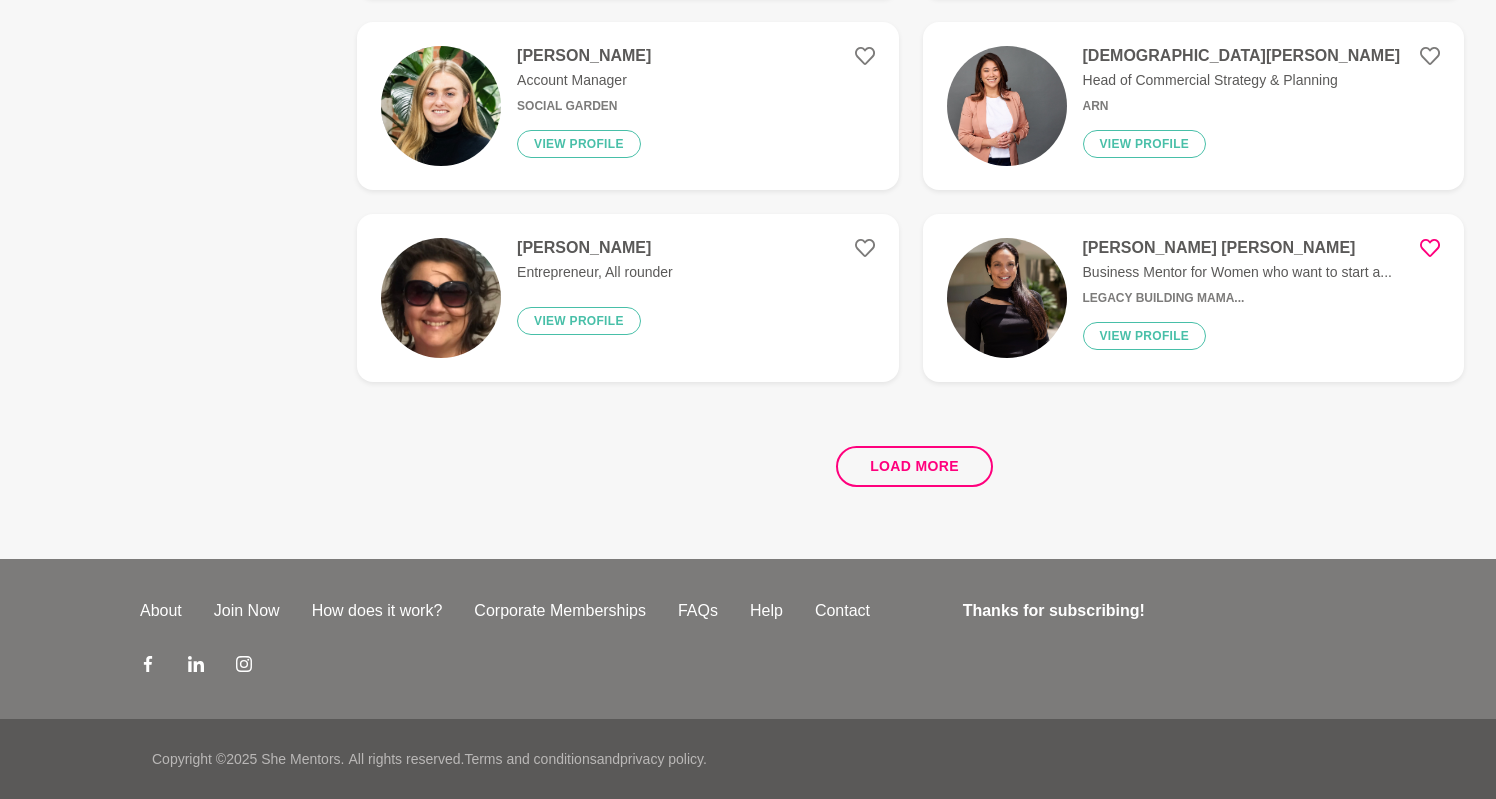 scroll, scrollTop: 3760, scrollLeft: 0, axis: vertical 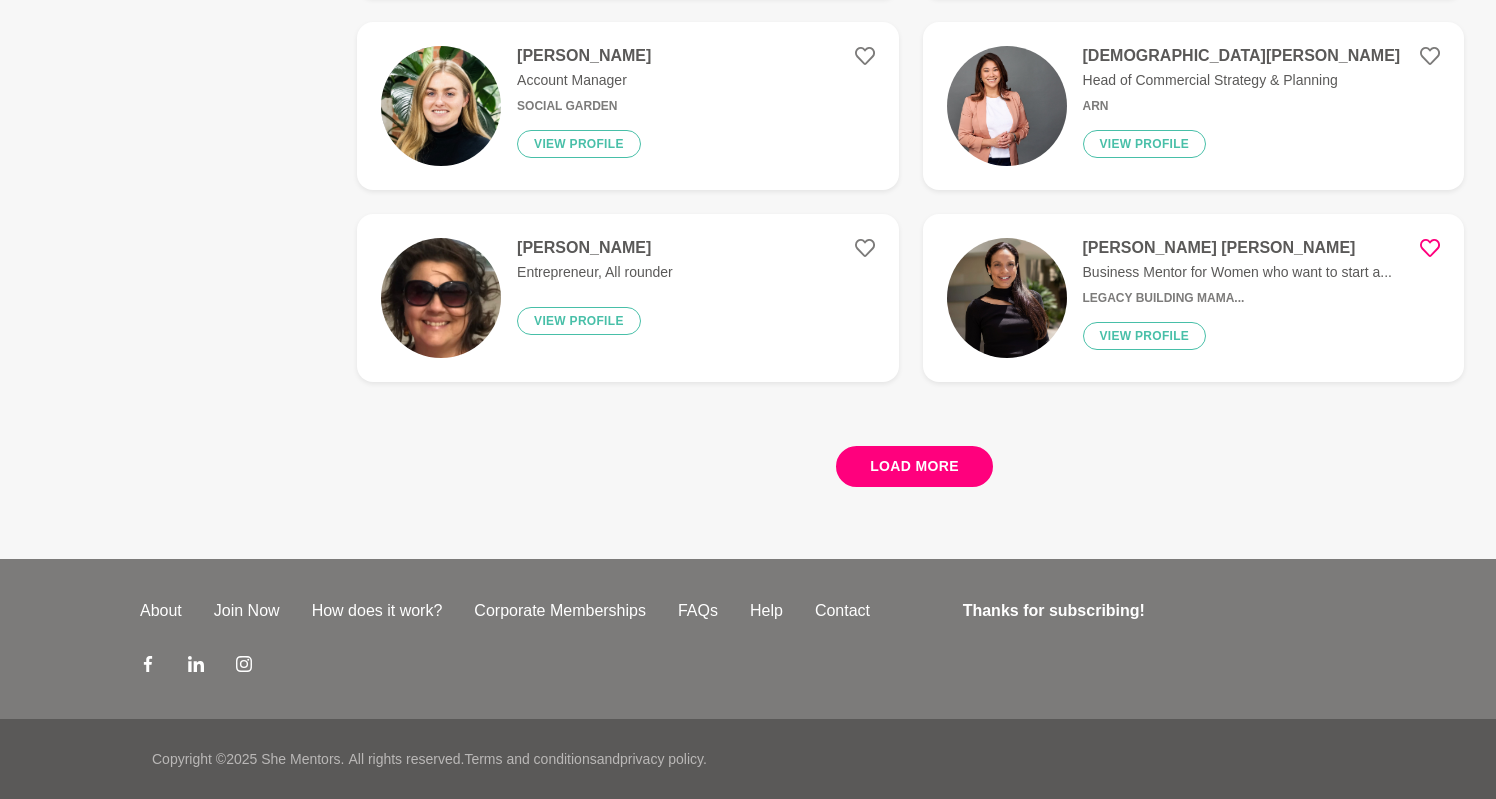 click on "Load more" at bounding box center [914, 466] 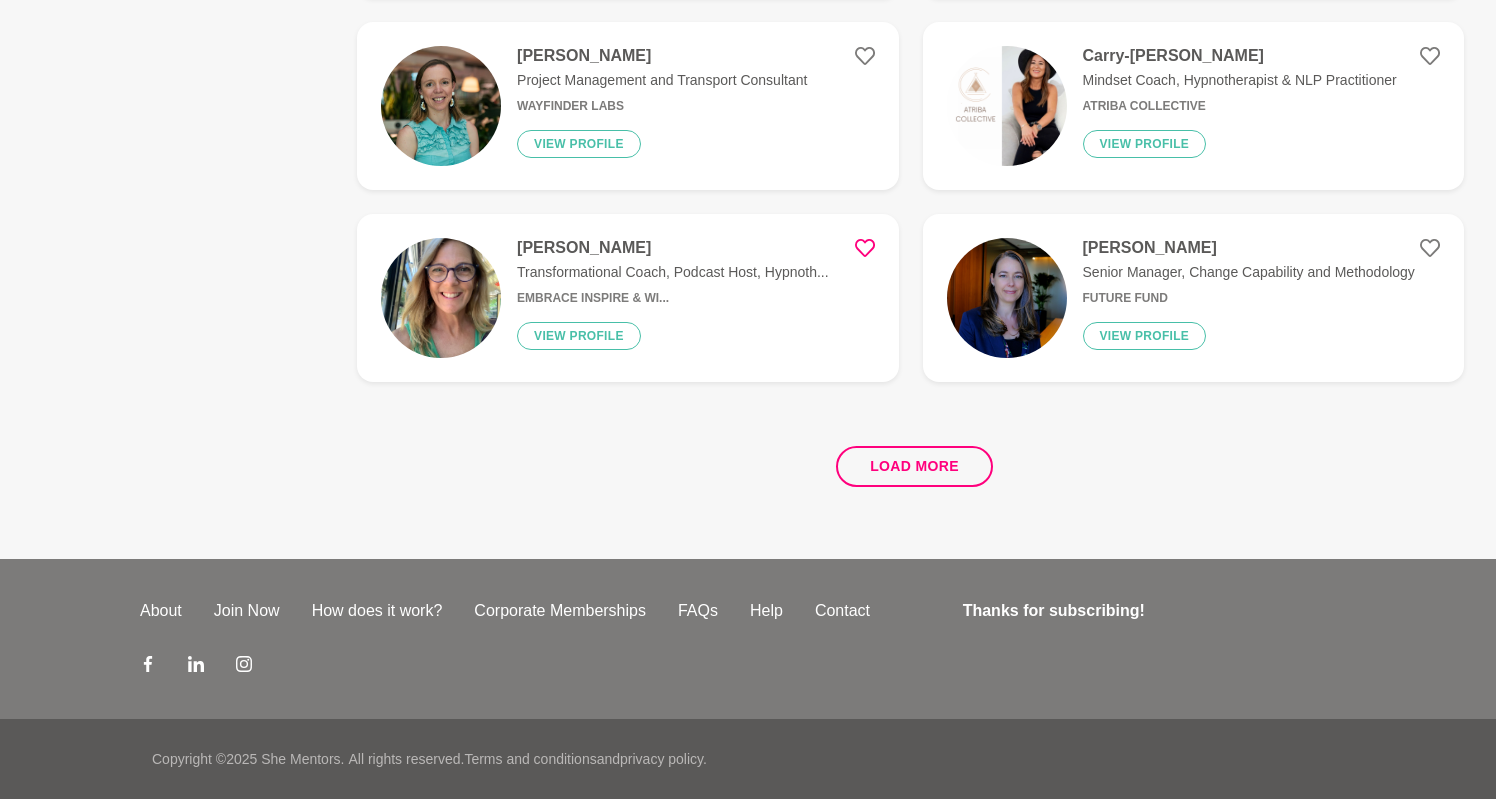 scroll, scrollTop: 7600, scrollLeft: 0, axis: vertical 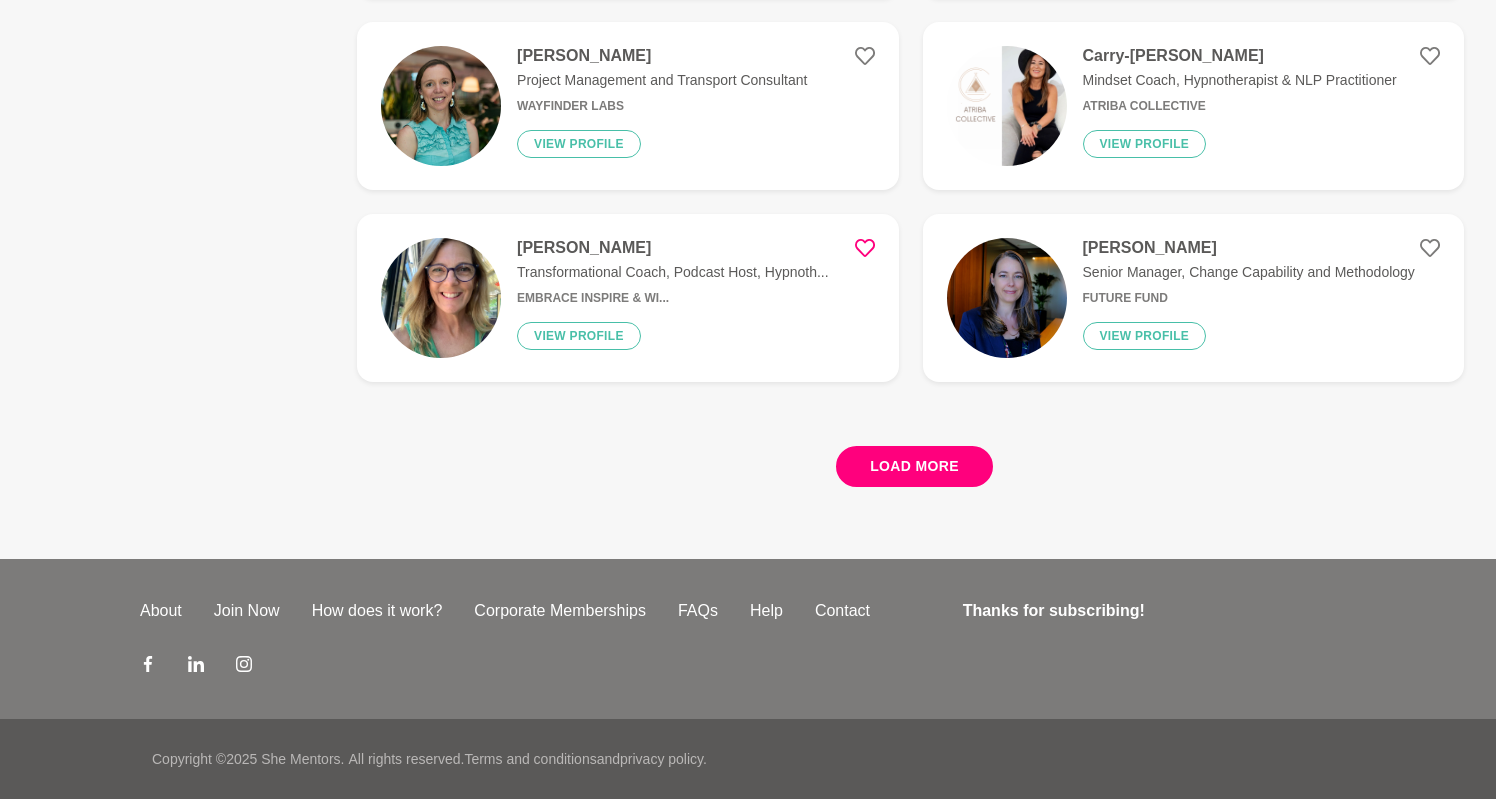 click on "Load more" at bounding box center (914, 466) 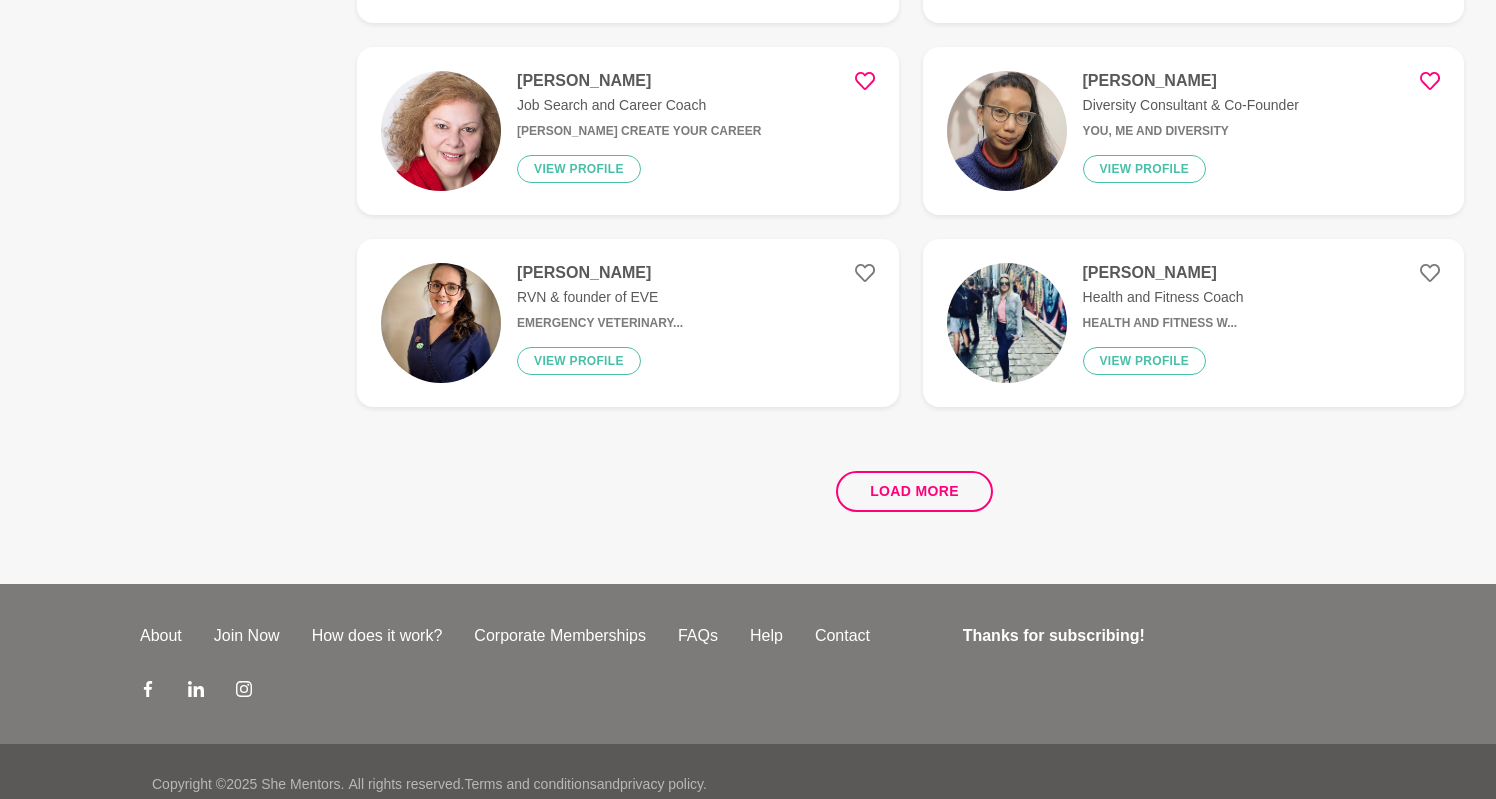 scroll, scrollTop: 11440, scrollLeft: 0, axis: vertical 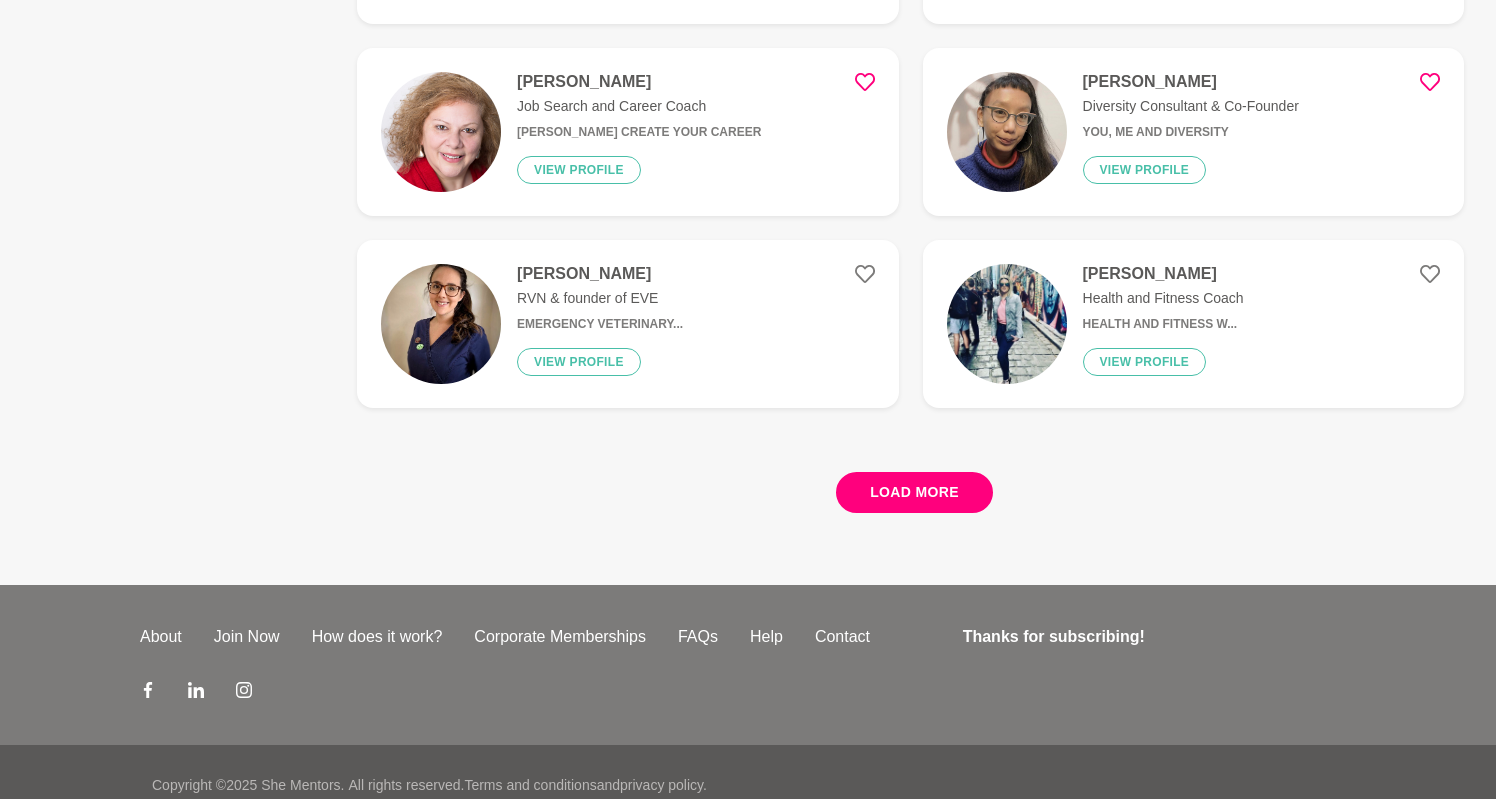 click on "Load more" at bounding box center [914, 492] 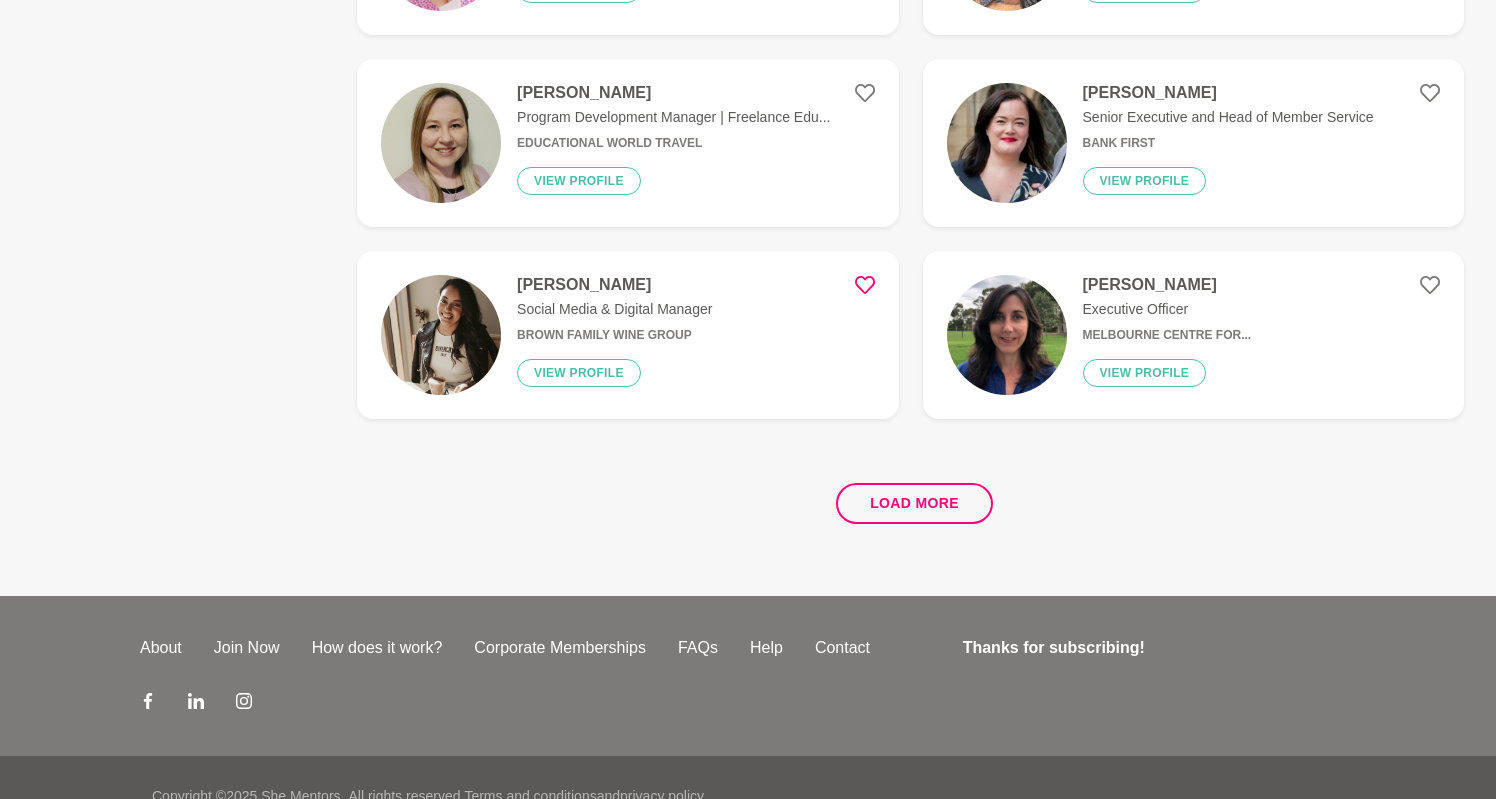 scroll, scrollTop: 15280, scrollLeft: 0, axis: vertical 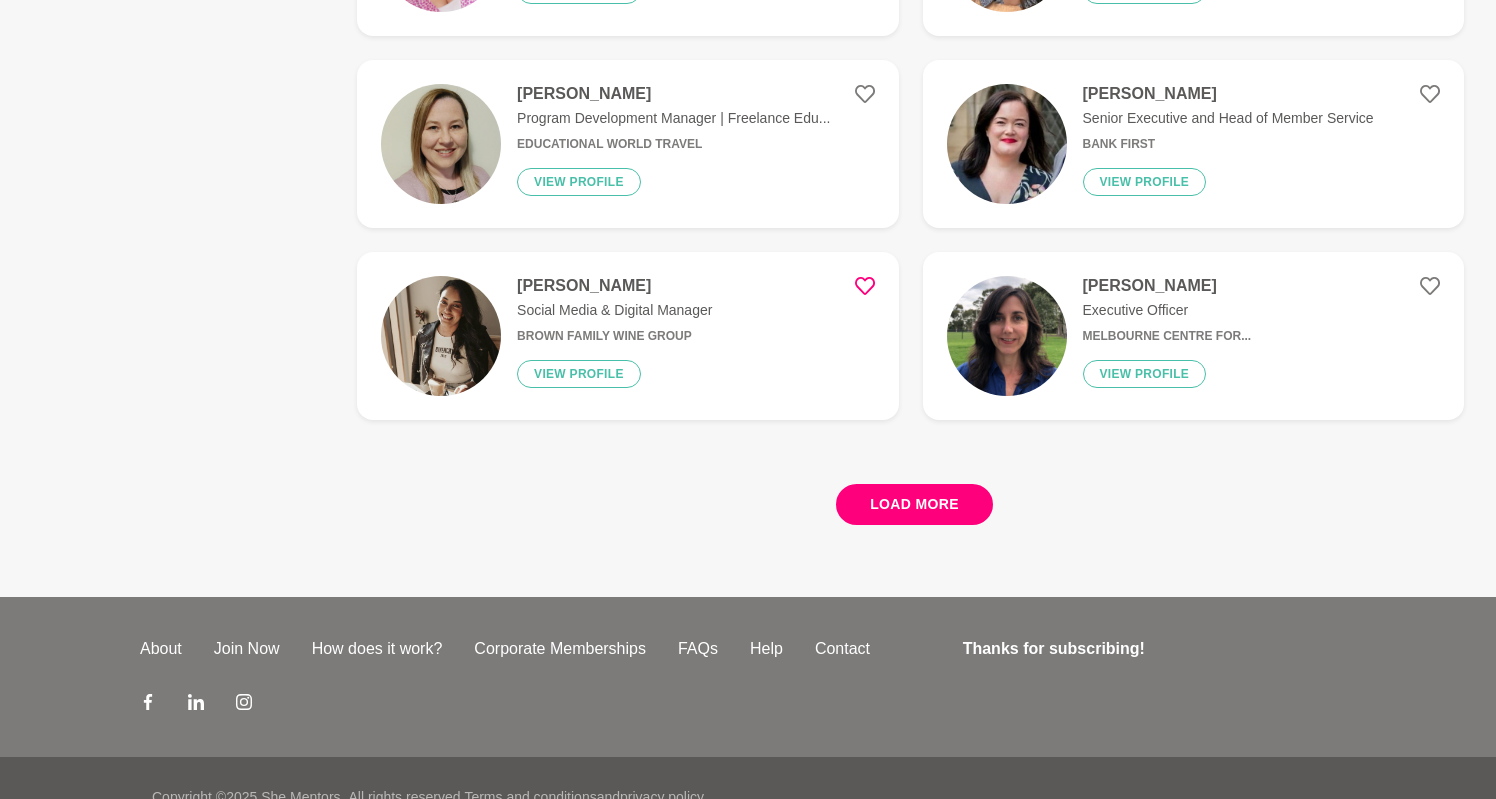 click on "Load more" at bounding box center [914, 504] 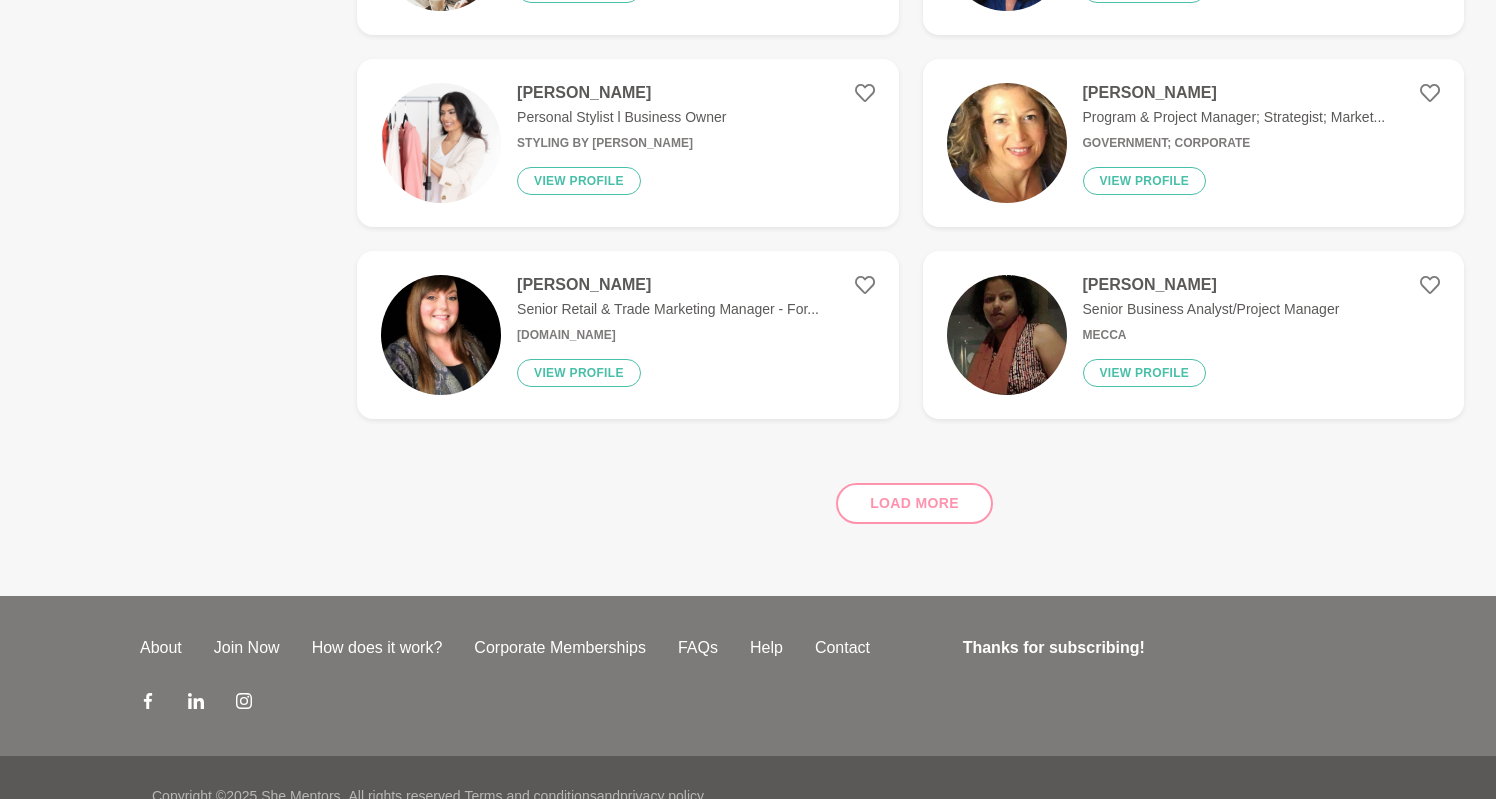 scroll, scrollTop: 15664, scrollLeft: 0, axis: vertical 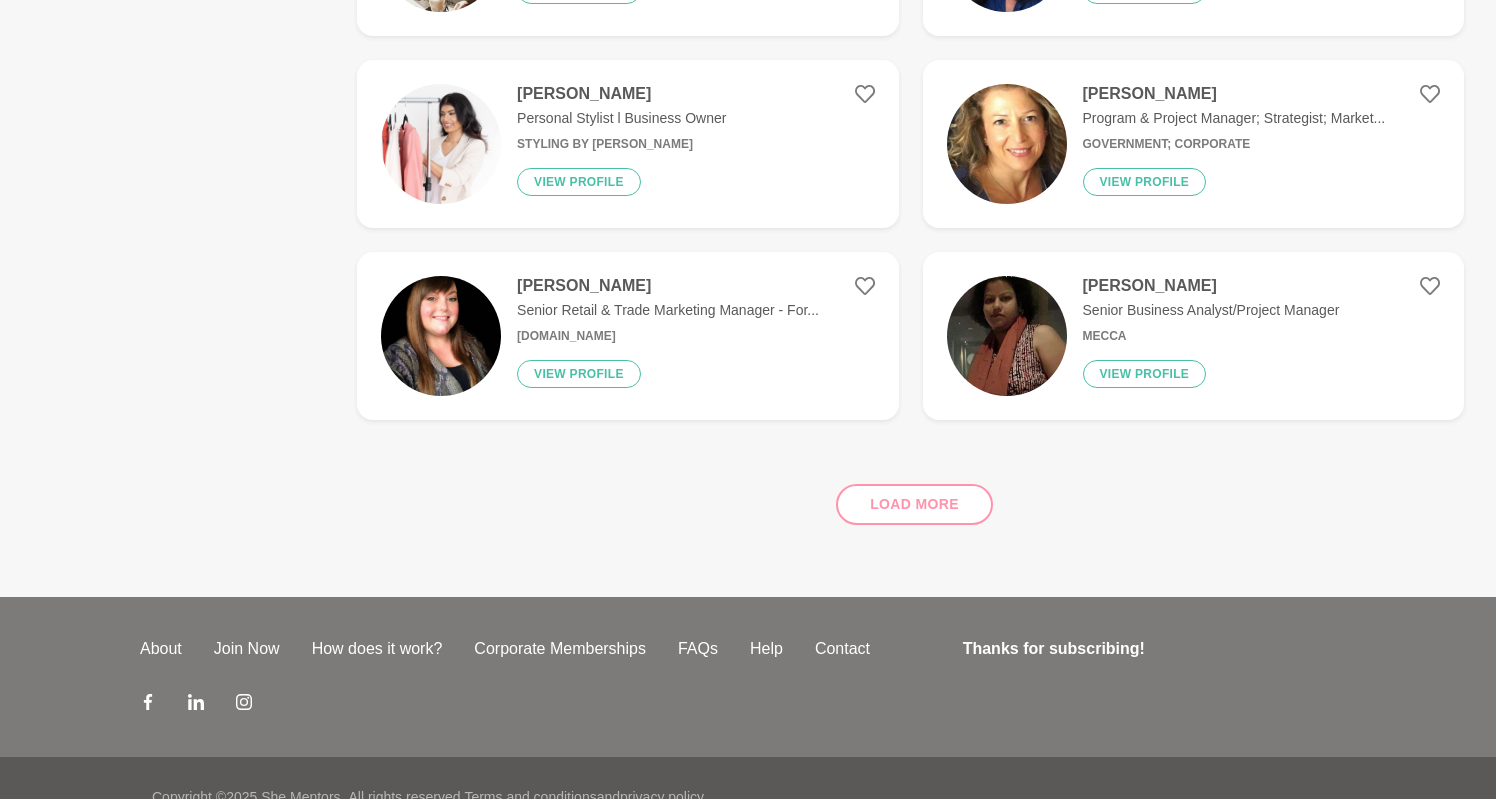 click on "Load more" at bounding box center (910, 496) 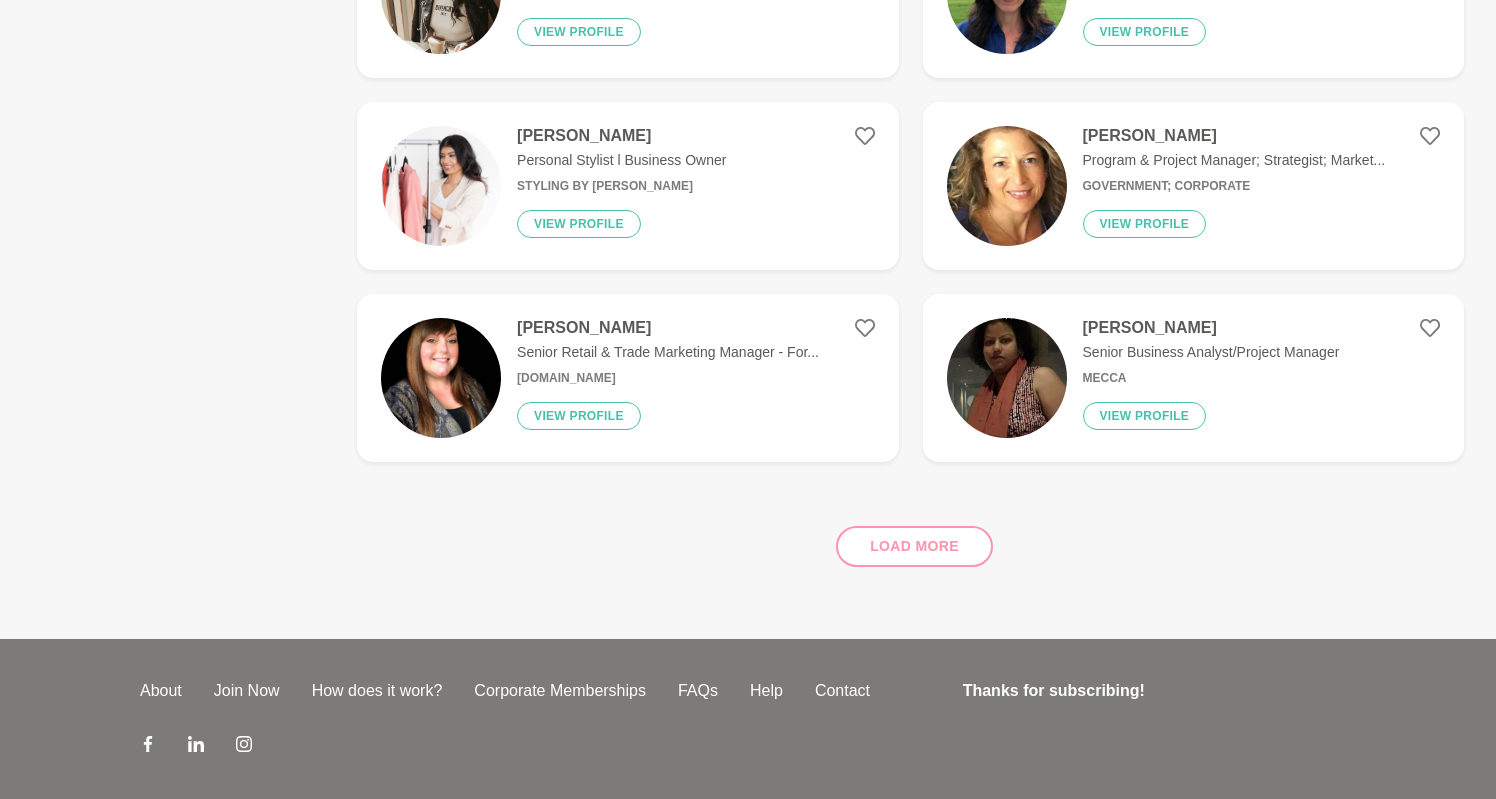 scroll, scrollTop: 15621, scrollLeft: 0, axis: vertical 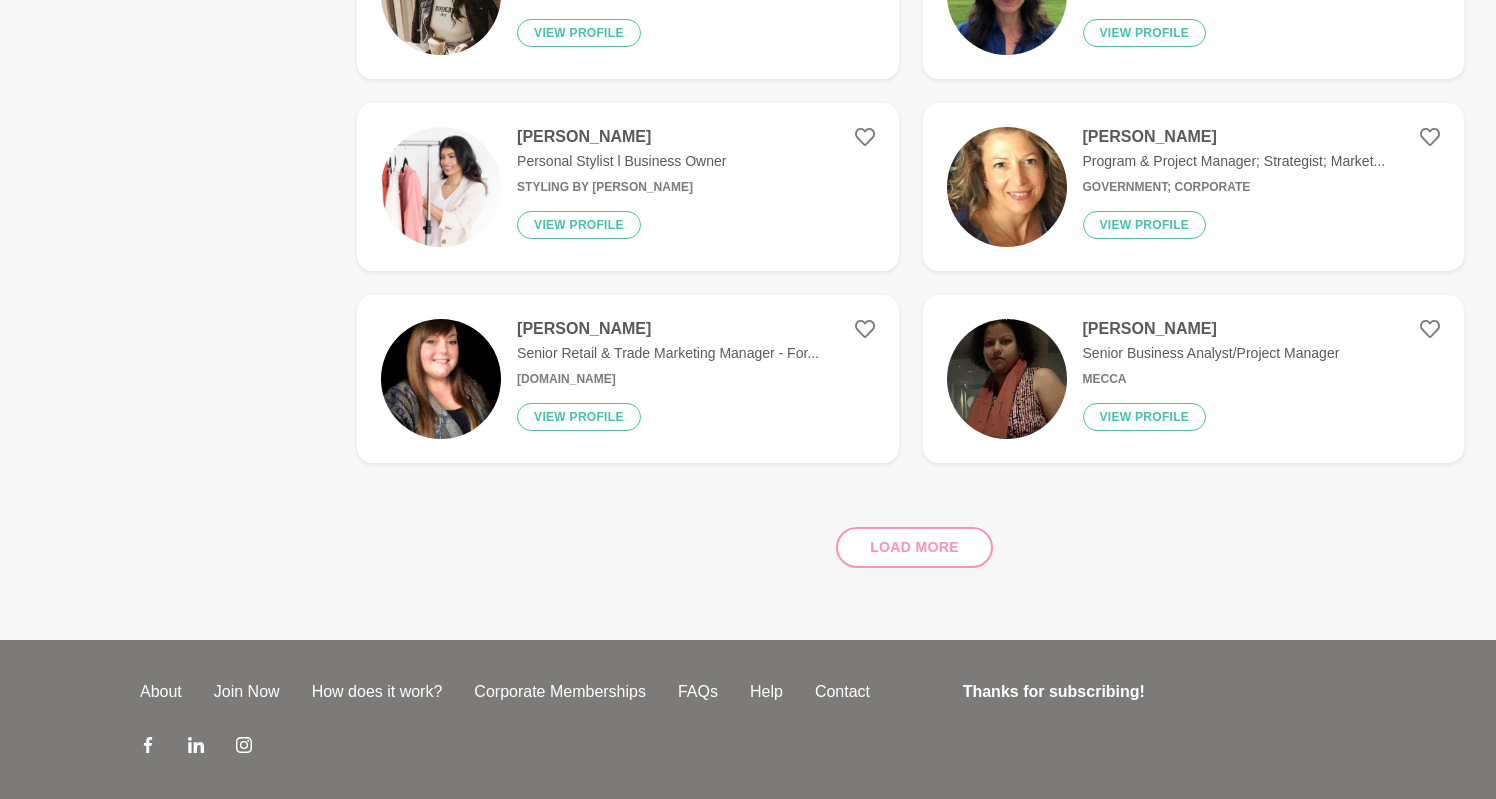click on "Load more" at bounding box center (910, 539) 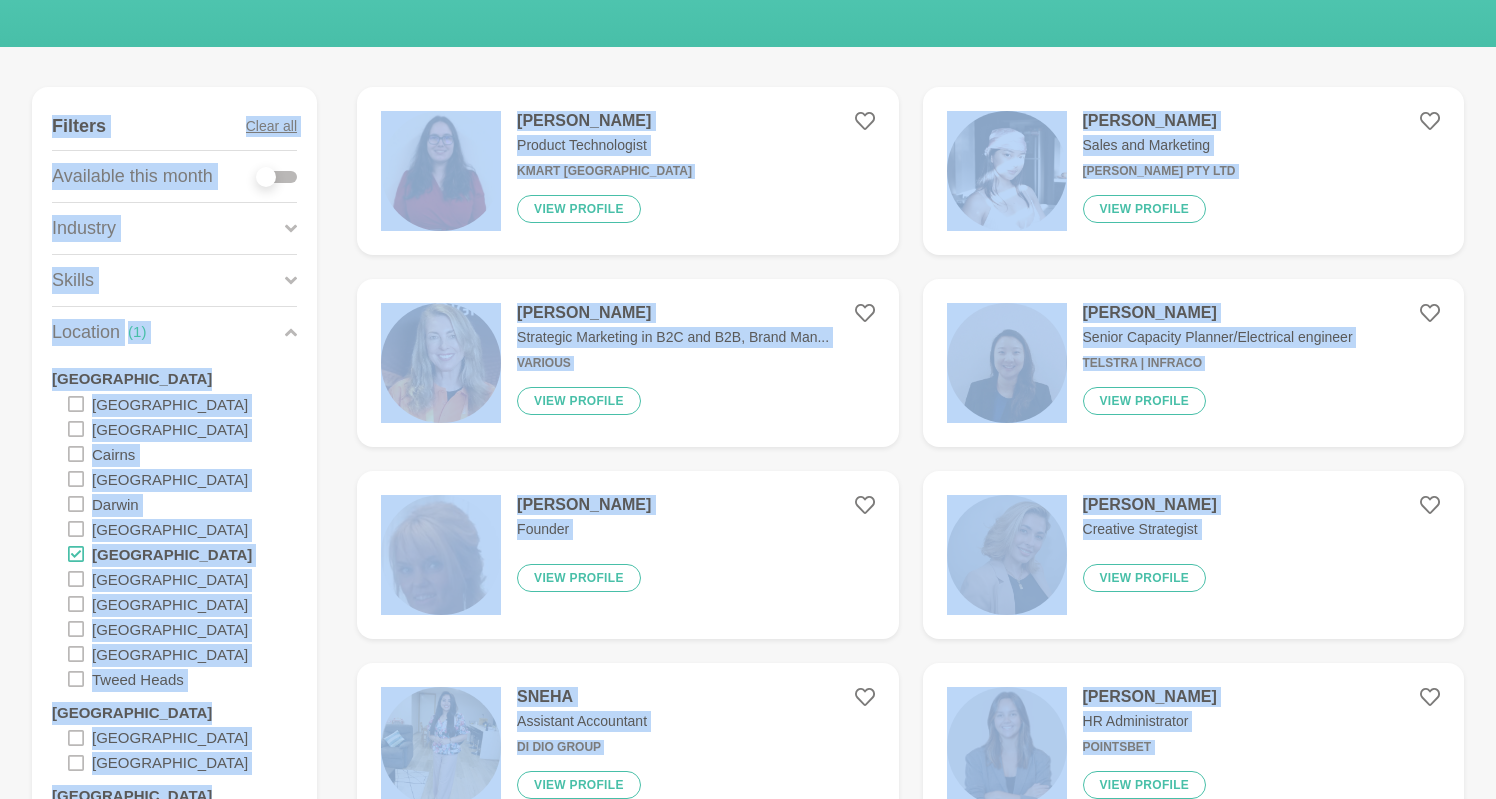scroll, scrollTop: 0, scrollLeft: 0, axis: both 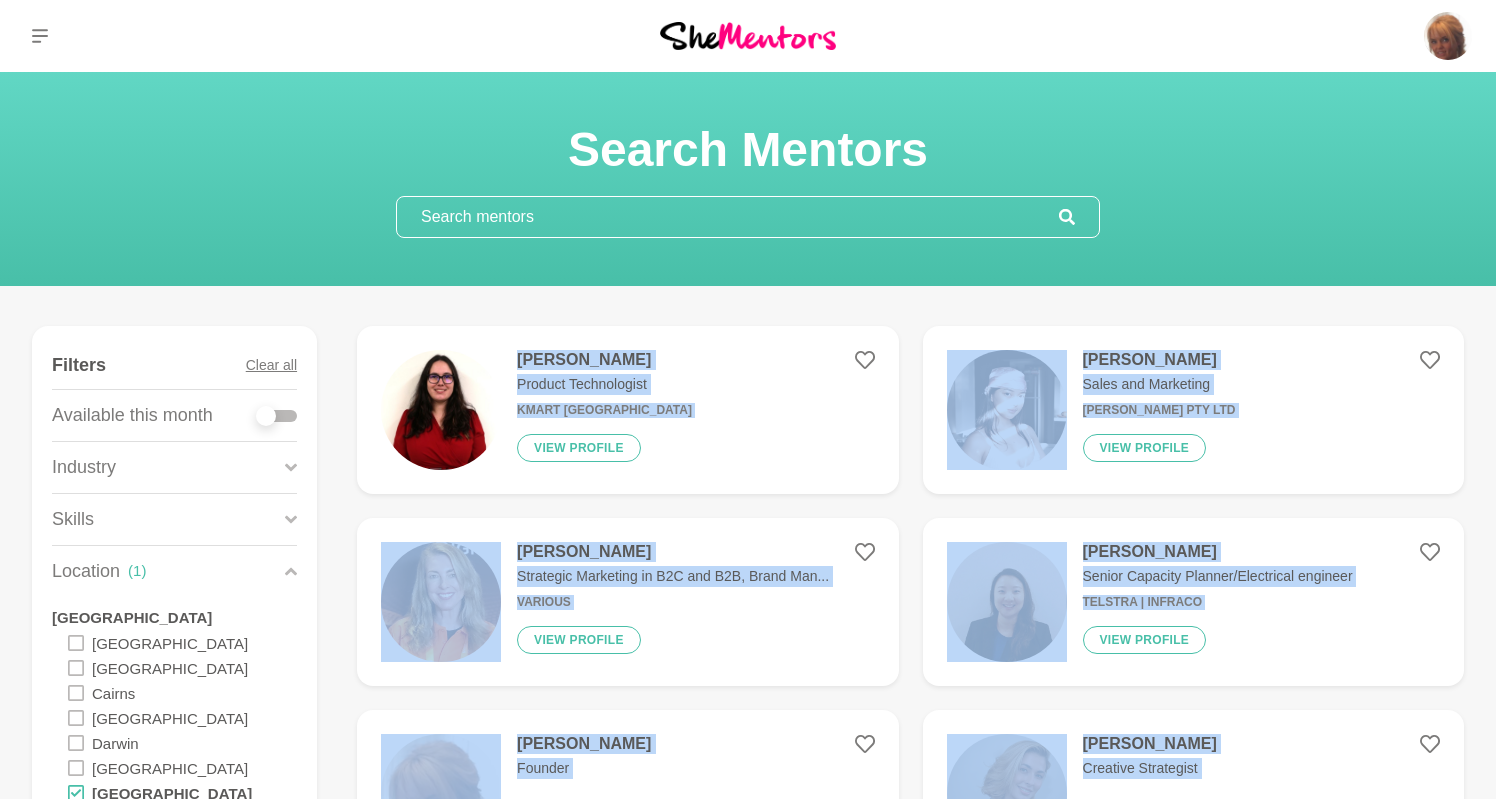 drag, startPoint x: 1438, startPoint y: 473, endPoint x: 378, endPoint y: 350, distance: 1067.1124 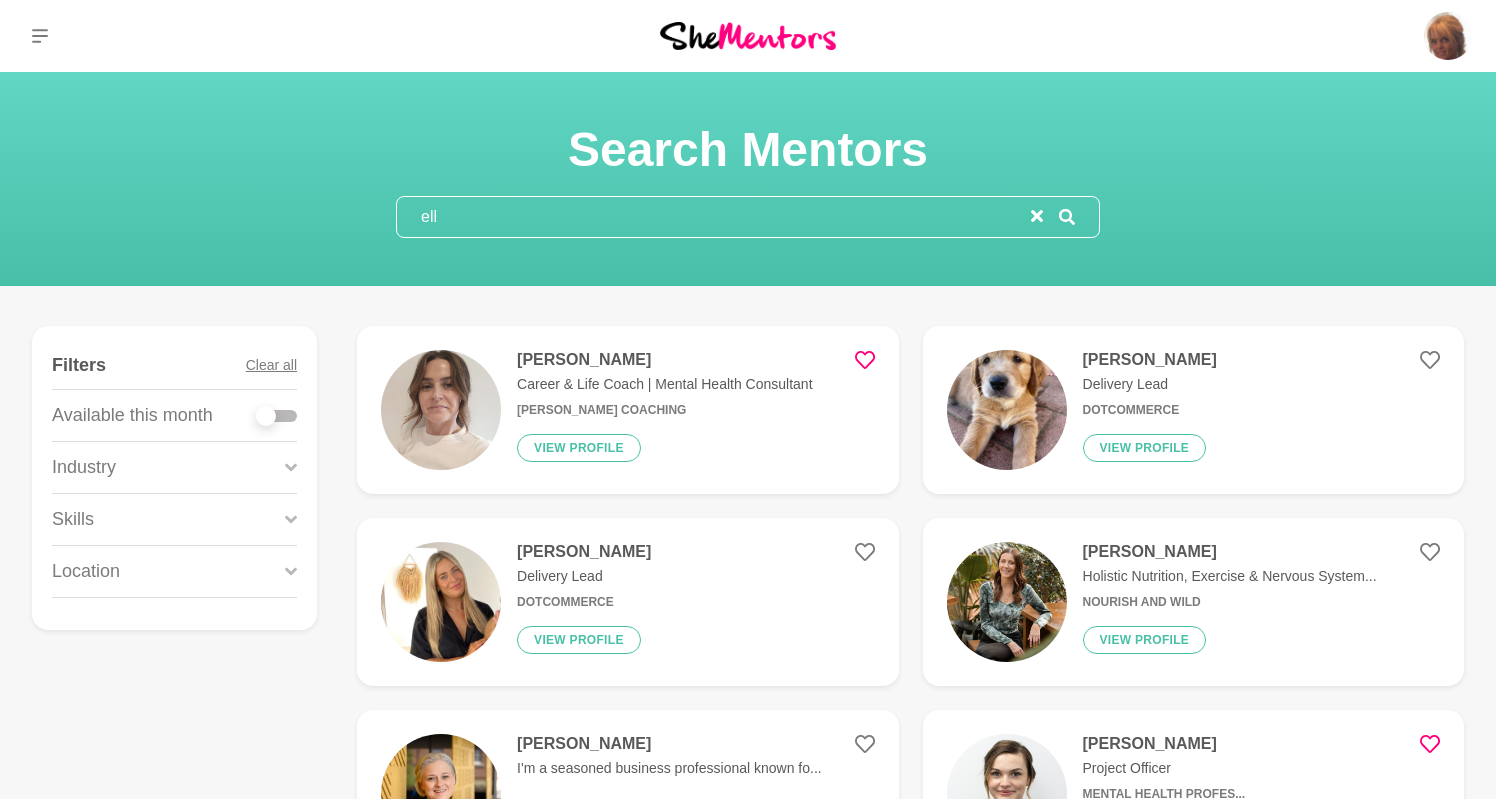 type on "elle" 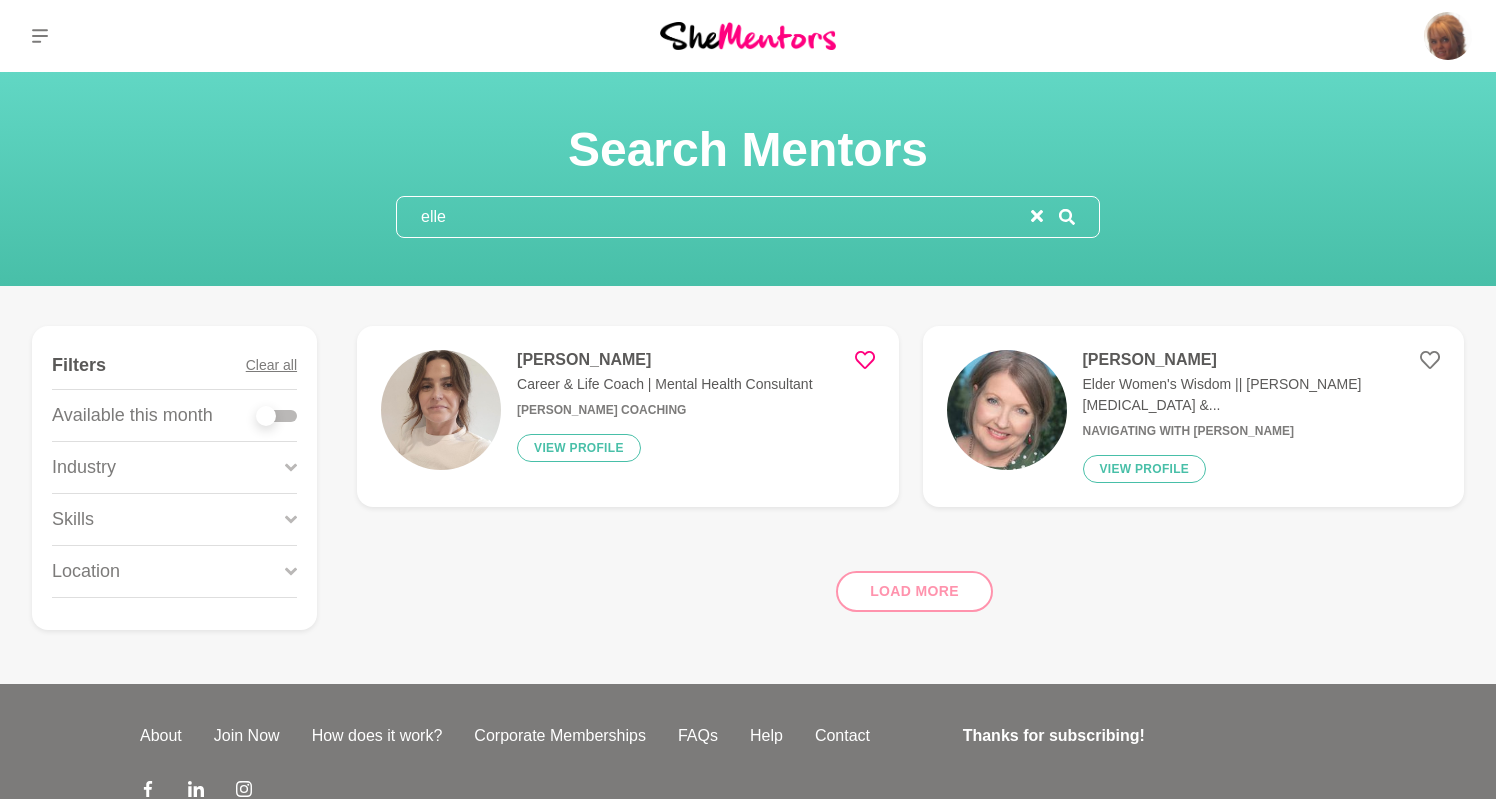 click on "[PERSON_NAME]" at bounding box center [664, 360] 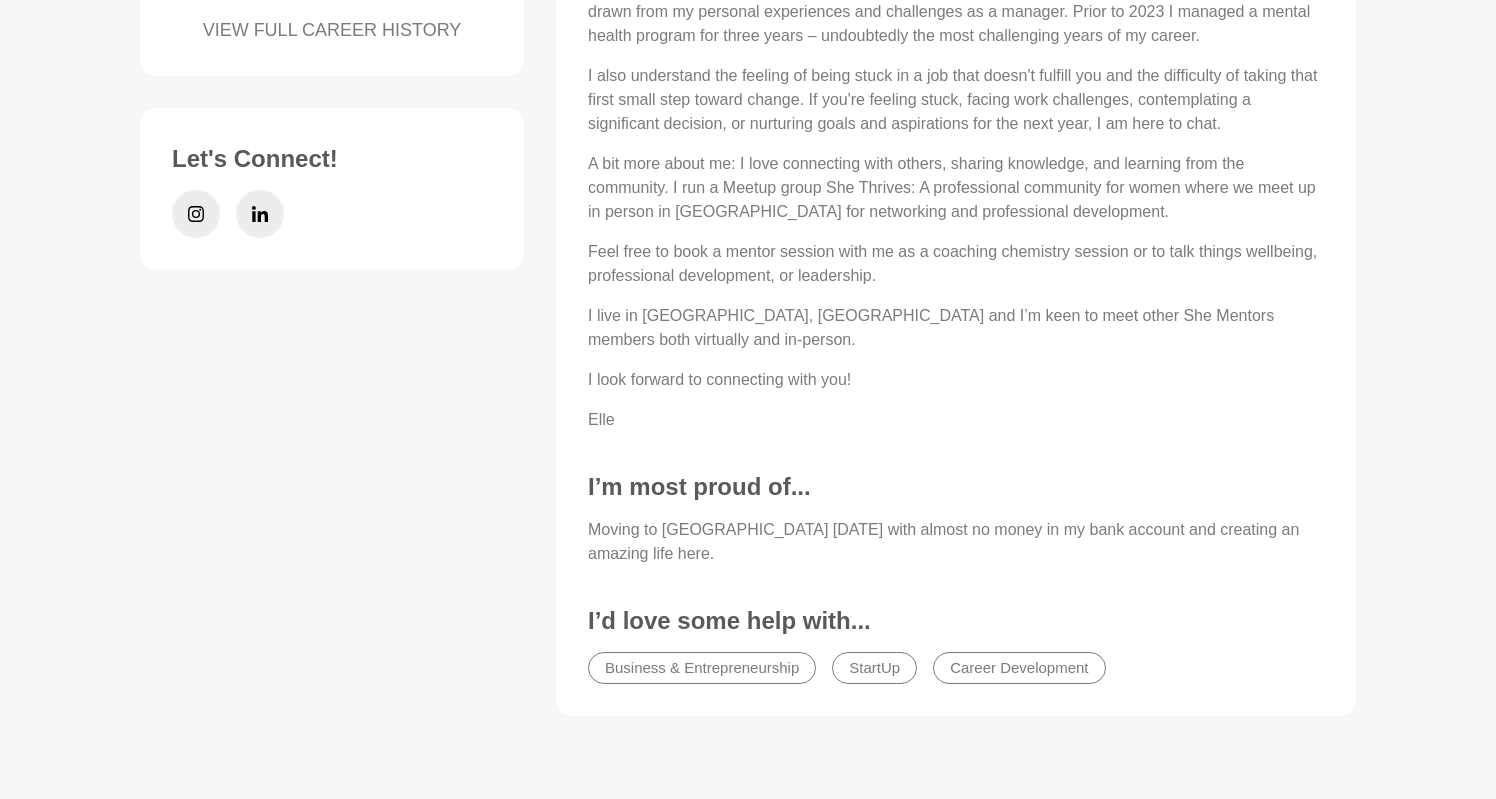 scroll, scrollTop: 919, scrollLeft: 0, axis: vertical 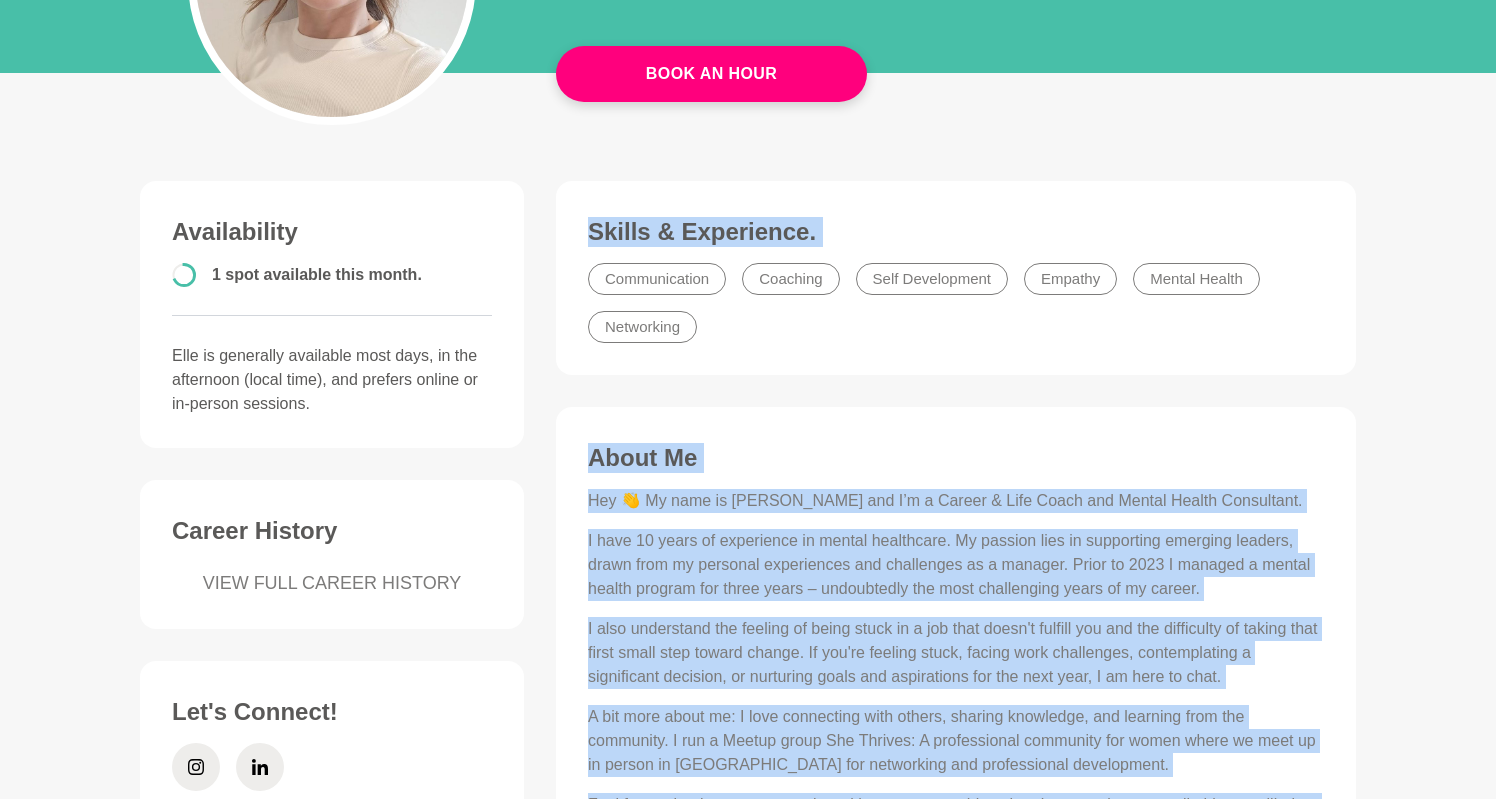 drag, startPoint x: 654, startPoint y: 566, endPoint x: 568, endPoint y: 151, distance: 423.81717 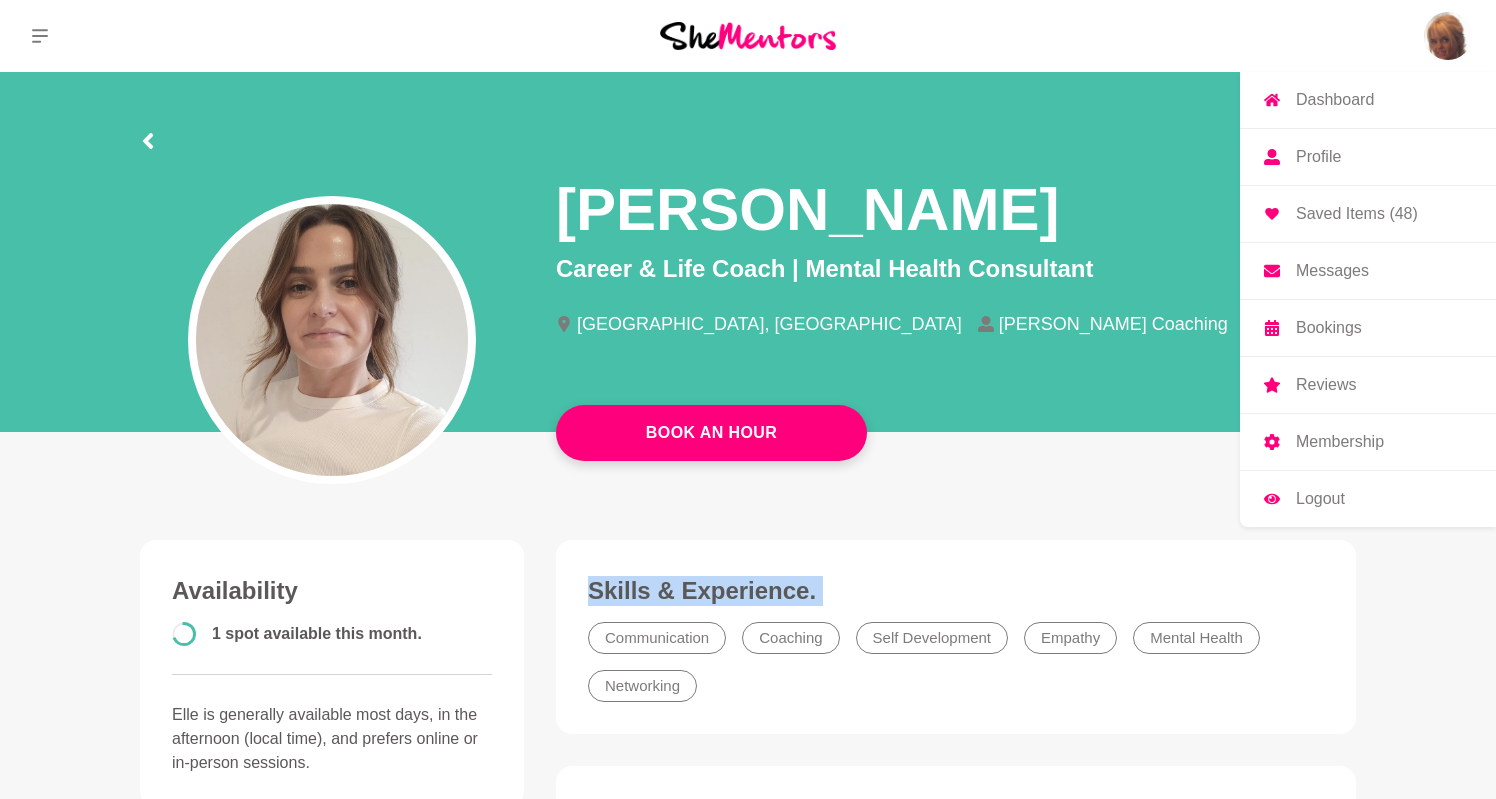 scroll, scrollTop: 0, scrollLeft: 0, axis: both 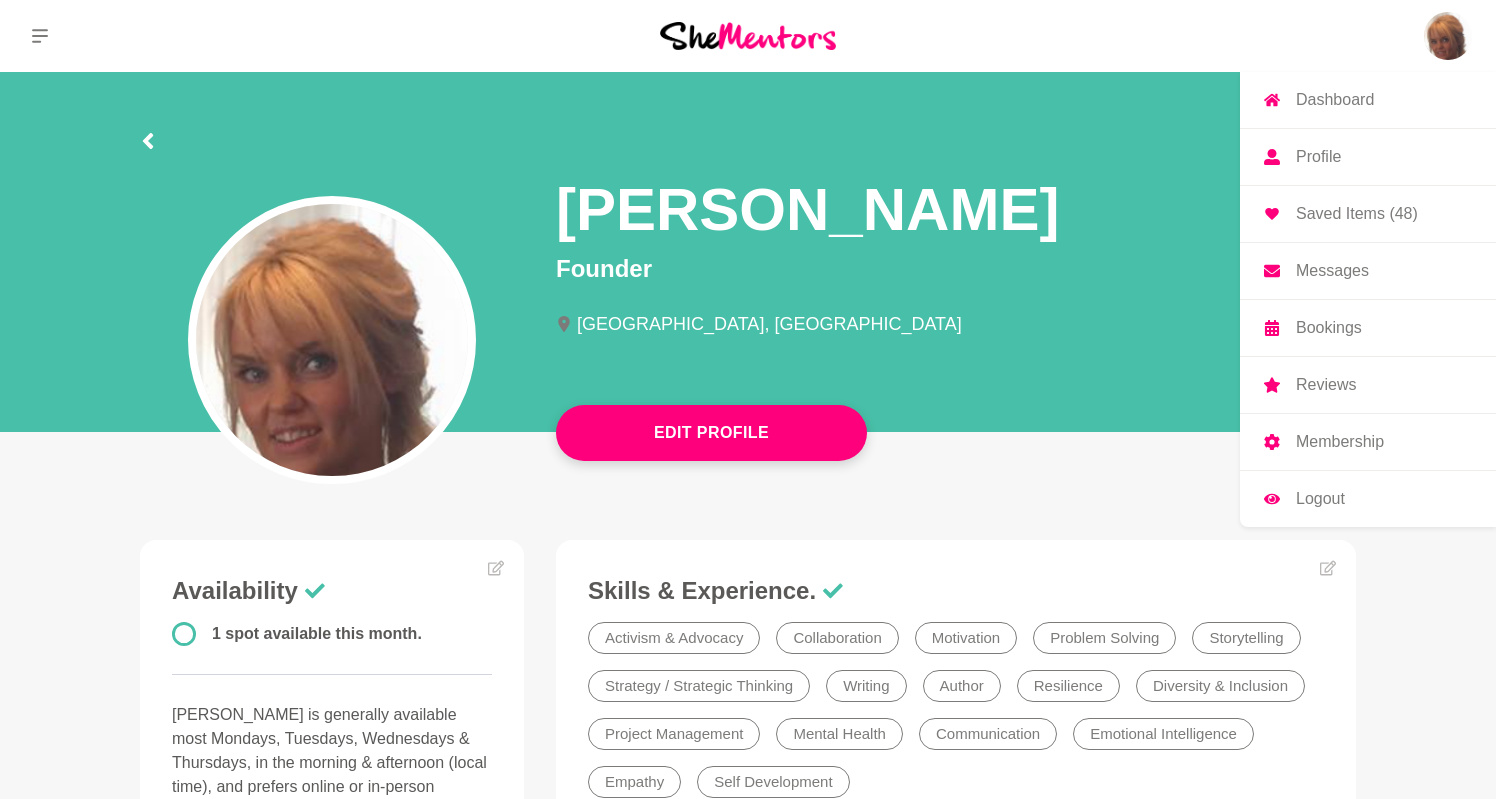 click on "Profile" at bounding box center [1368, 157] 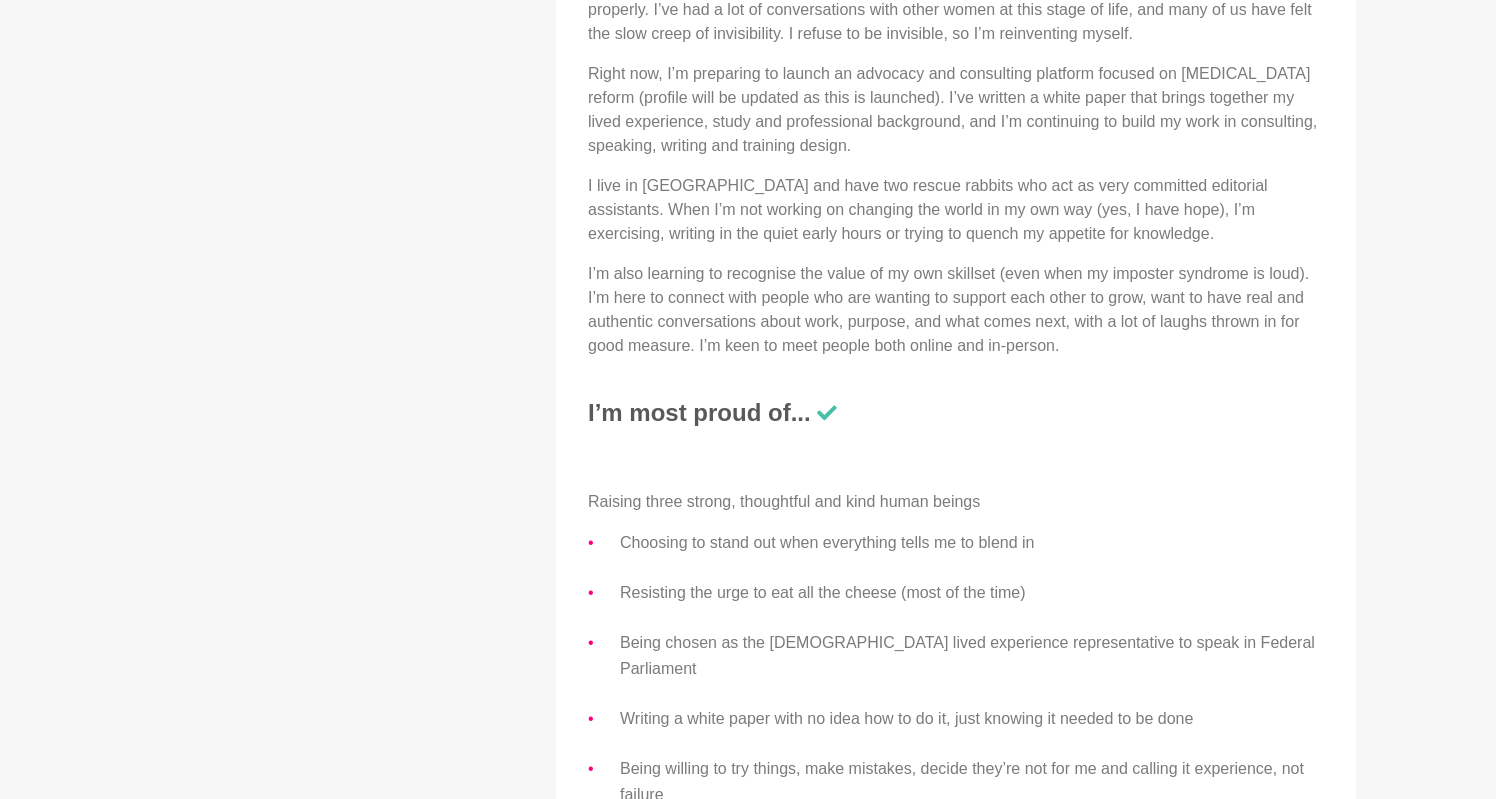 scroll, scrollTop: 1131, scrollLeft: 0, axis: vertical 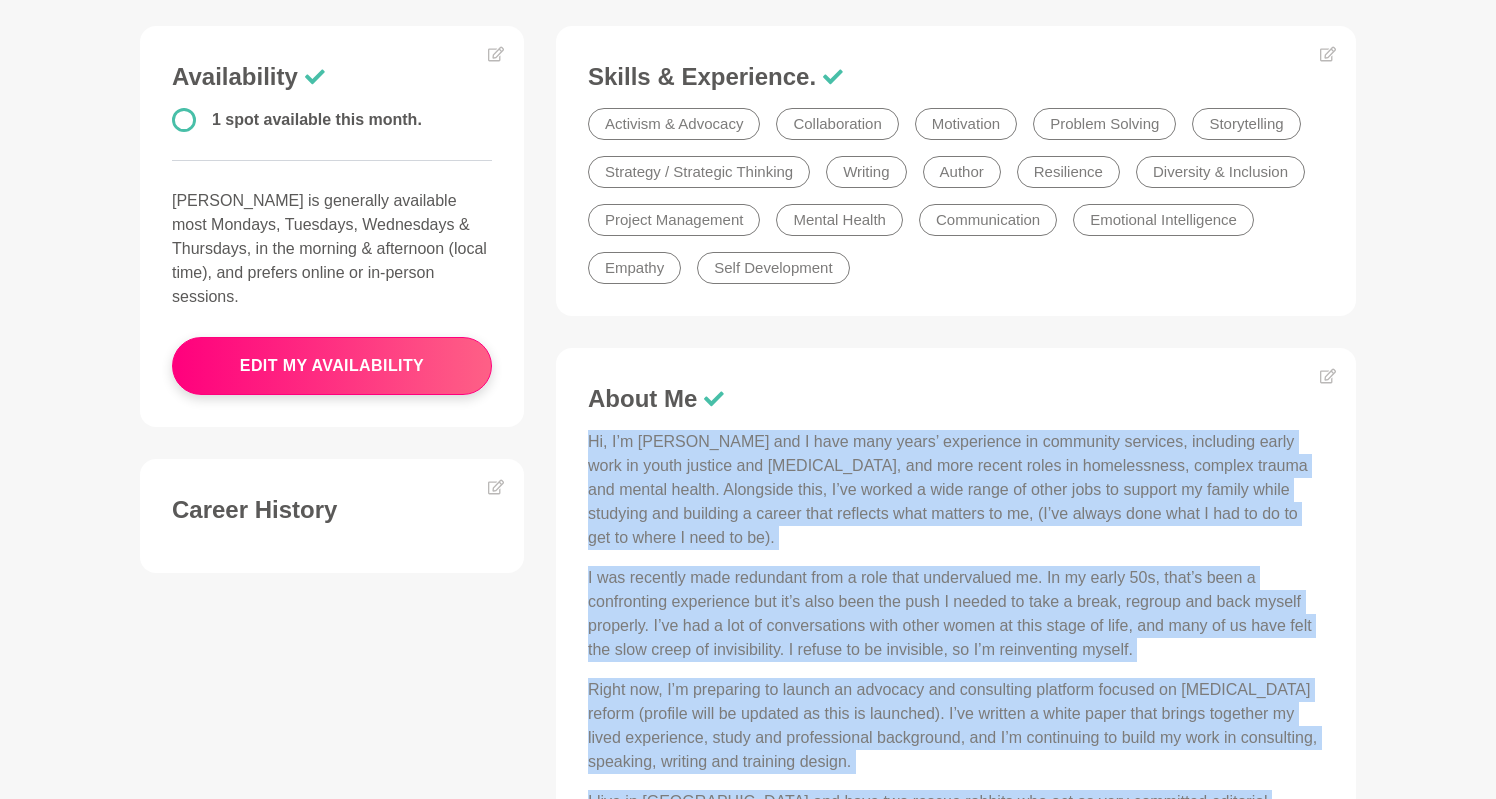 drag, startPoint x: 1081, startPoint y: 343, endPoint x: 586, endPoint y: 445, distance: 505.39984 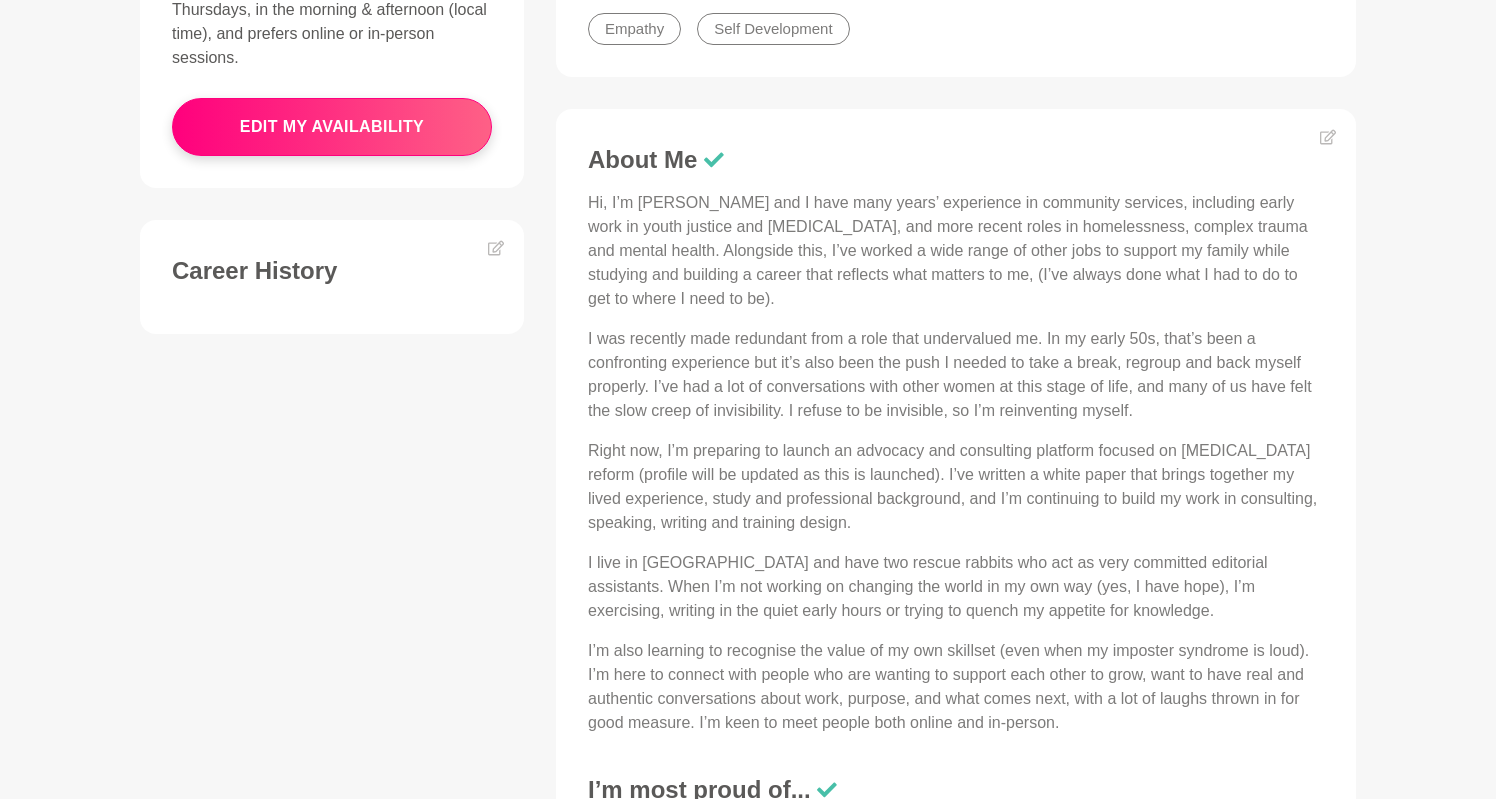 scroll, scrollTop: 767, scrollLeft: 0, axis: vertical 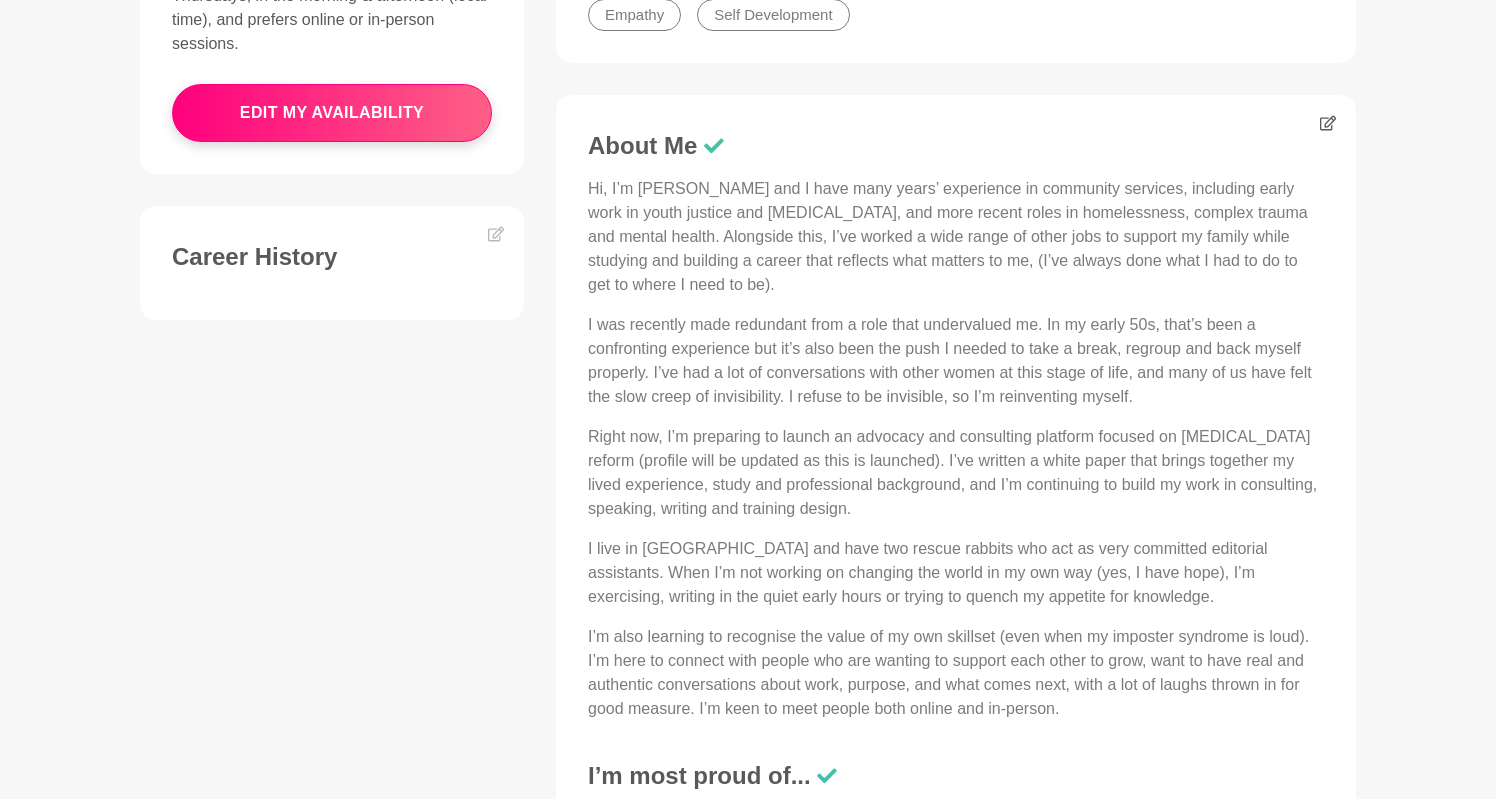 click 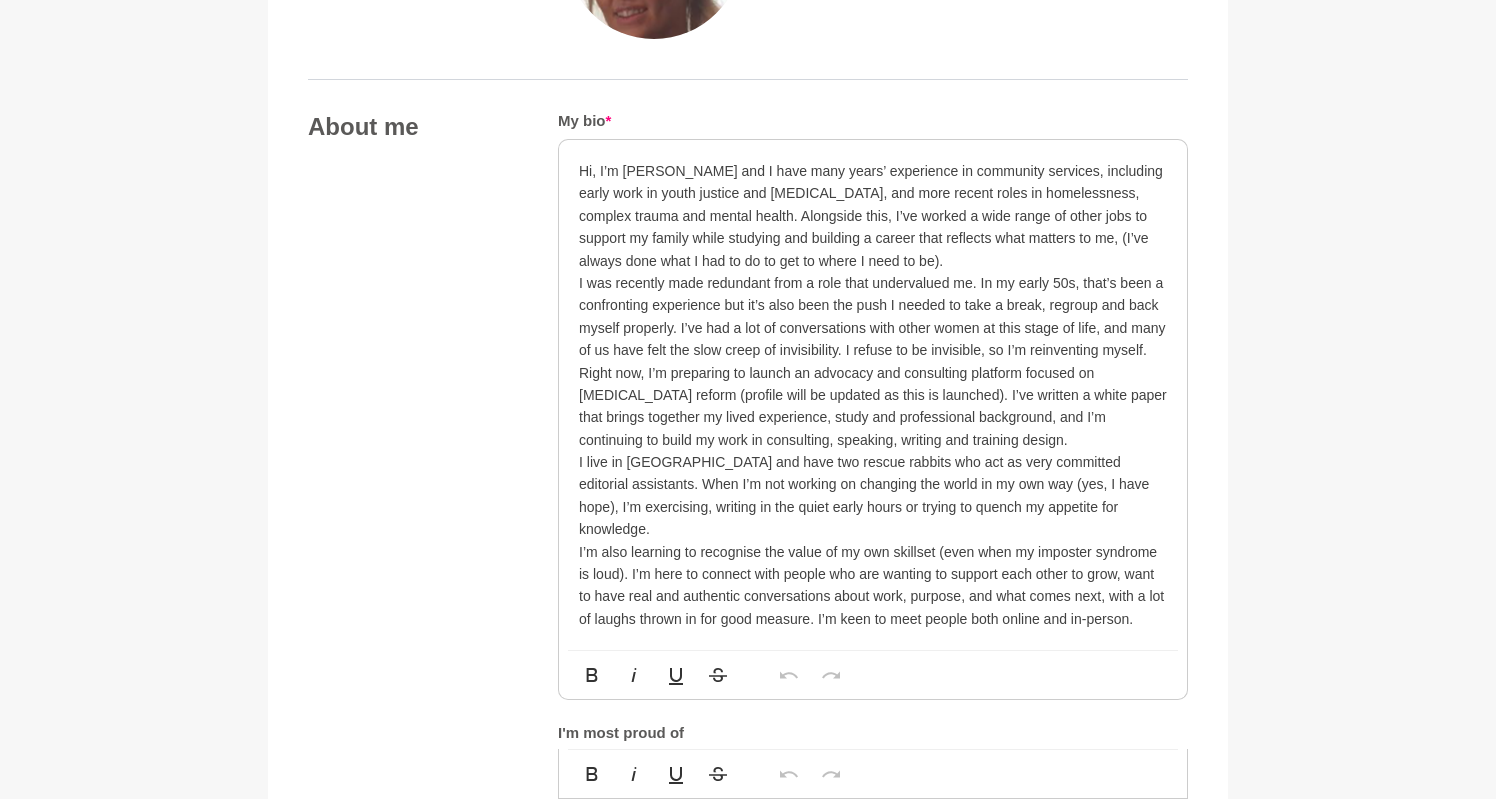 scroll, scrollTop: 1016, scrollLeft: 0, axis: vertical 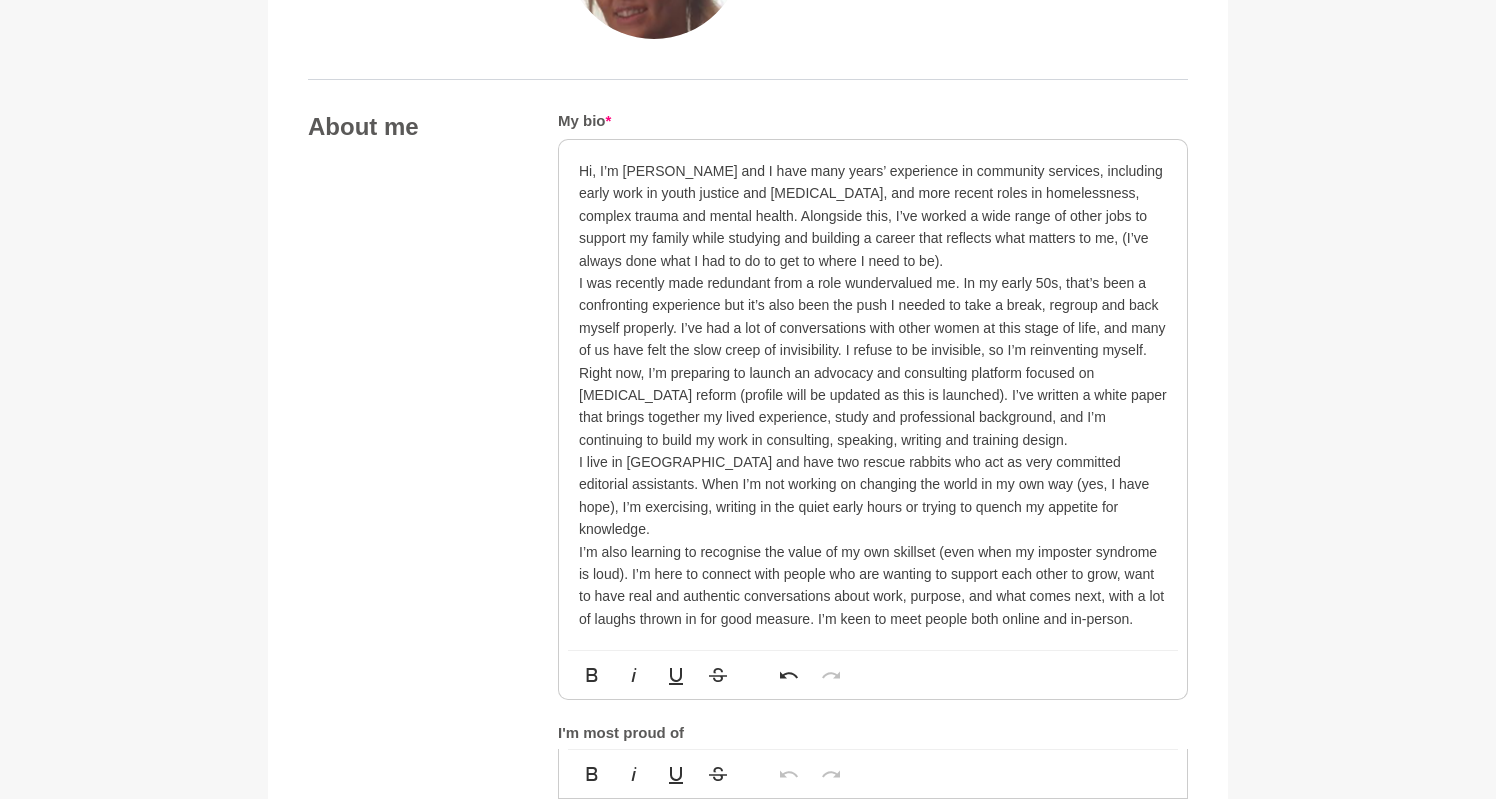 type 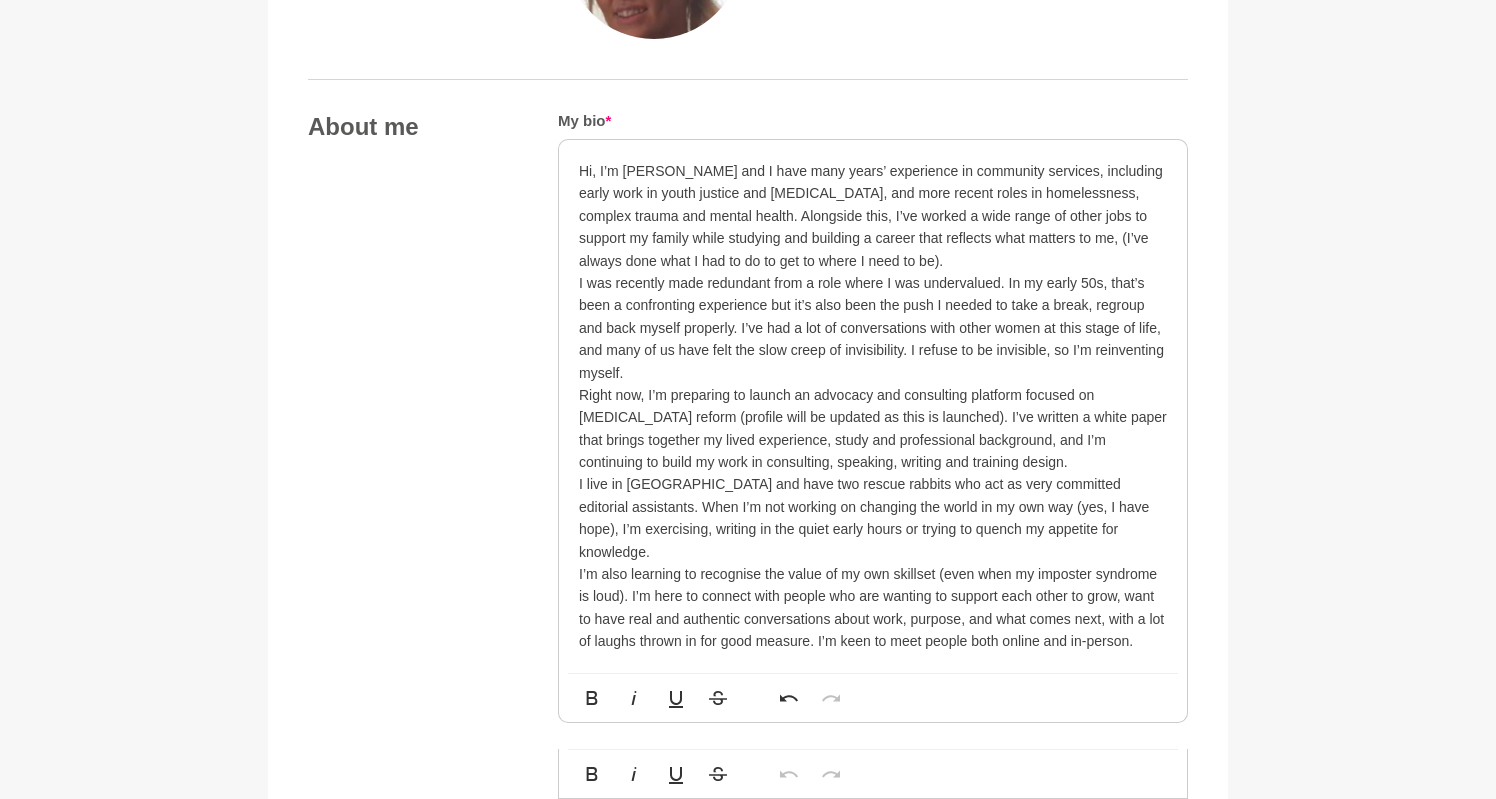 click on "Hi, I’m [PERSON_NAME] and I have many years’ experience in community services, including early work in youth justice and [MEDICAL_DATA], and more recent roles in homelessness, complex trauma and mental health. Alongside this, I’ve worked a wide range of other jobs to support my family while studying and building a career that reflects what matters to me, (I’ve always done what I had to do to get to where I need to be)." at bounding box center [873, 216] 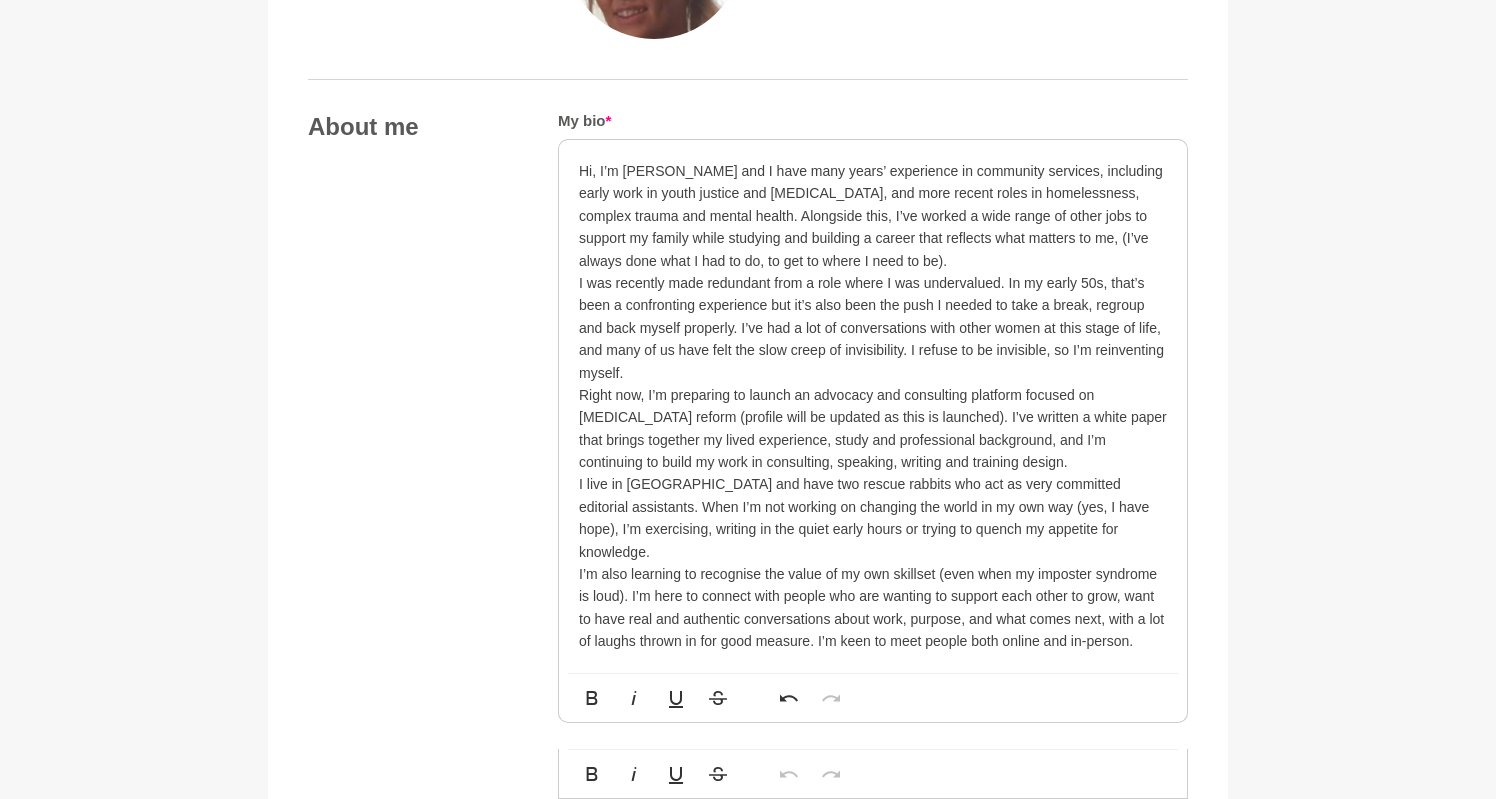 click on "I was recently made redundant from a role where I was undervalued. In my early 50s, that’s been a confronting experience but it’s also been the push I needed to take a break, regroup and back myself properly. I’ve had a lot of conversations with other women at this stage of life, and many of us have felt the slow creep of invisibility. I refuse to be invisible, so I’m reinventing myself." at bounding box center [873, 328] 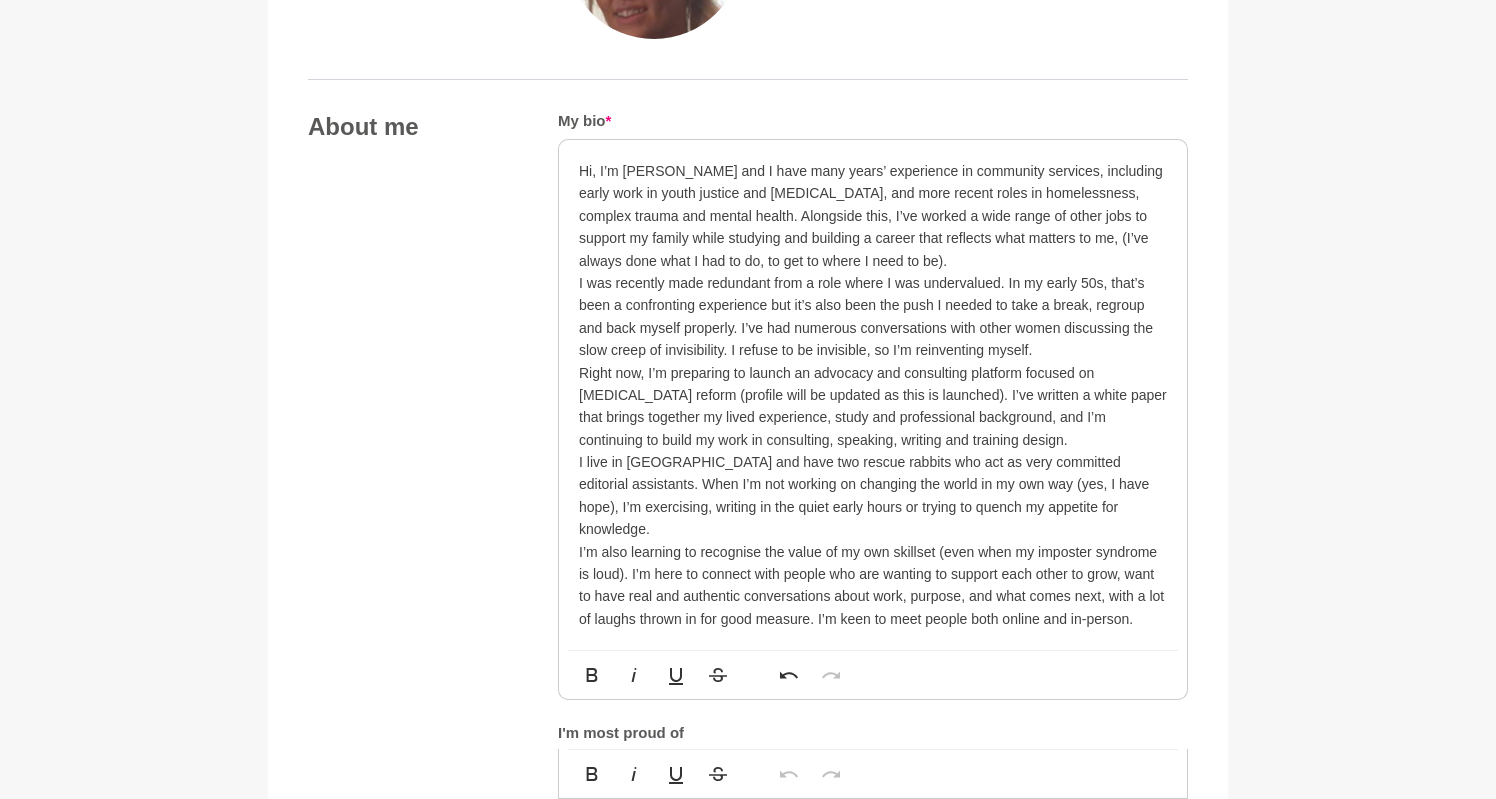 click on "I live in [GEOGRAPHIC_DATA] and have two rescue rabbits who act as very committed editorial assistants. When I’m not working on changing the world in my own way (yes, I have hope), I’m exercising, writing in the quiet early hours or trying to quench my appetite for knowledge." at bounding box center [873, 496] 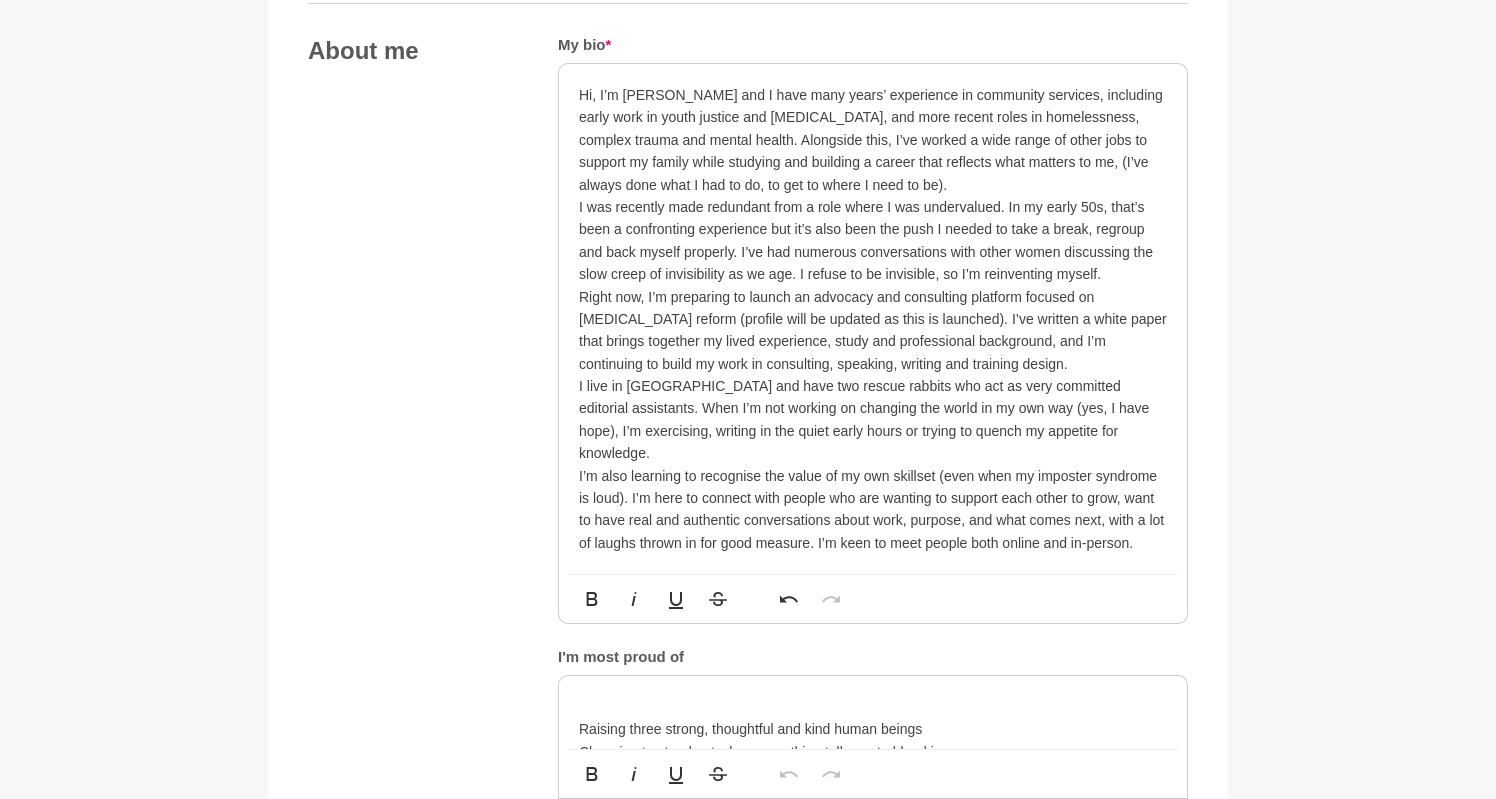 scroll, scrollTop: 1091, scrollLeft: 0, axis: vertical 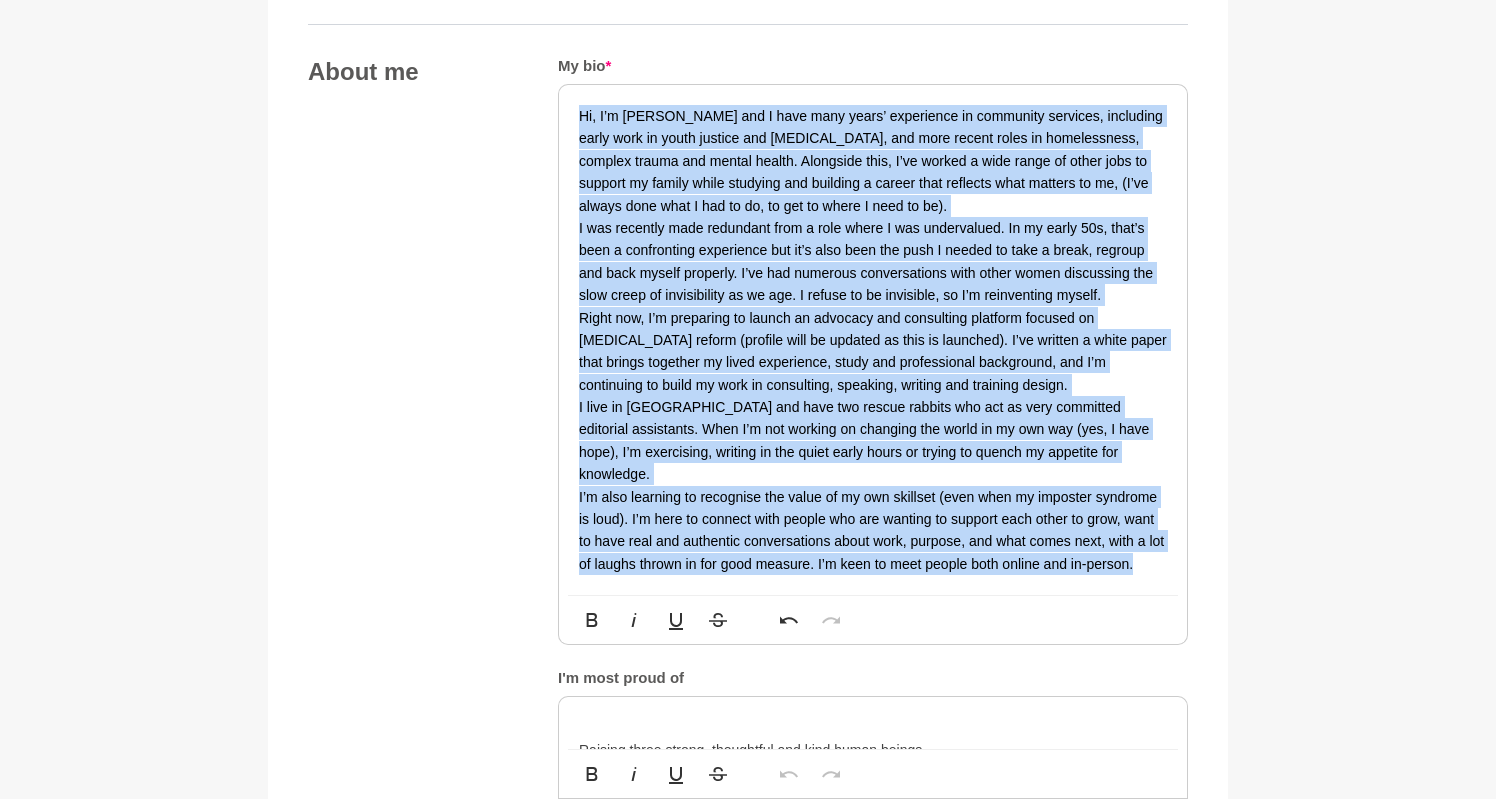 drag, startPoint x: 1142, startPoint y: 434, endPoint x: 560, endPoint y: 64, distance: 689.65497 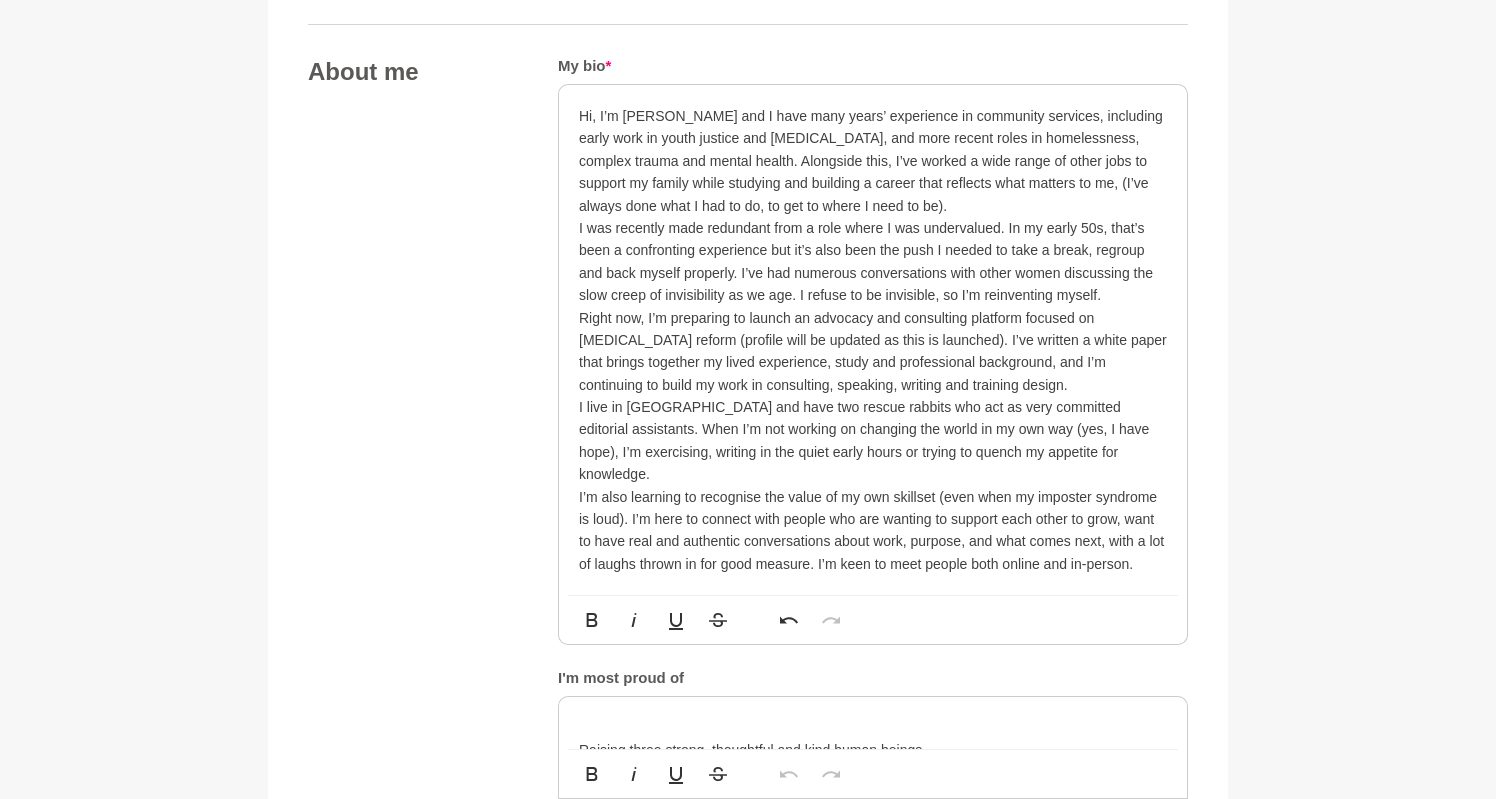 click on "Hi, I’m [PERSON_NAME] and I have many years’ experience in community services, including early work in youth justice and [MEDICAL_DATA], and more recent roles in homelessness, complex trauma and mental health. Alongside this, I’ve worked a wide range of other jobs to support my family while studying and building a career that reflects what matters to me, (I’ve always done what I had to do, to get to where I need to be)." at bounding box center [873, 161] 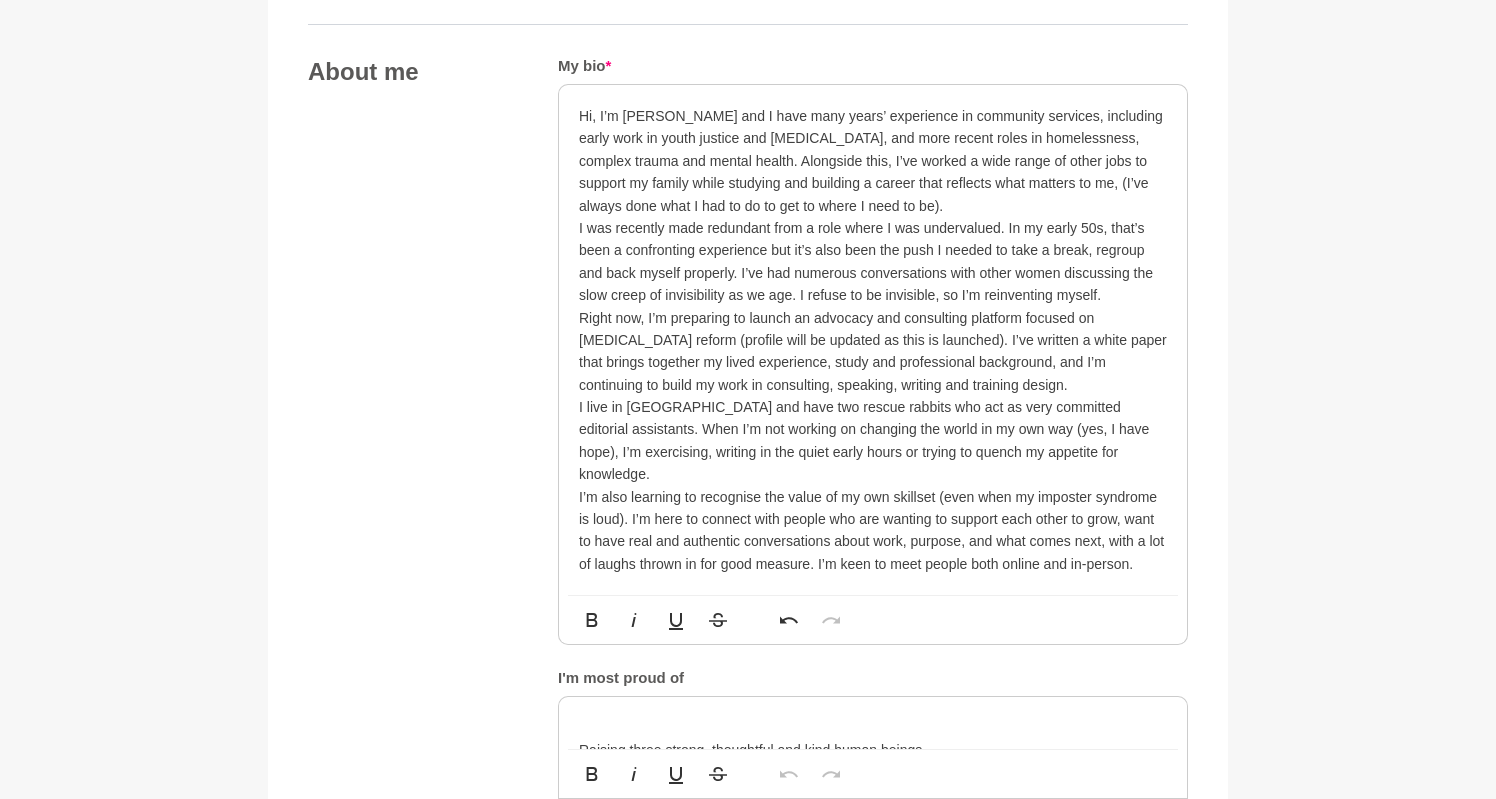 click on "Hi, I’m [PERSON_NAME] and I have many years’ experience in community services, including early work in youth justice and [MEDICAL_DATA], and more recent roles in homelessness, complex trauma and mental health. Alongside this, I’ve worked a wide range of other jobs to support my family while studying and building a career that reflects what matters to me, (I’ve always done what I had to do to get to where I need to be)." at bounding box center [873, 161] 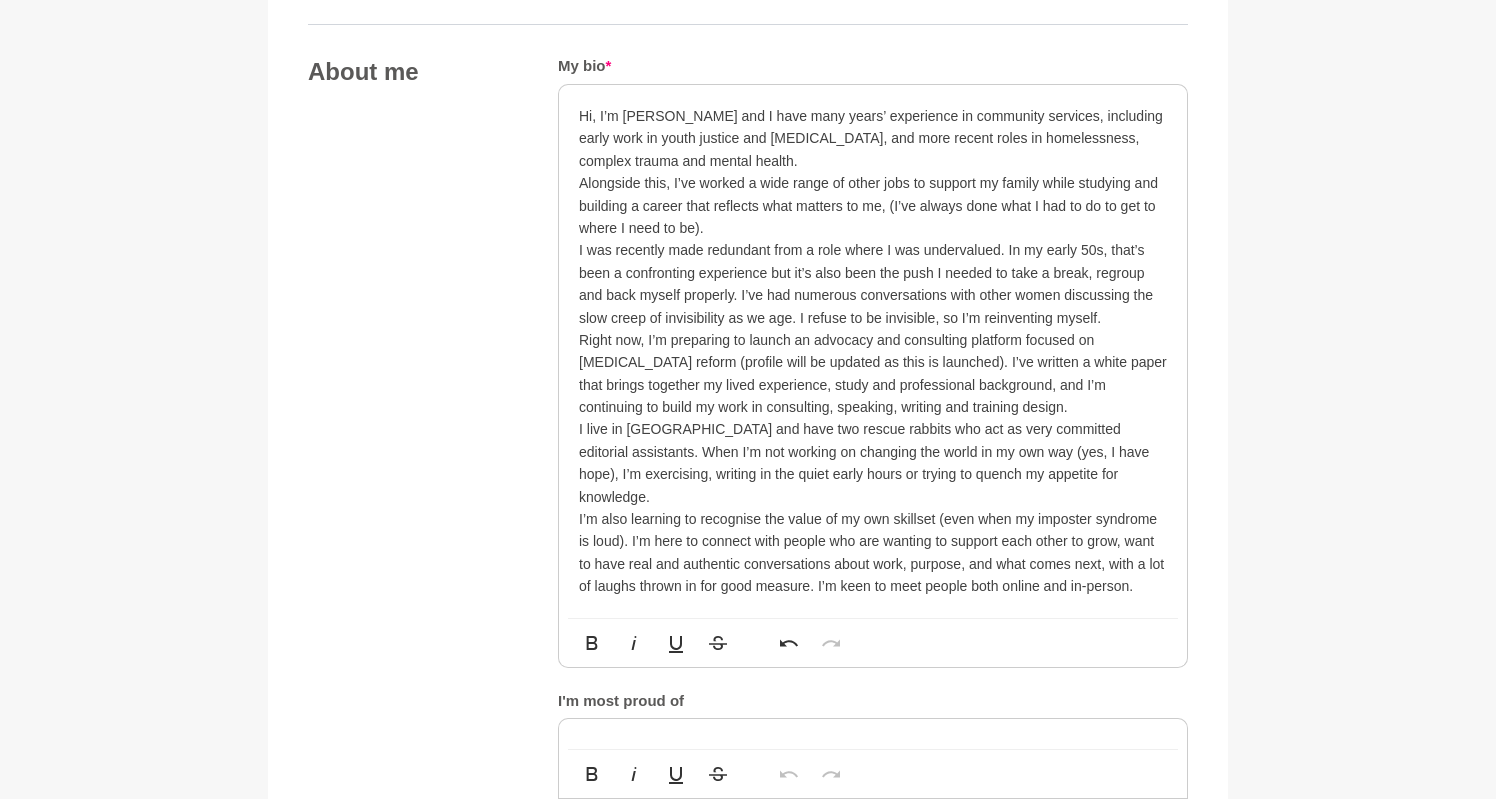 click on "I was recently made redundant from a role where I was undervalued. In my early 50s, that’s been a confronting experience but it’s also been the push I needed to take a break, regroup and back myself properly. I’ve had numerous conversations with other women discussing the slow creep of invisibility as we age. I refuse to be invisible, so I’m reinventing myself." at bounding box center (873, 284) 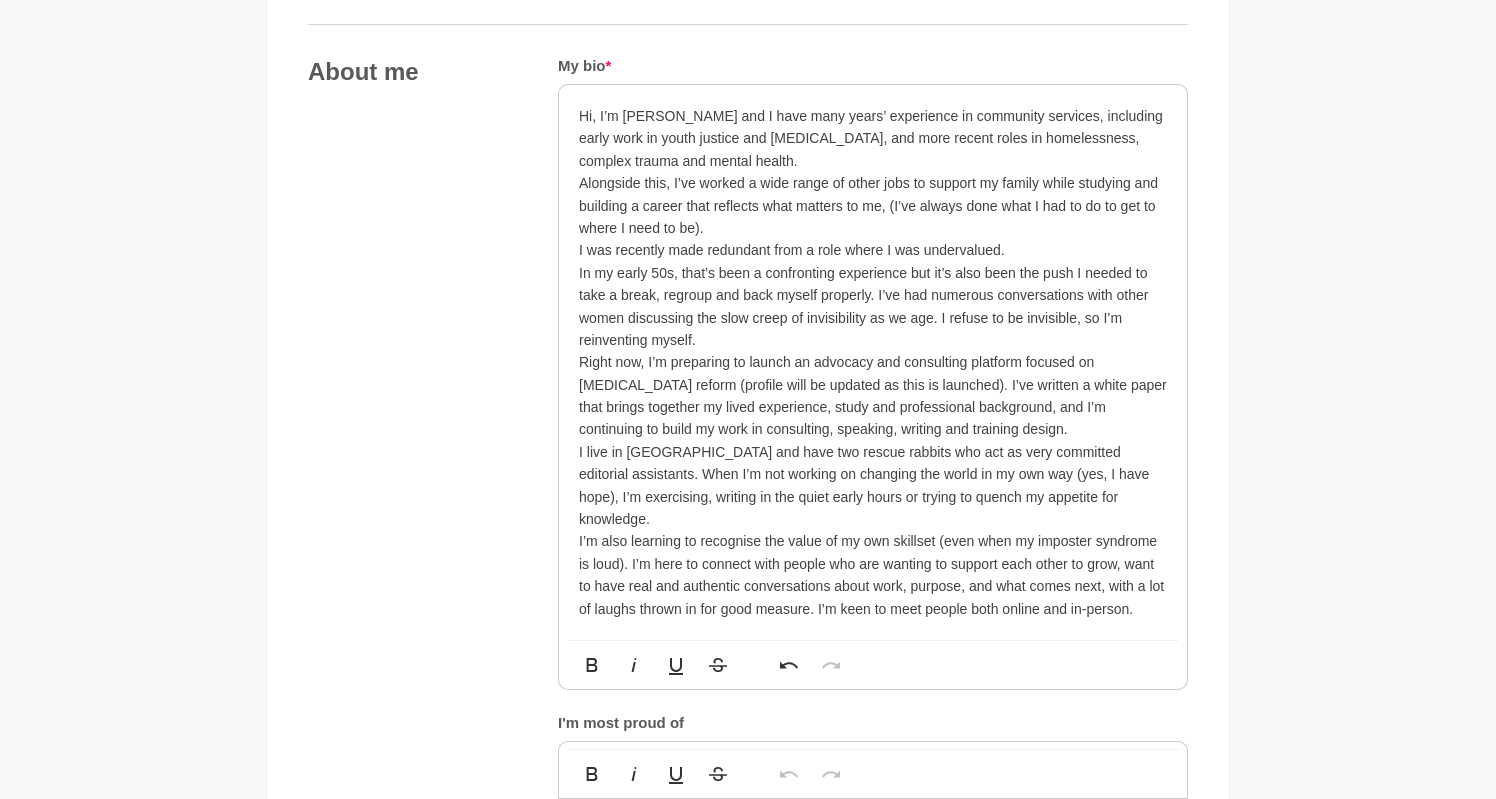 scroll, scrollTop: 1133, scrollLeft: 0, axis: vertical 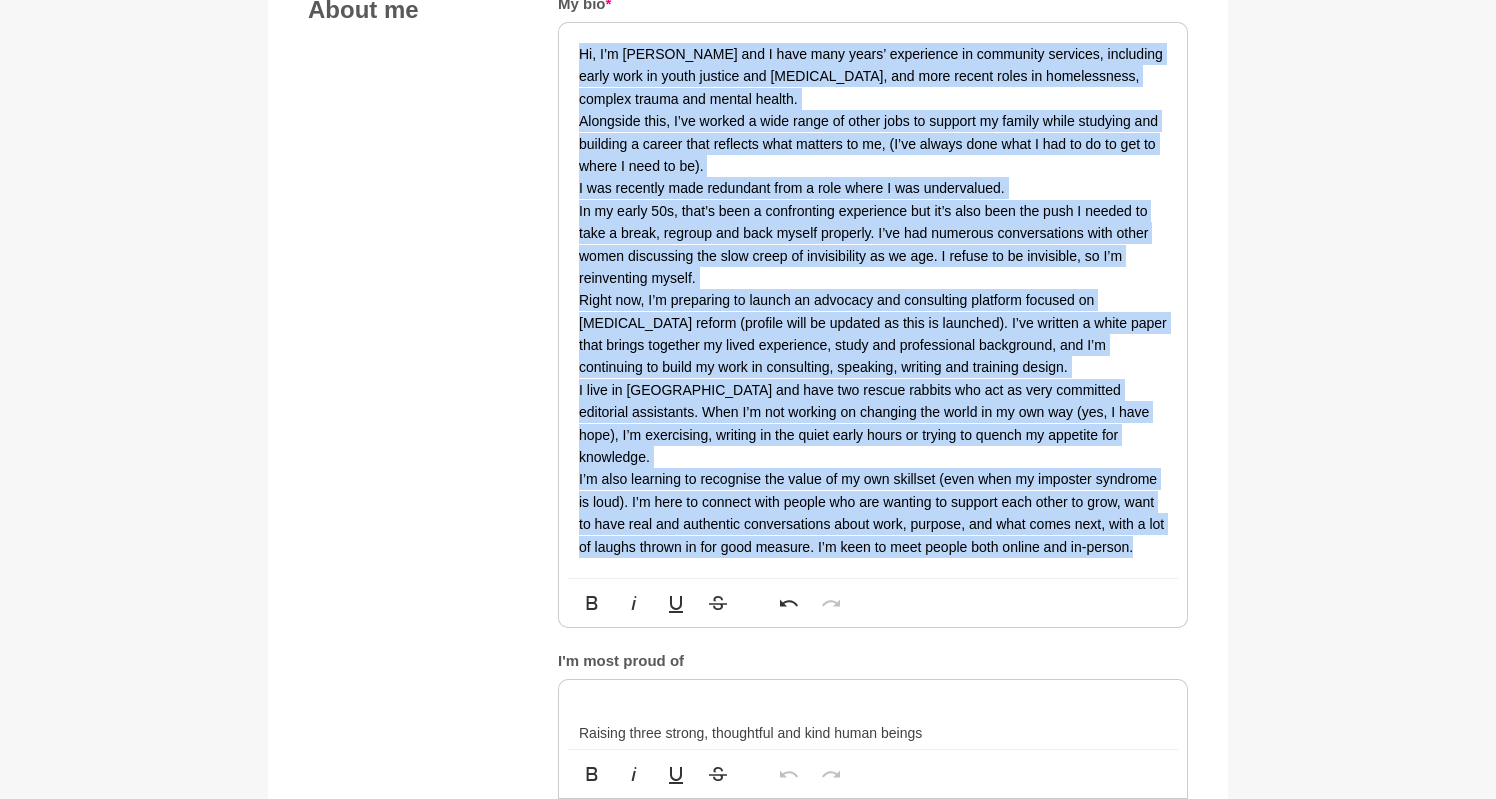 drag, startPoint x: 1137, startPoint y: 514, endPoint x: 572, endPoint y: 48, distance: 732.3804 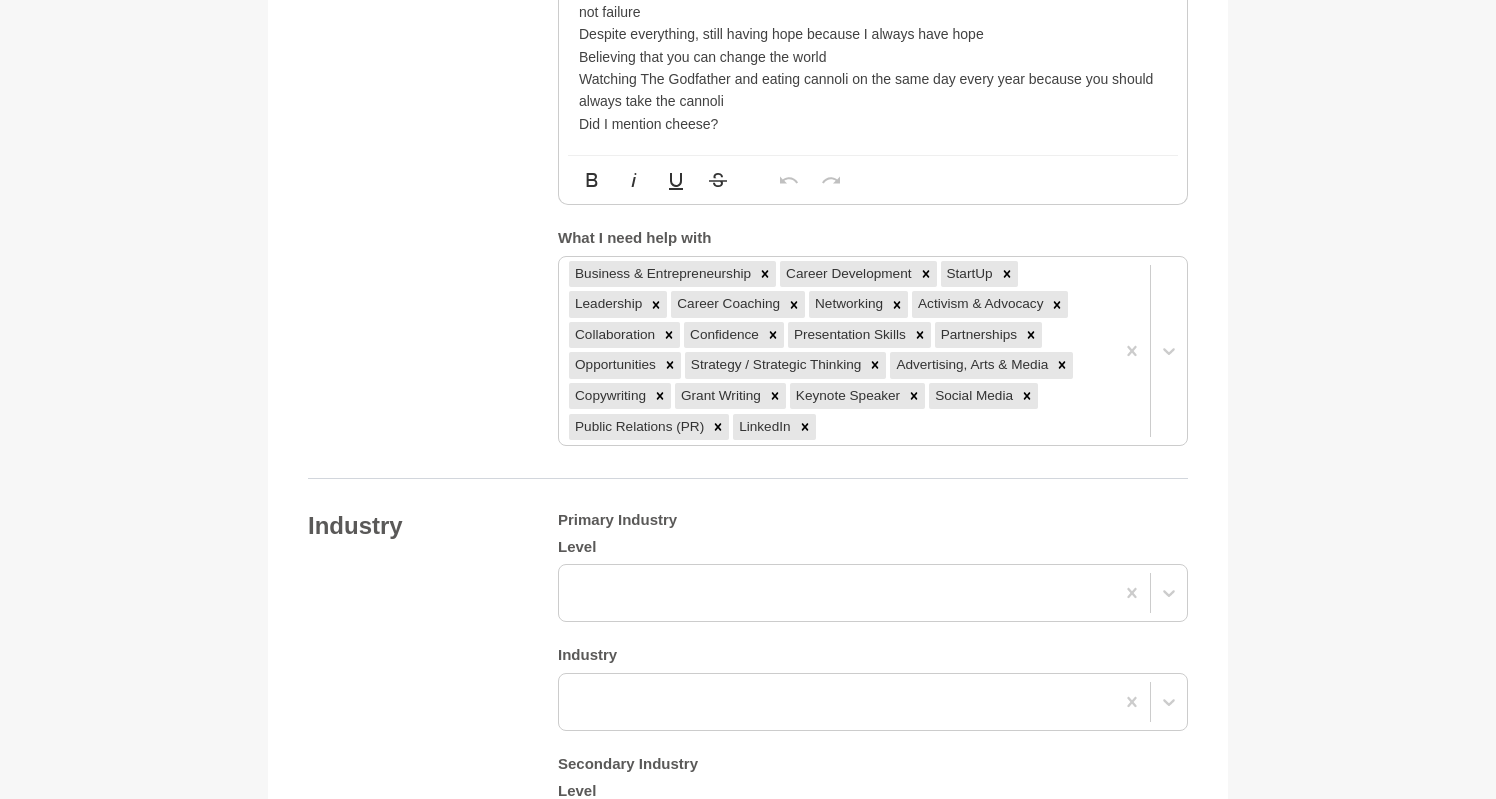 scroll, scrollTop: 1999, scrollLeft: 0, axis: vertical 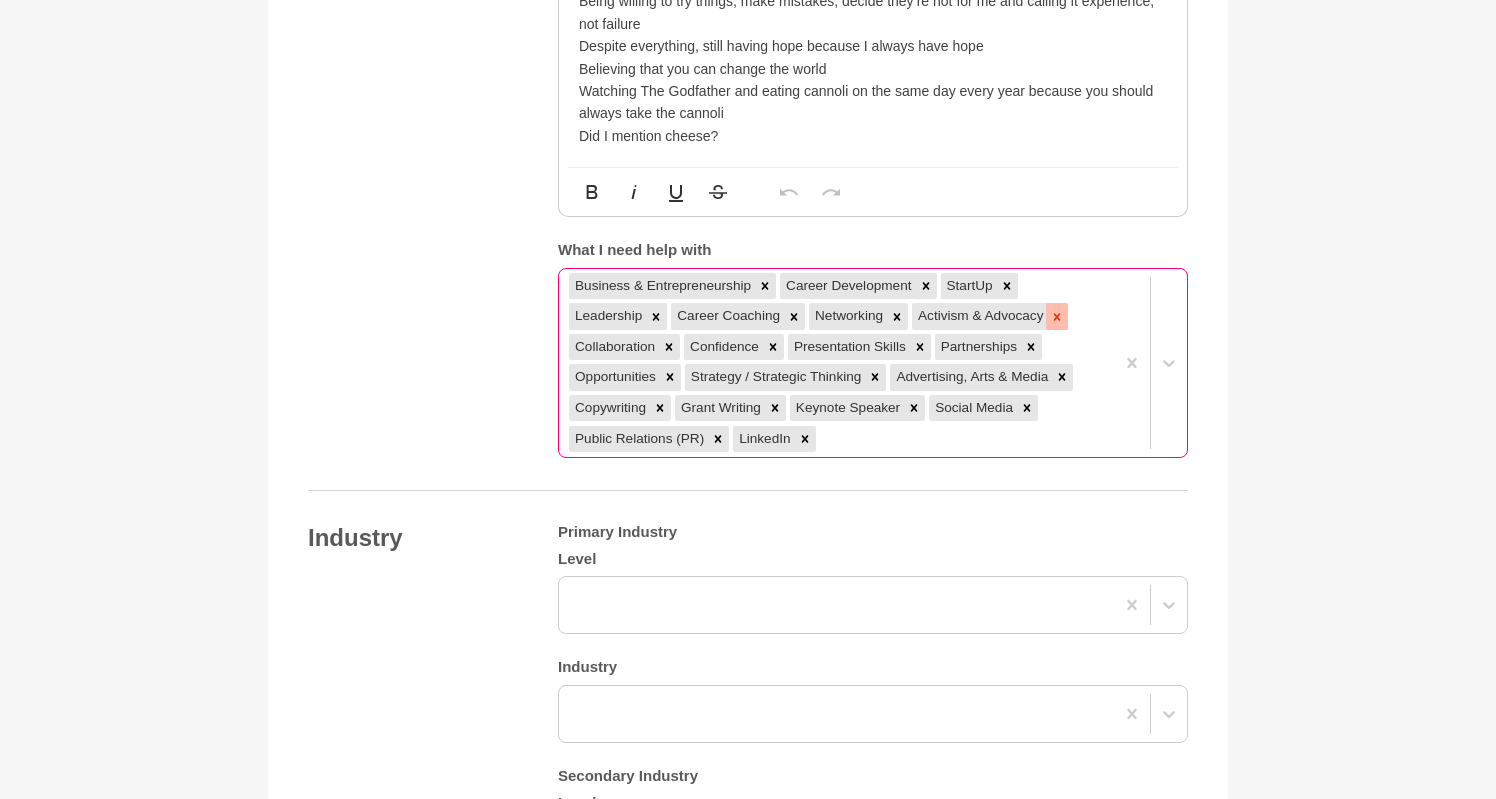 click 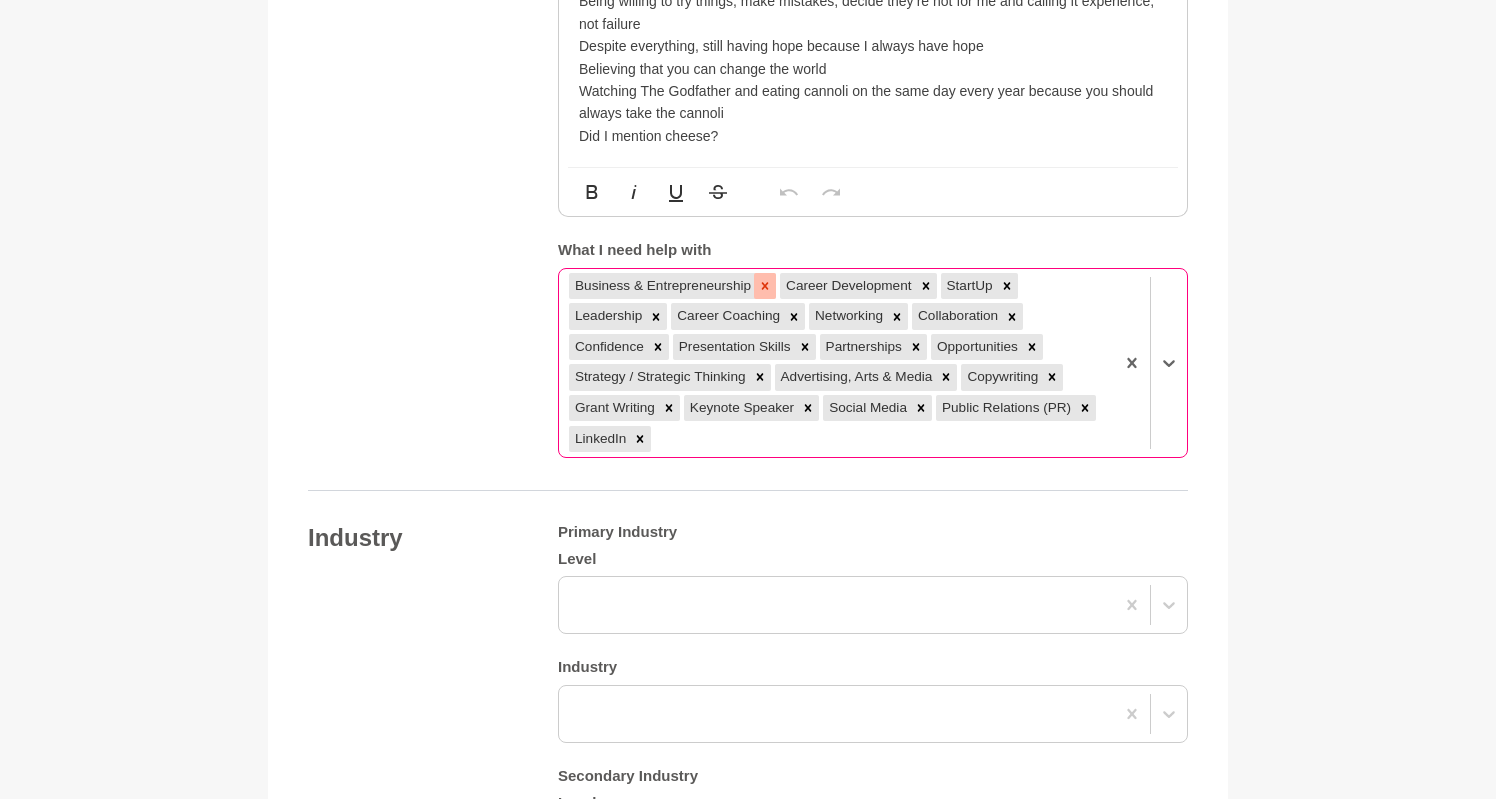 click 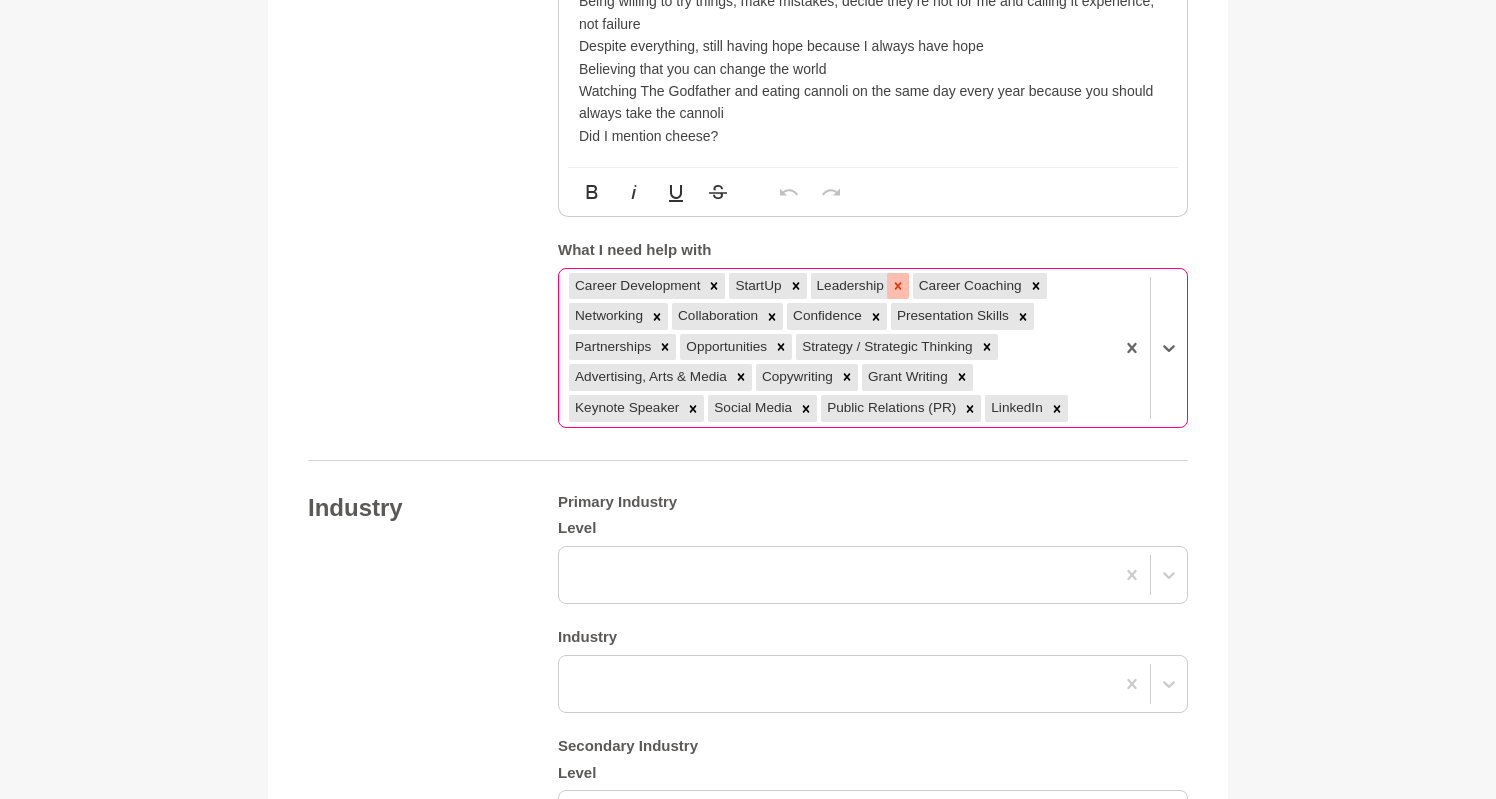 click 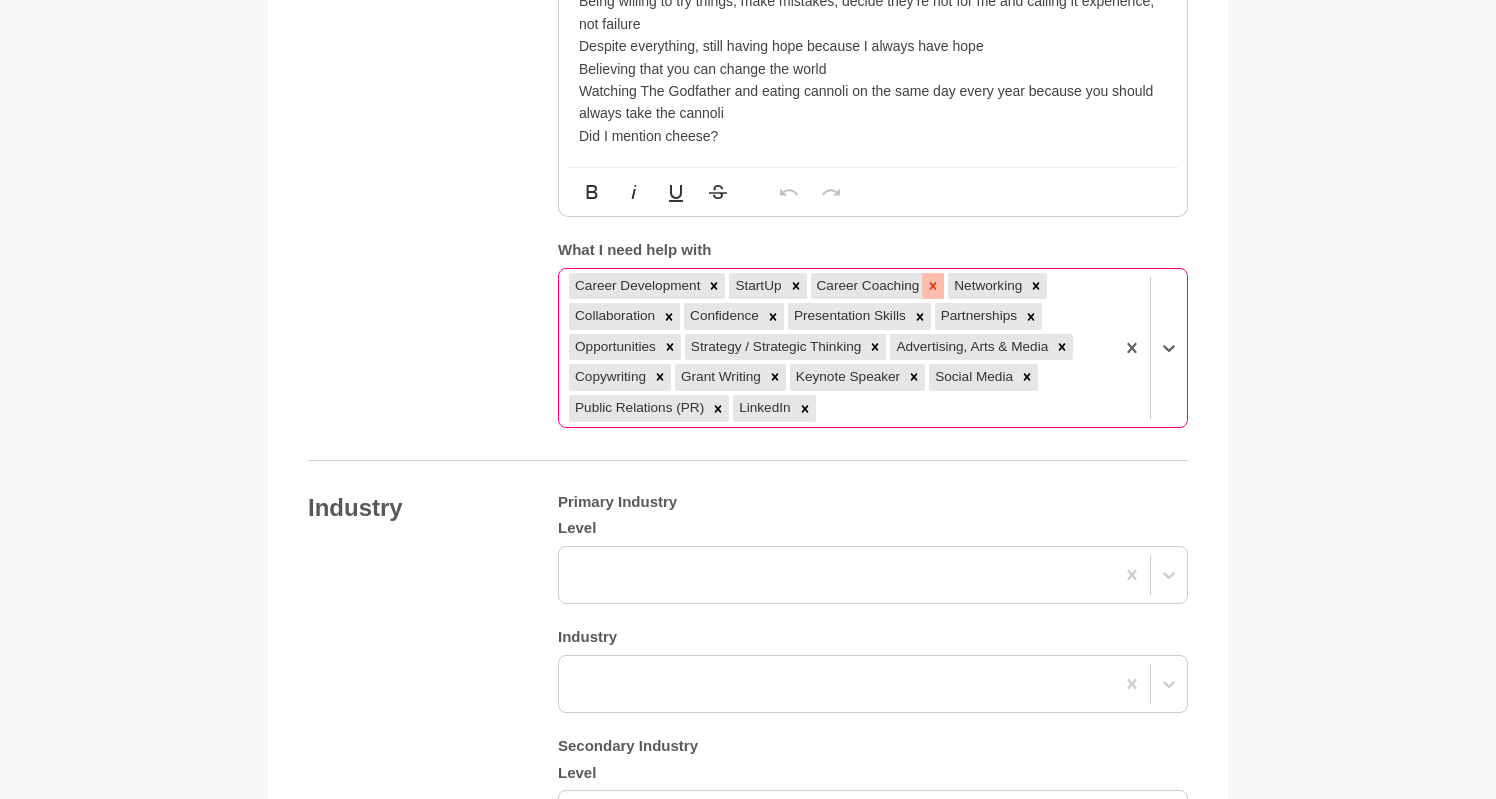 click 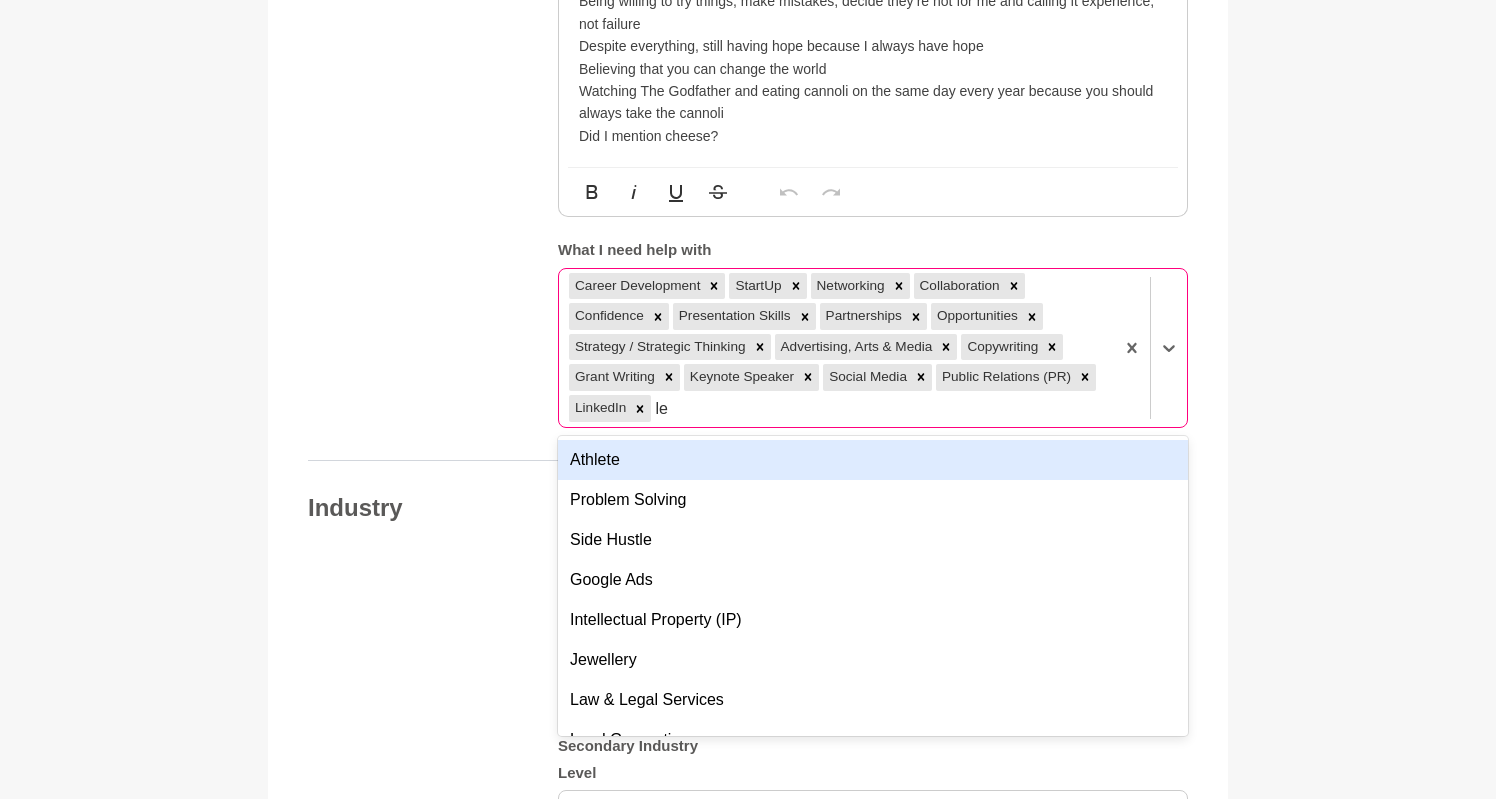 type on "lea" 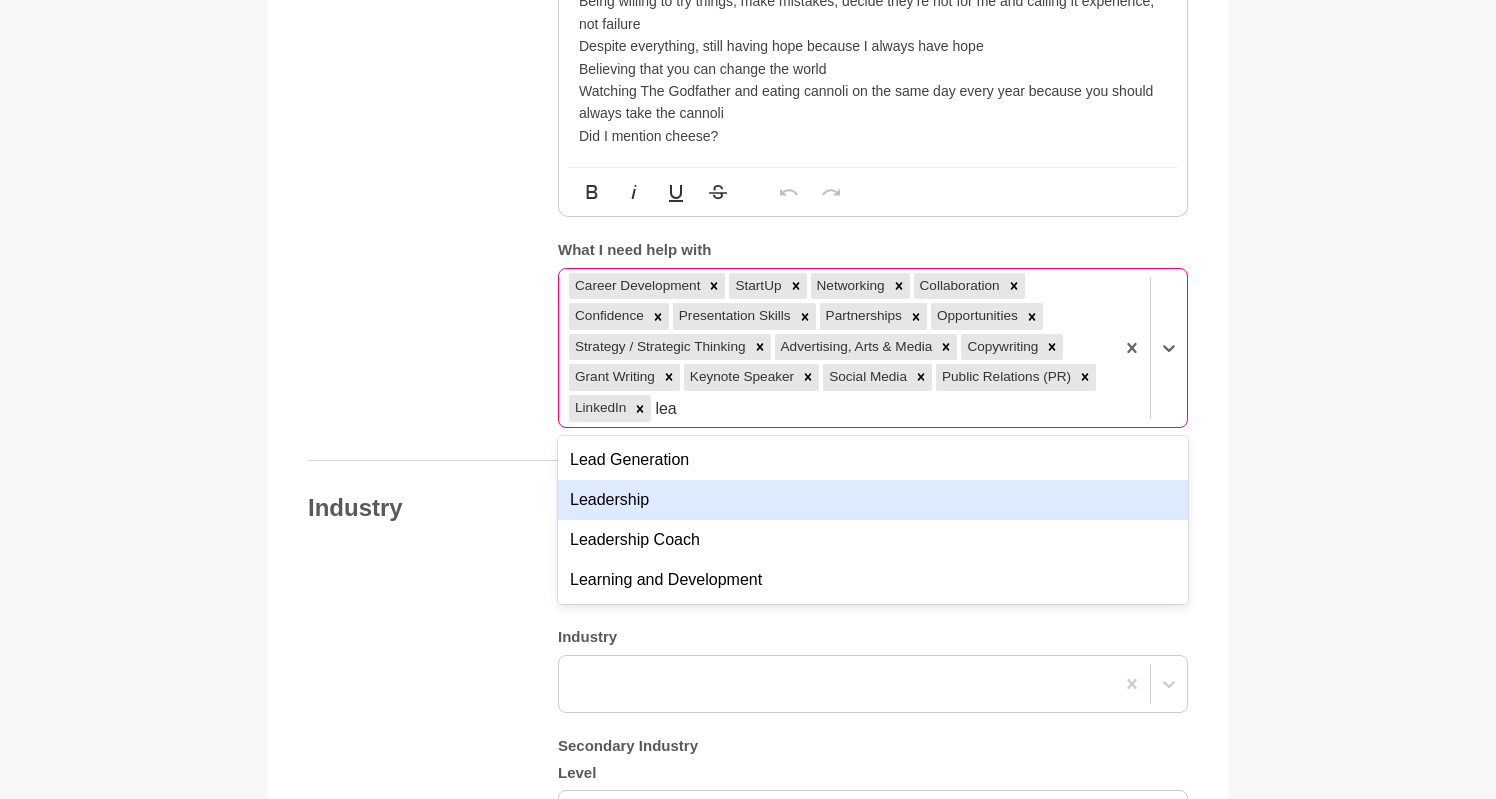 click on "Leadership" at bounding box center [873, 500] 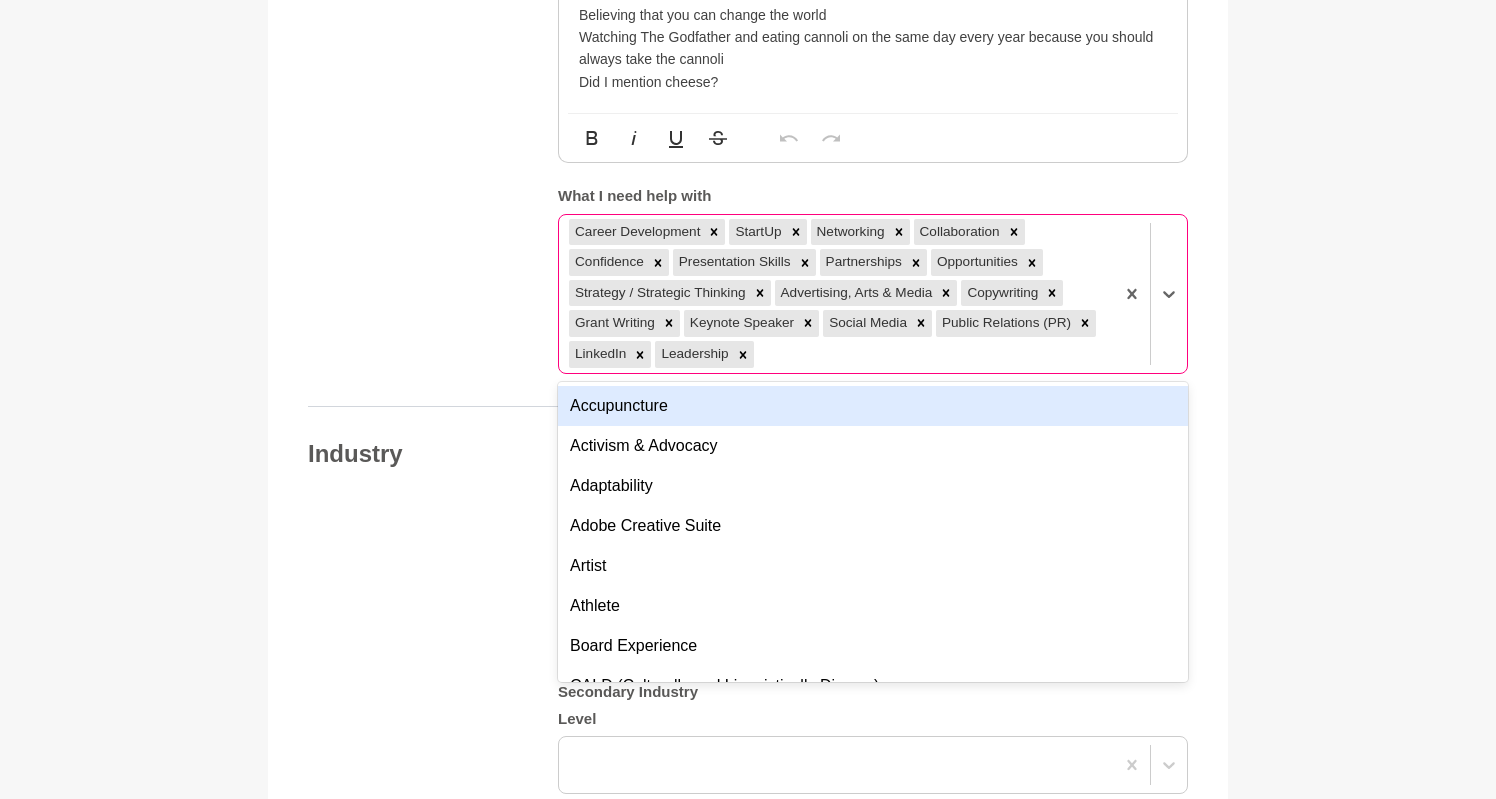 scroll, scrollTop: 2049, scrollLeft: 0, axis: vertical 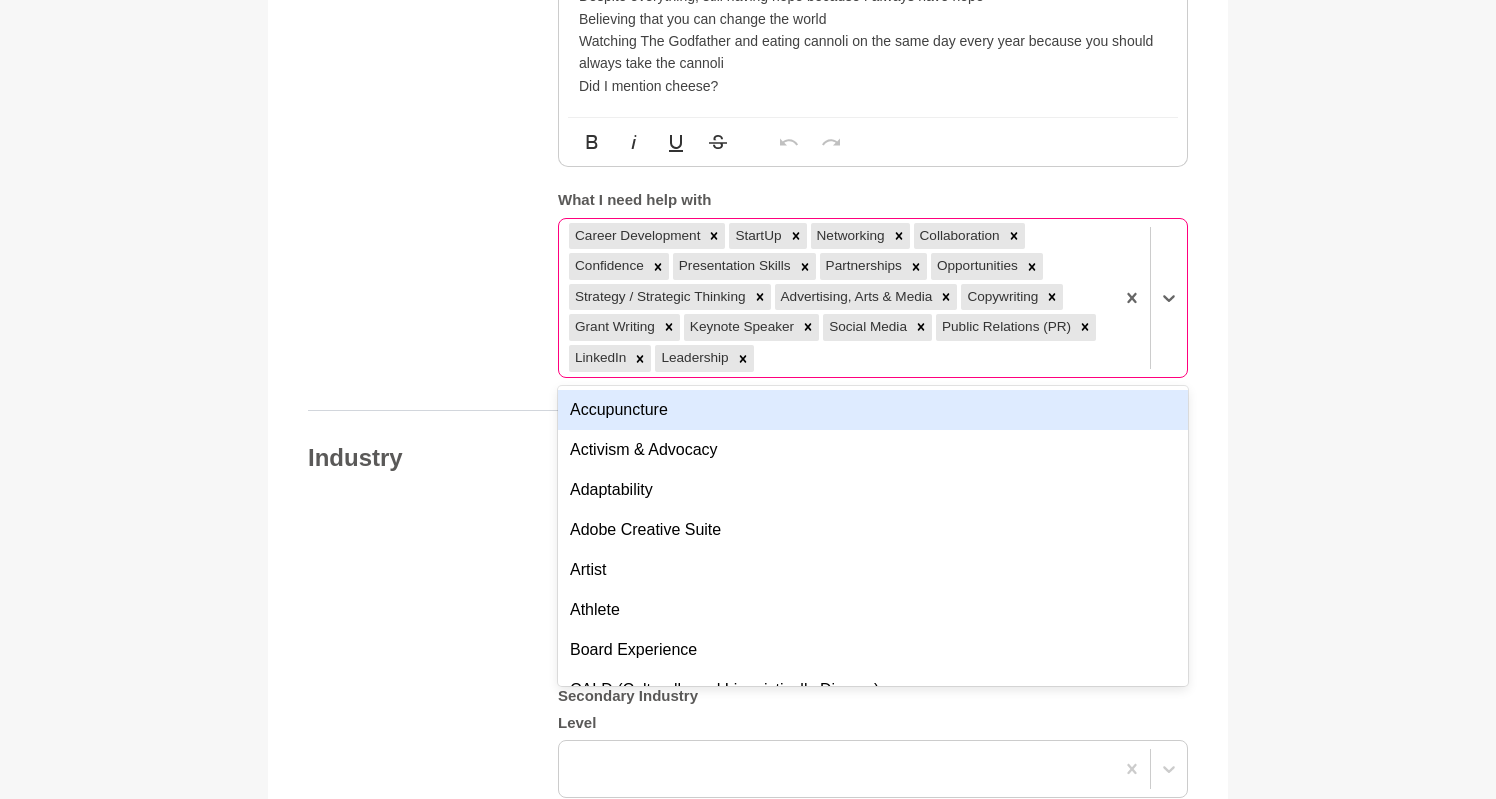 click on "Your details [PERSON_NAME] Founder Australia [STREET_ADDRESS] Photo  * About me Hi, I’m [PERSON_NAME] and I have many years’ experience in community services, including early work in youth justice and [MEDICAL_DATA], and more recent roles in homelessness, complex trauma and mental health. Alongside this, I’ve worked a wide range of other jobs to support my family while studying and building a career that reflects what matters to me. I’ve always done what I had to do to get where I need to be. I was recently made redundant from a role where I was undervalued. In my early 50s, that’s been a confronting experience, but it’s also been the push I needed to take a break, regroup and back myself properly. I’ve had numerous conversations with other women about the slow creep of invisibility as we age. I refuse to be invisible, so I’m reinventing myself. I’m also learning to recognise the value of my own skillset (even when my imposter syndrome is loud). Bold Italic Underline Strikethrough Undo Redo Bold Undo" at bounding box center (748, 116) 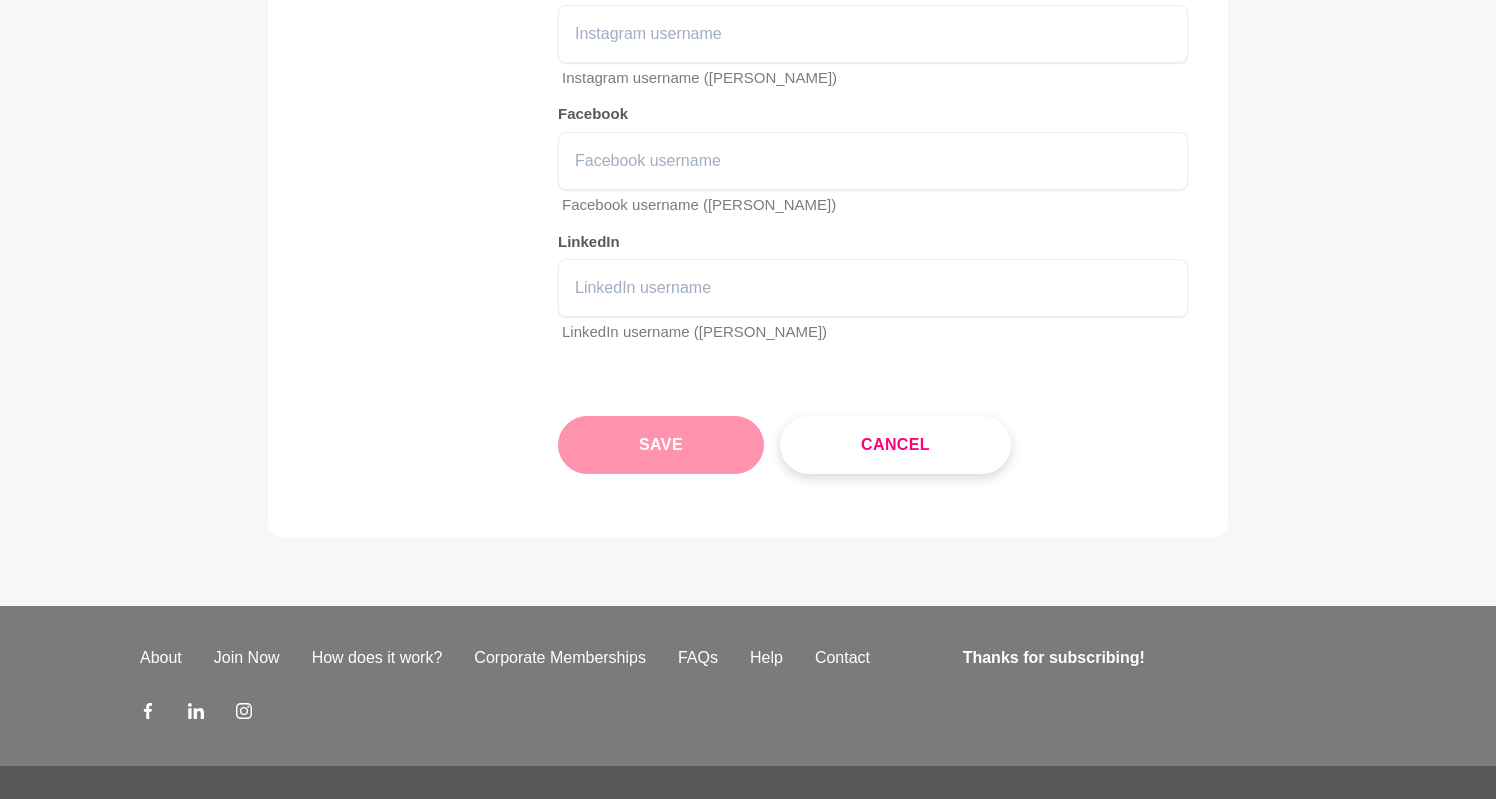 scroll, scrollTop: 3583, scrollLeft: 0, axis: vertical 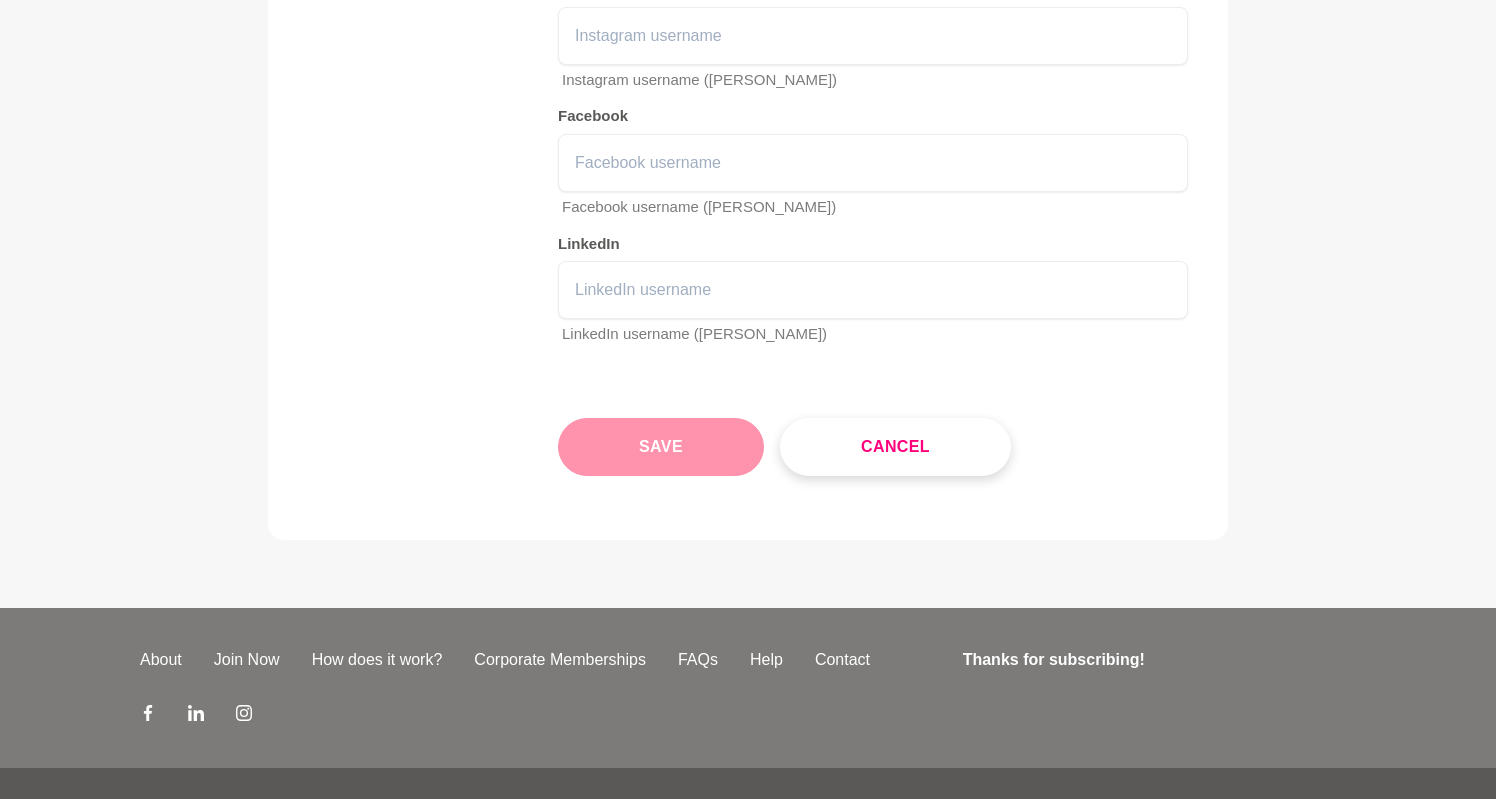 click on "Save" at bounding box center [661, 447] 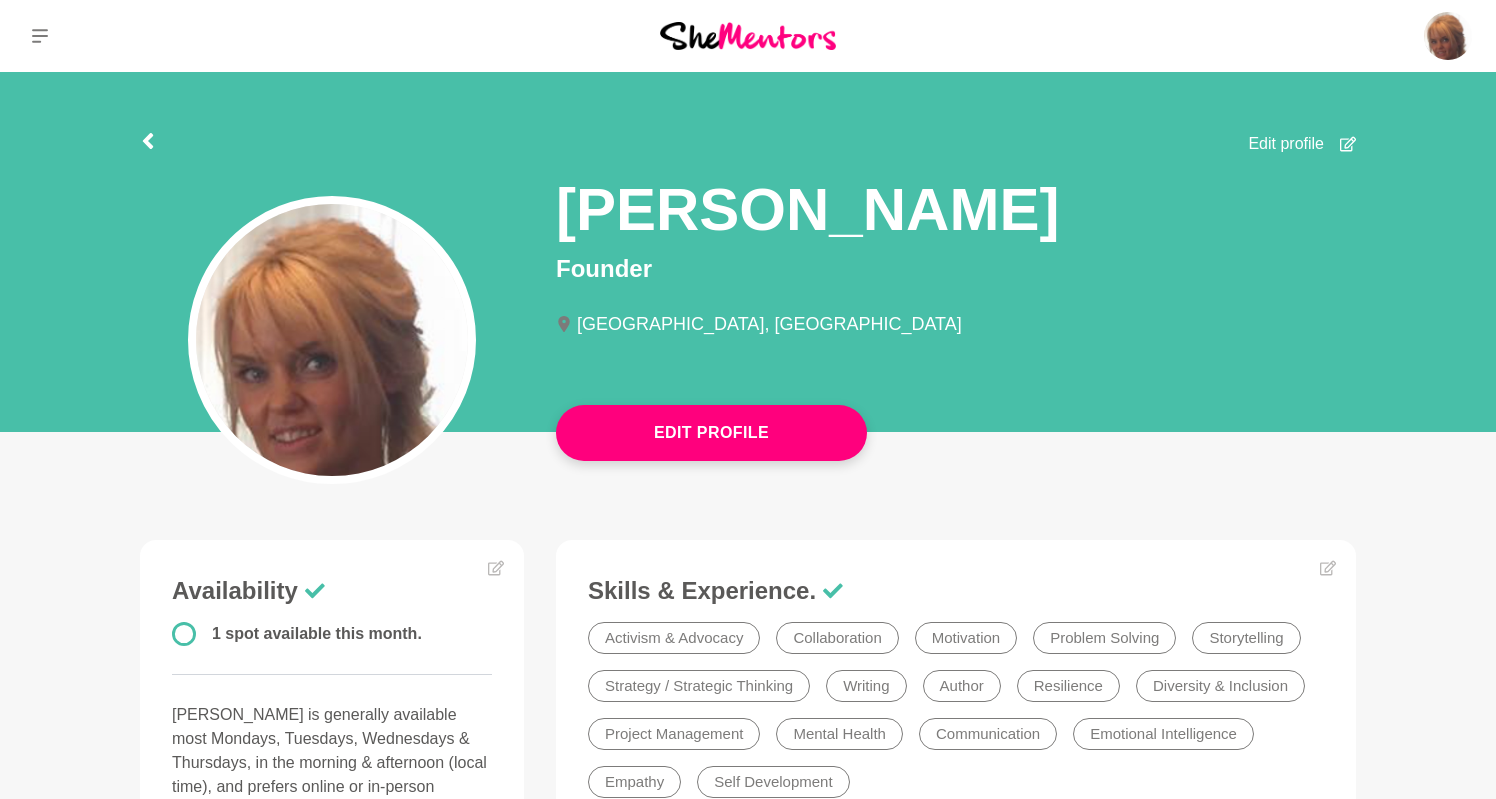 scroll, scrollTop: 0, scrollLeft: 0, axis: both 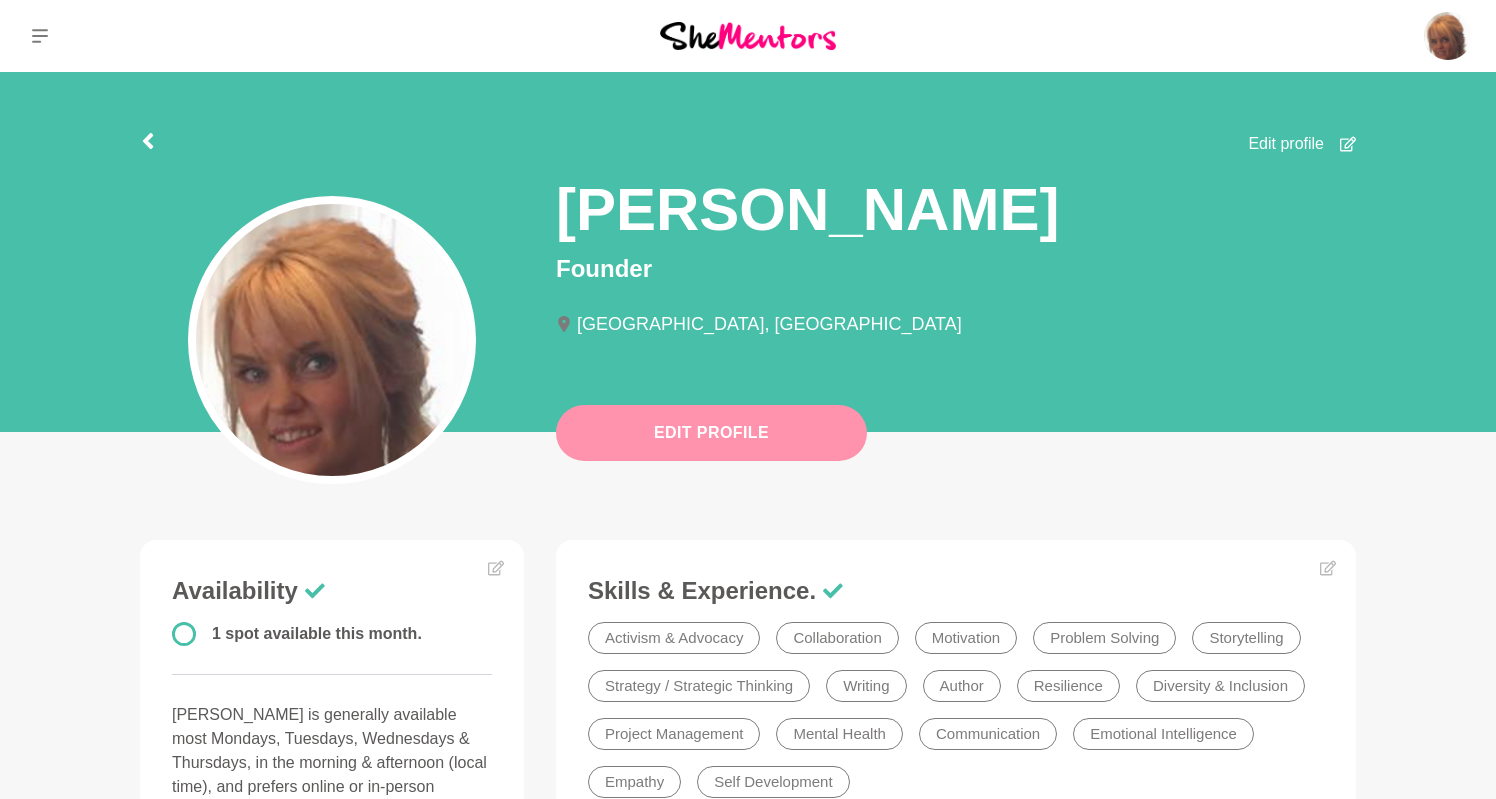 click on "Edit Profile" at bounding box center [711, 433] 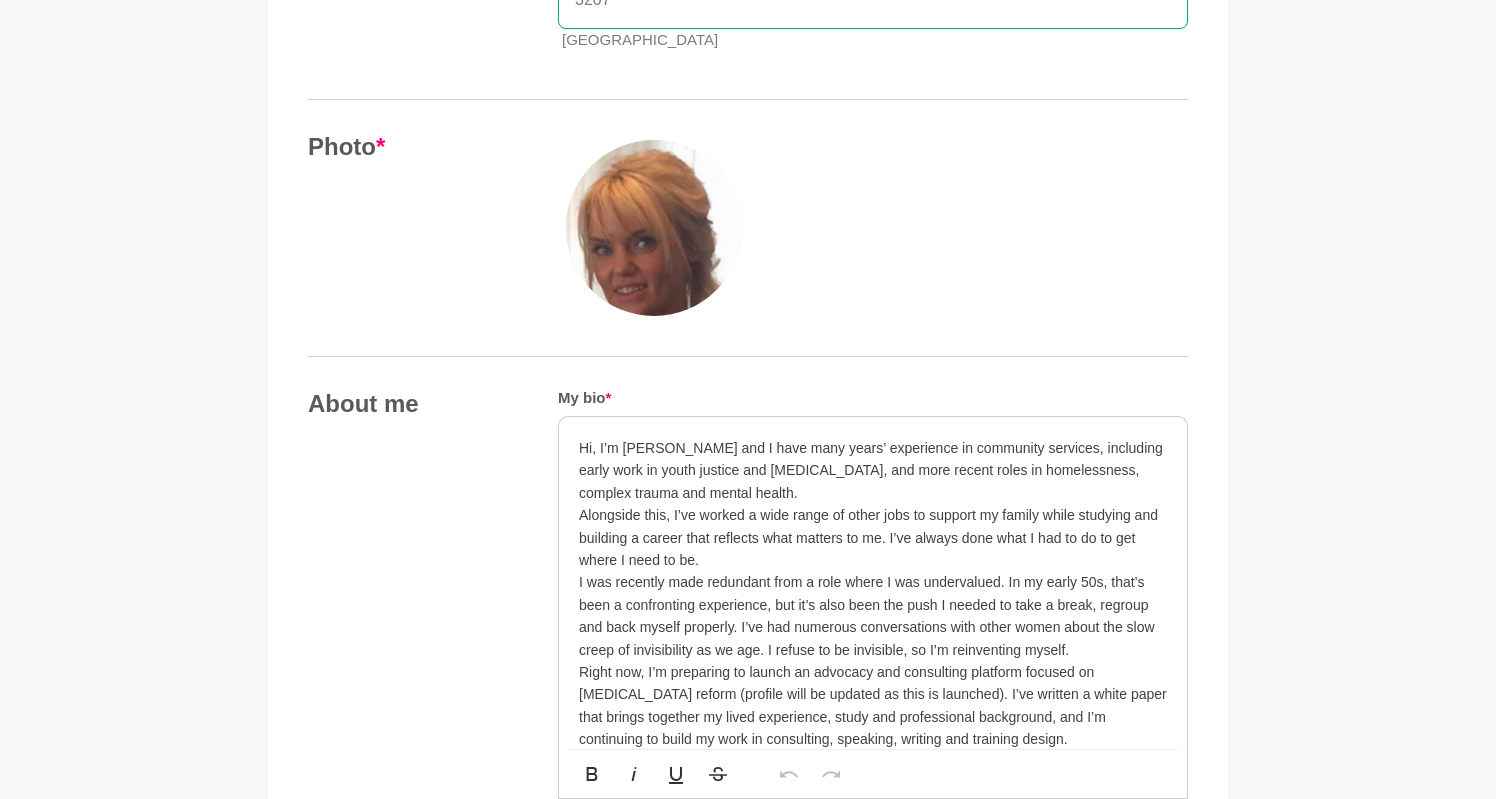 scroll, scrollTop: 720, scrollLeft: 0, axis: vertical 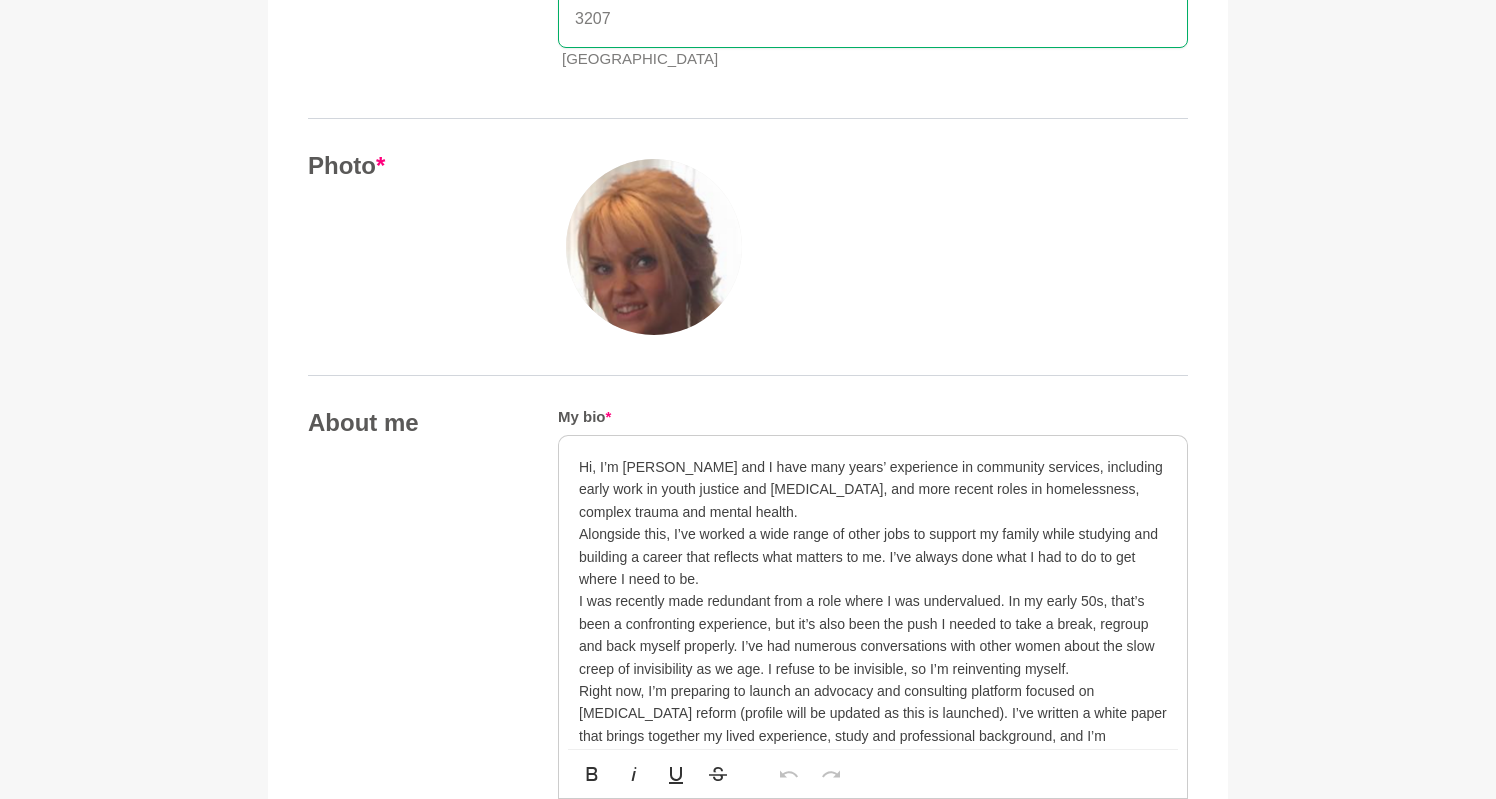 click at bounding box center [654, 247] 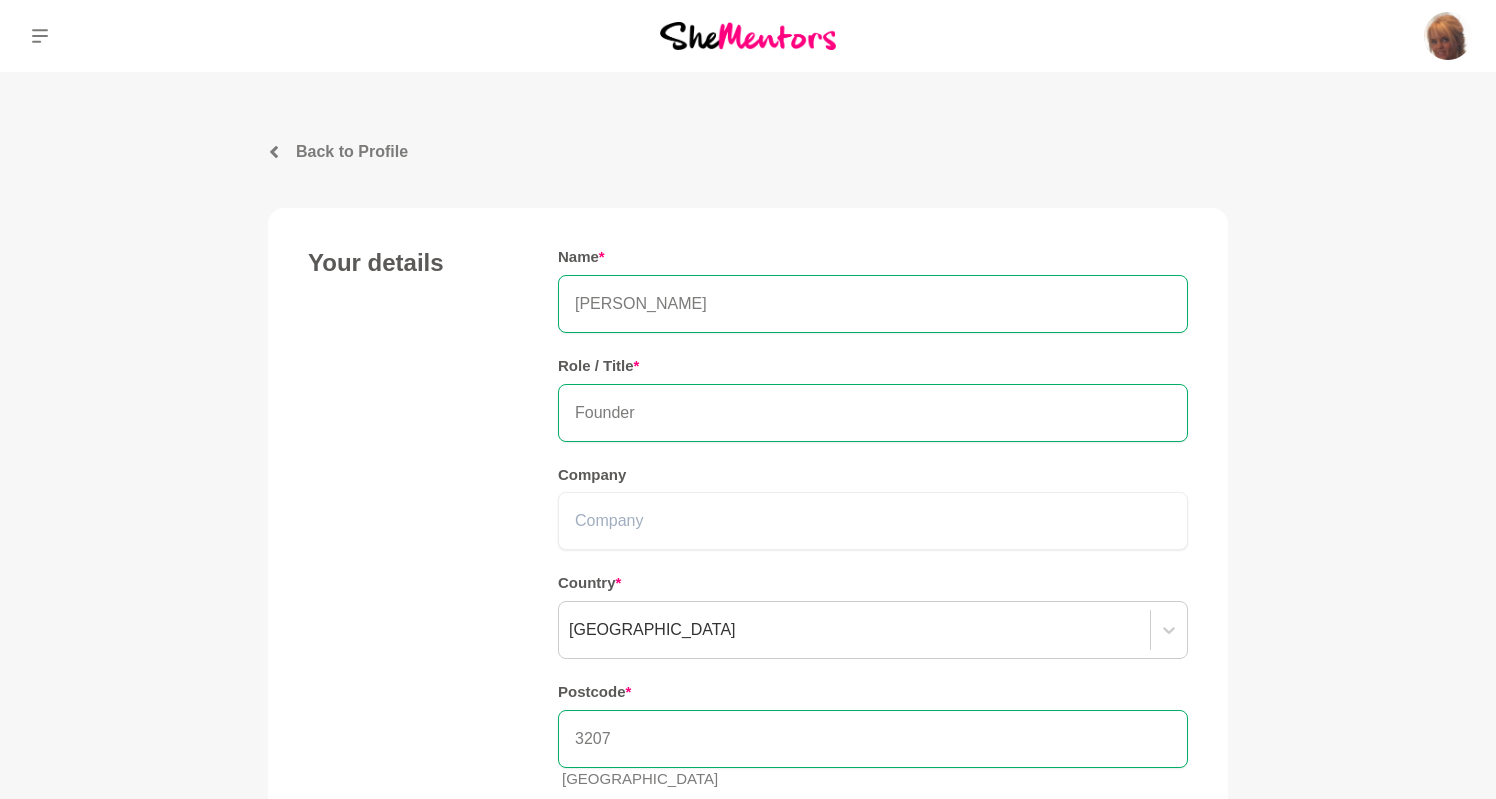 scroll, scrollTop: 0, scrollLeft: 0, axis: both 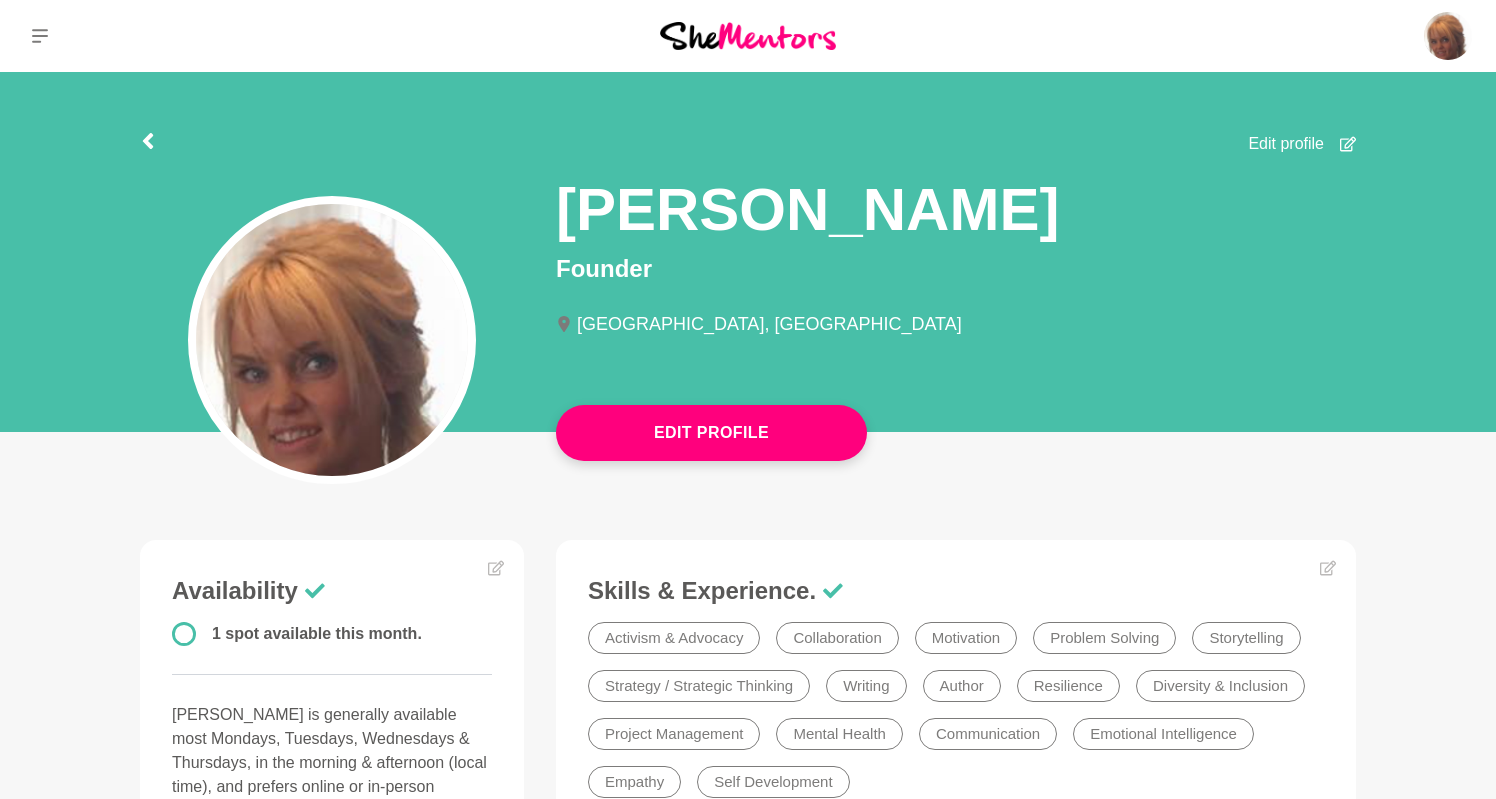 click 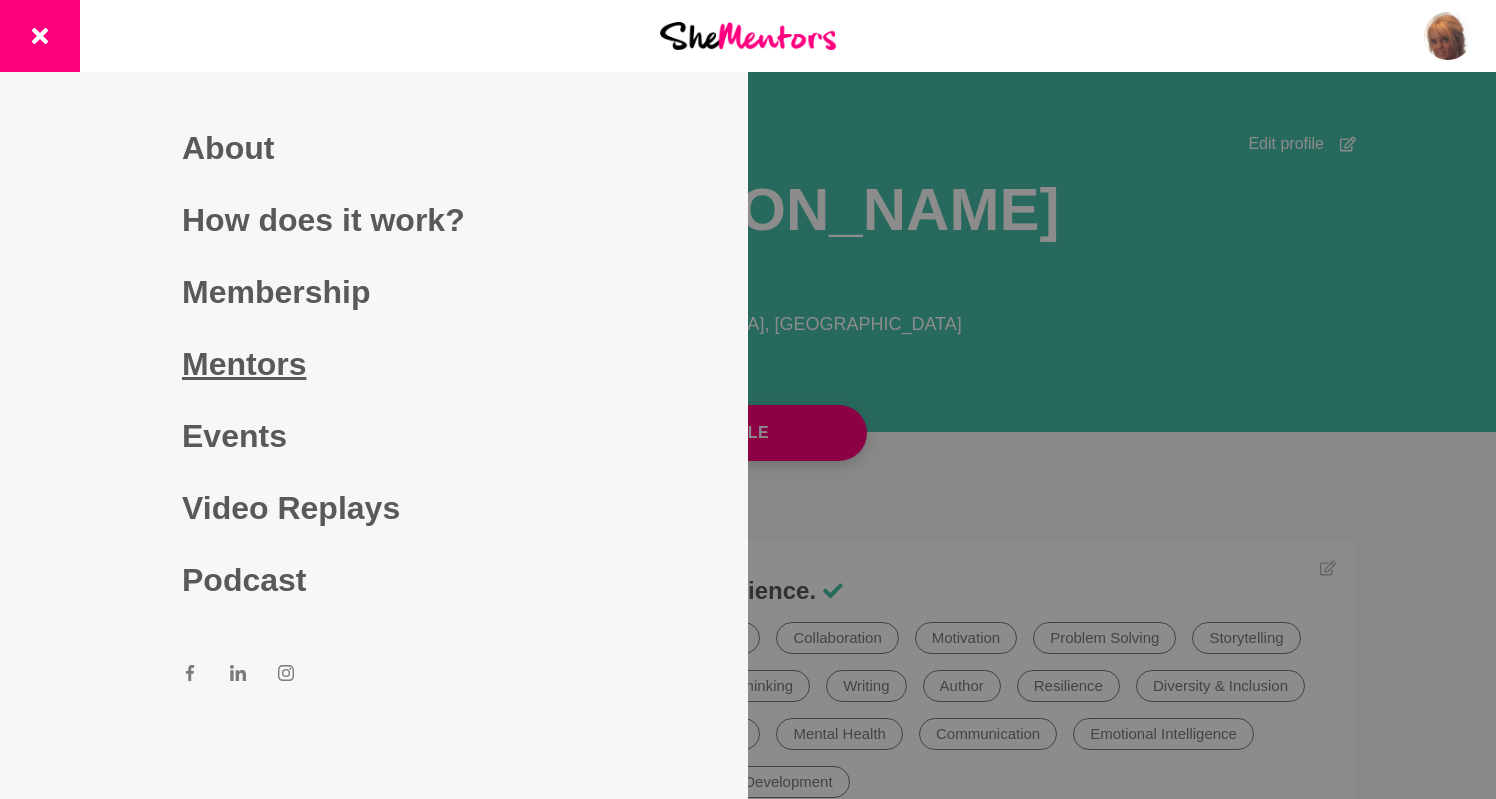 click on "Mentors" at bounding box center (374, 364) 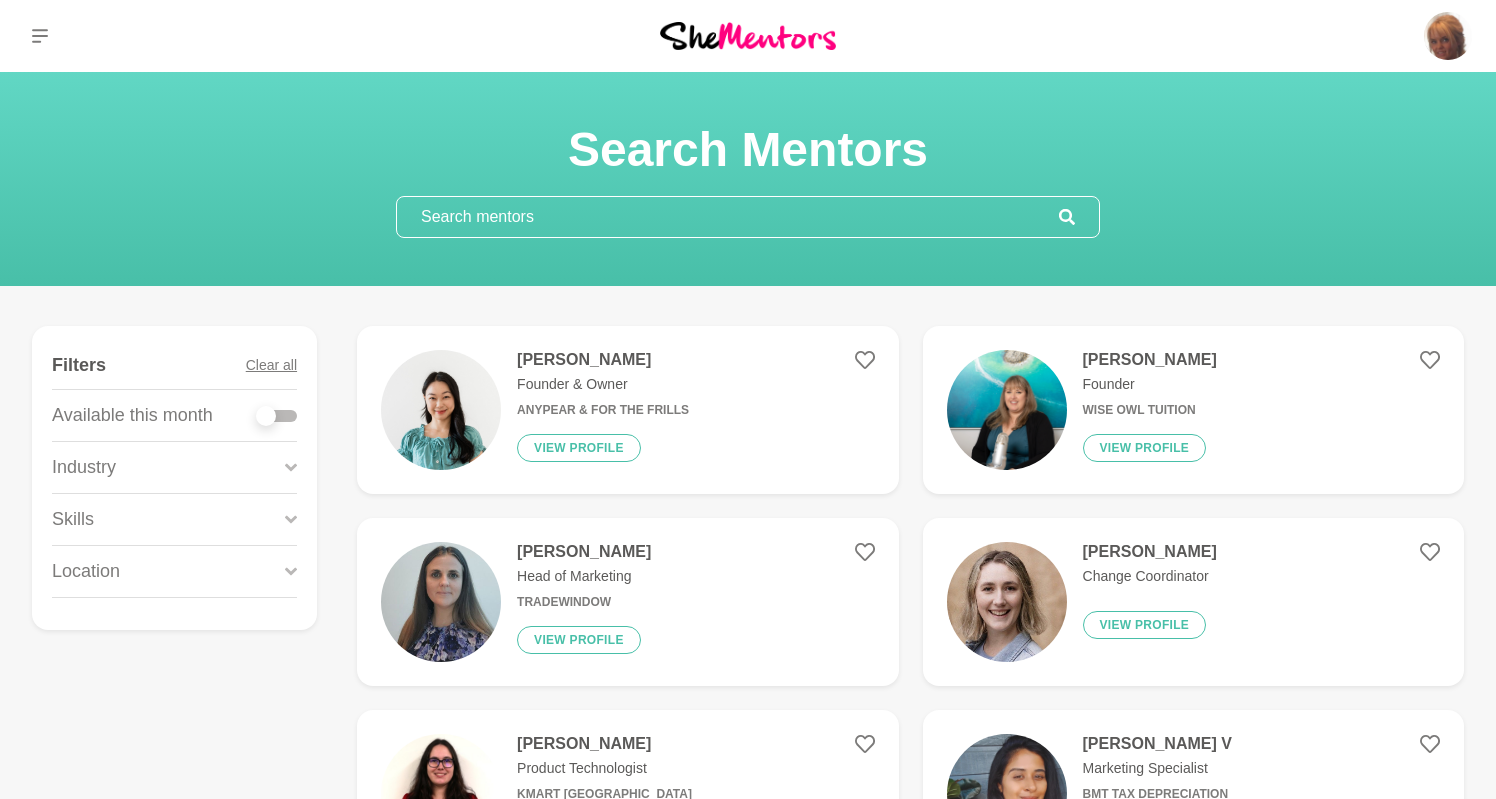 click at bounding box center (728, 217) 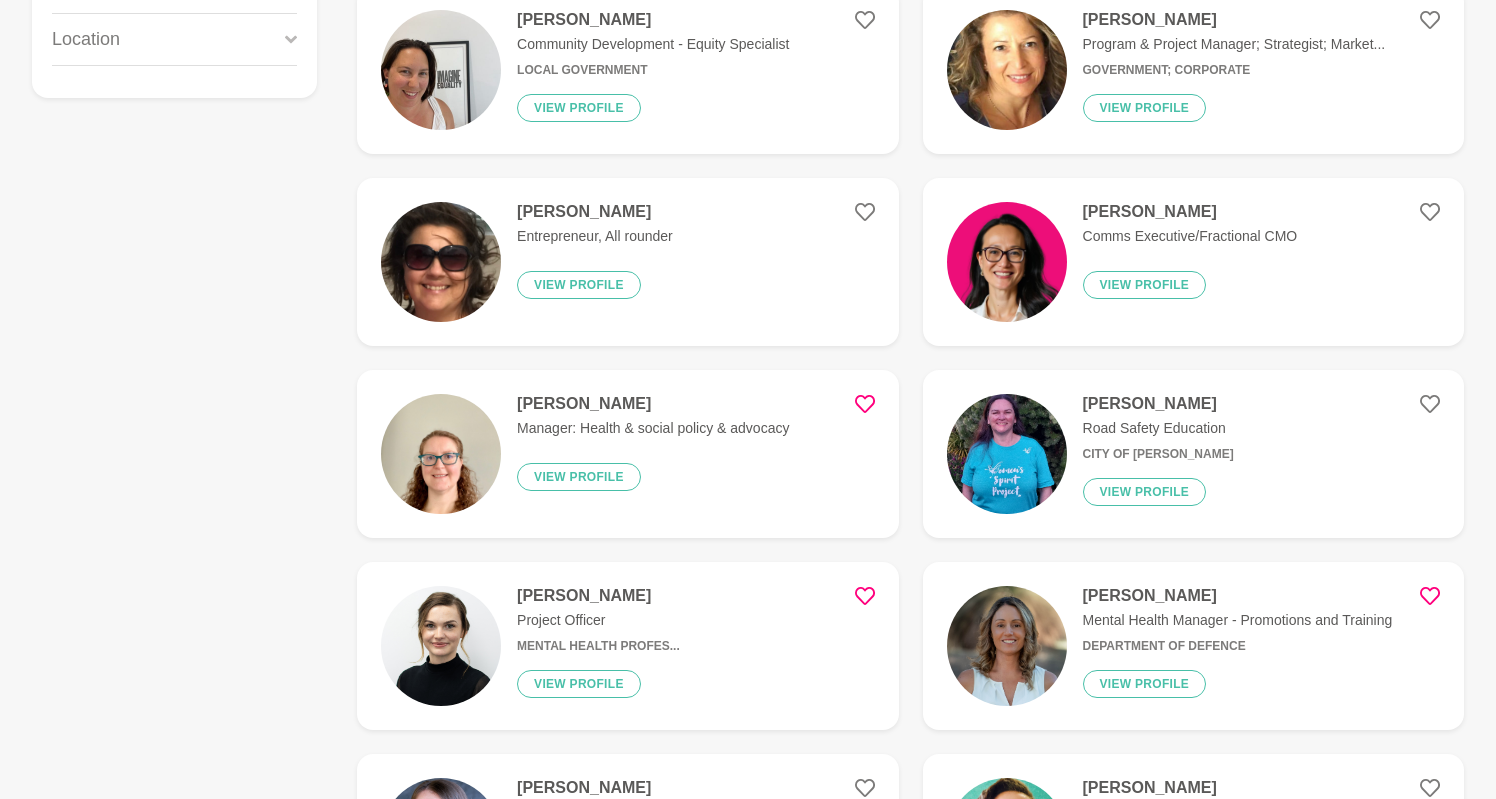 scroll, scrollTop: 534, scrollLeft: 0, axis: vertical 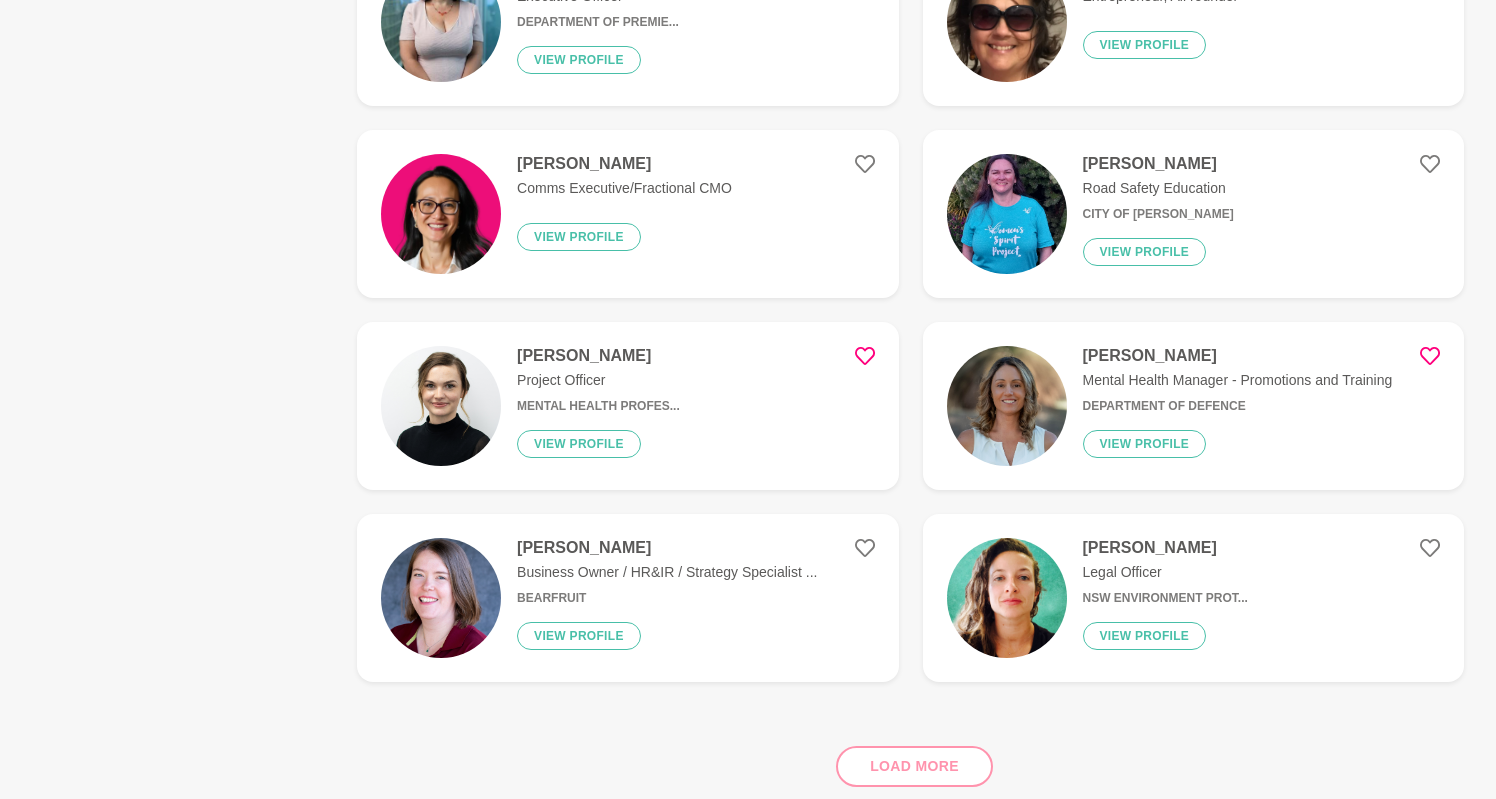 type on "government policy" 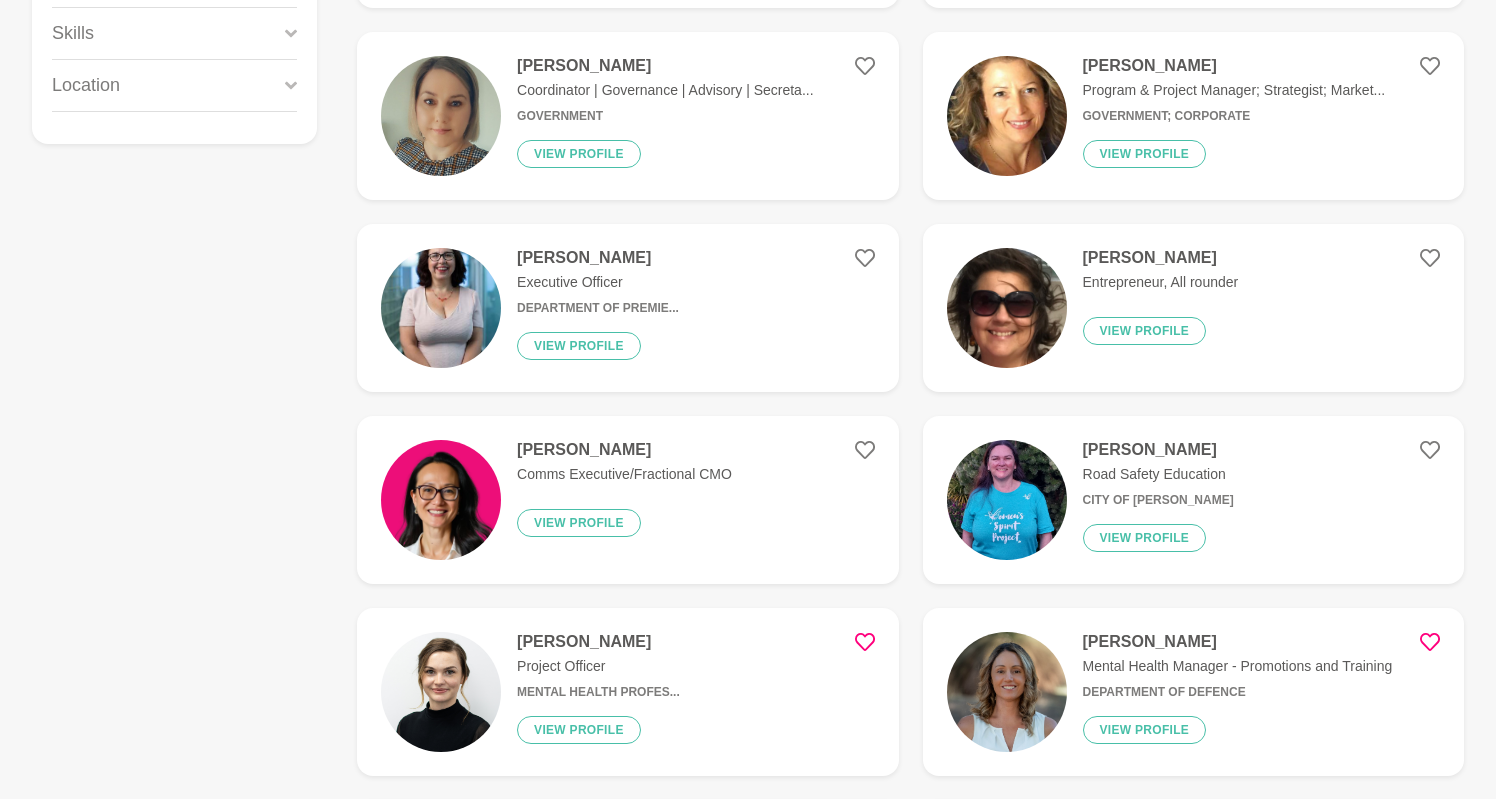 scroll, scrollTop: 427, scrollLeft: 0, axis: vertical 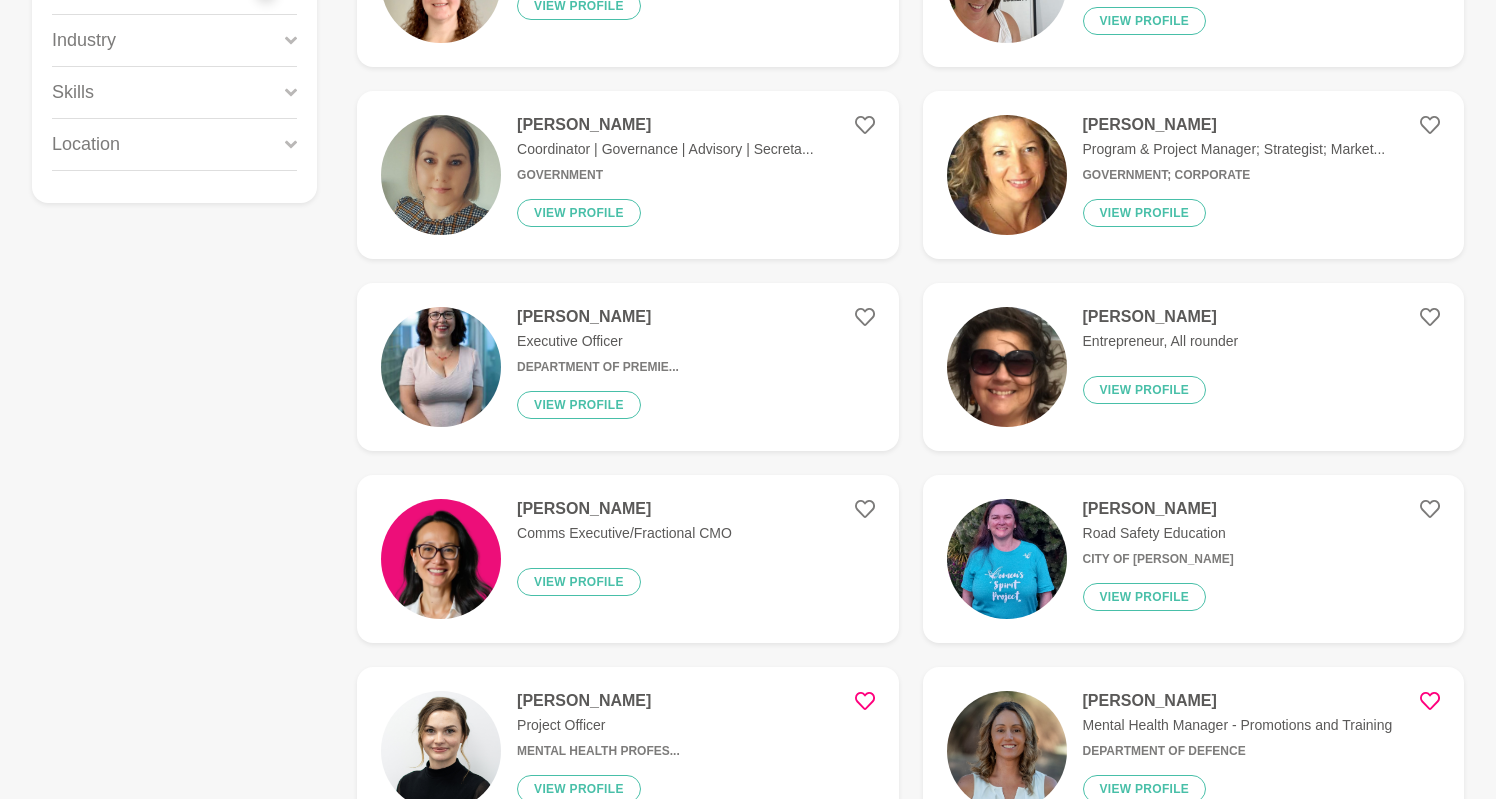 click at bounding box center (441, 367) 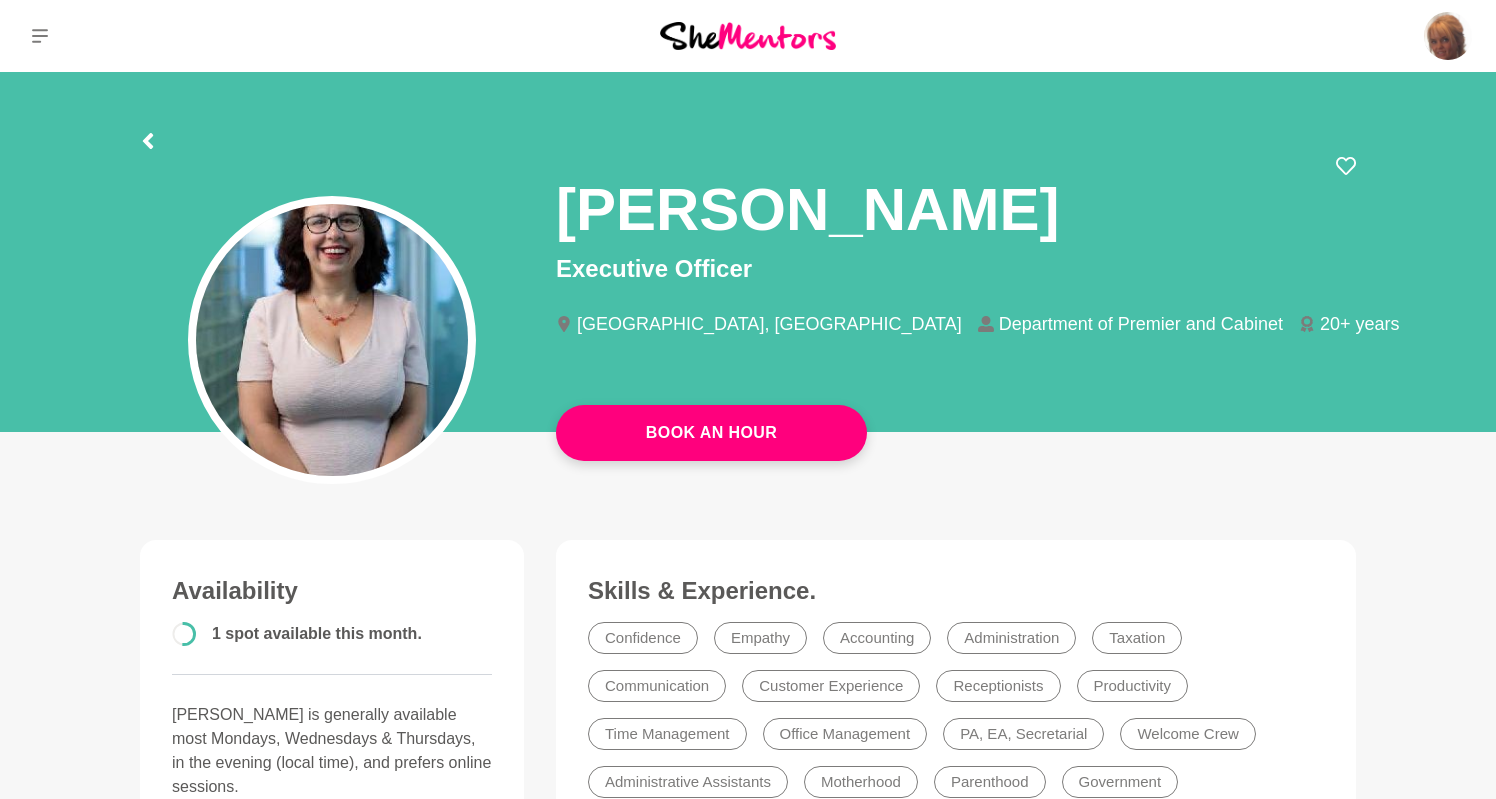 scroll, scrollTop: 0, scrollLeft: 0, axis: both 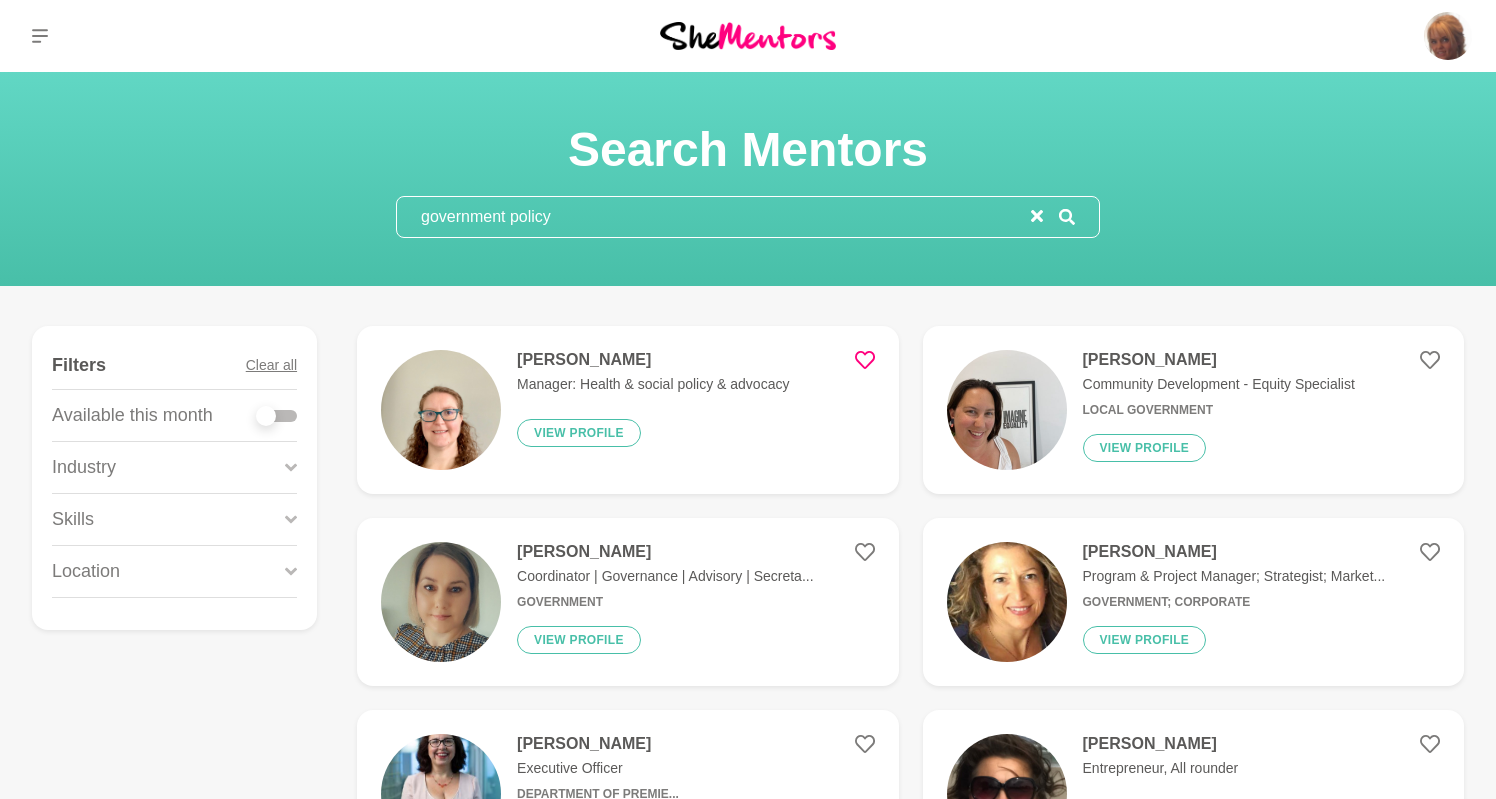 click at bounding box center (1007, 410) 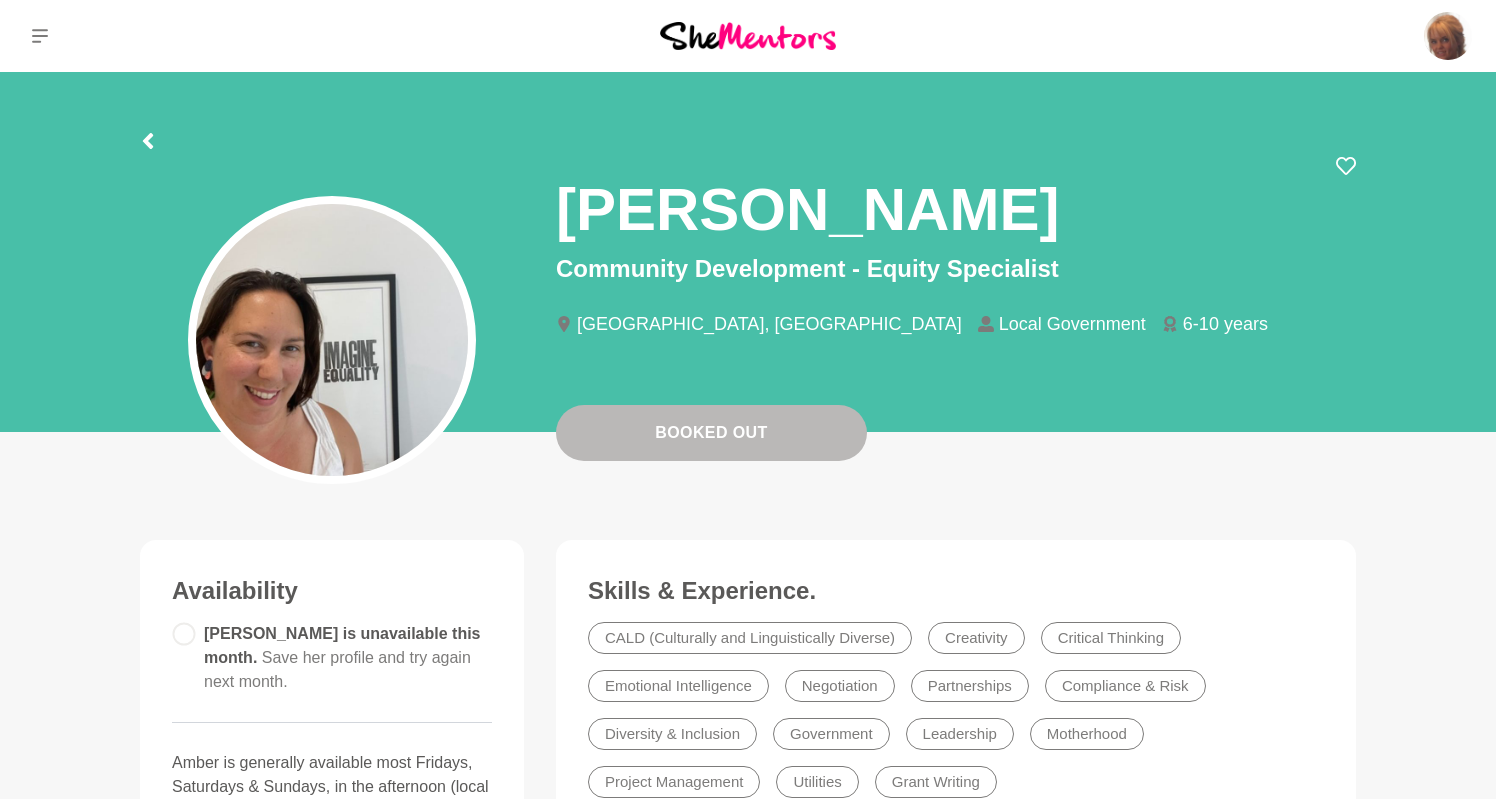scroll, scrollTop: 5, scrollLeft: 0, axis: vertical 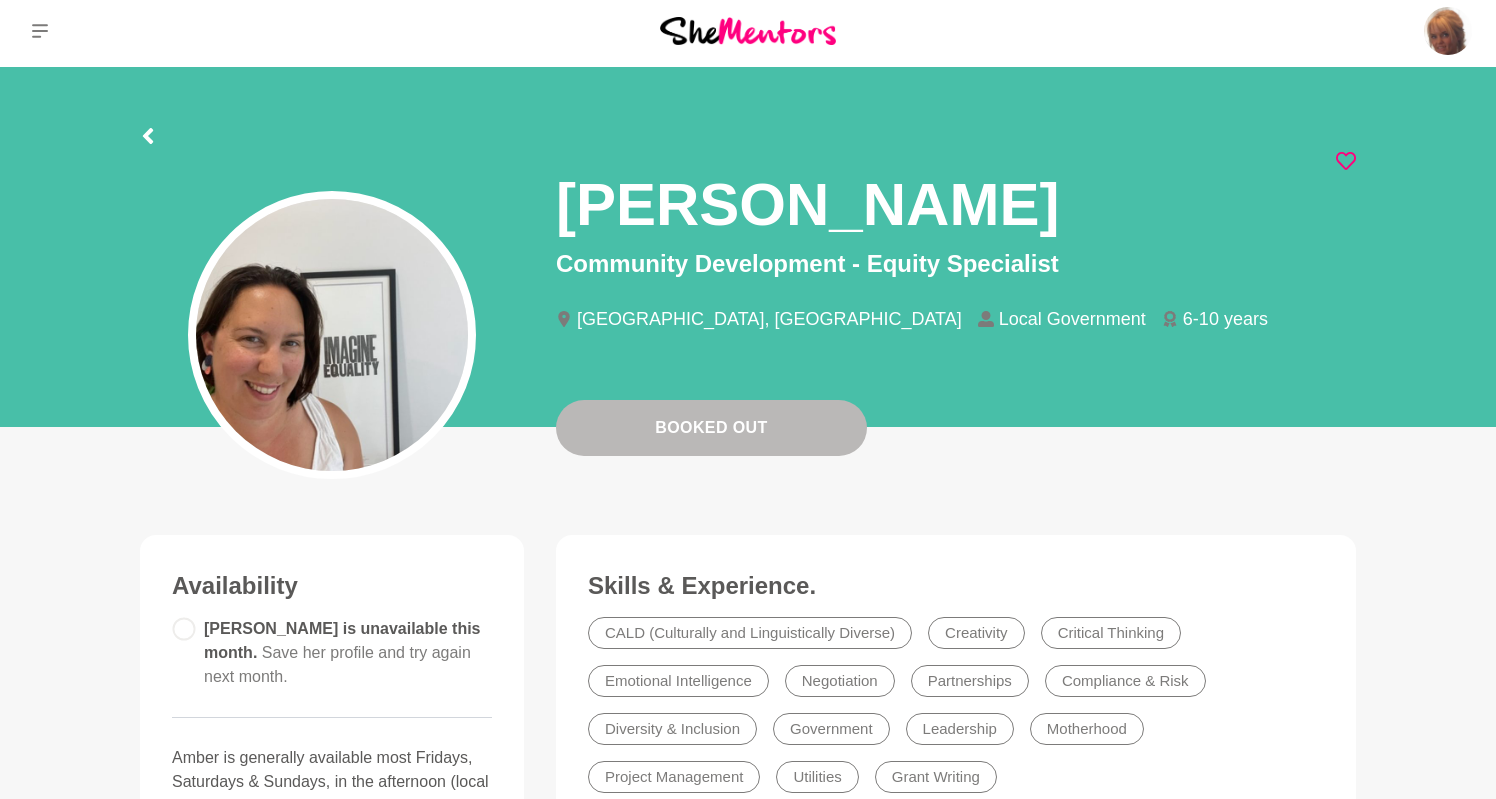 click 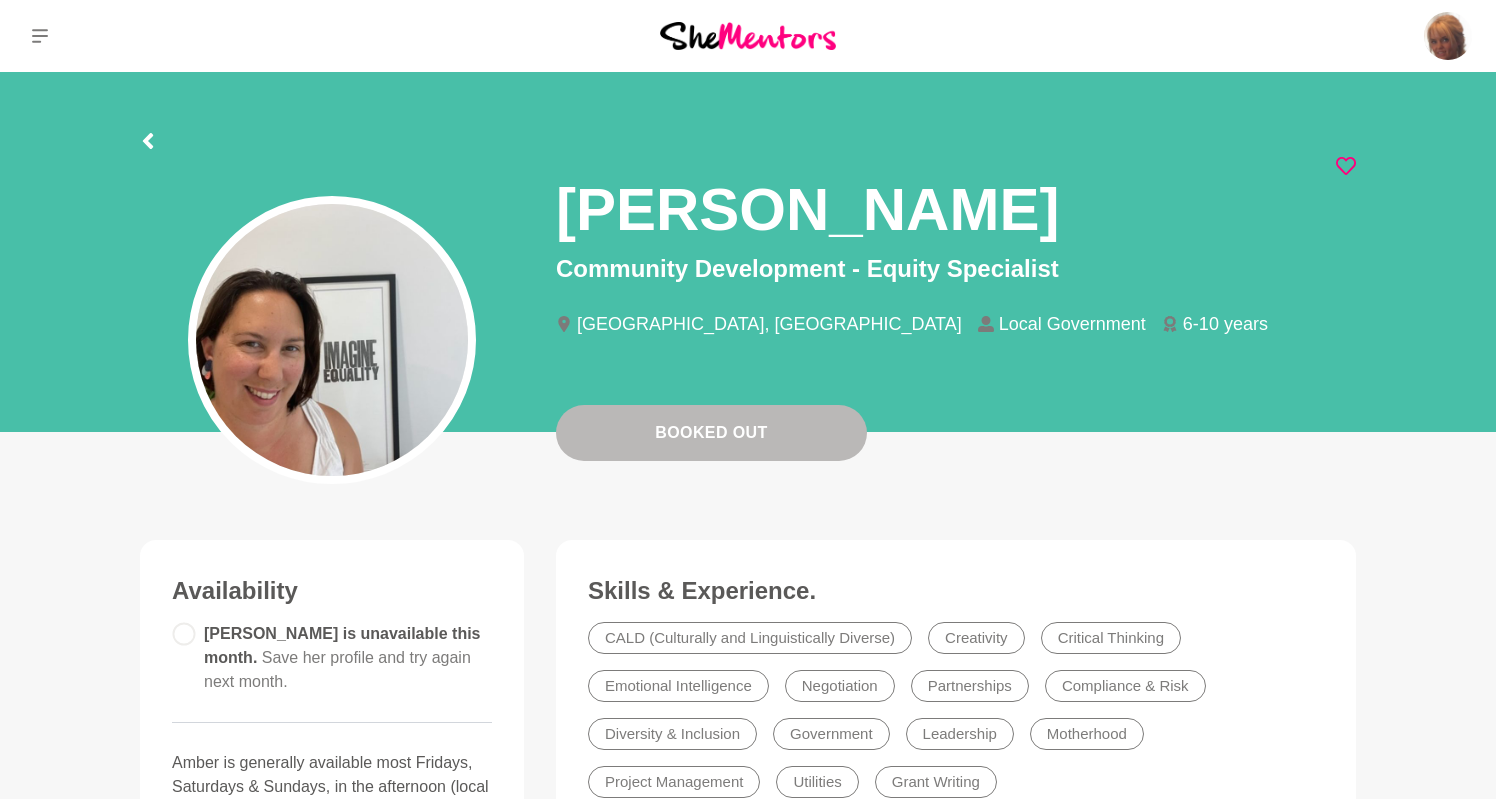 scroll, scrollTop: 0, scrollLeft: 0, axis: both 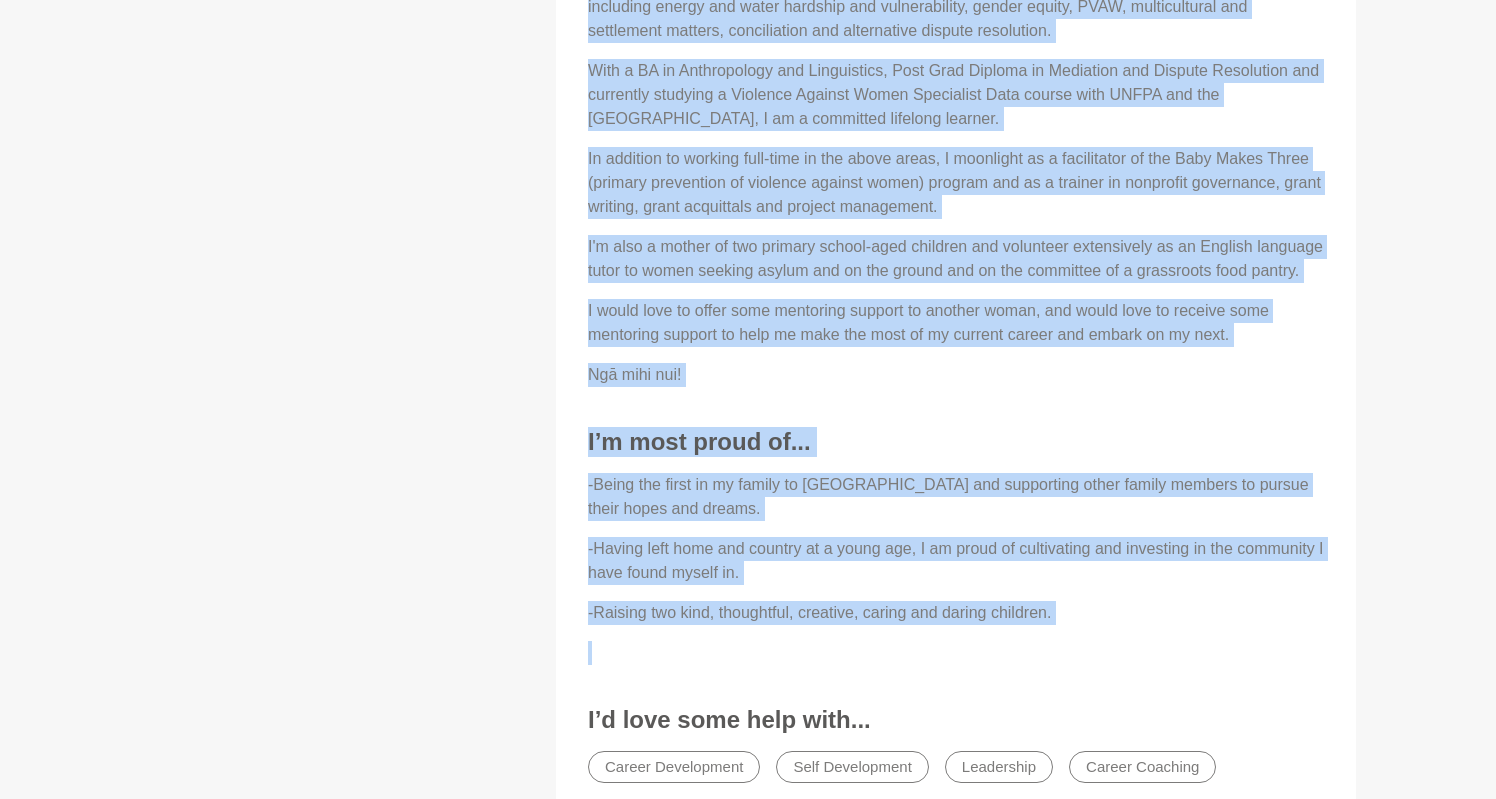drag, startPoint x: 269, startPoint y: 118, endPoint x: 1307, endPoint y: 699, distance: 1189.5398 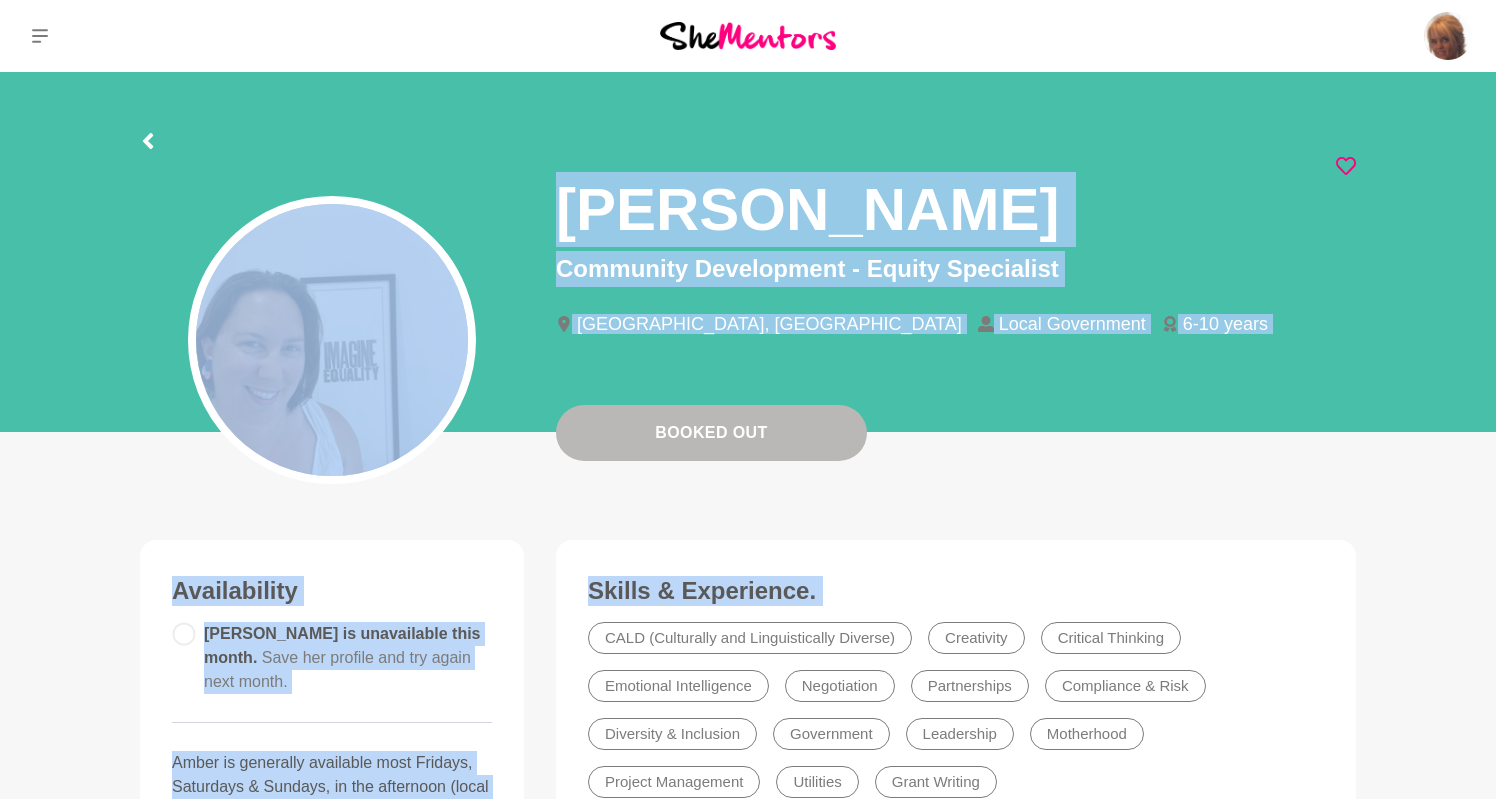 scroll, scrollTop: 0, scrollLeft: 0, axis: both 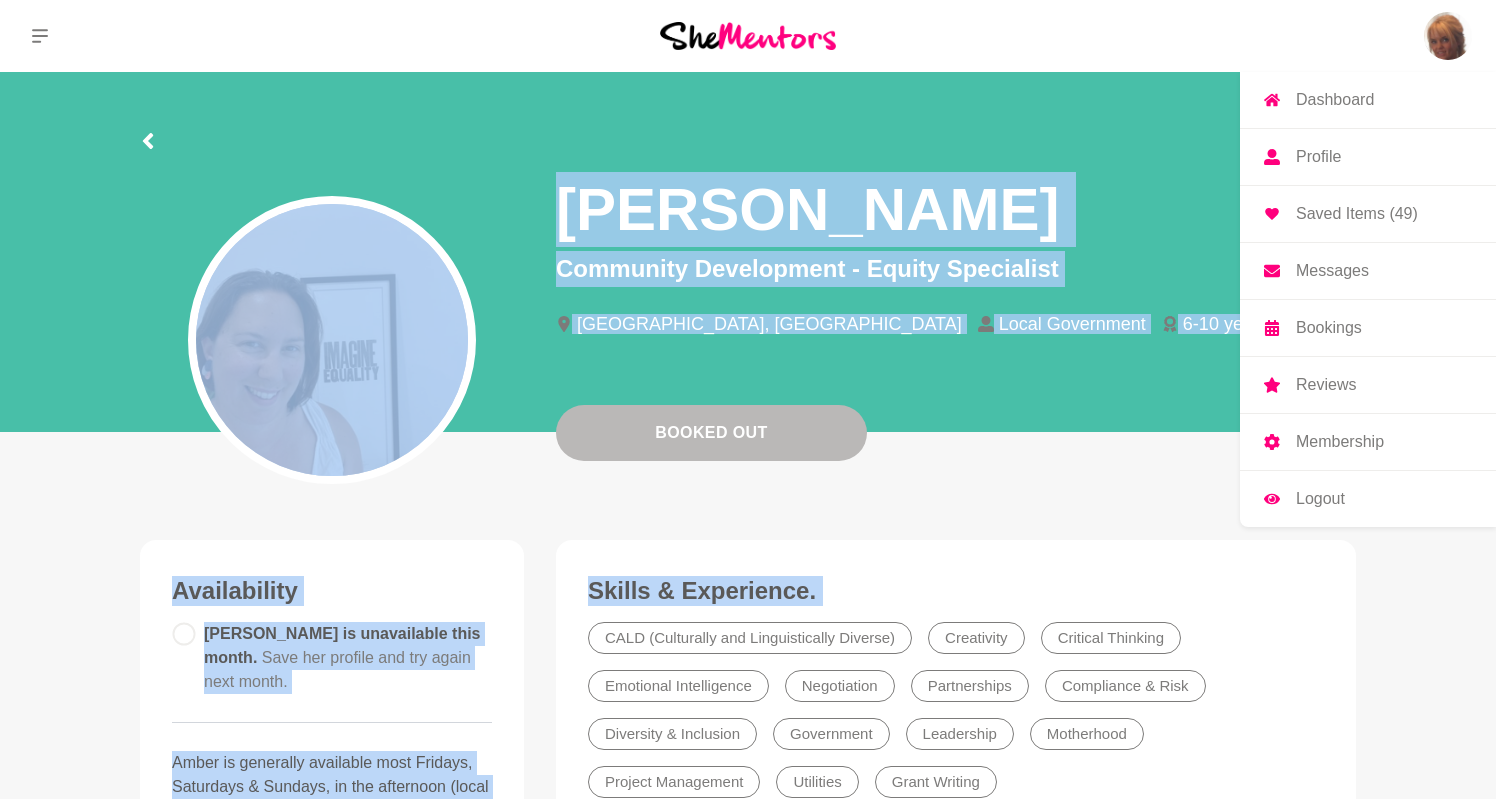 click at bounding box center (1448, 36) 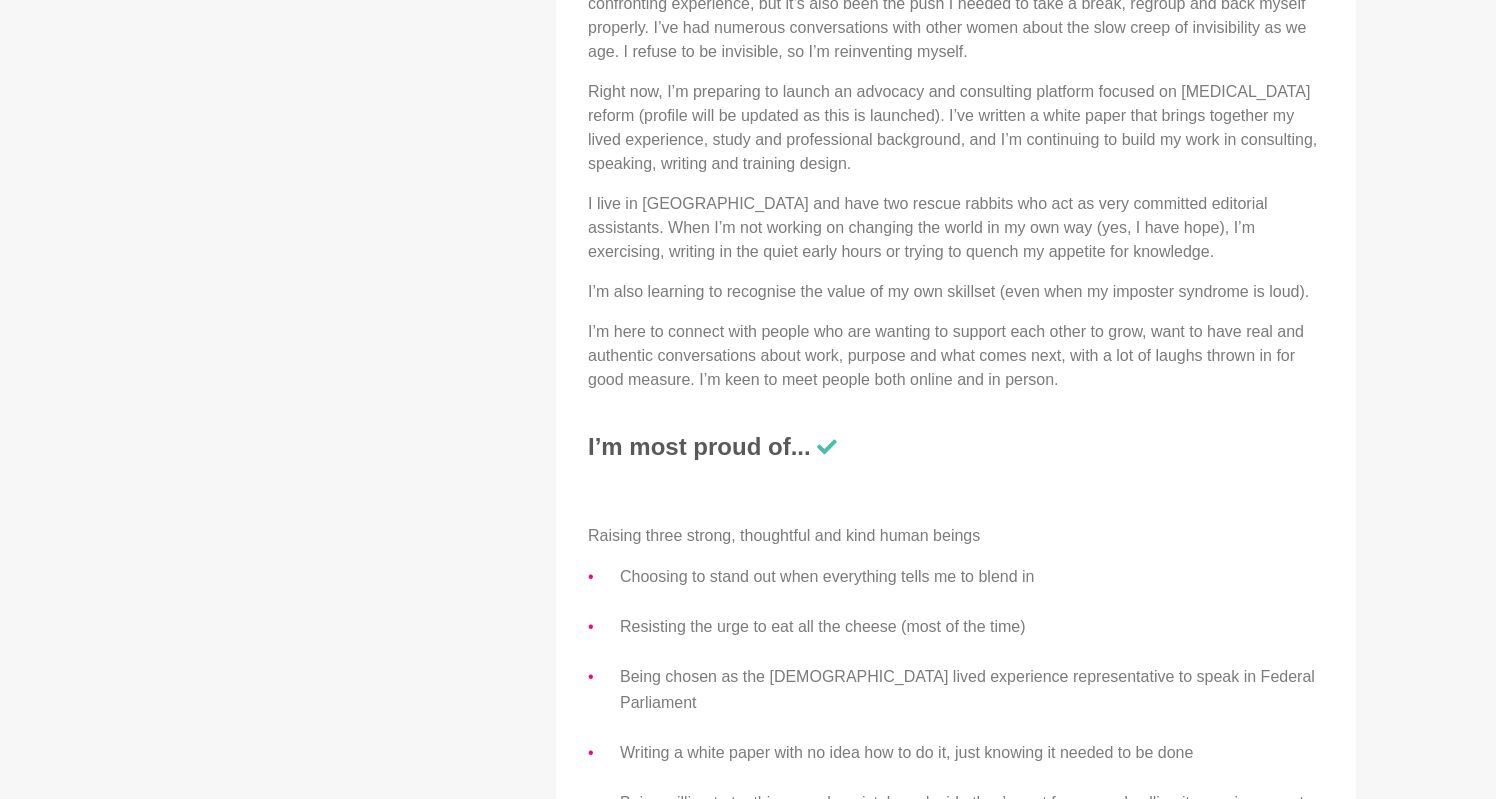 scroll, scrollTop: 859, scrollLeft: 0, axis: vertical 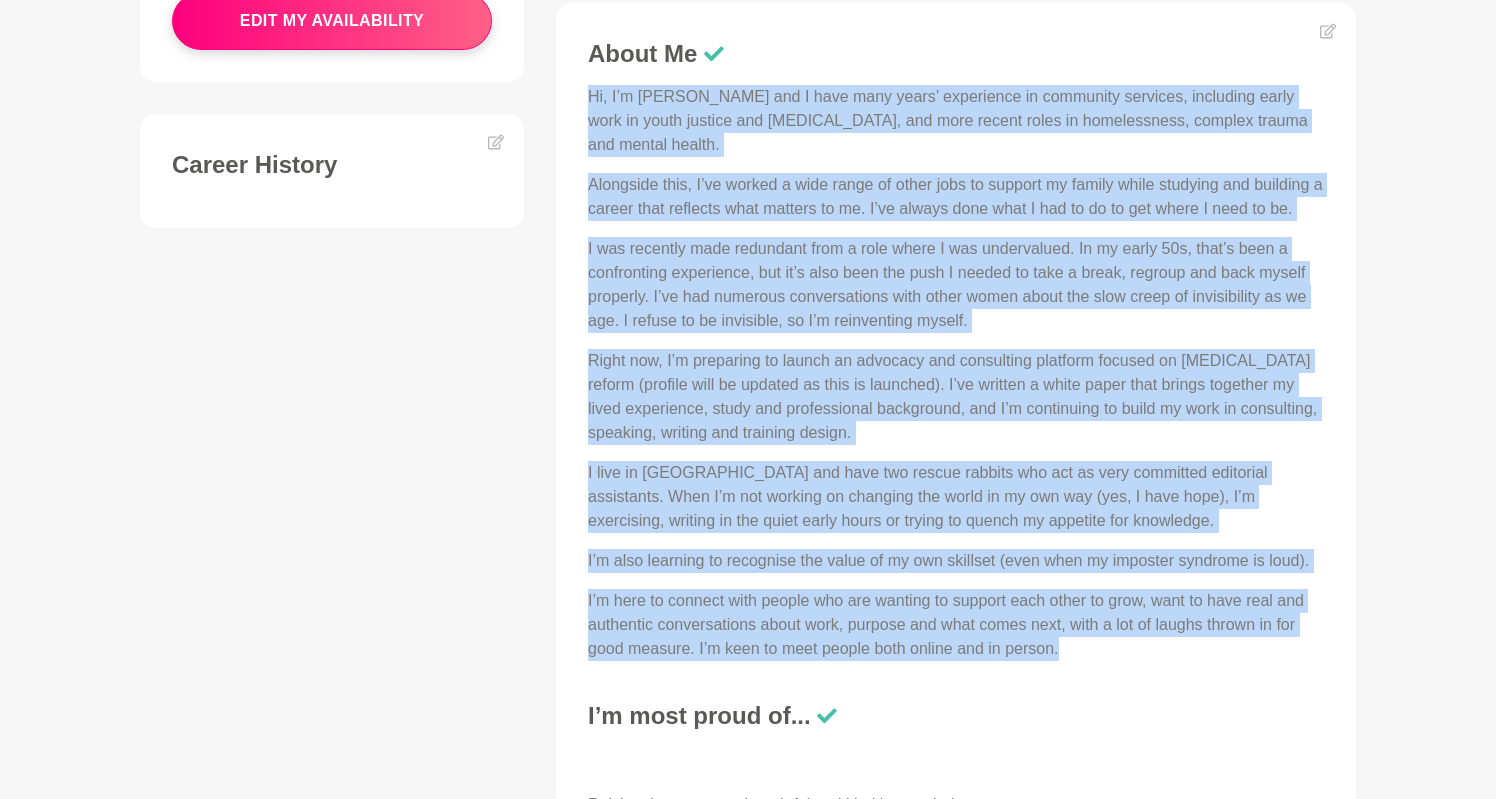 drag, startPoint x: 1077, startPoint y: 673, endPoint x: 578, endPoint y: 107, distance: 754.5575 